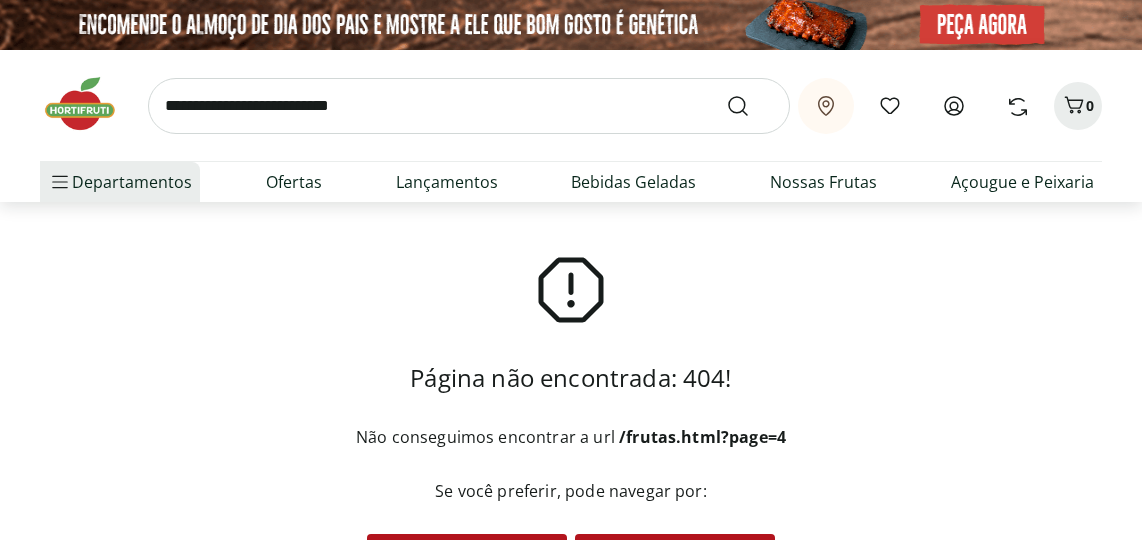 scroll, scrollTop: 0, scrollLeft: 0, axis: both 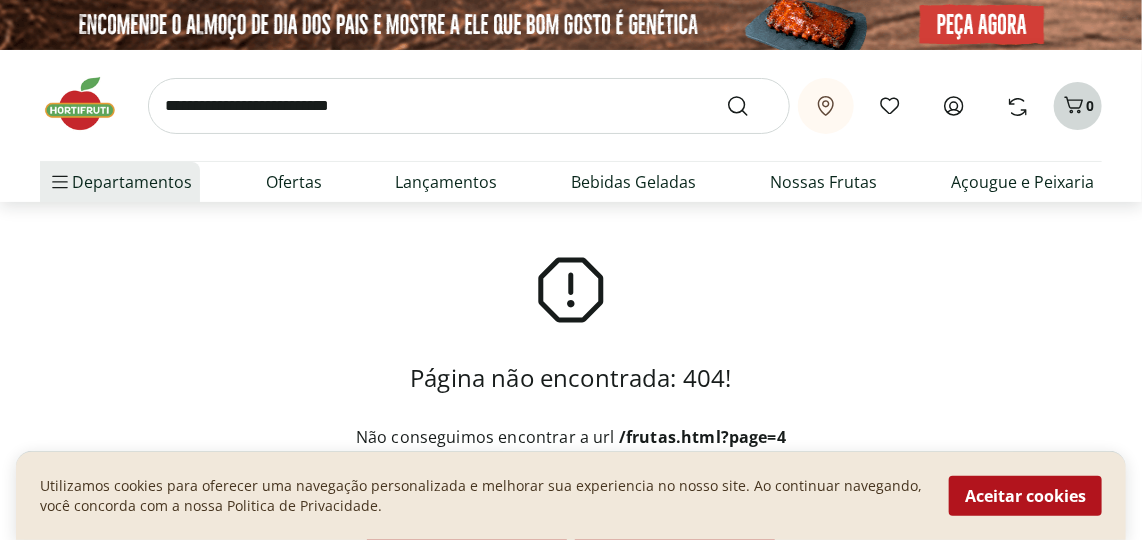 click 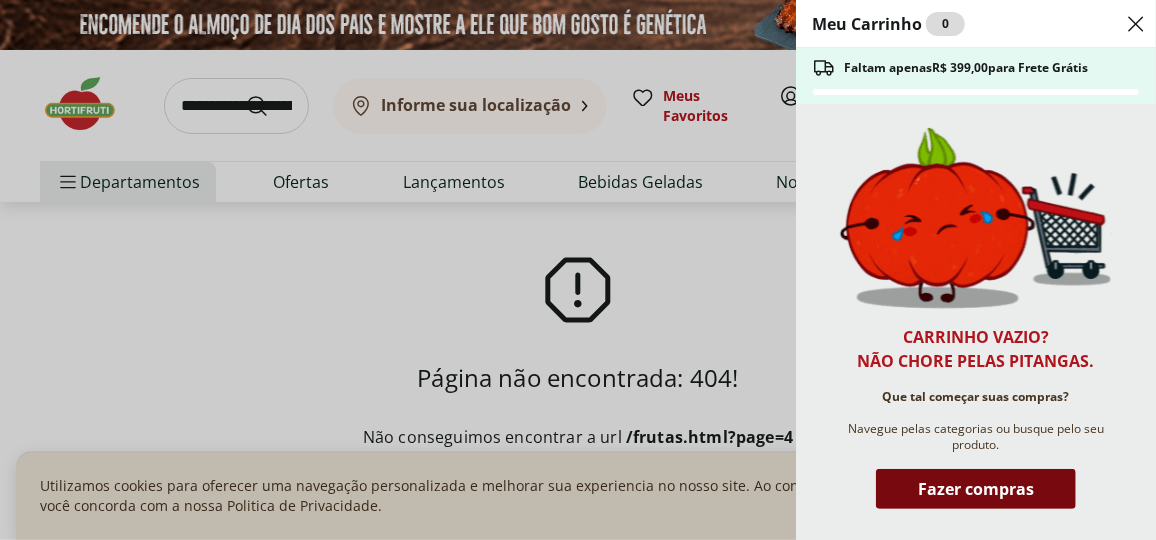 click on "Fazer compras" at bounding box center [976, 489] 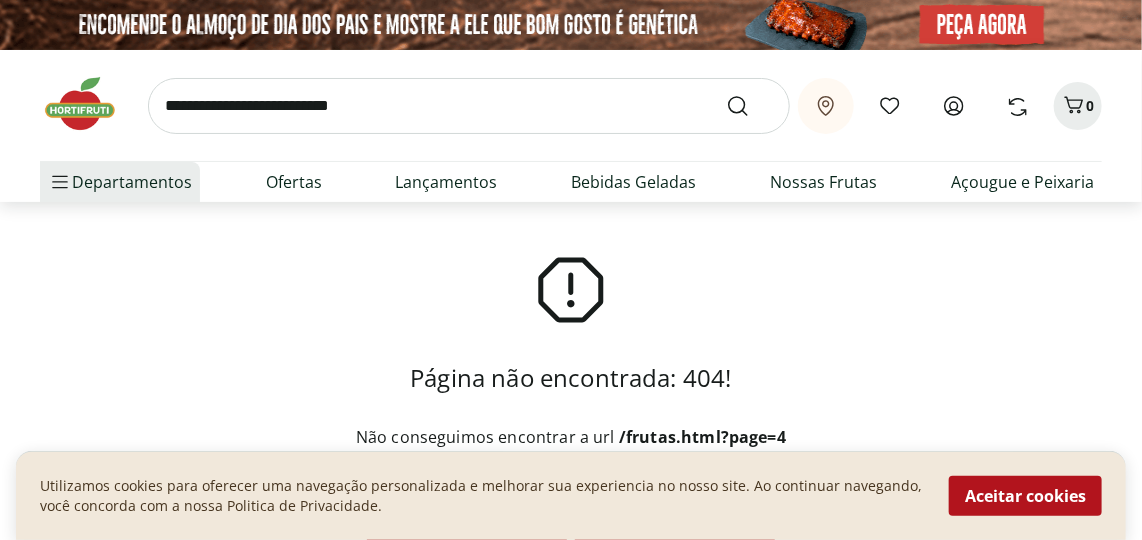 click on "Informe sua localização" at bounding box center [0, 0] 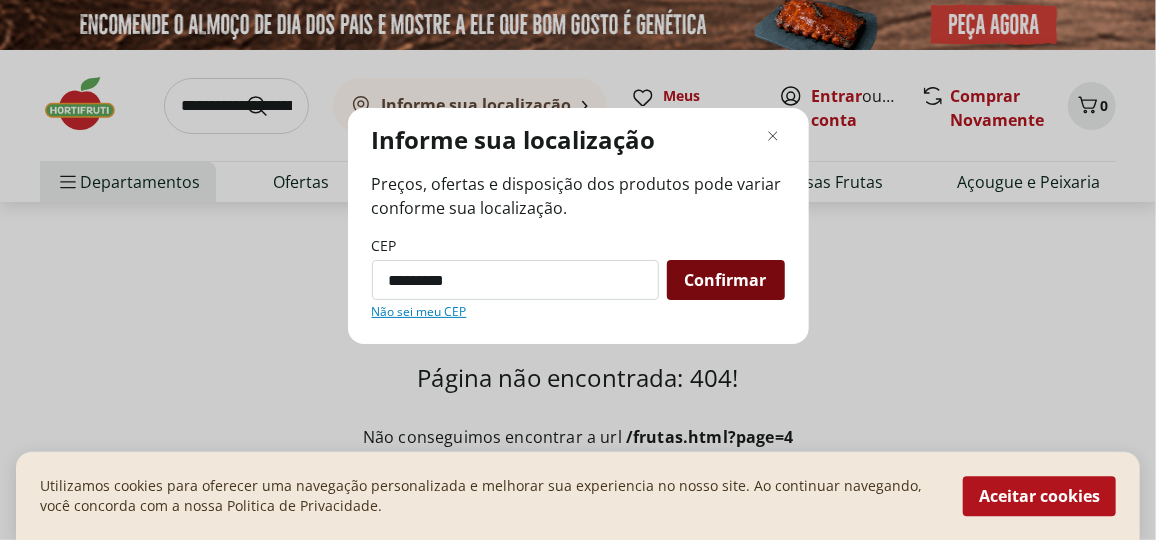 type on "*********" 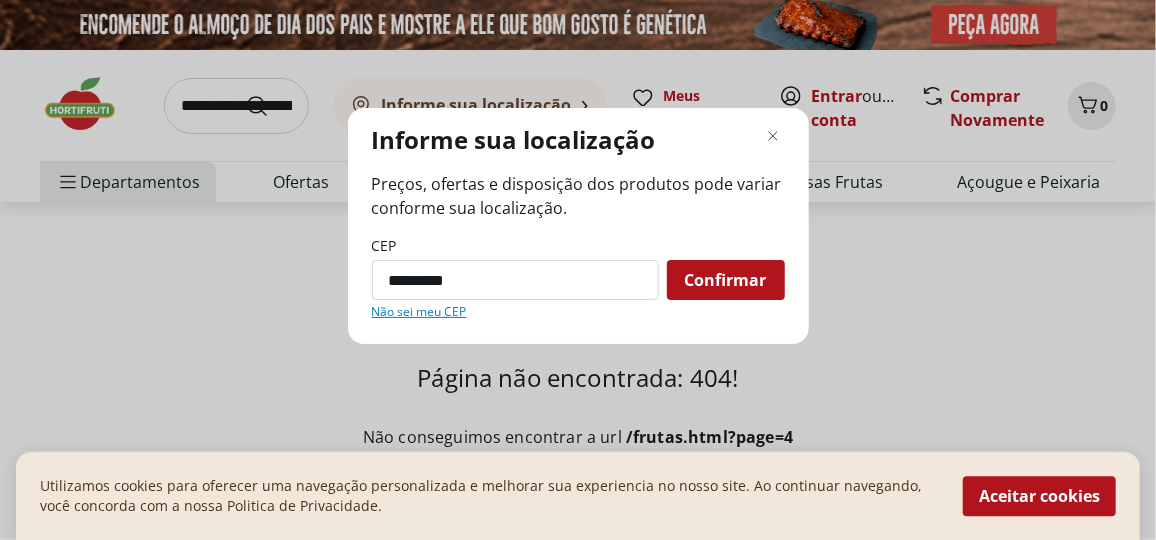 click on "Confirmar" at bounding box center (726, 280) 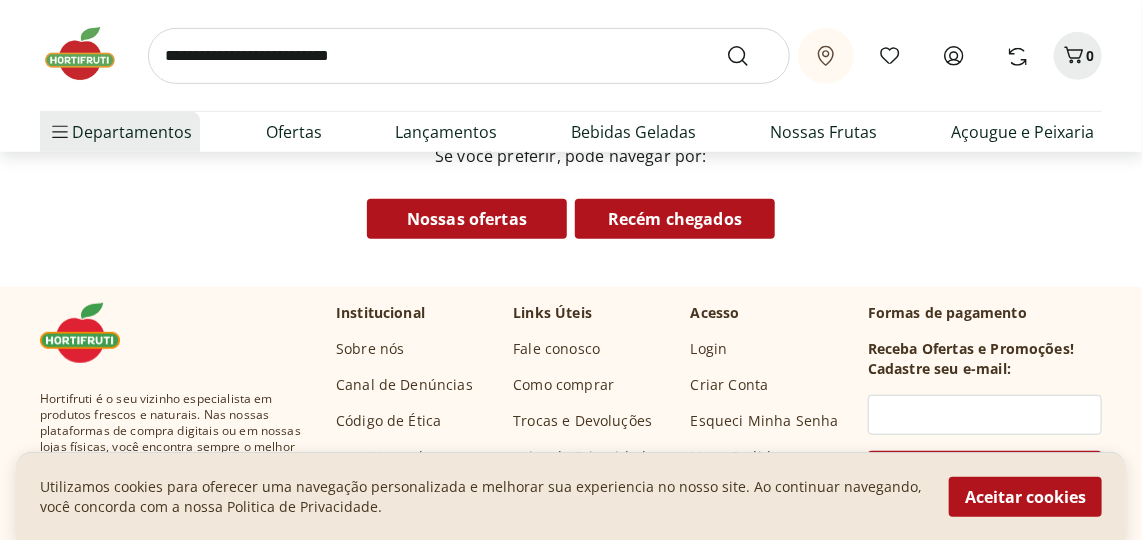scroll, scrollTop: 363, scrollLeft: 0, axis: vertical 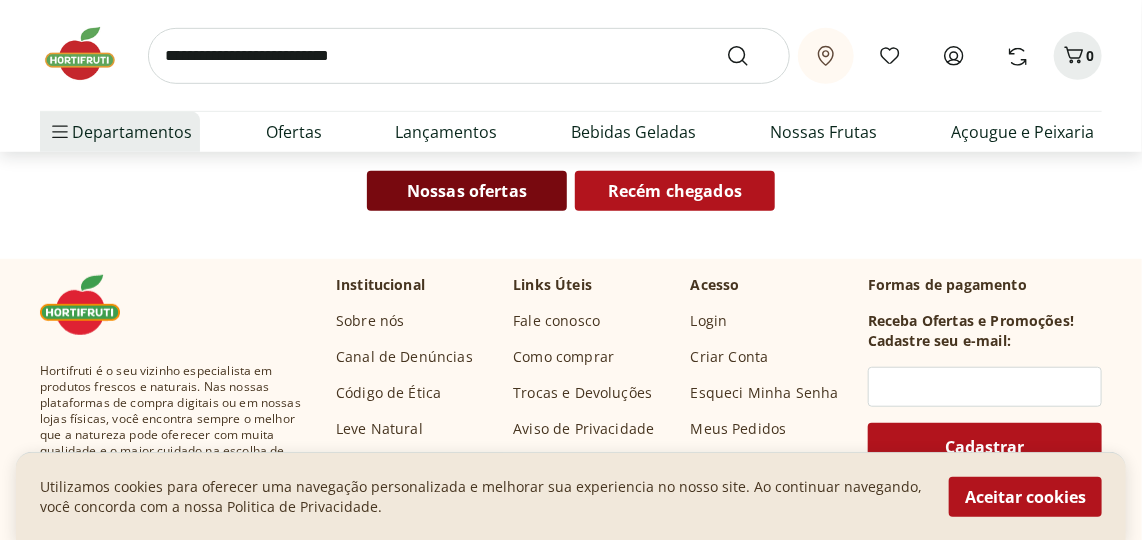 click on "Nossas ofertas" at bounding box center (467, 191) 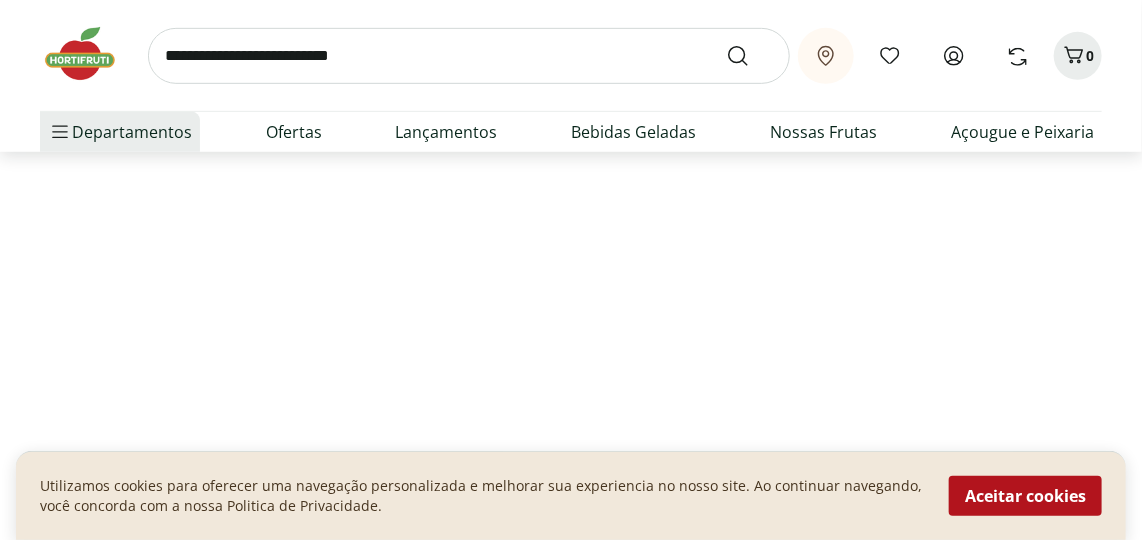scroll, scrollTop: 0, scrollLeft: 0, axis: both 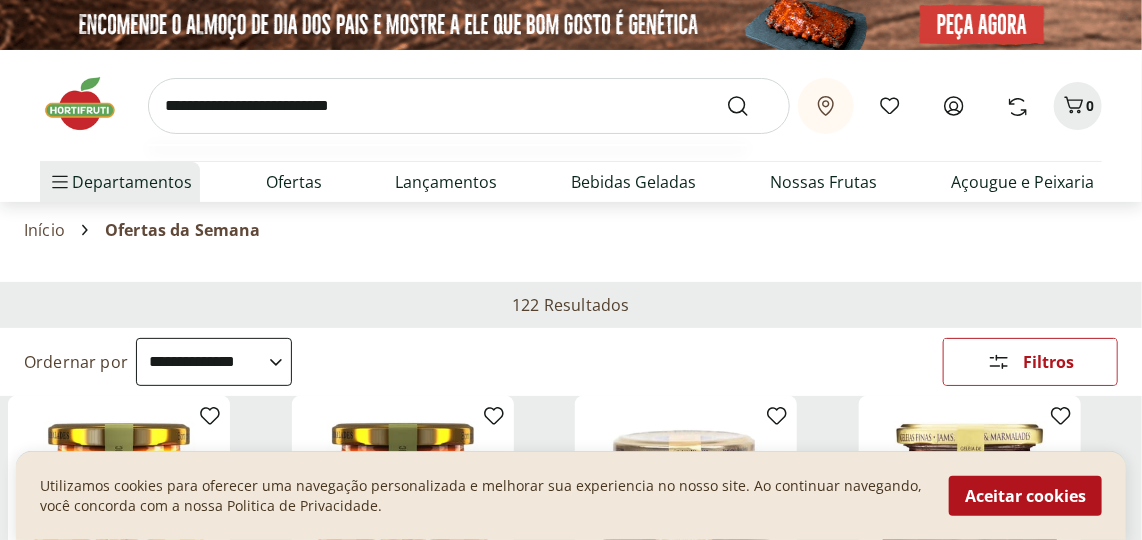 click at bounding box center (469, 106) 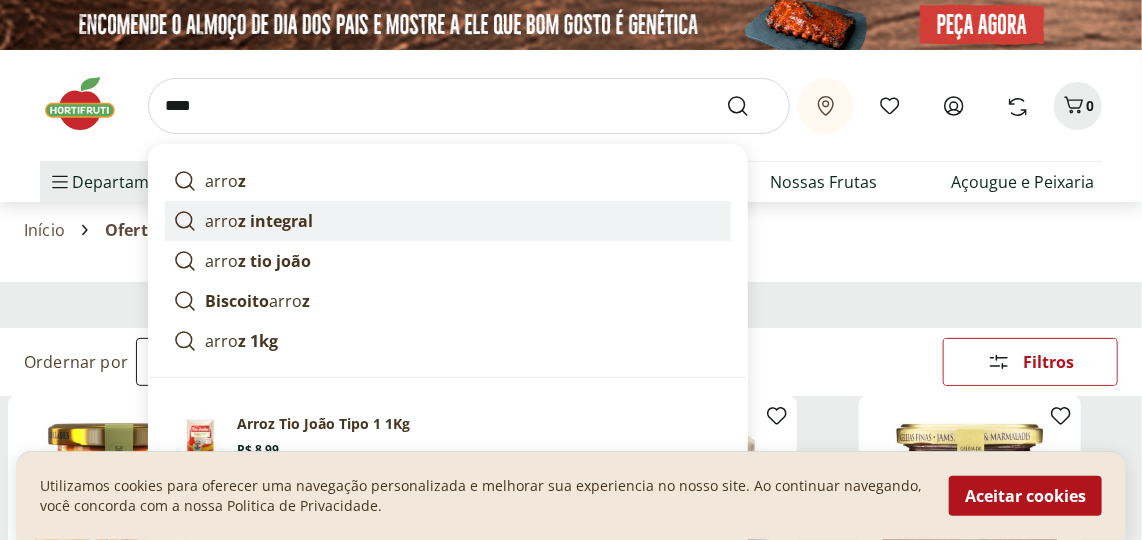 click on "z integral" at bounding box center [275, 221] 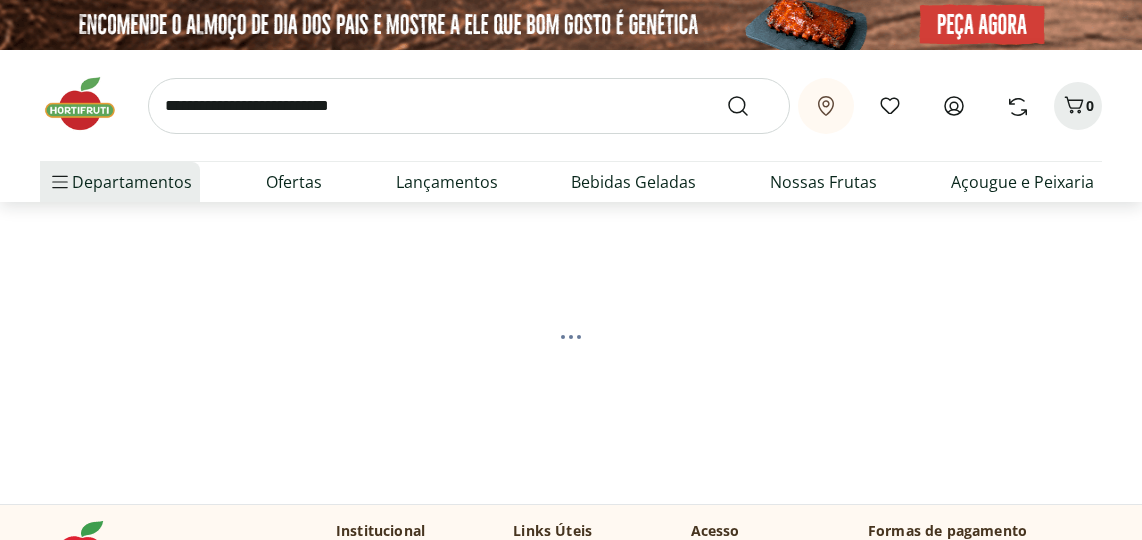 scroll, scrollTop: 0, scrollLeft: 0, axis: both 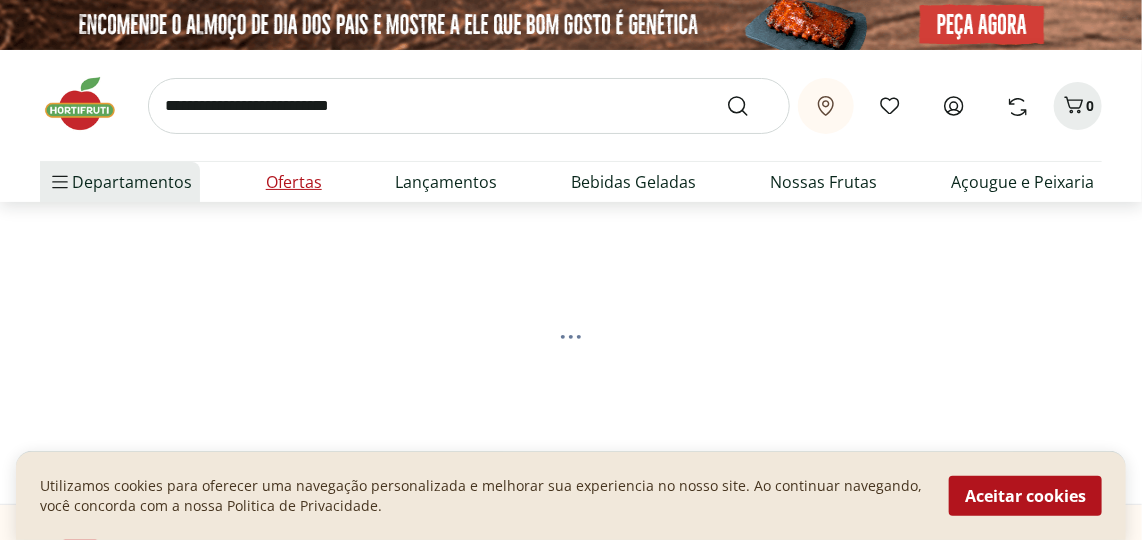select on "**********" 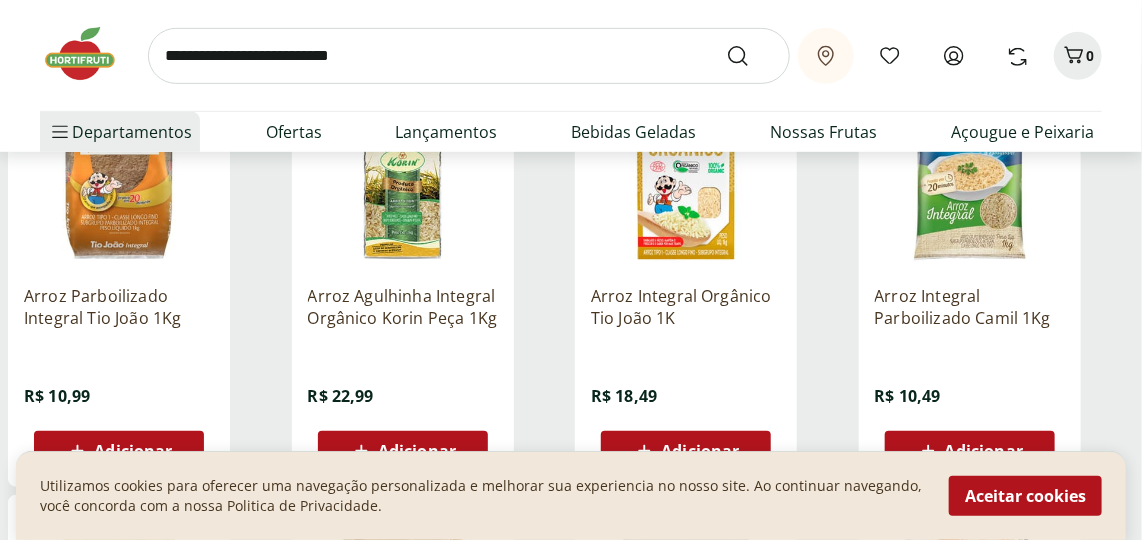 scroll, scrollTop: 363, scrollLeft: 0, axis: vertical 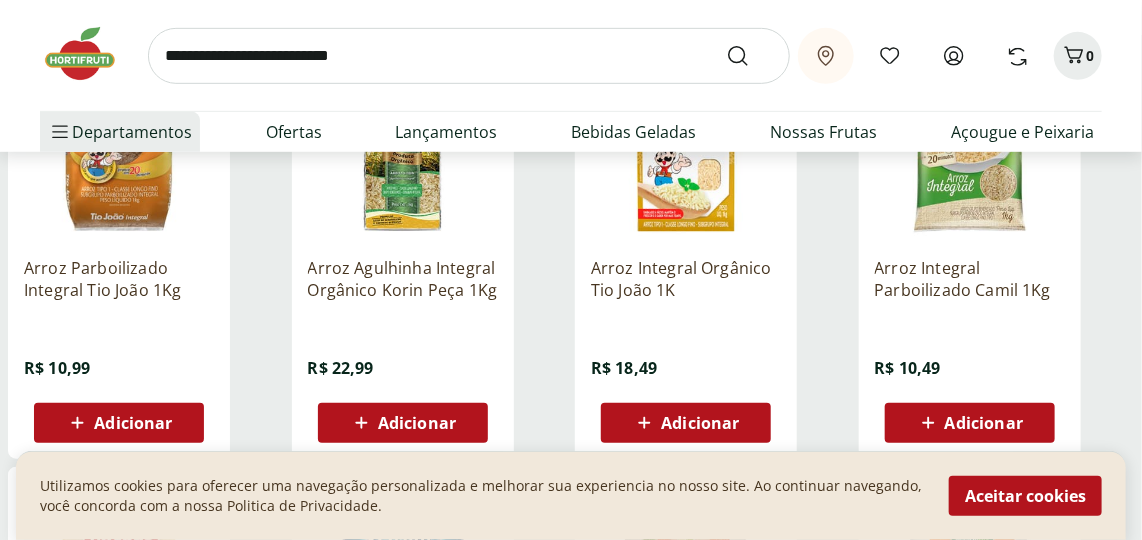 click at bounding box center [119, 146] 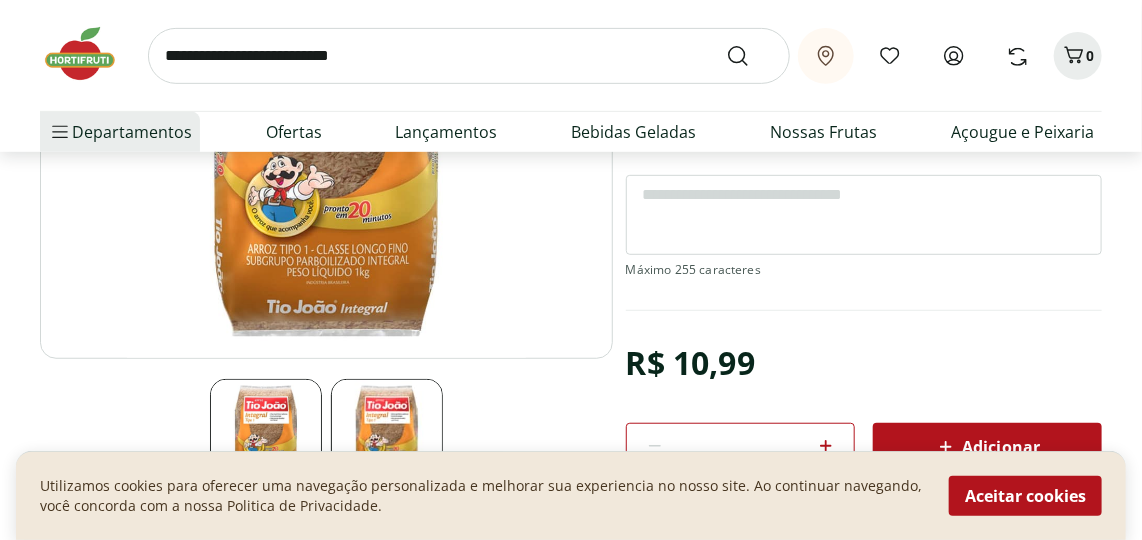scroll, scrollTop: 363, scrollLeft: 0, axis: vertical 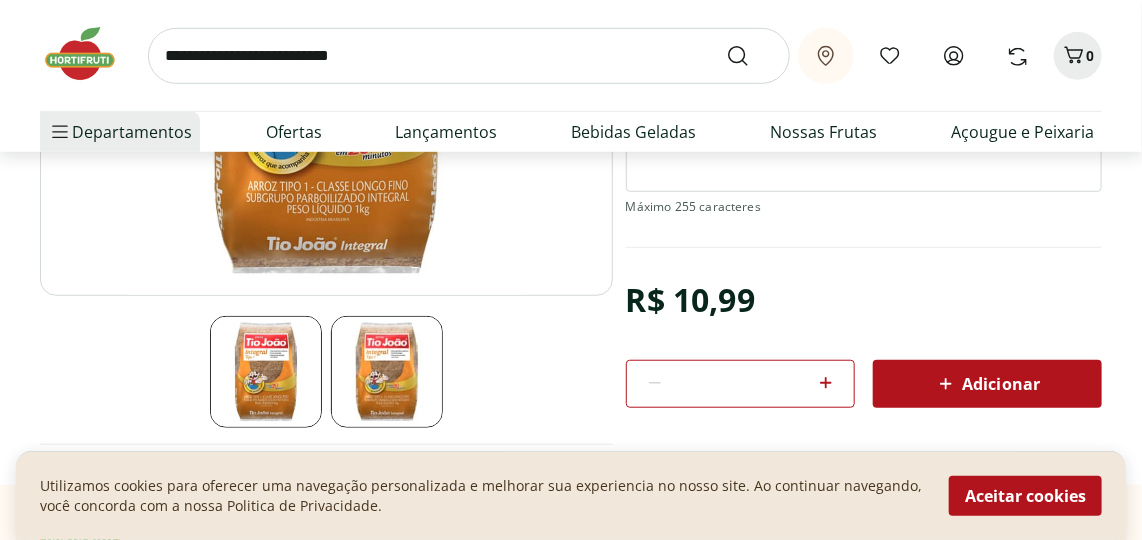 click on "Adicionar" at bounding box center [987, 384] 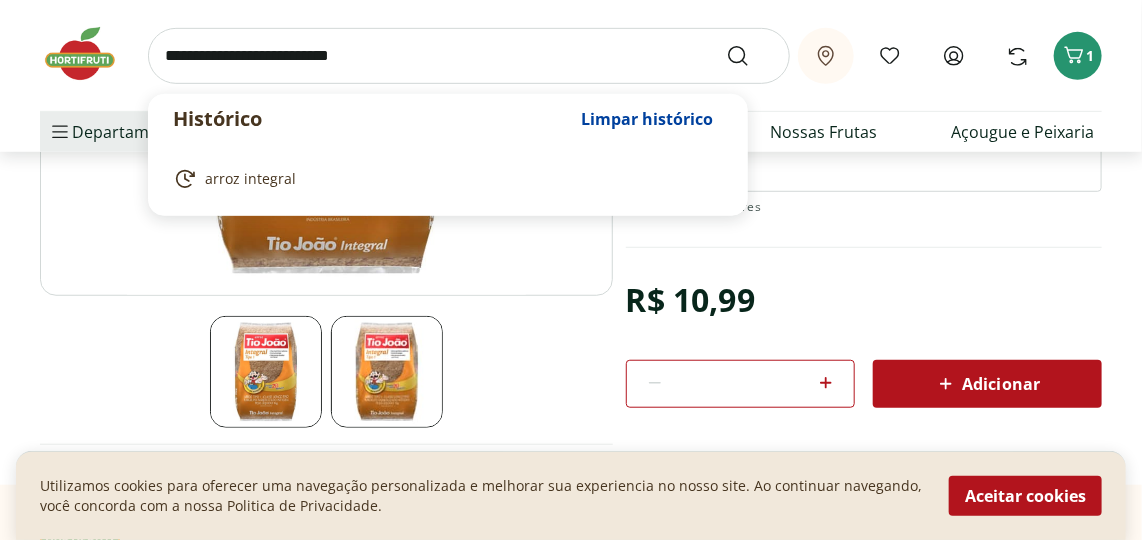 click at bounding box center (469, 56) 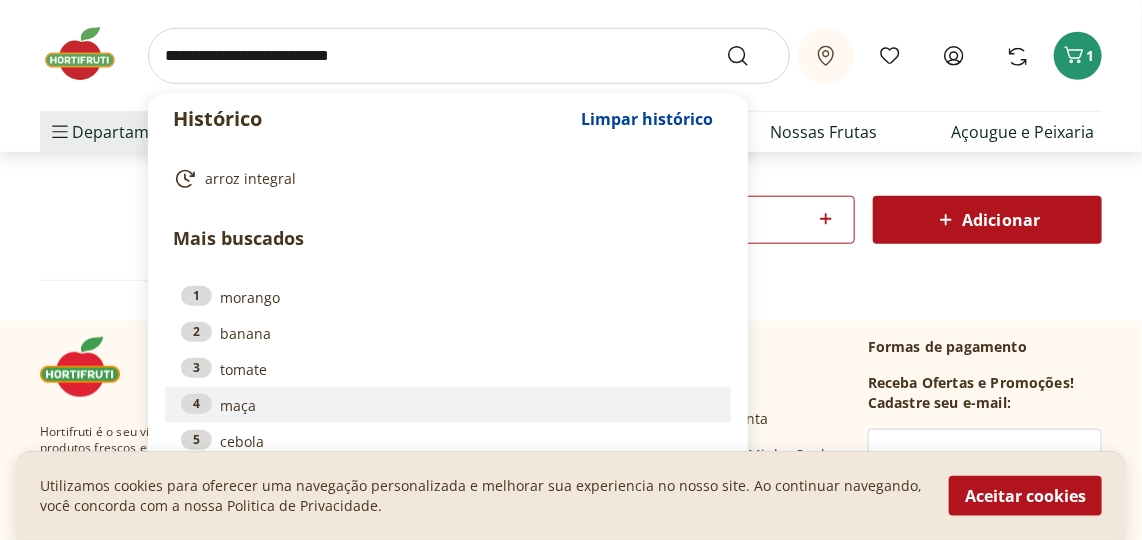 scroll, scrollTop: 545, scrollLeft: 0, axis: vertical 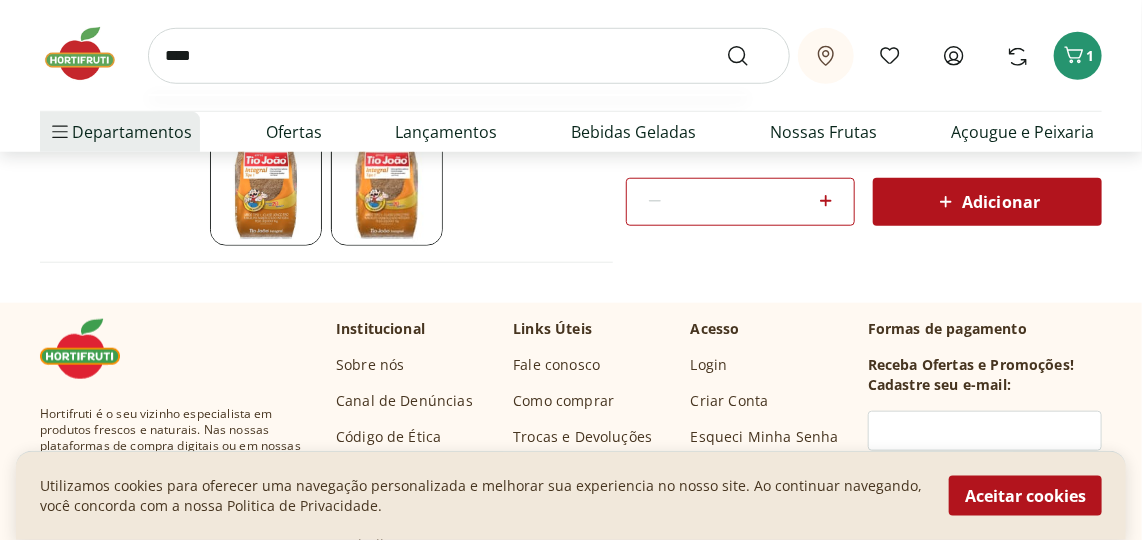 type on "*****" 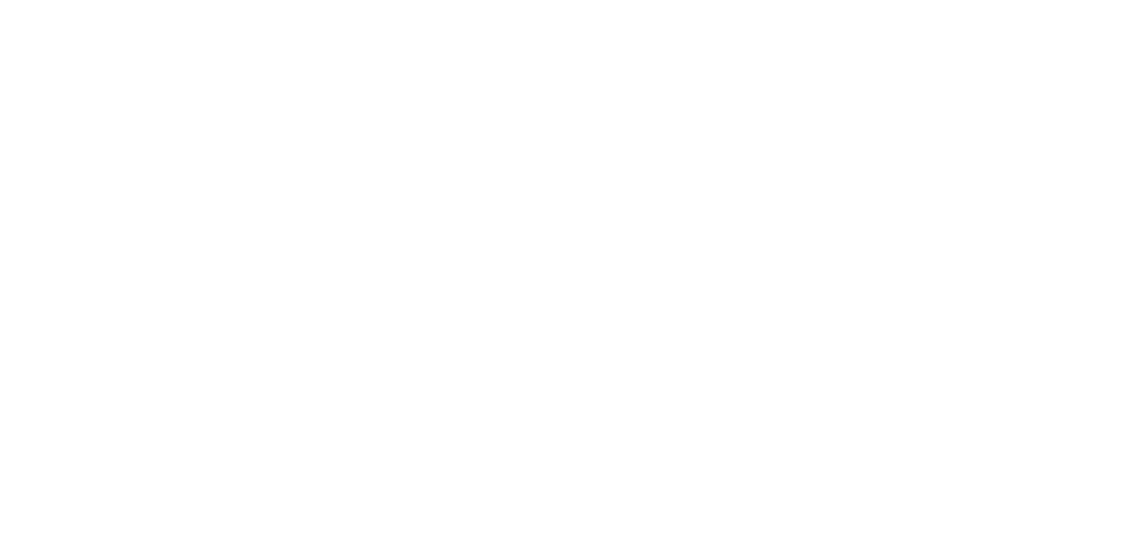 scroll, scrollTop: 363, scrollLeft: 0, axis: vertical 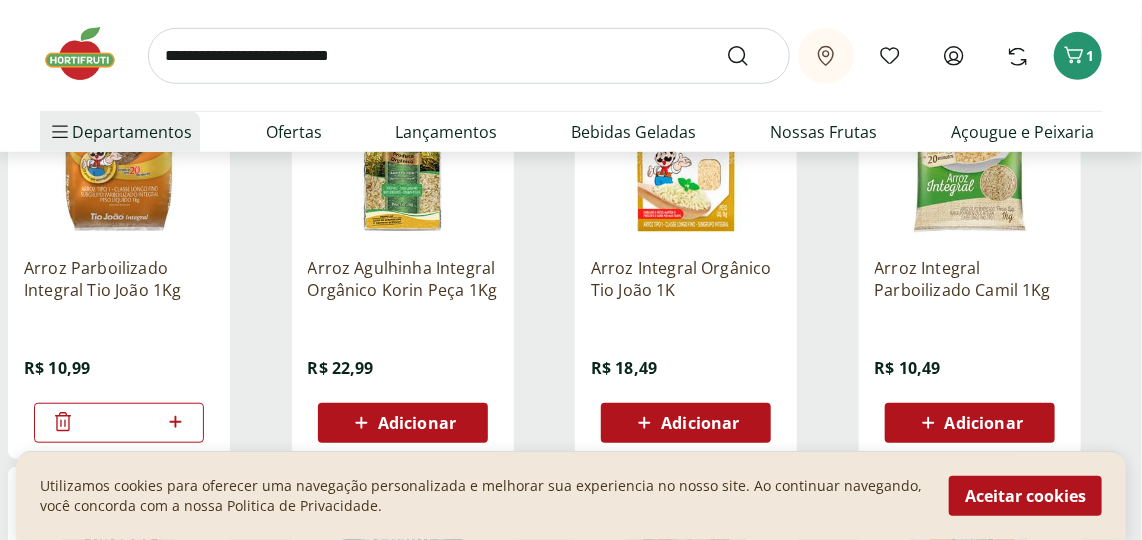click at bounding box center (469, 56) 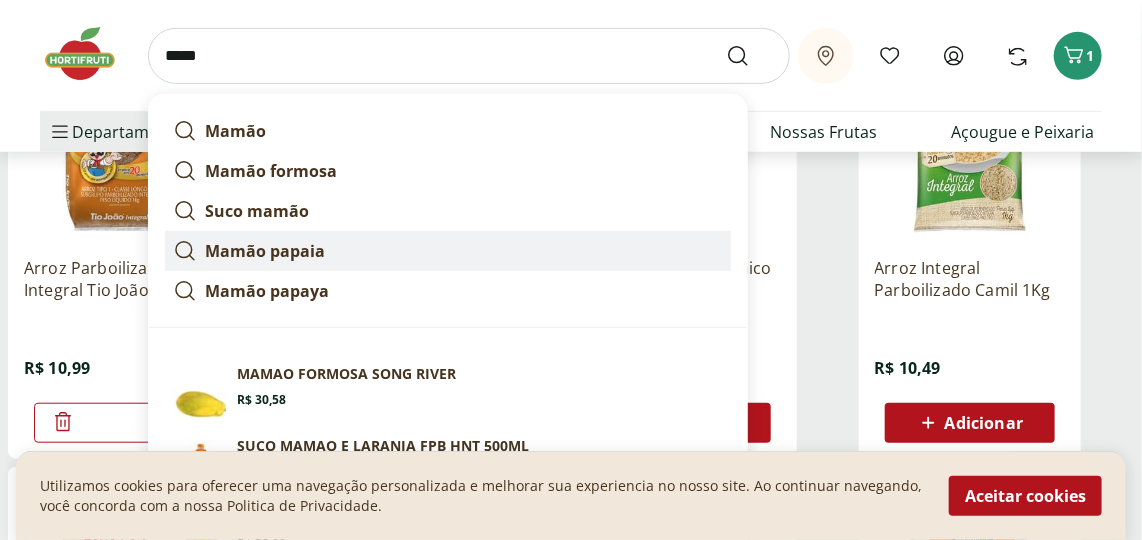 click on "Mamão papaia" at bounding box center (265, 251) 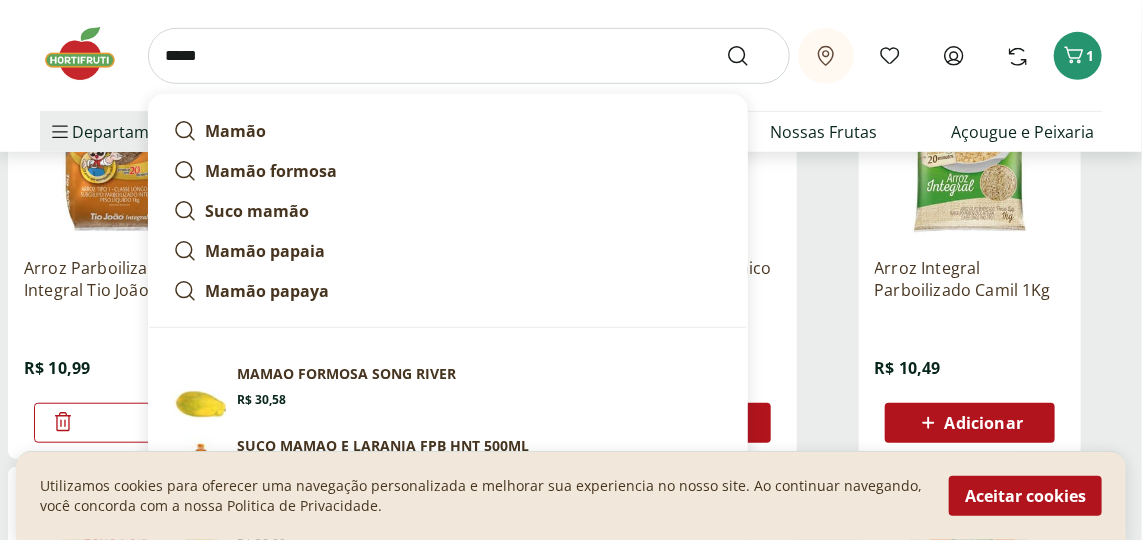 type on "**********" 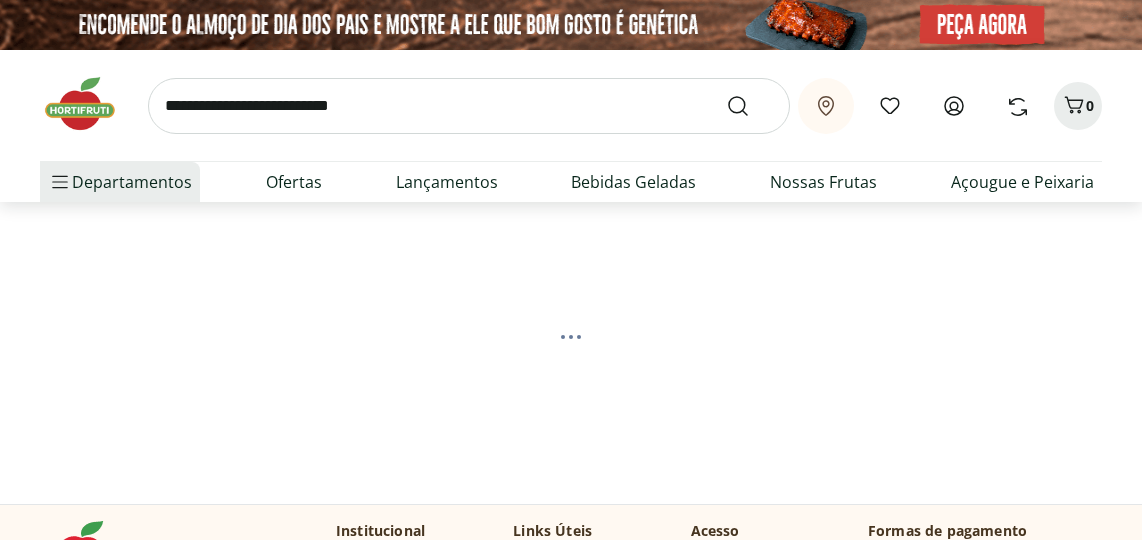 scroll, scrollTop: 0, scrollLeft: 0, axis: both 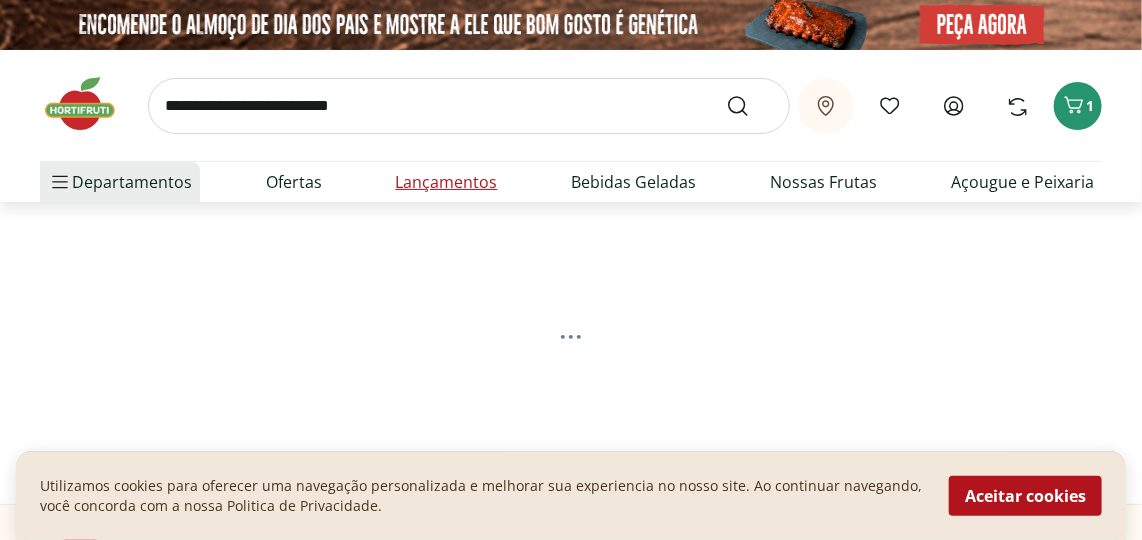 select on "**********" 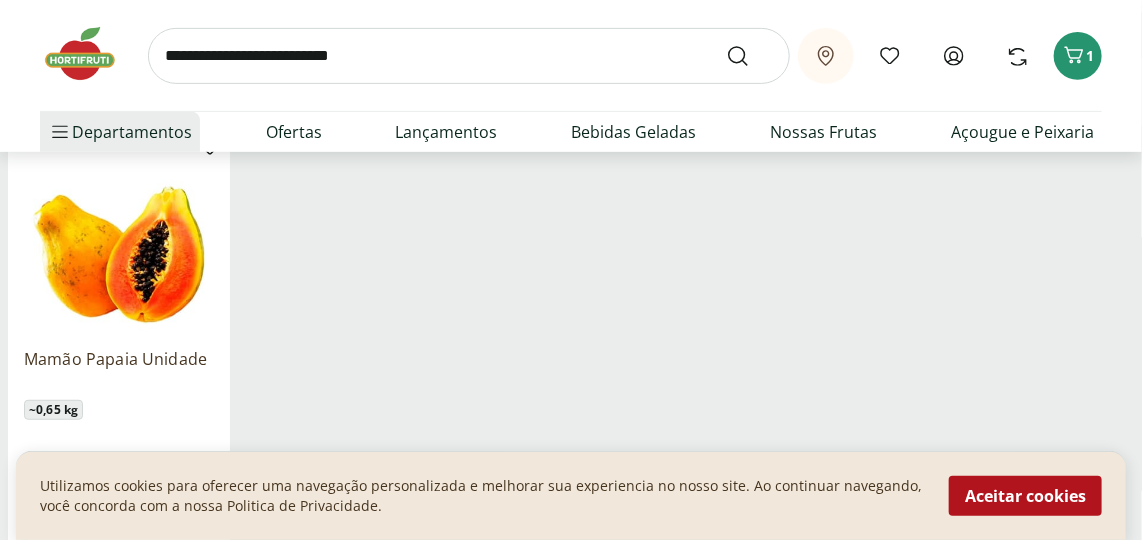 scroll, scrollTop: 363, scrollLeft: 0, axis: vertical 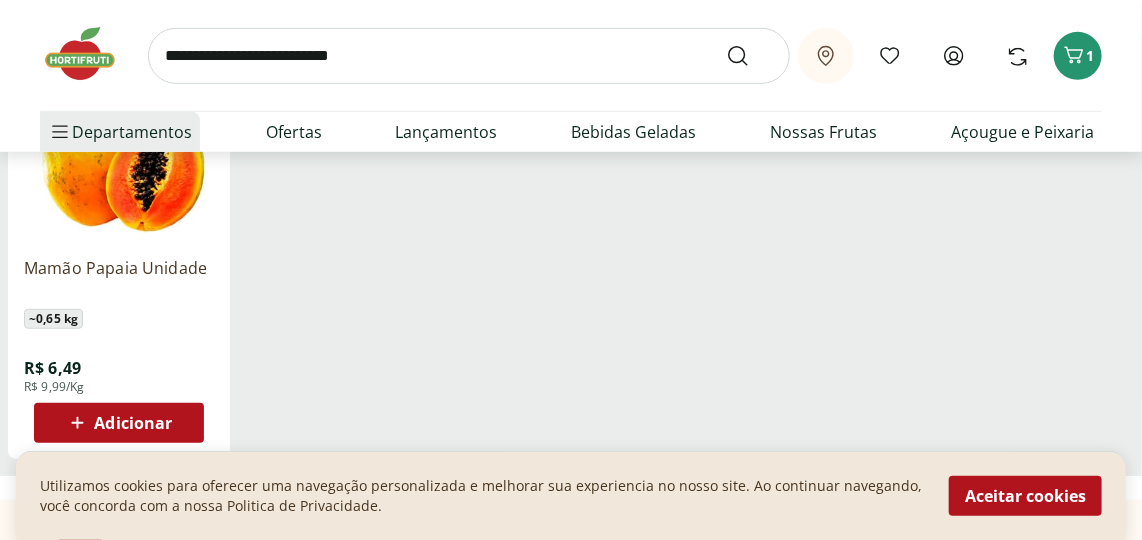click at bounding box center [119, 146] 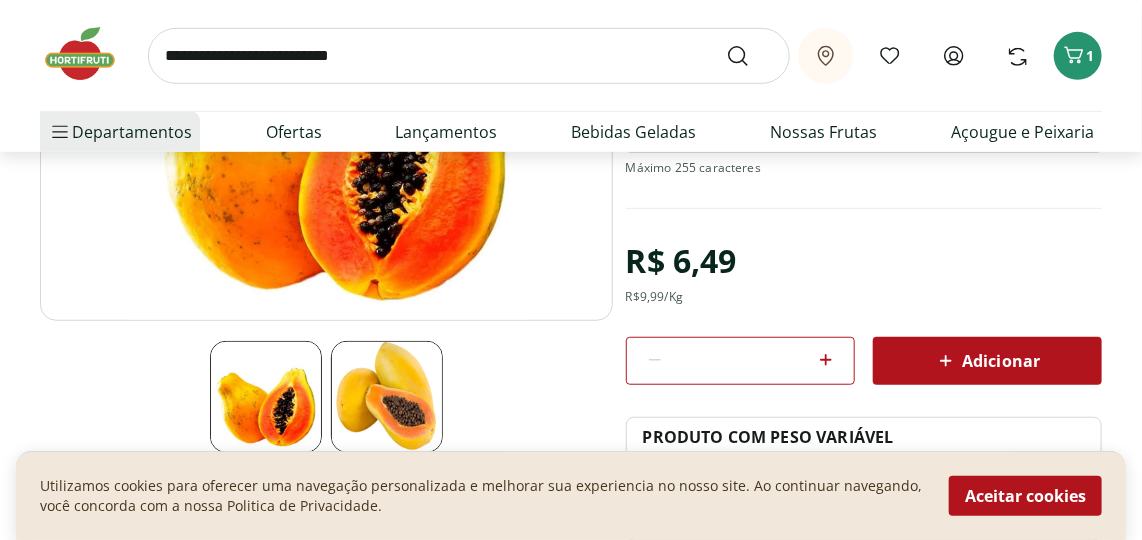 scroll, scrollTop: 363, scrollLeft: 0, axis: vertical 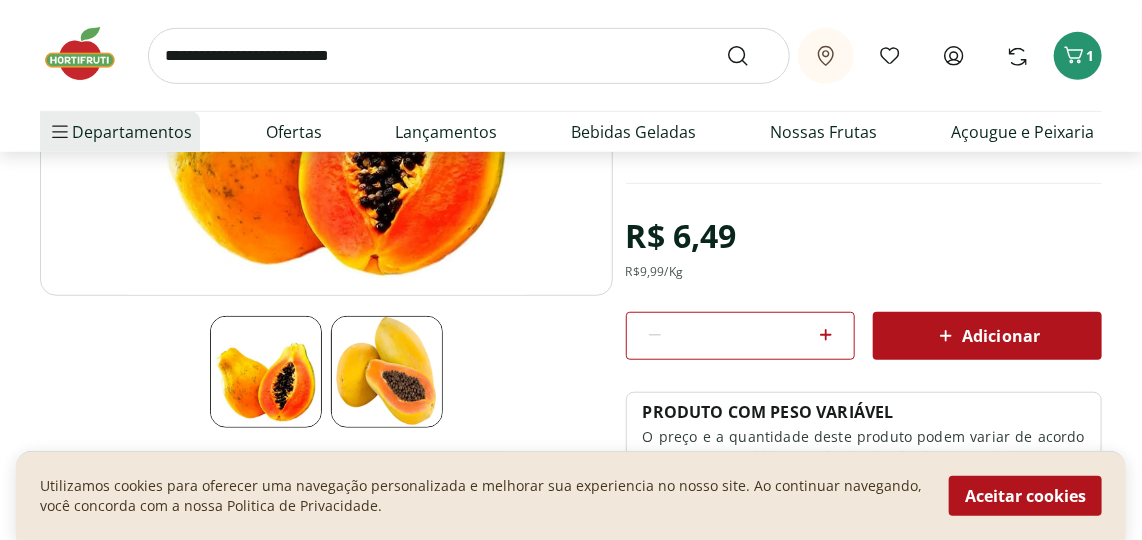 click on "Adicionar" at bounding box center [987, 336] 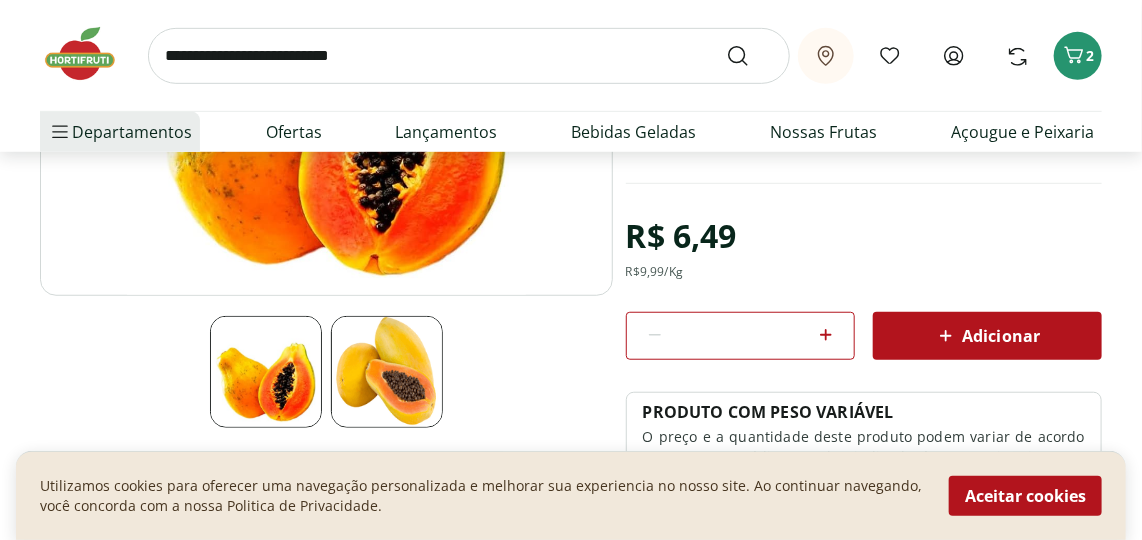 click at bounding box center (469, 56) 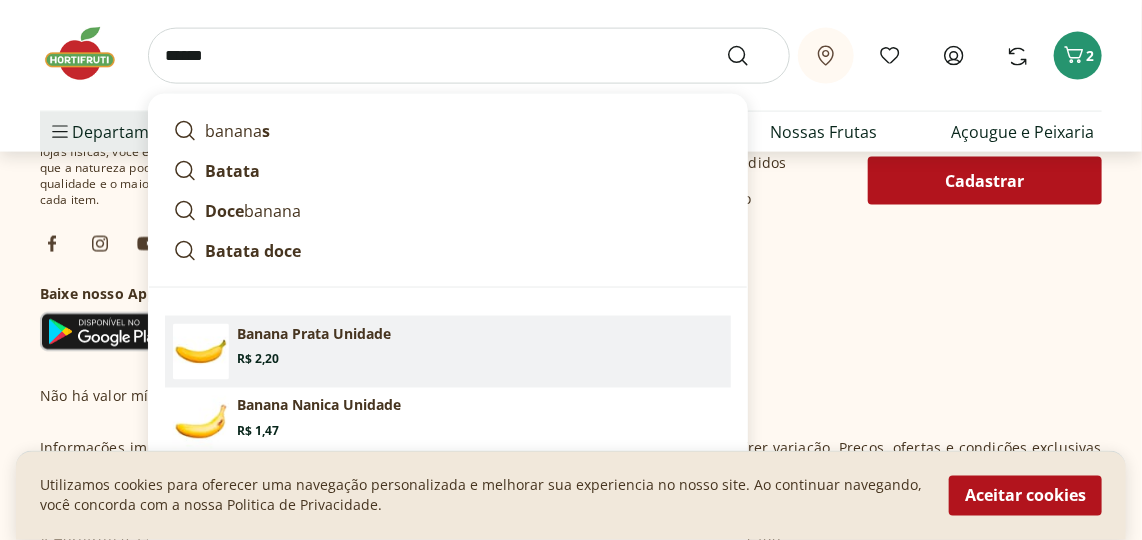 scroll, scrollTop: 999, scrollLeft: 0, axis: vertical 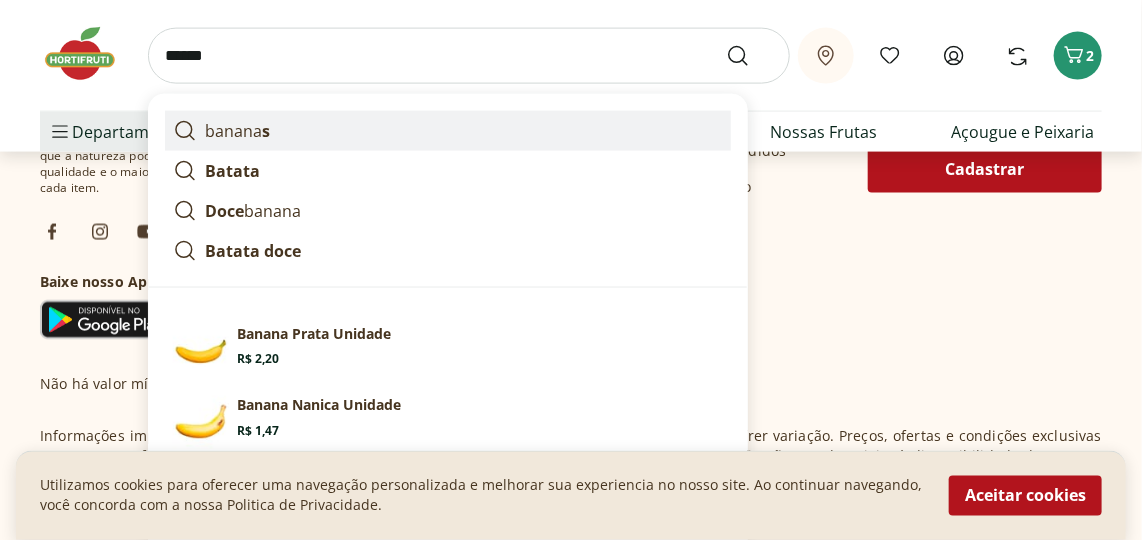 click on "banana s" at bounding box center [237, 131] 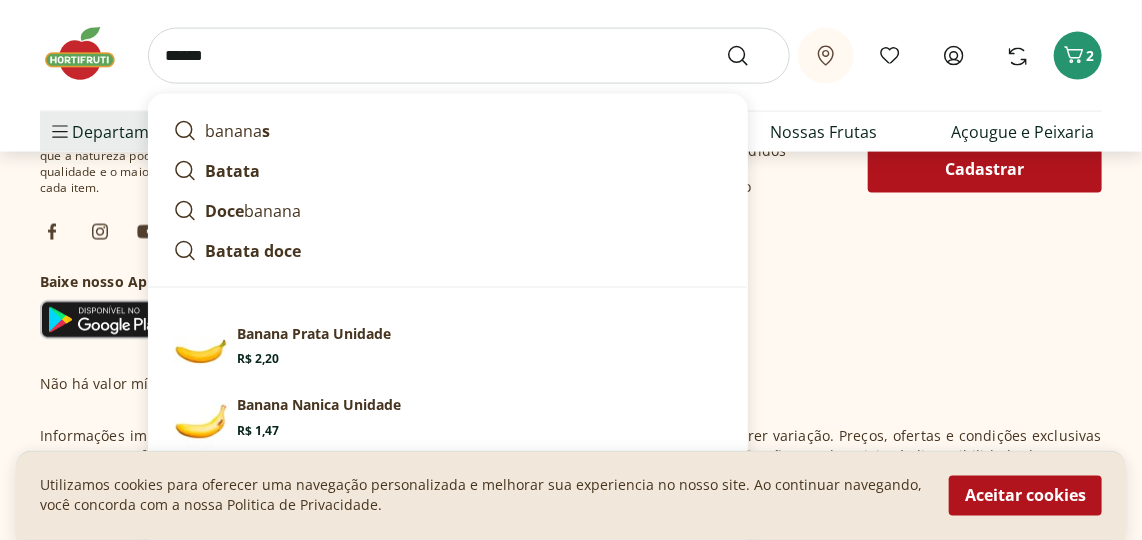 type on "*******" 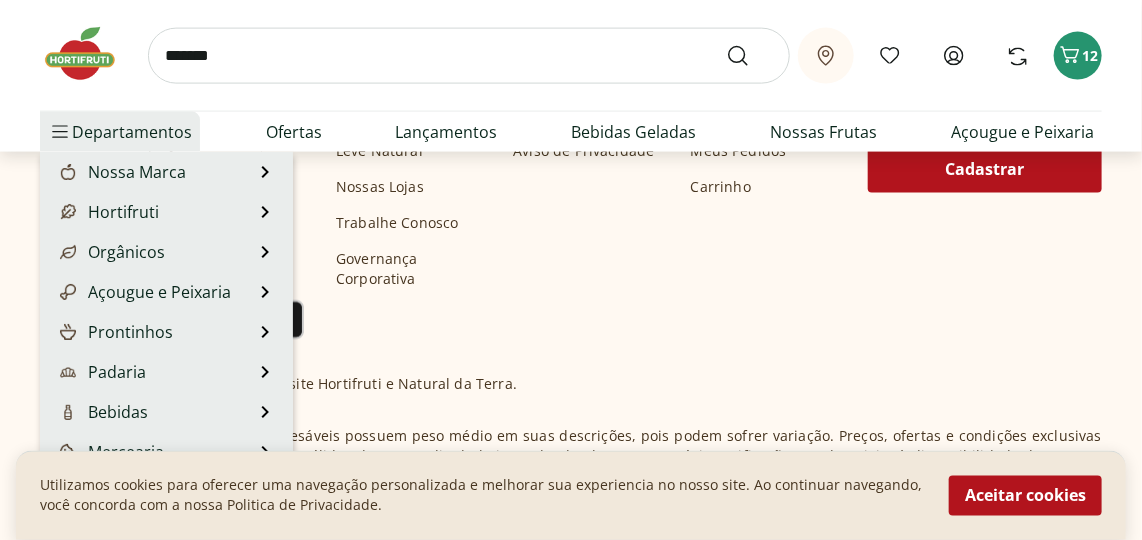 click on "Departamentos" at bounding box center (120, 132) 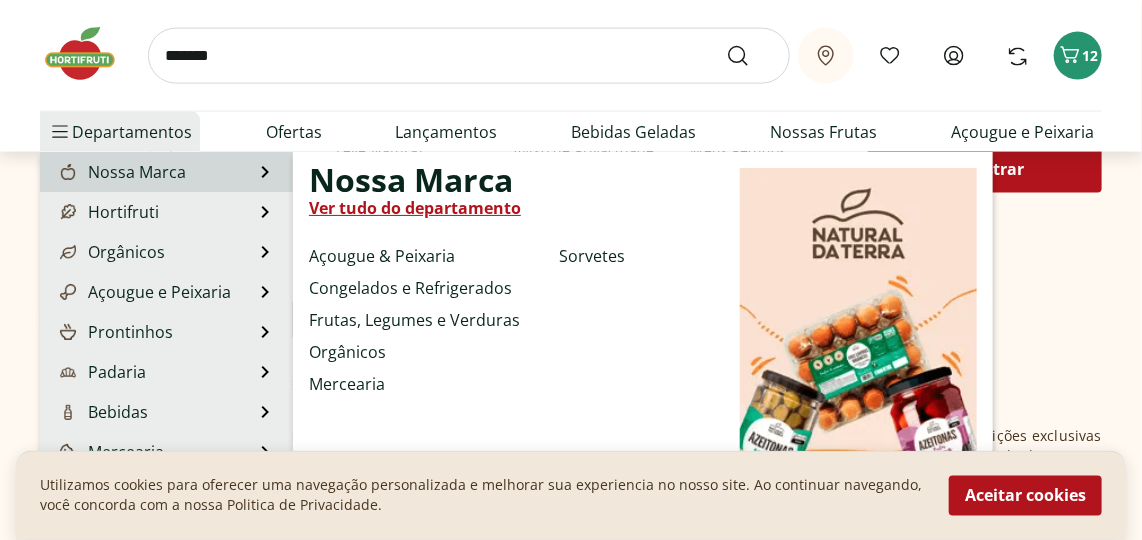 click on "Nossa Marca" at bounding box center [121, 172] 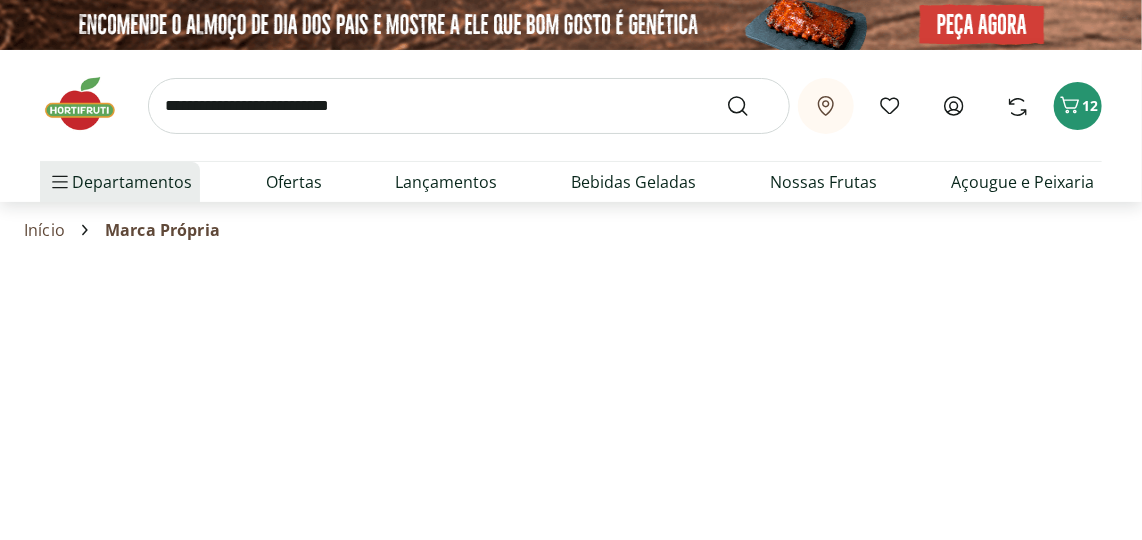 select on "**********" 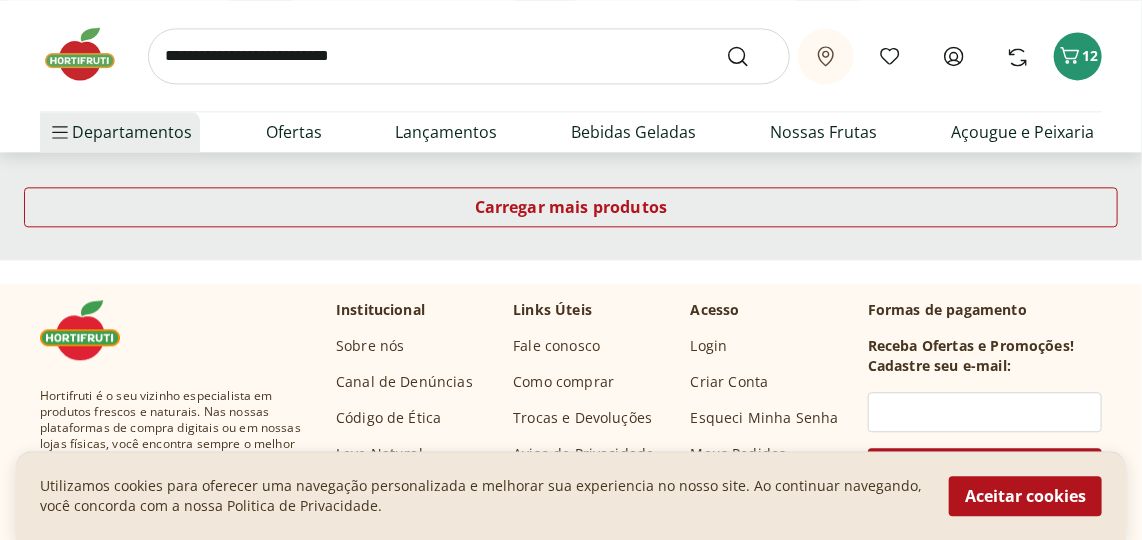 scroll, scrollTop: 1363, scrollLeft: 0, axis: vertical 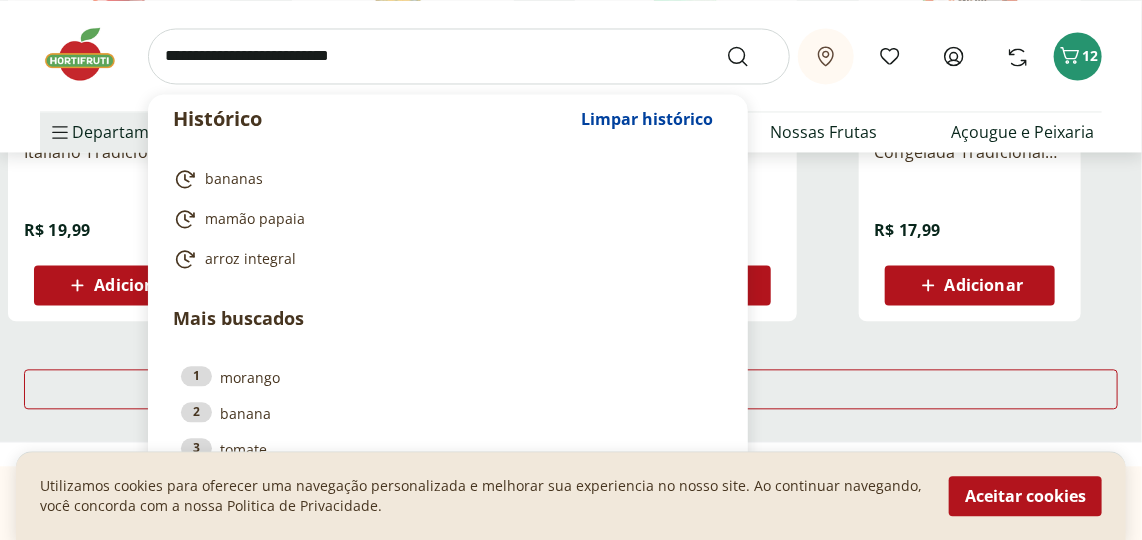 click at bounding box center (469, 56) 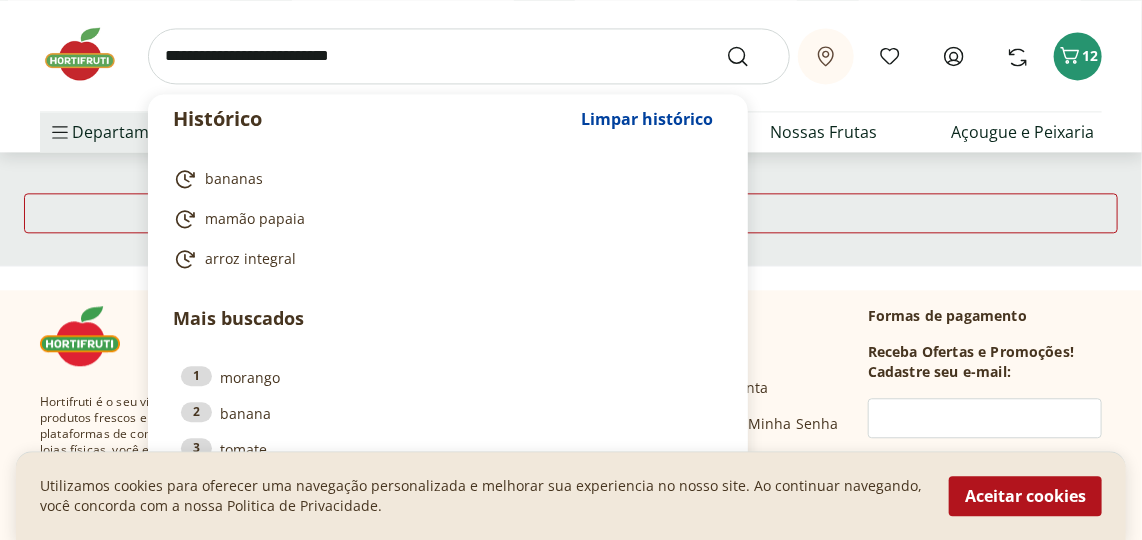 scroll, scrollTop: 1545, scrollLeft: 0, axis: vertical 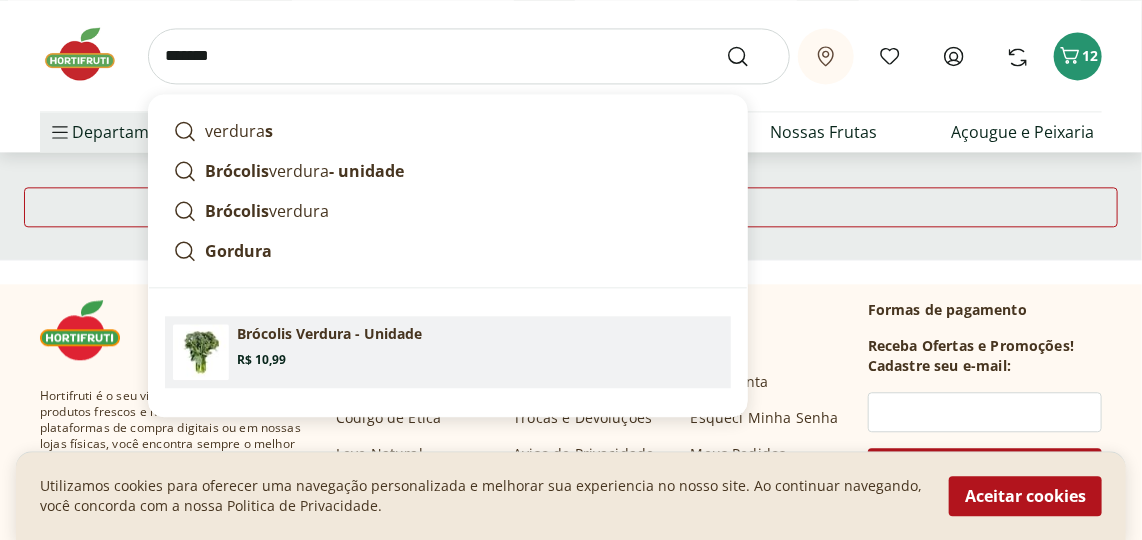 click at bounding box center [201, 352] 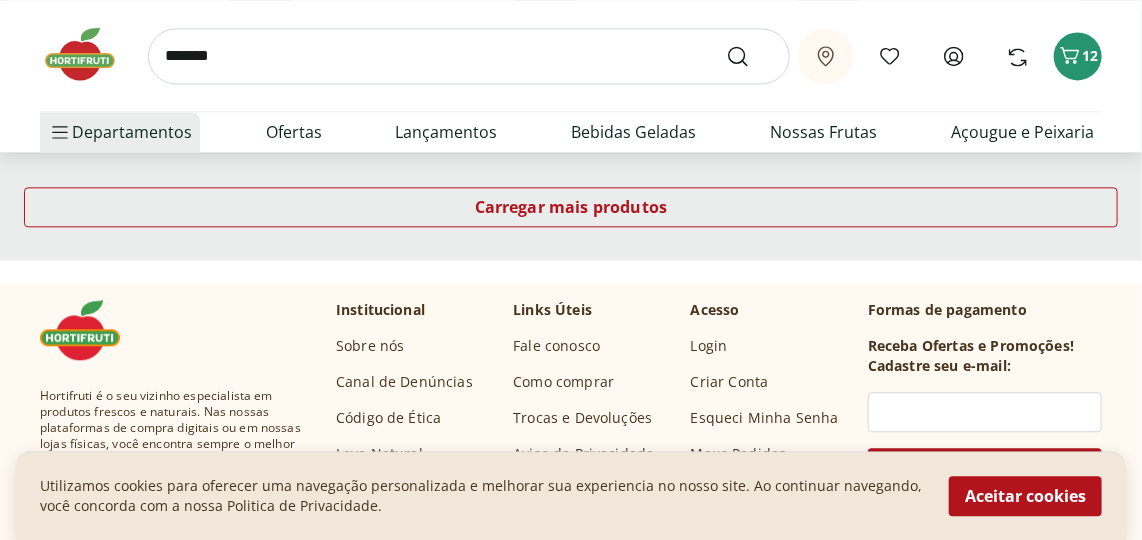 type on "**********" 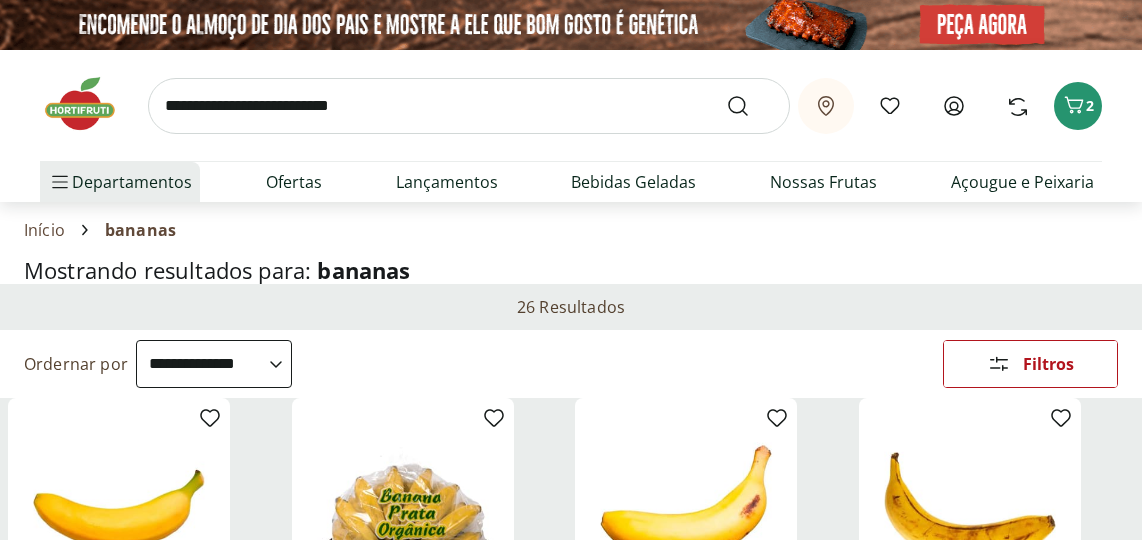 select on "**********" 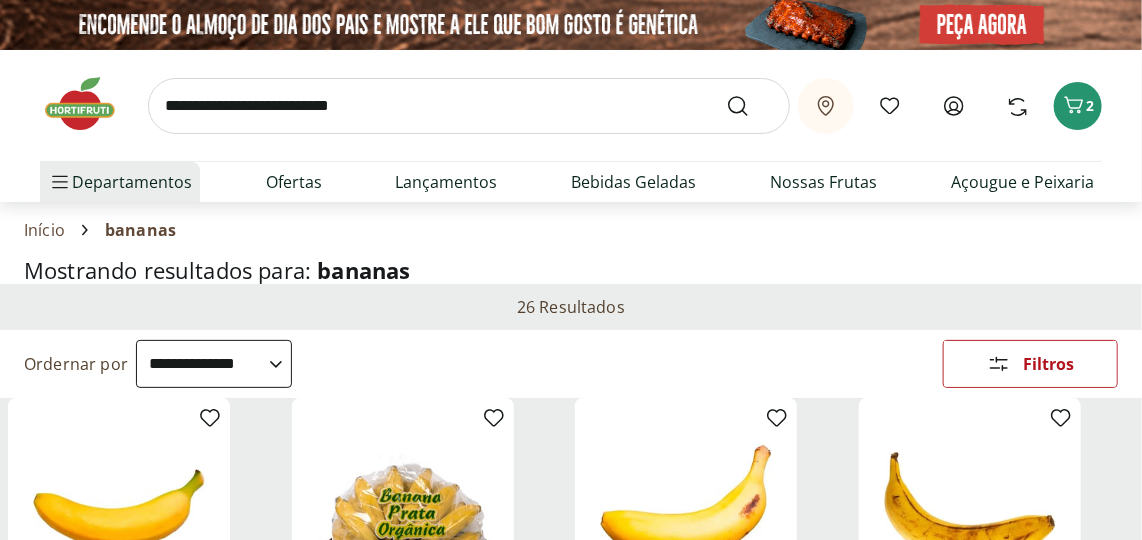 scroll, scrollTop: 0, scrollLeft: 0, axis: both 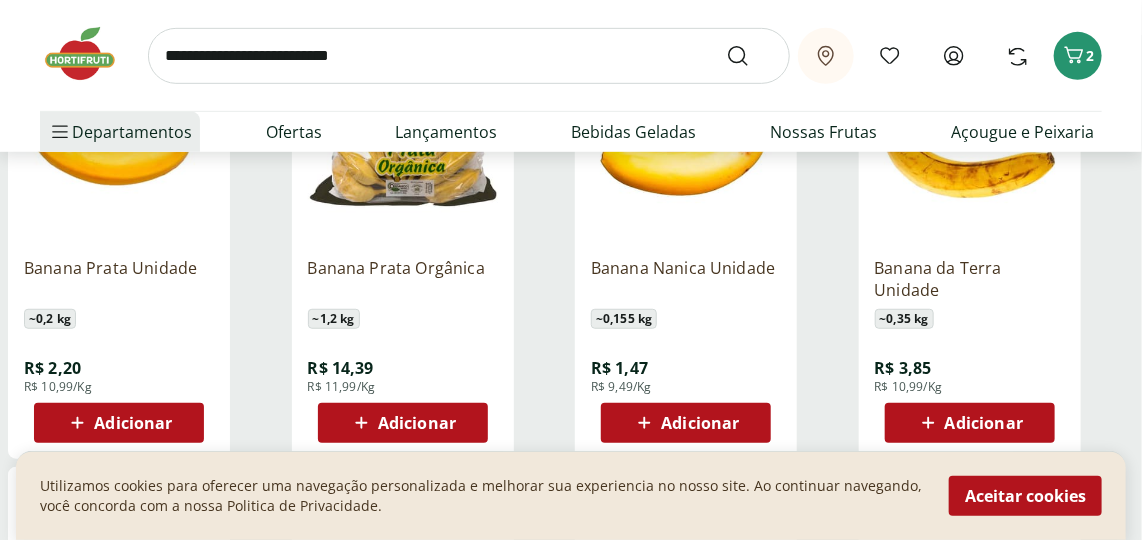 click at bounding box center (686, 146) 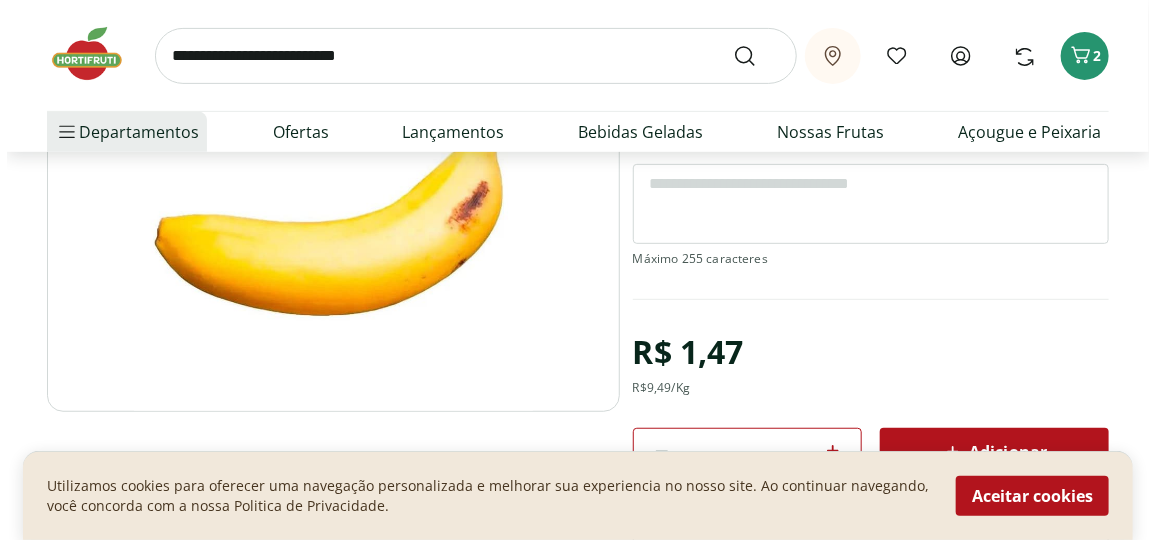 scroll, scrollTop: 272, scrollLeft: 0, axis: vertical 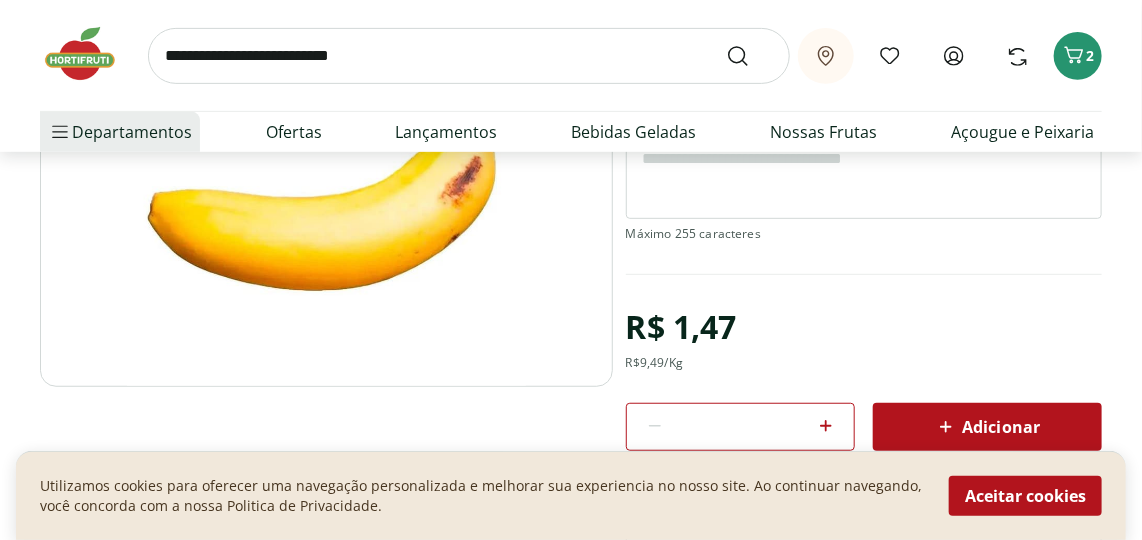 click 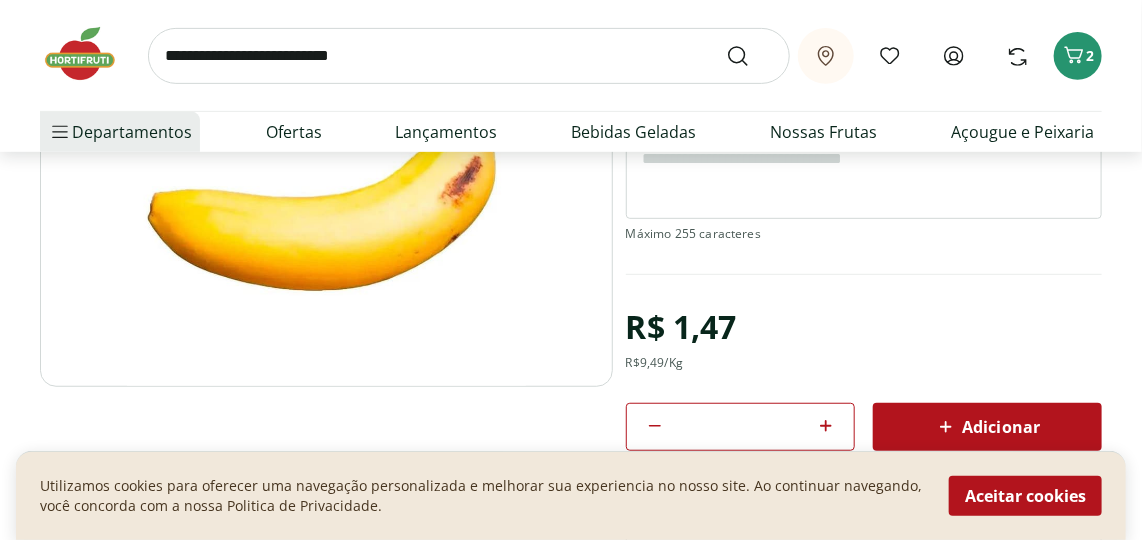 click 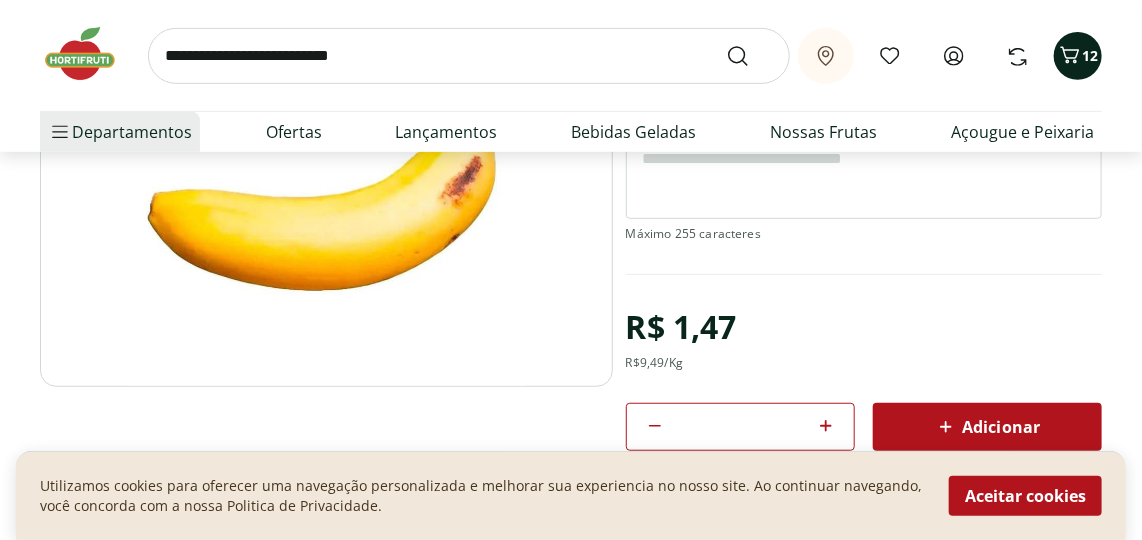 click on "12" at bounding box center [1090, 55] 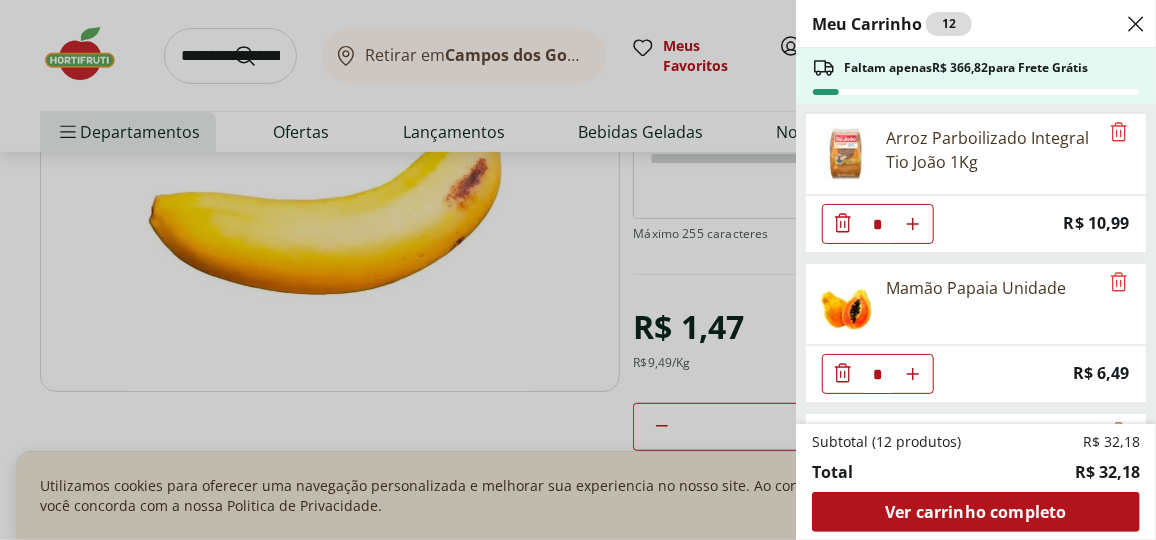 scroll, scrollTop: 363, scrollLeft: 0, axis: vertical 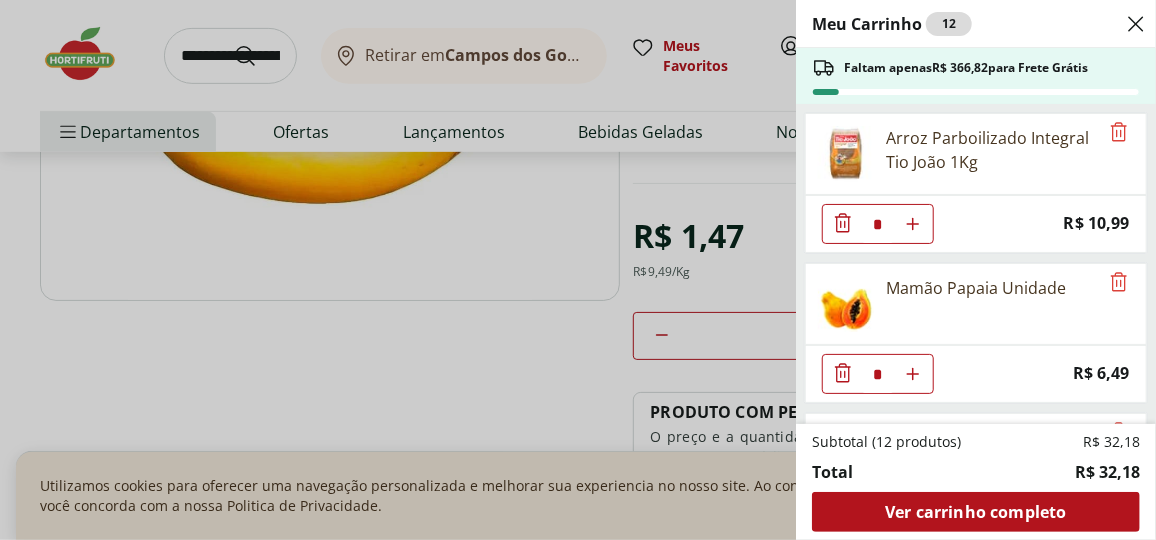 select on "**********" 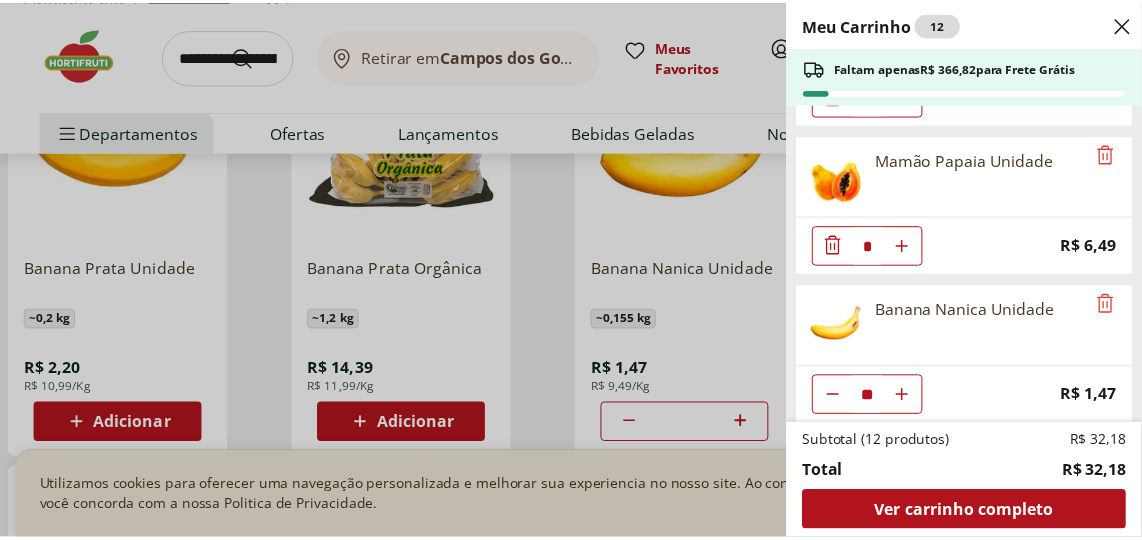 scroll, scrollTop: 130, scrollLeft: 0, axis: vertical 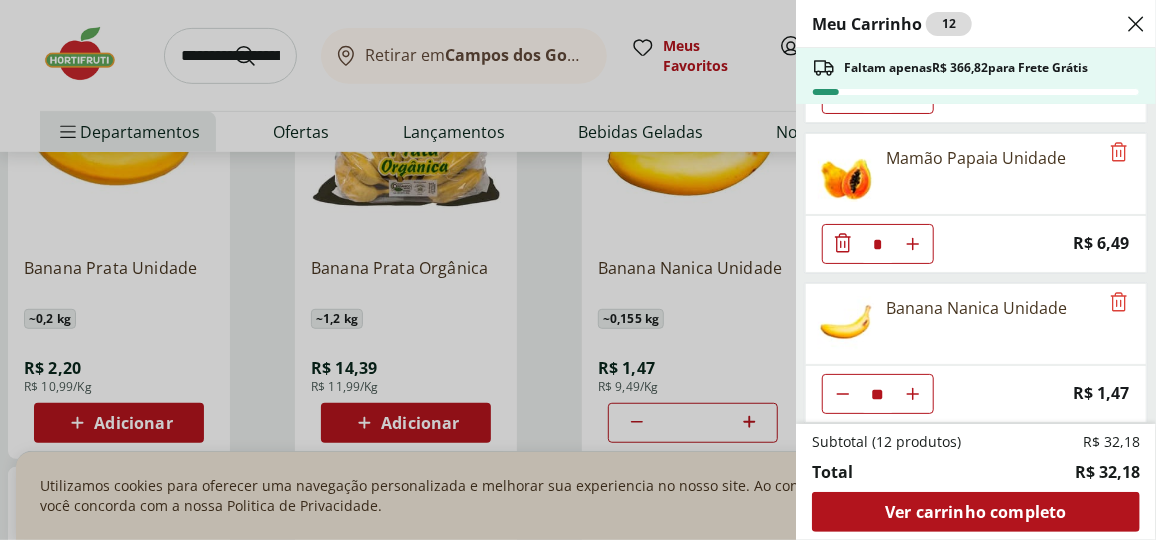 click 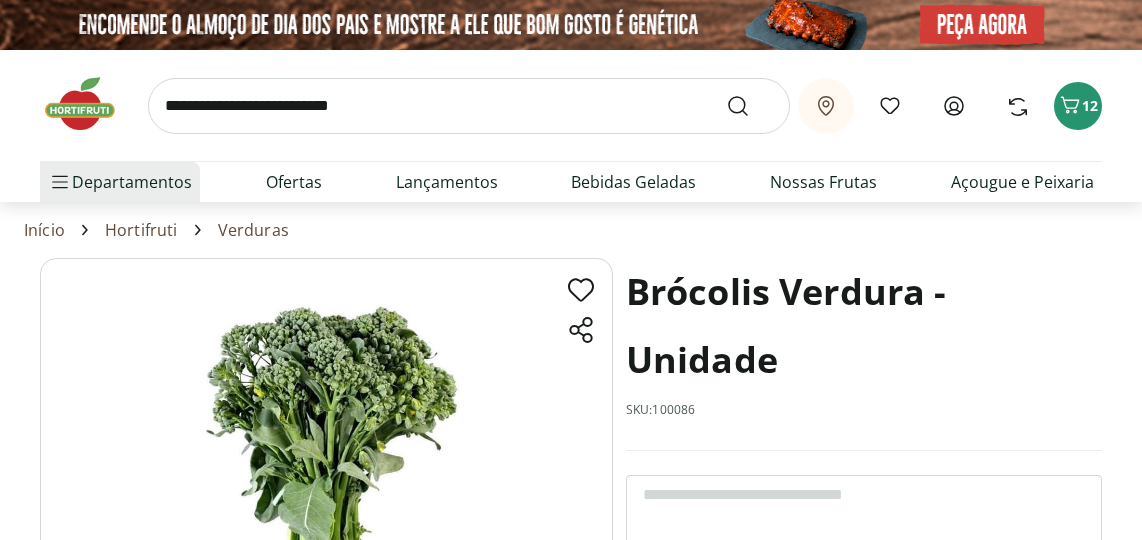 scroll, scrollTop: 0, scrollLeft: 0, axis: both 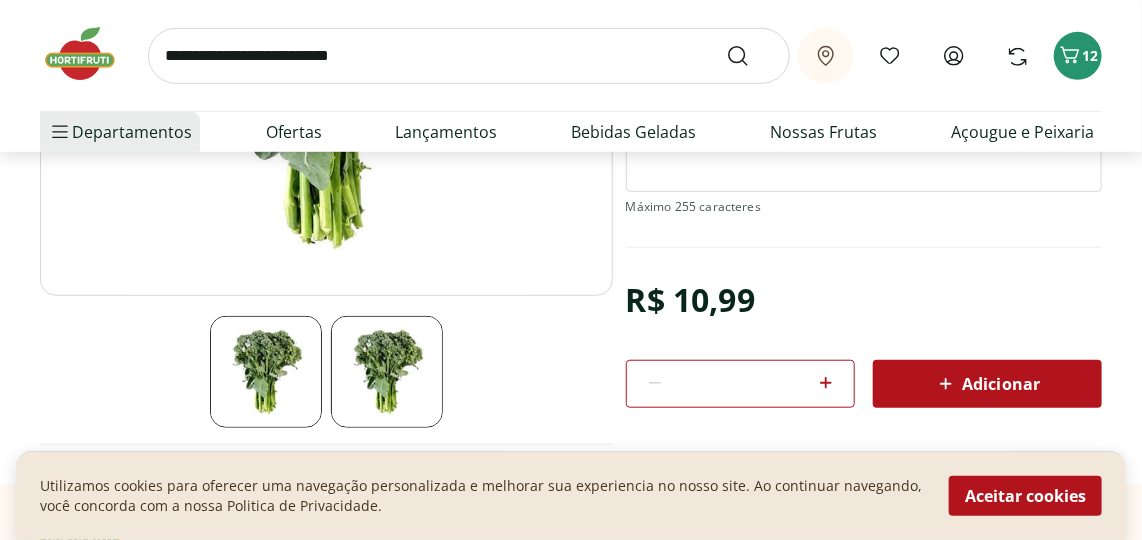 click at bounding box center [266, 372] 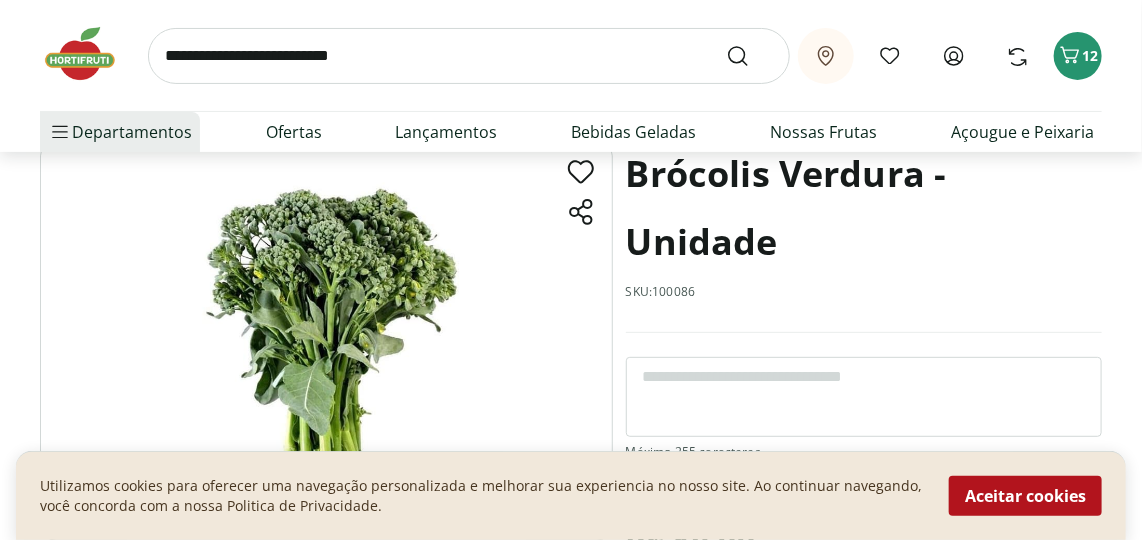 scroll, scrollTop: 90, scrollLeft: 0, axis: vertical 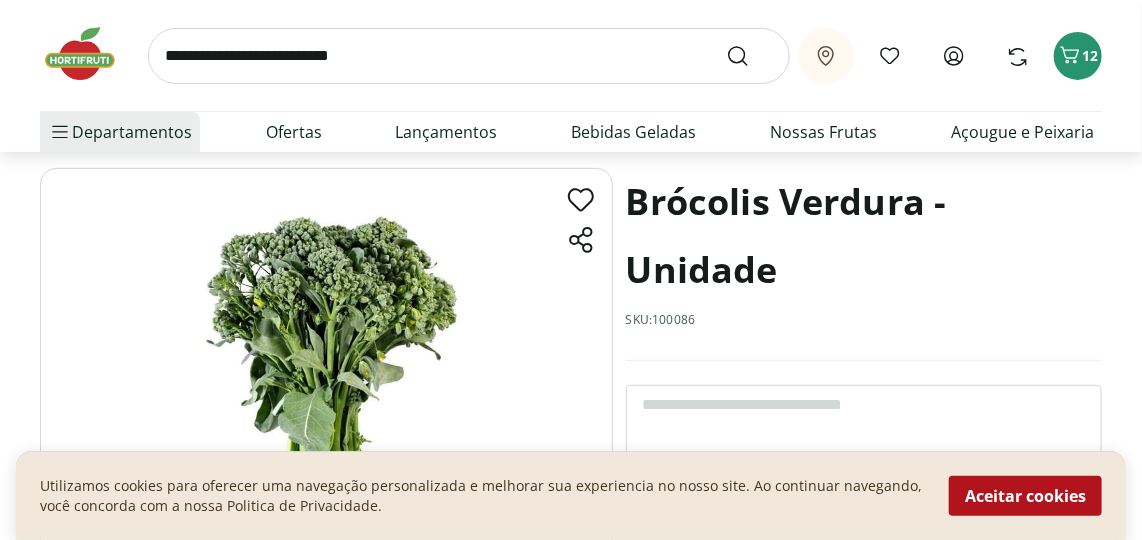 click at bounding box center [326, 368] 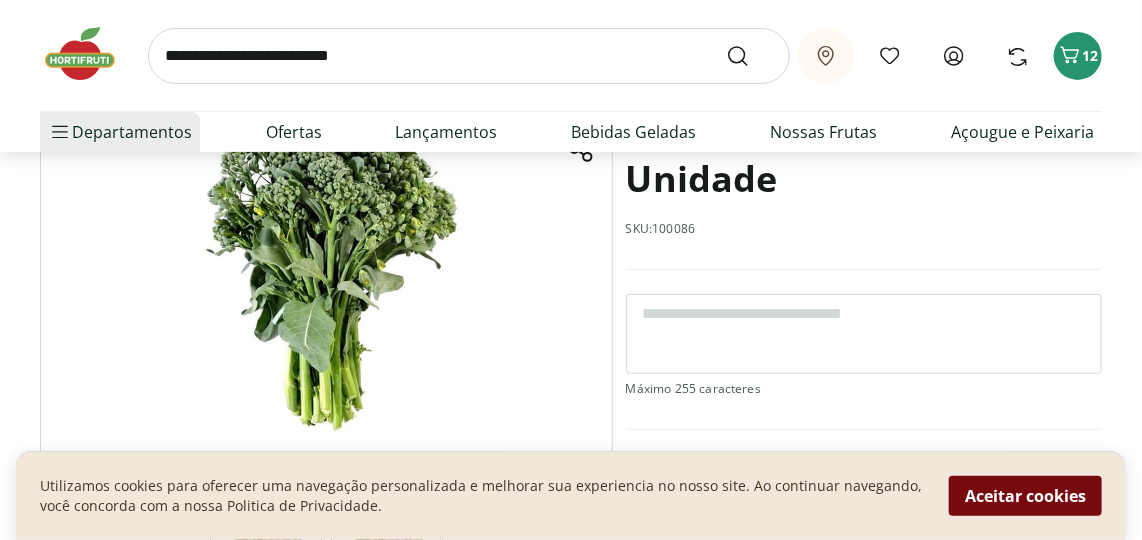 click on "Aceitar cookies" at bounding box center [1025, 496] 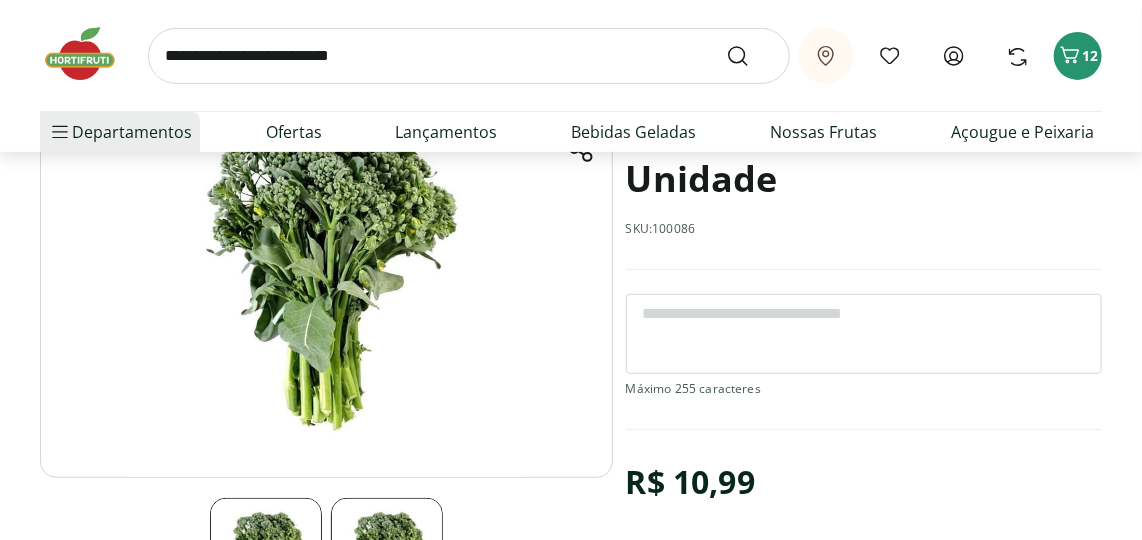 click at bounding box center [326, 277] 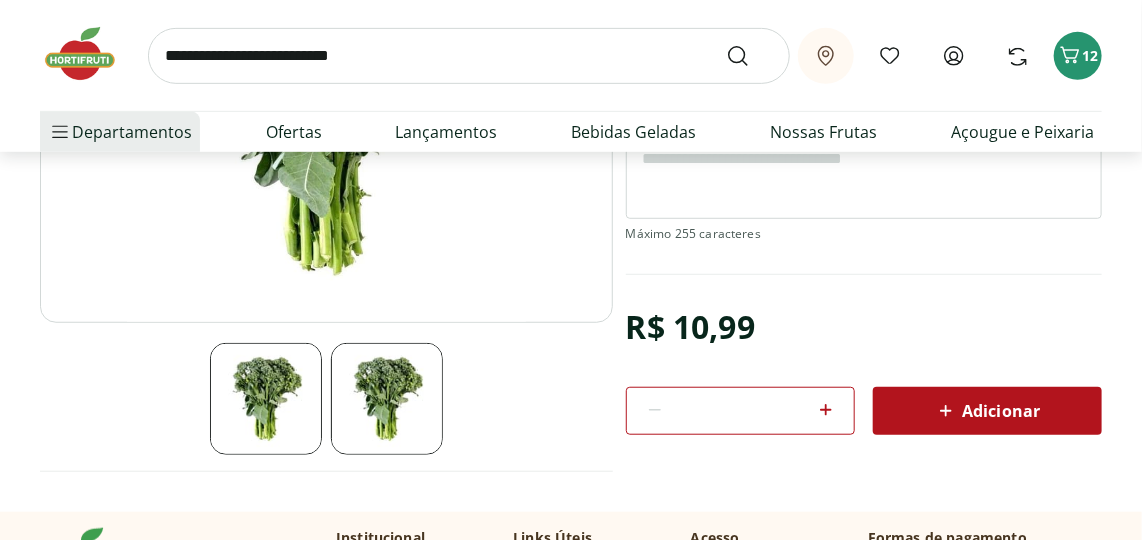 scroll, scrollTop: 363, scrollLeft: 0, axis: vertical 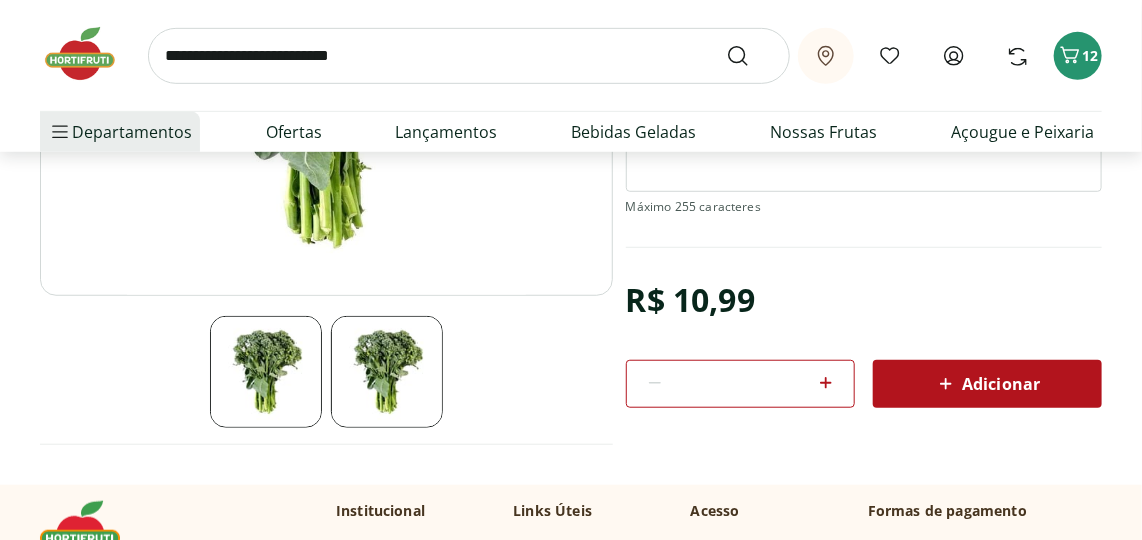 click at bounding box center (266, 372) 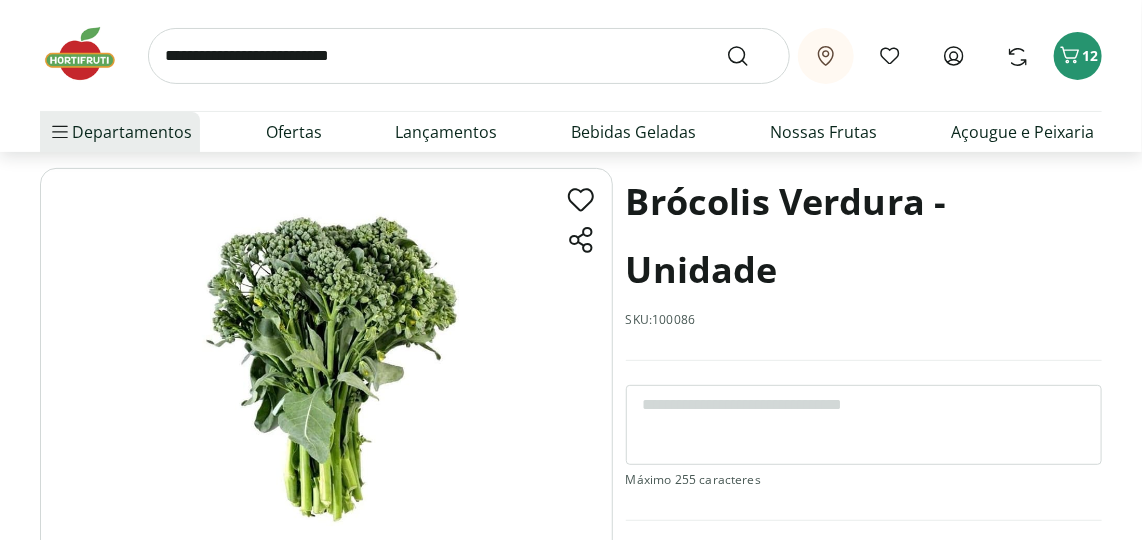 scroll, scrollTop: 0, scrollLeft: 0, axis: both 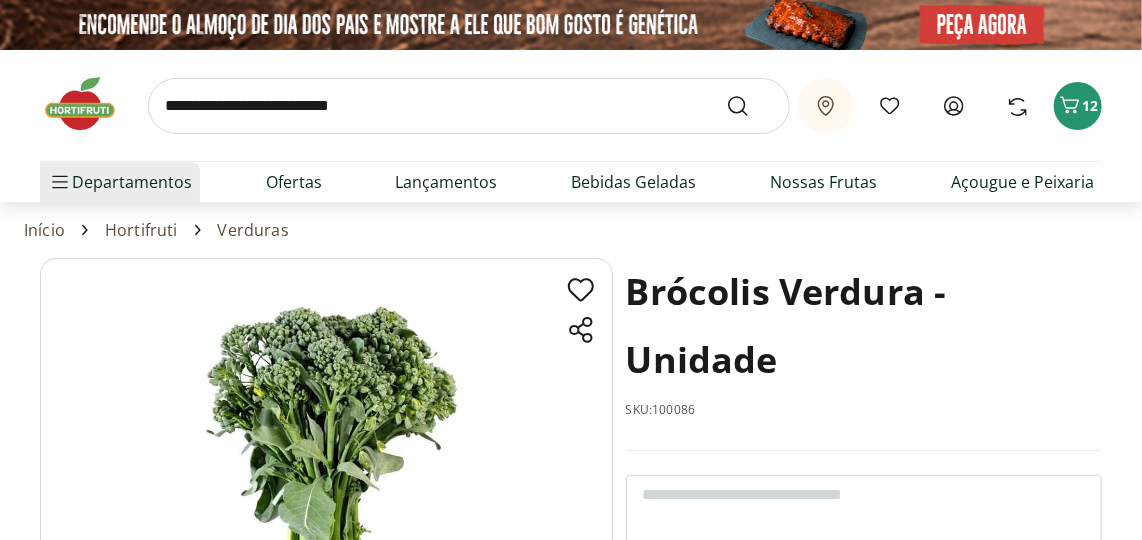 click on "Verduras" at bounding box center (253, 230) 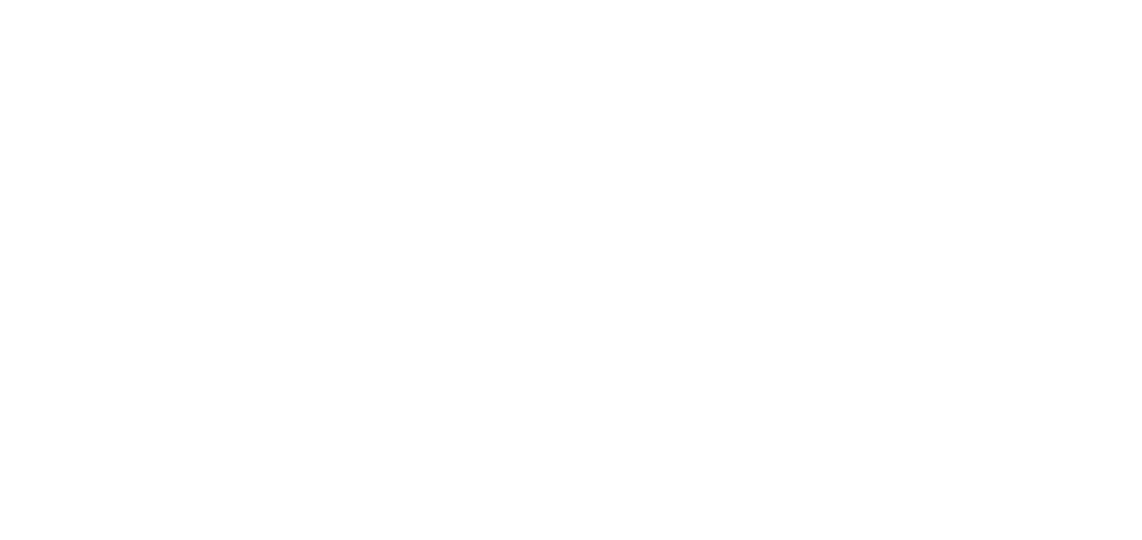 select on "**********" 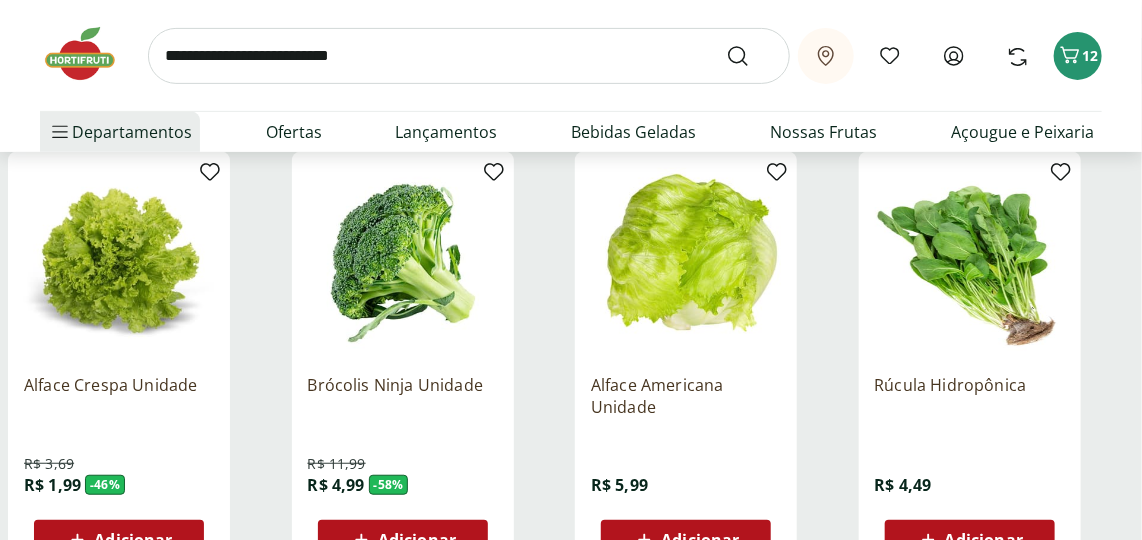 scroll, scrollTop: 272, scrollLeft: 0, axis: vertical 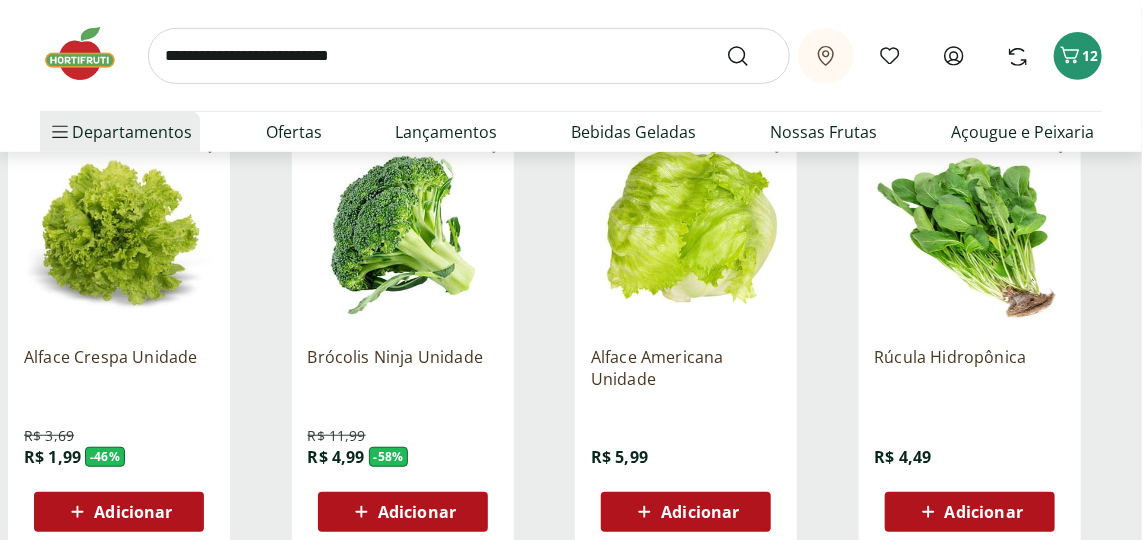 click at bounding box center [403, 235] 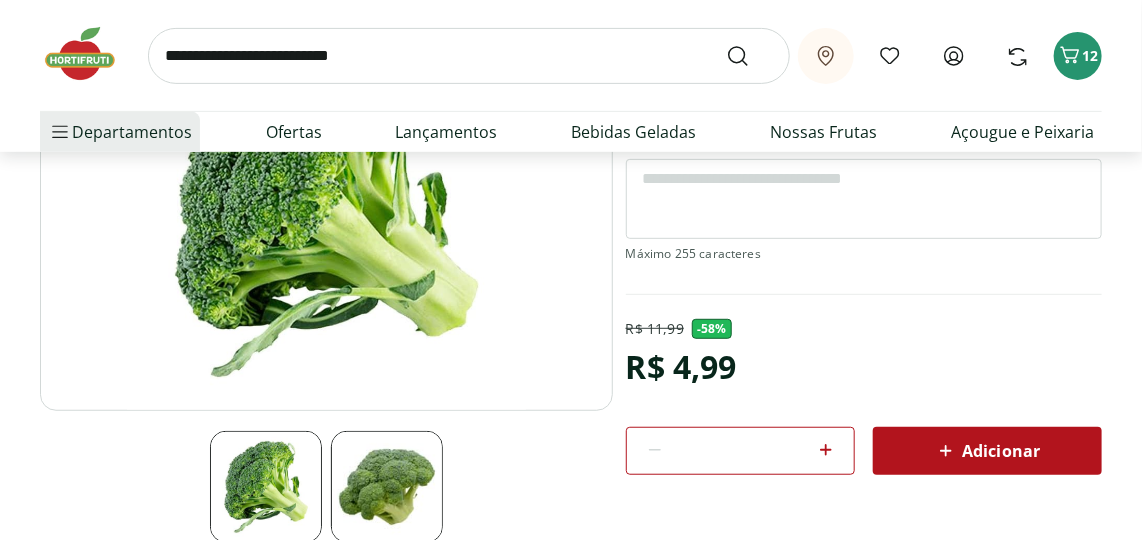 scroll, scrollTop: 272, scrollLeft: 0, axis: vertical 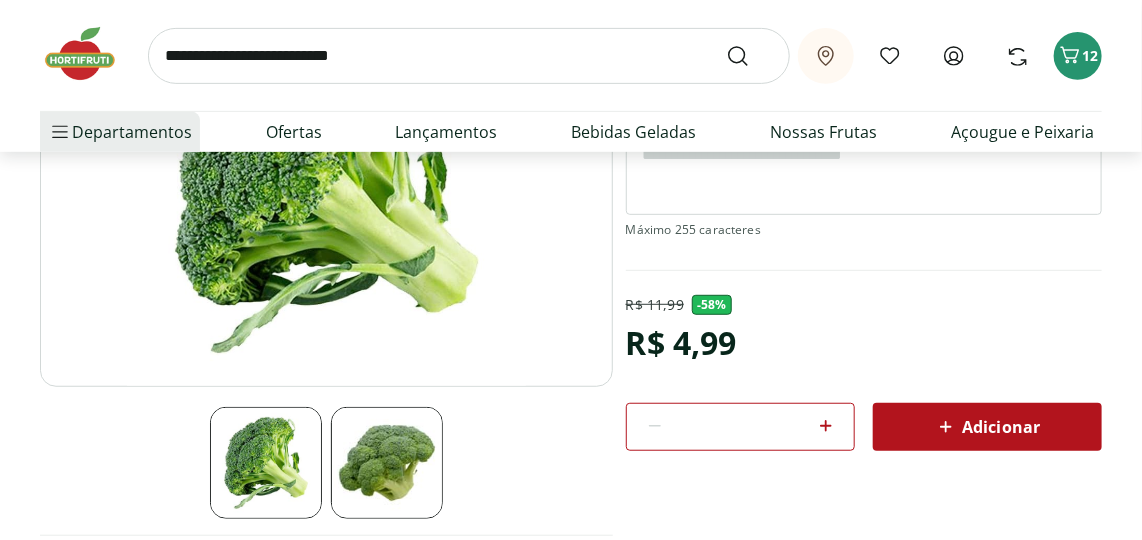 click 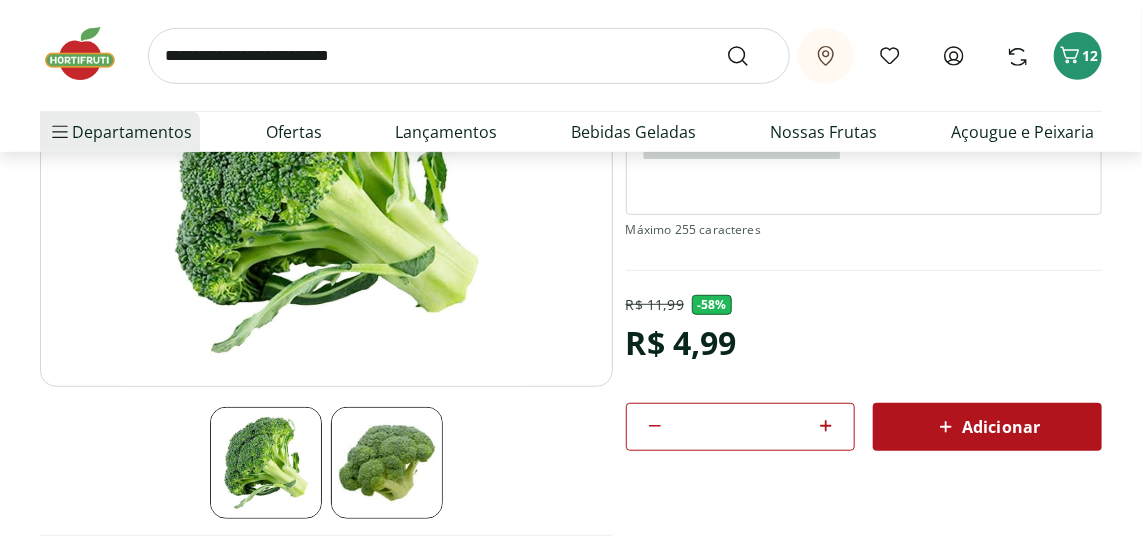 click on "Adicionar" at bounding box center (987, 427) 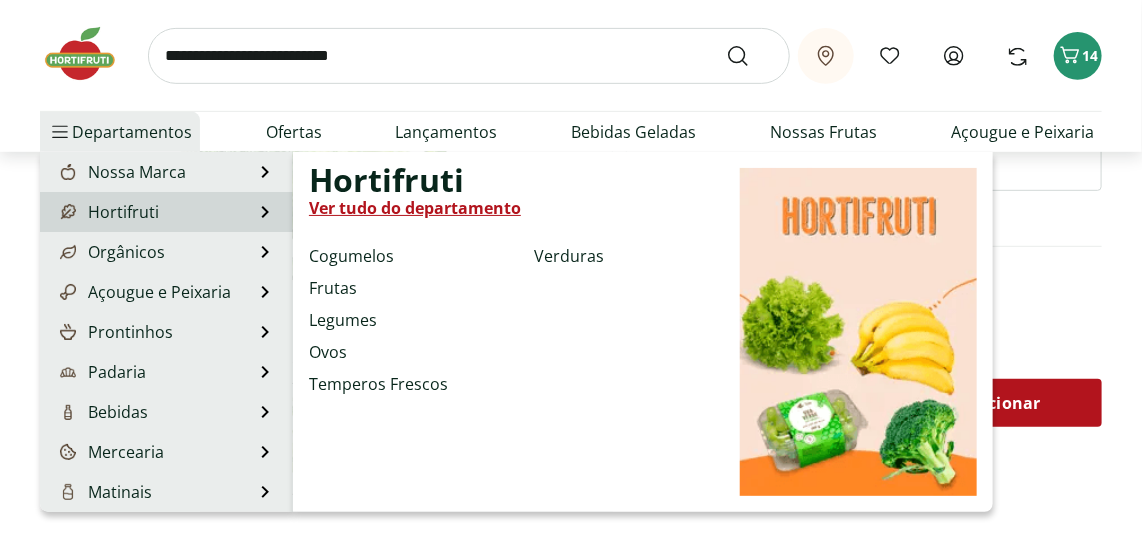 scroll, scrollTop: 272, scrollLeft: 0, axis: vertical 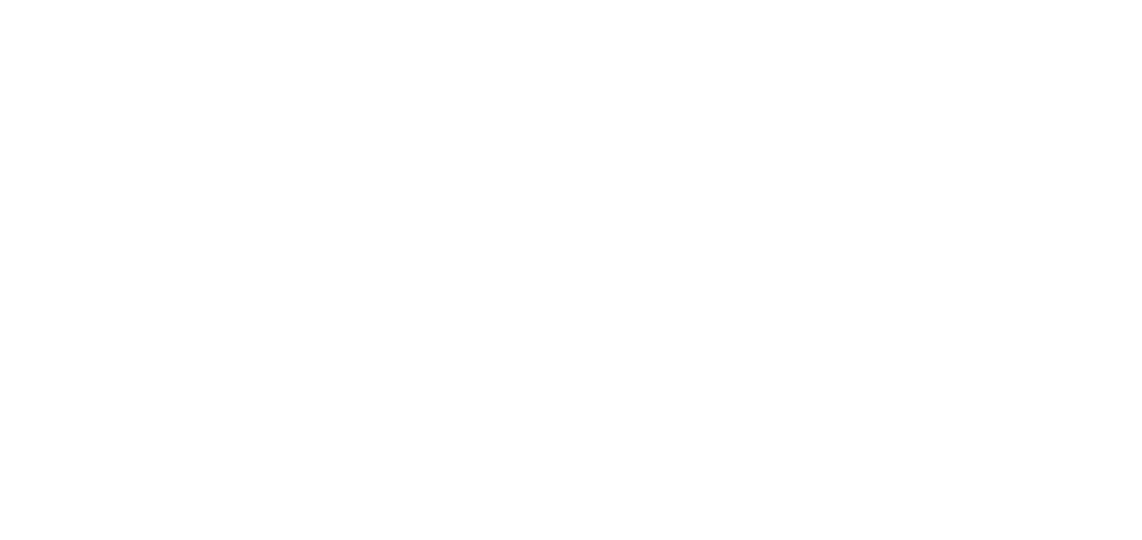select on "**********" 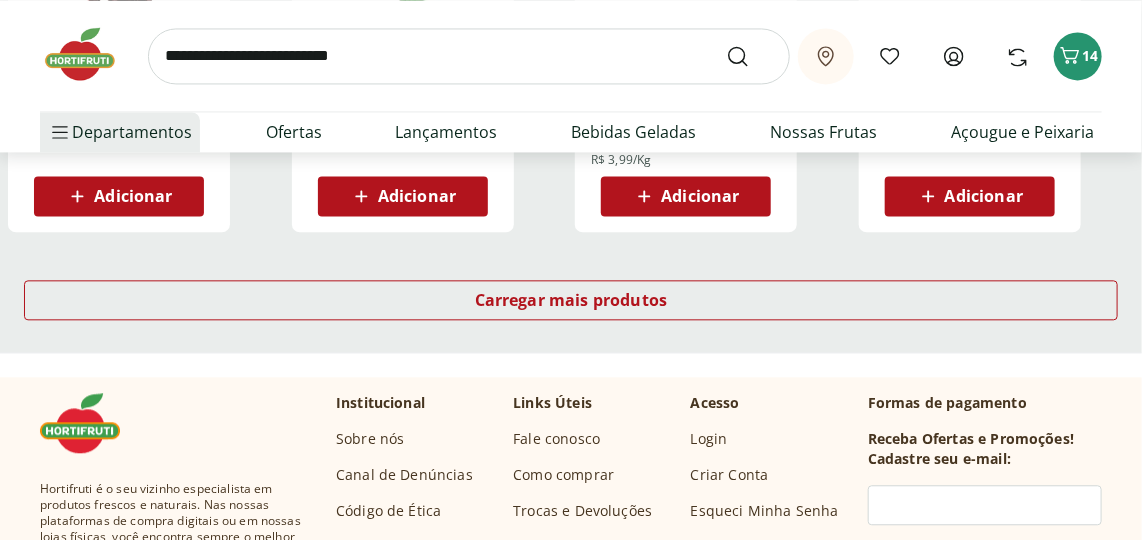 scroll, scrollTop: 1454, scrollLeft: 0, axis: vertical 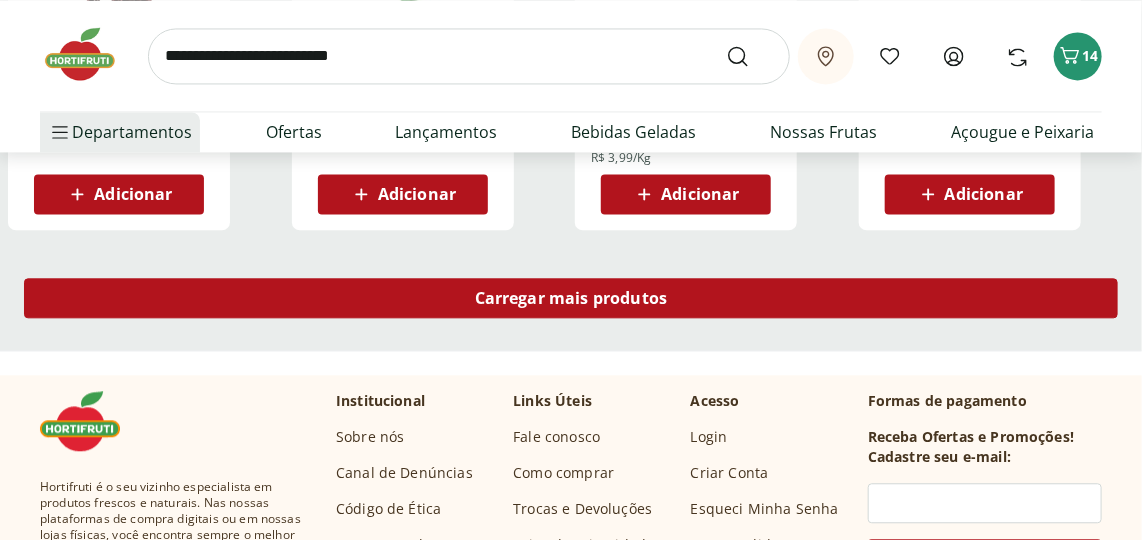 click on "Carregar mais produtos" at bounding box center [571, 298] 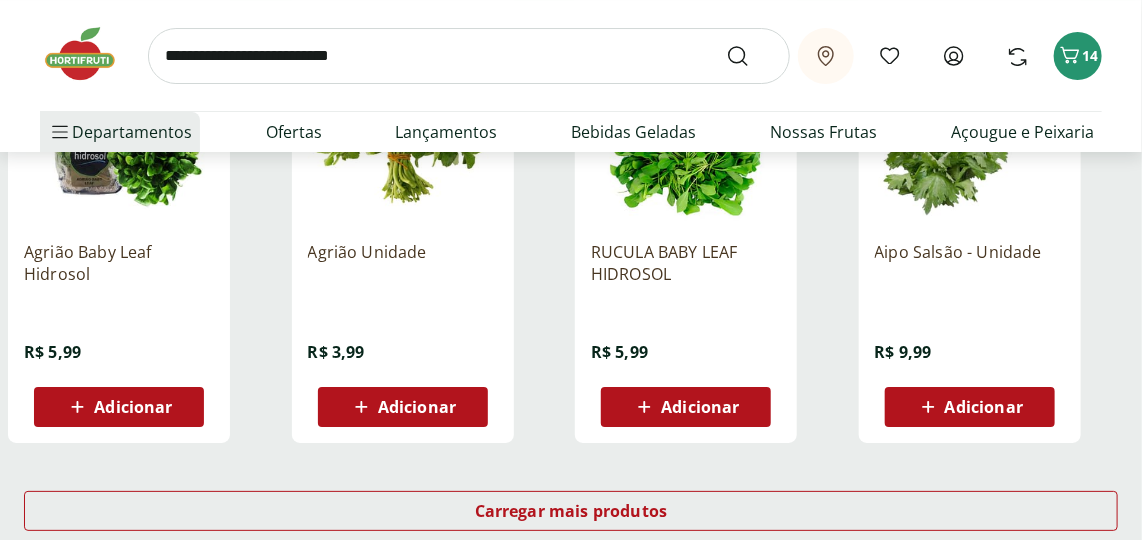 scroll, scrollTop: 2636, scrollLeft: 0, axis: vertical 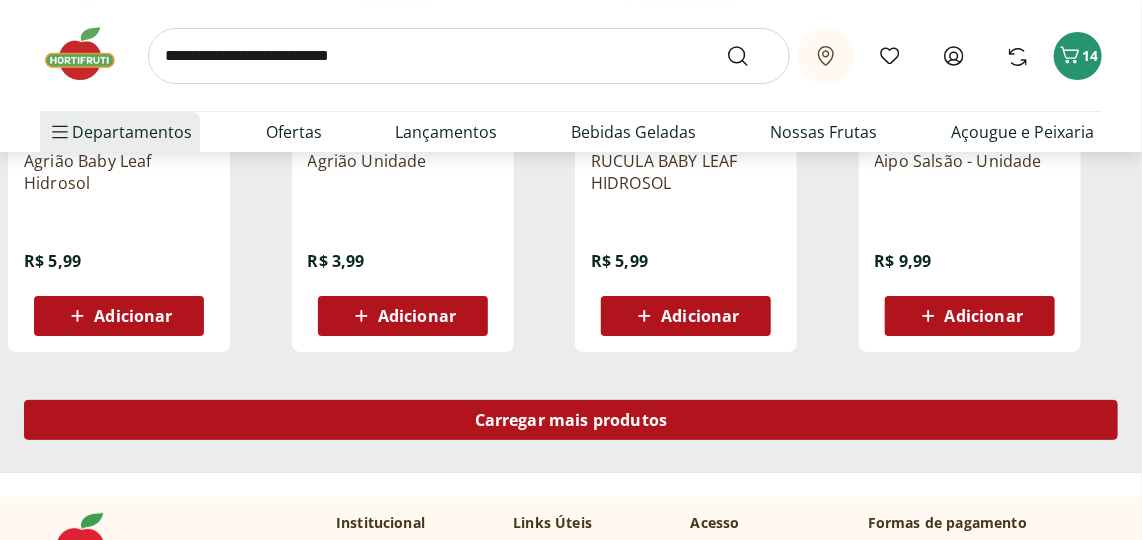 click on "Carregar mais produtos" at bounding box center (571, 420) 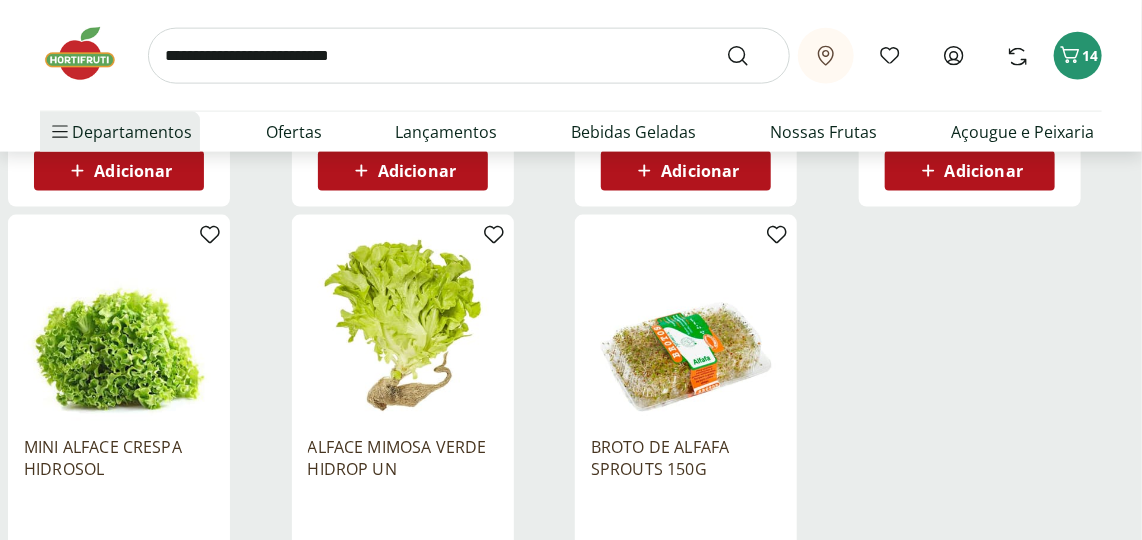 scroll, scrollTop: 3636, scrollLeft: 0, axis: vertical 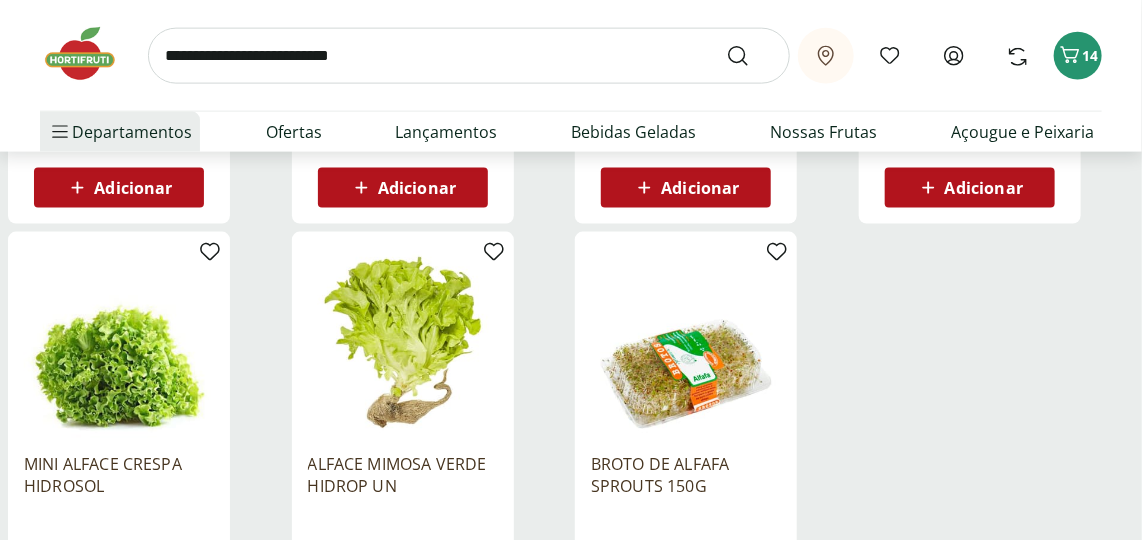 click at bounding box center [469, 56] 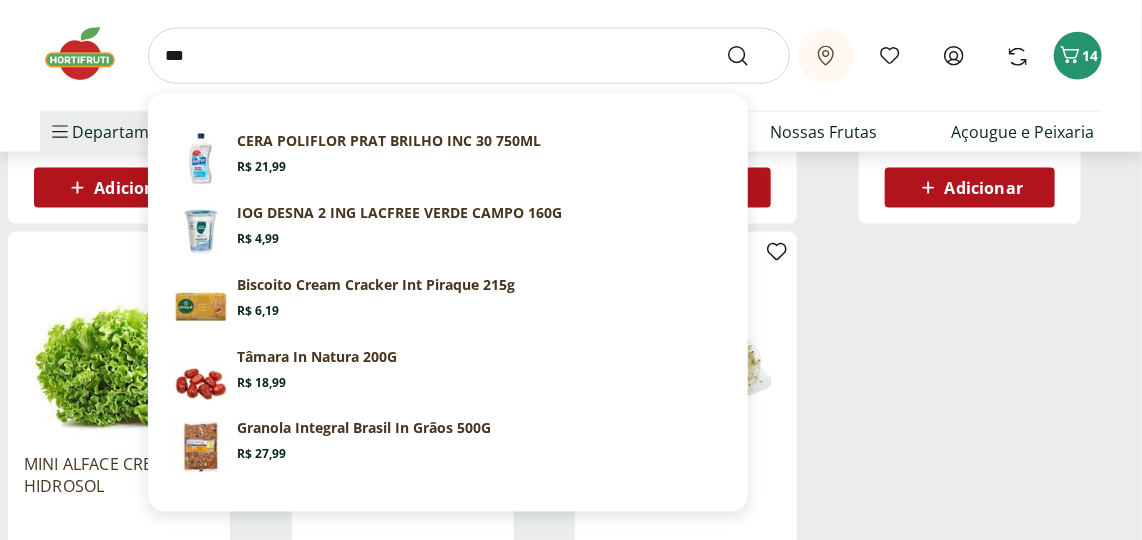 click on "***" at bounding box center [469, 56] 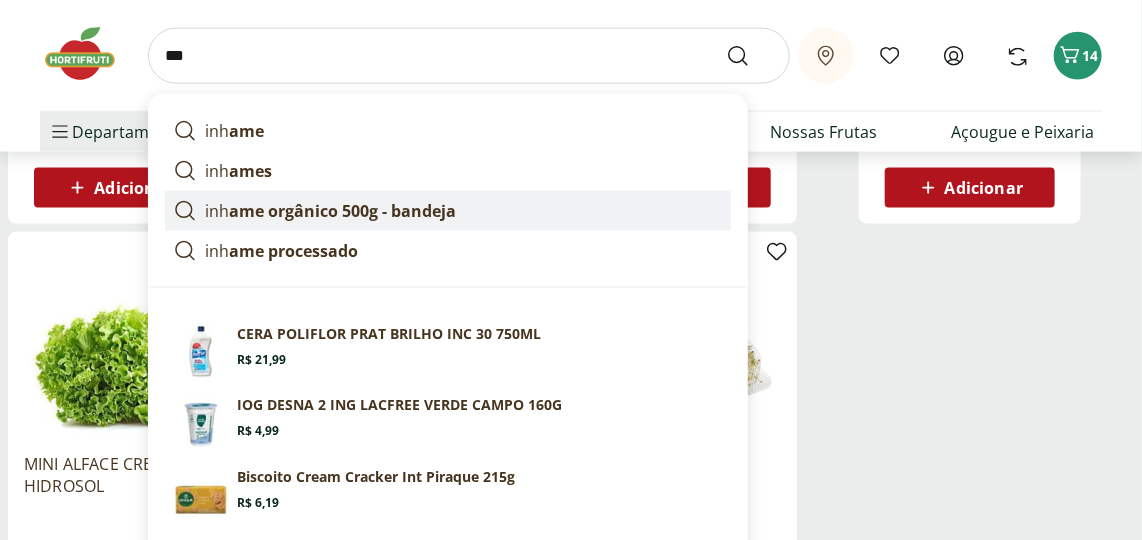 click on "ame orgânico 500g - bandeja" at bounding box center [342, 211] 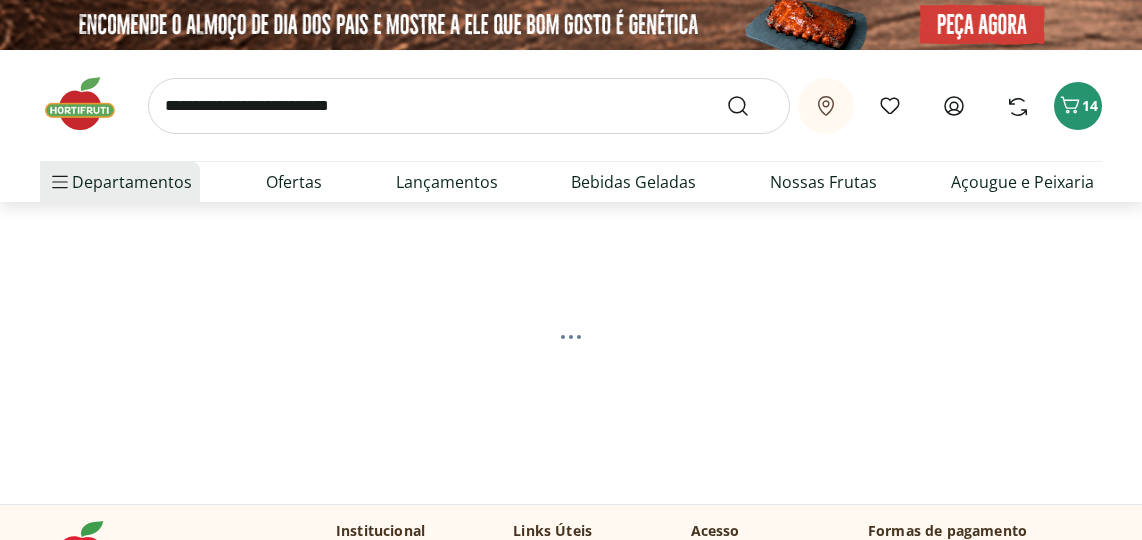 scroll, scrollTop: 0, scrollLeft: 0, axis: both 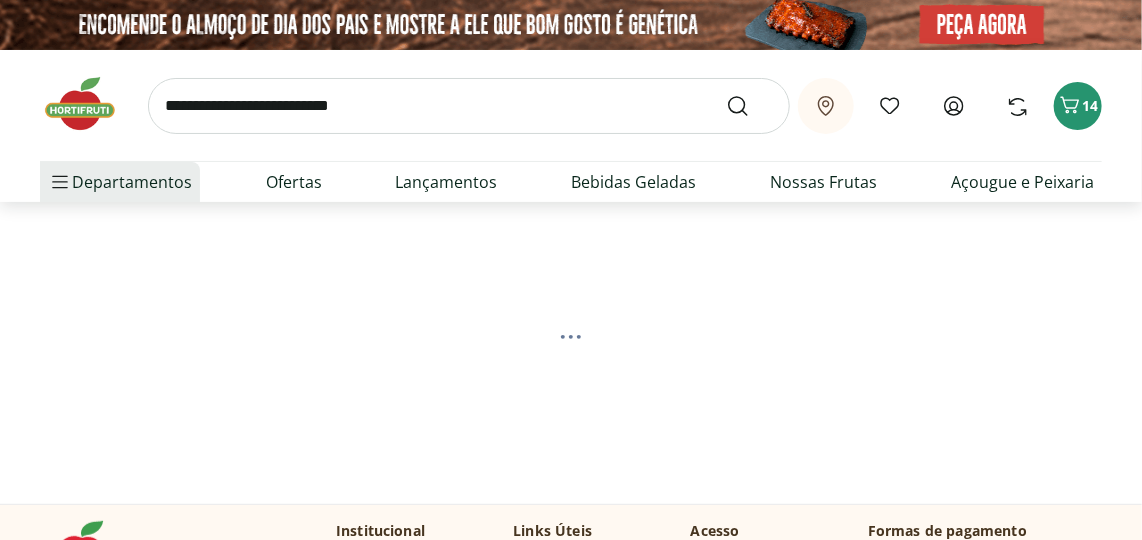 select on "**********" 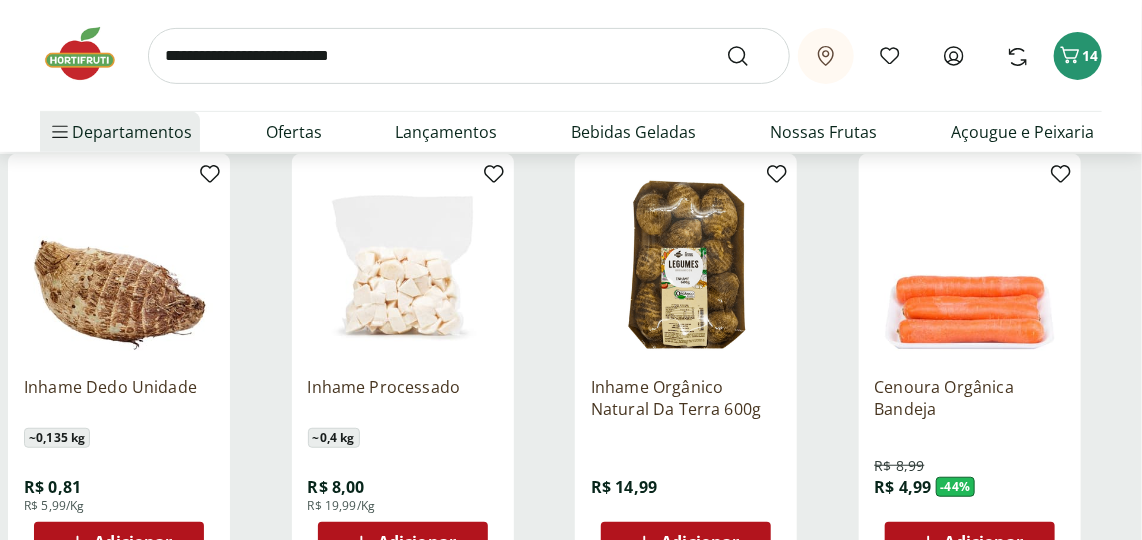 scroll, scrollTop: 272, scrollLeft: 0, axis: vertical 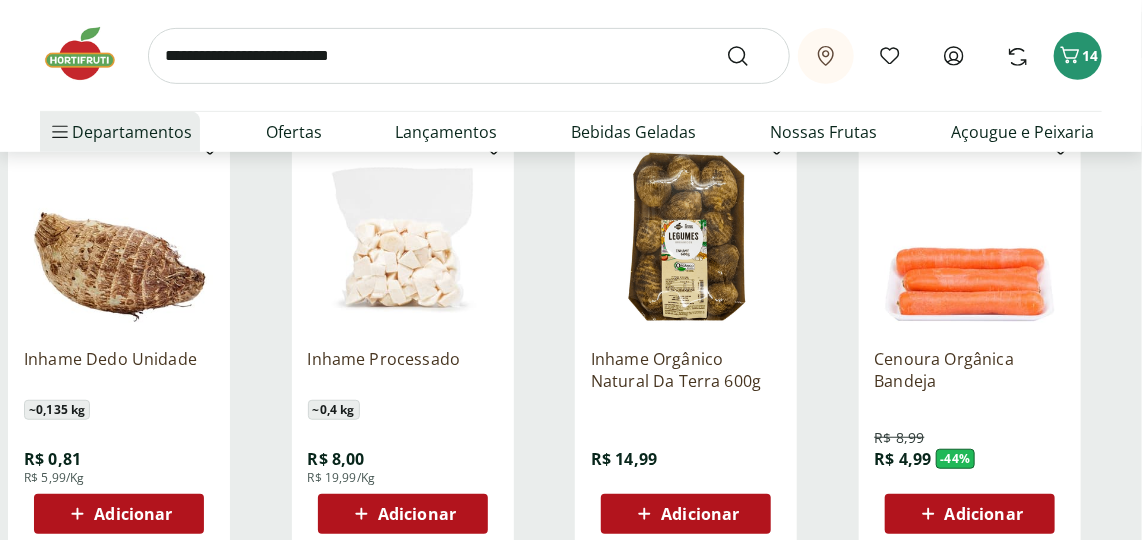 click at bounding box center (119, 237) 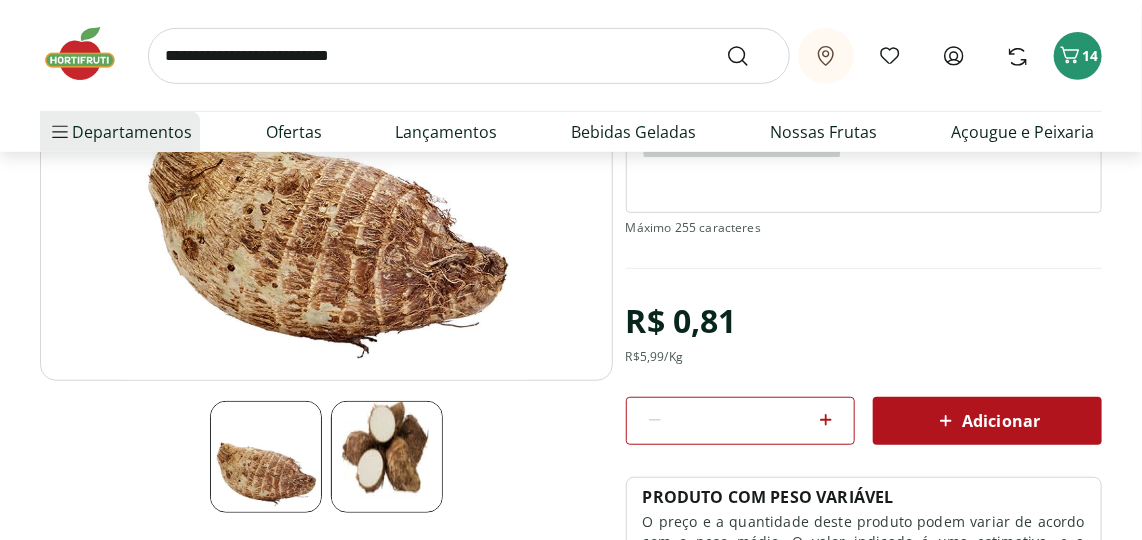 scroll, scrollTop: 363, scrollLeft: 0, axis: vertical 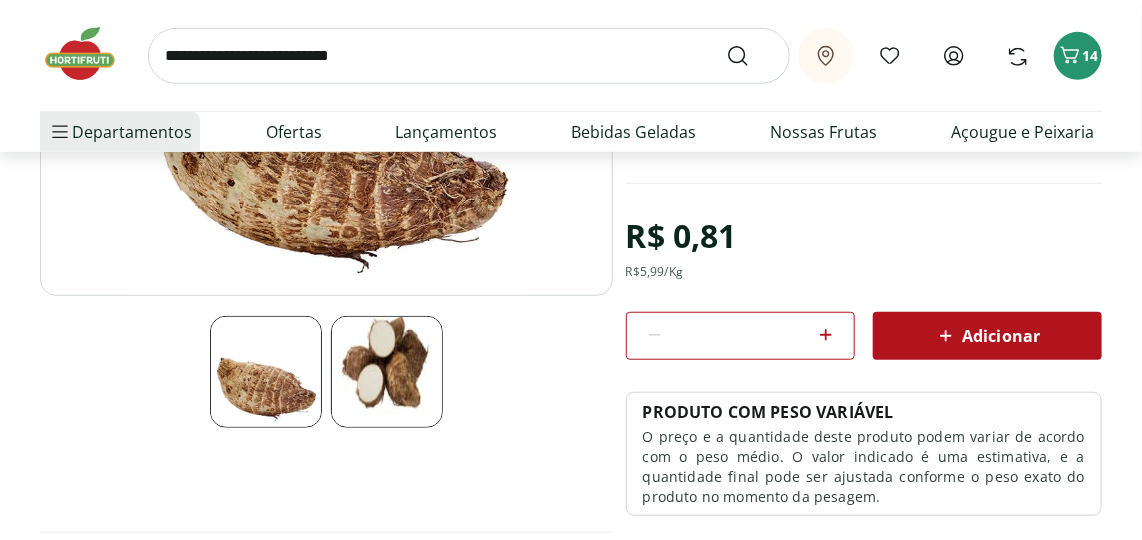 click 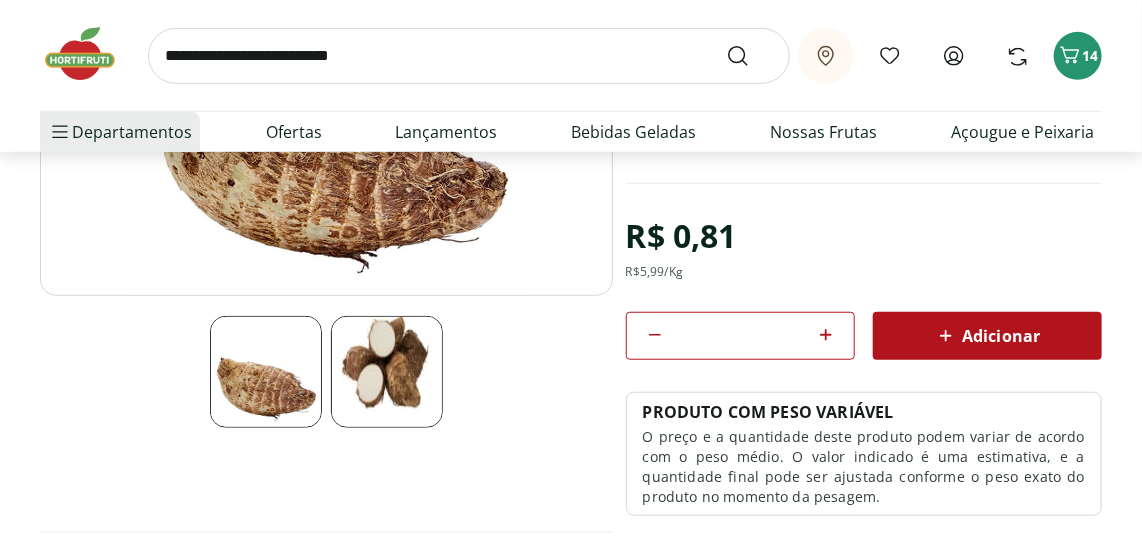 click 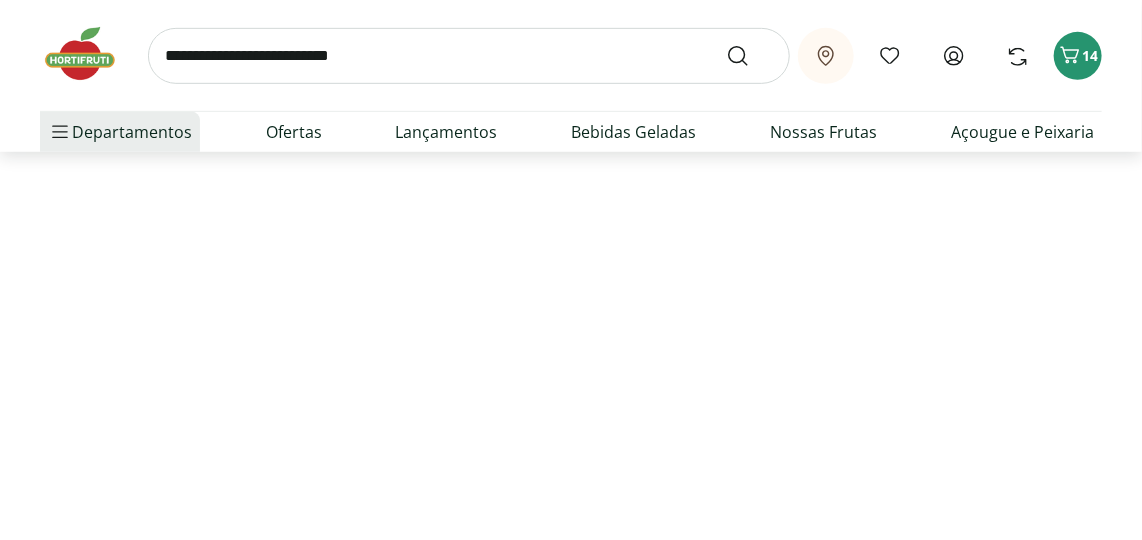scroll, scrollTop: 272, scrollLeft: 0, axis: vertical 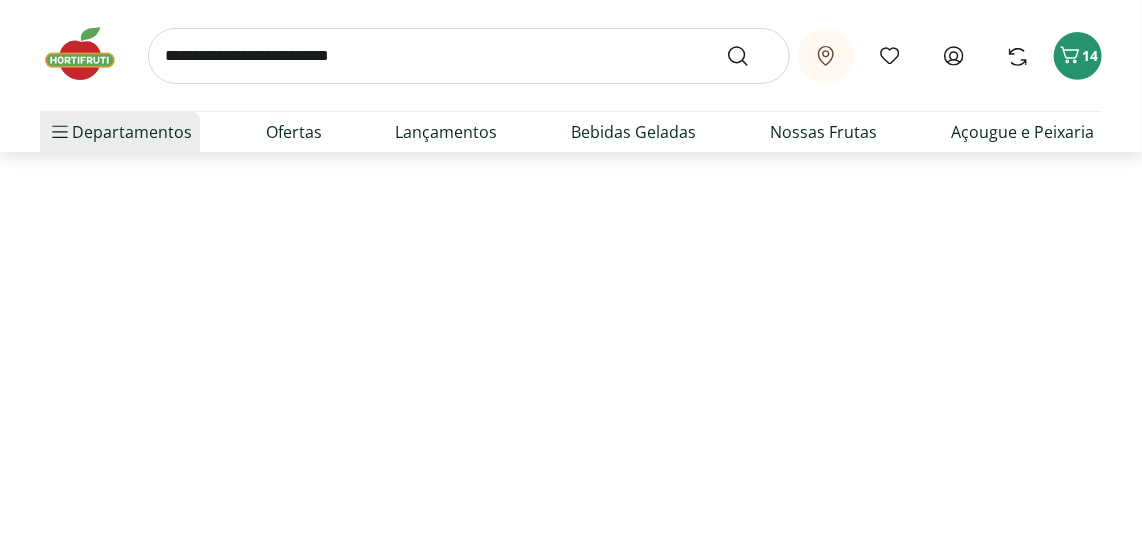 select on "**********" 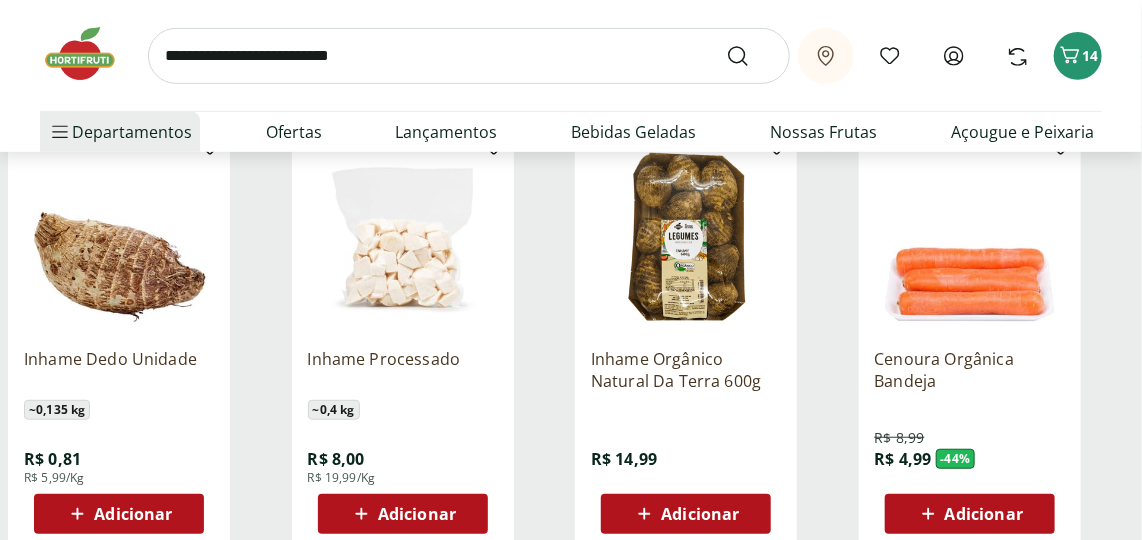 click at bounding box center (119, 237) 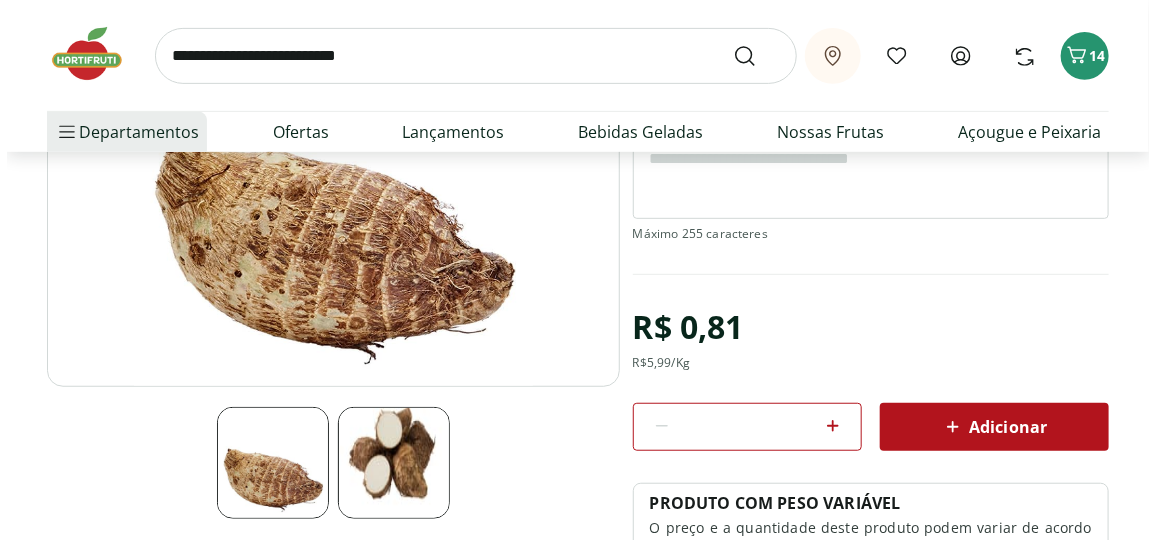 scroll, scrollTop: 272, scrollLeft: 0, axis: vertical 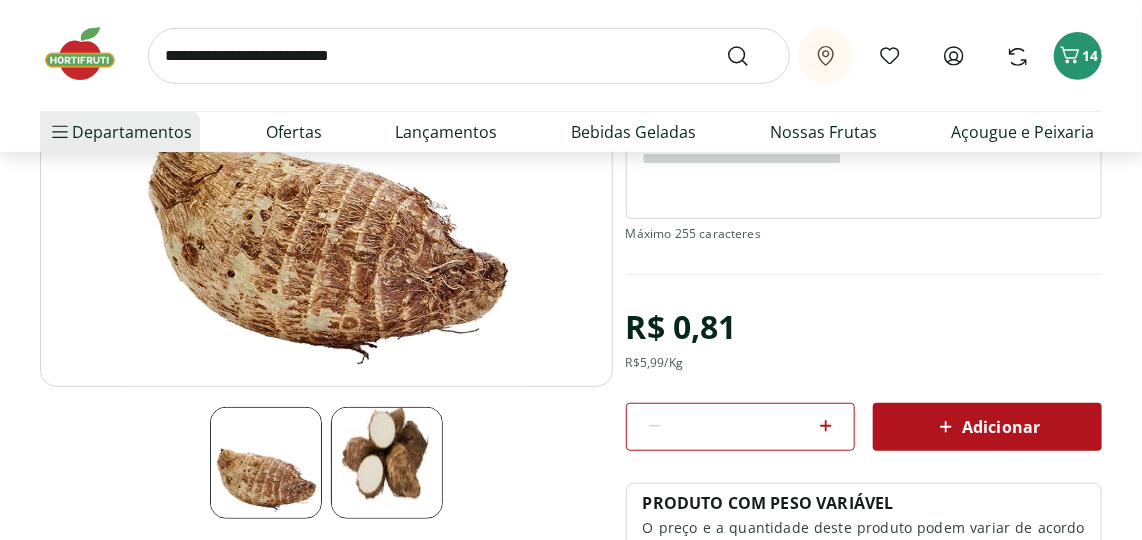 click 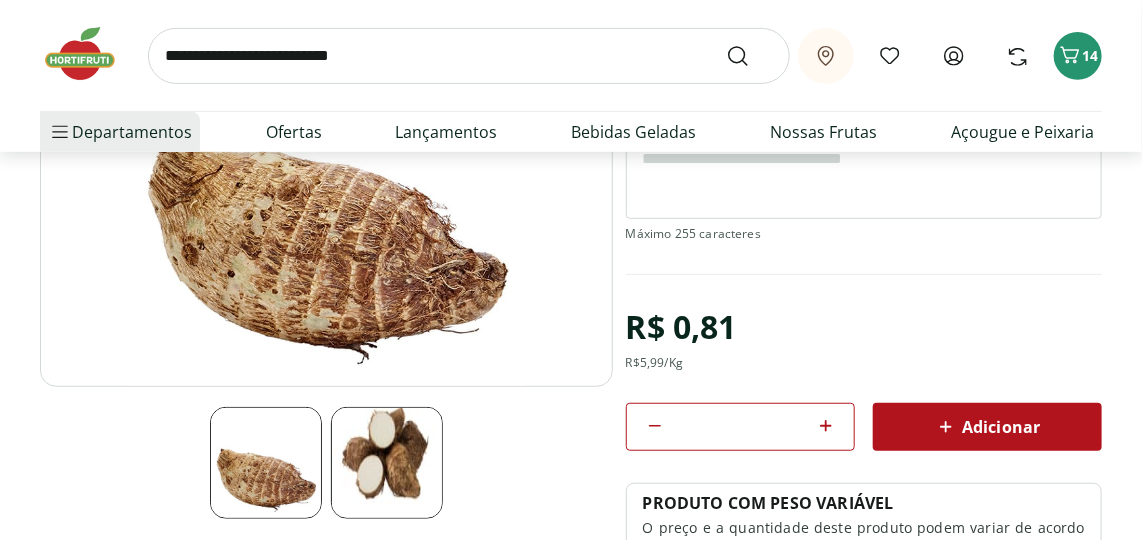 click 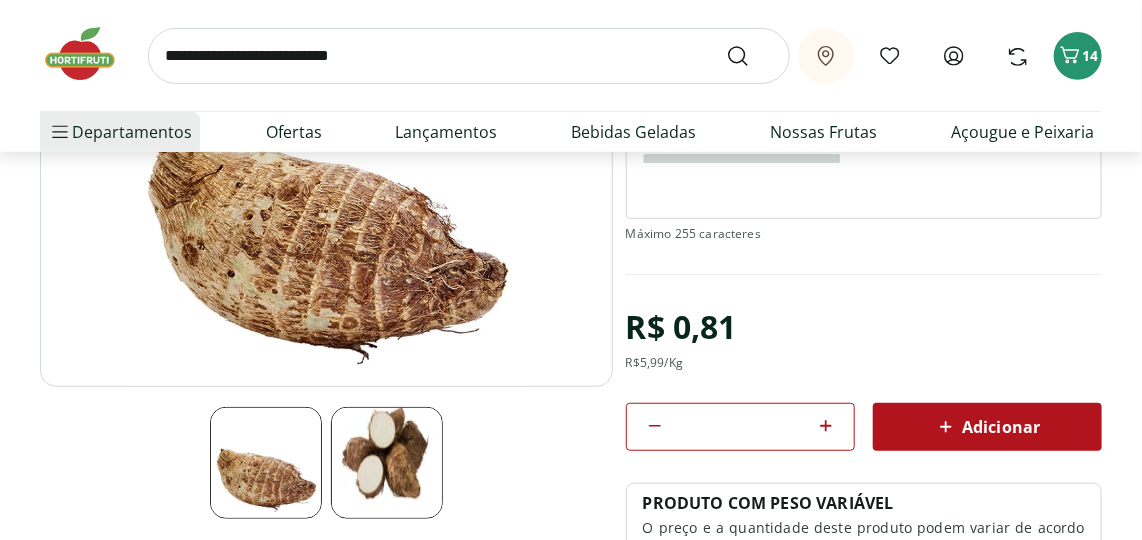 click 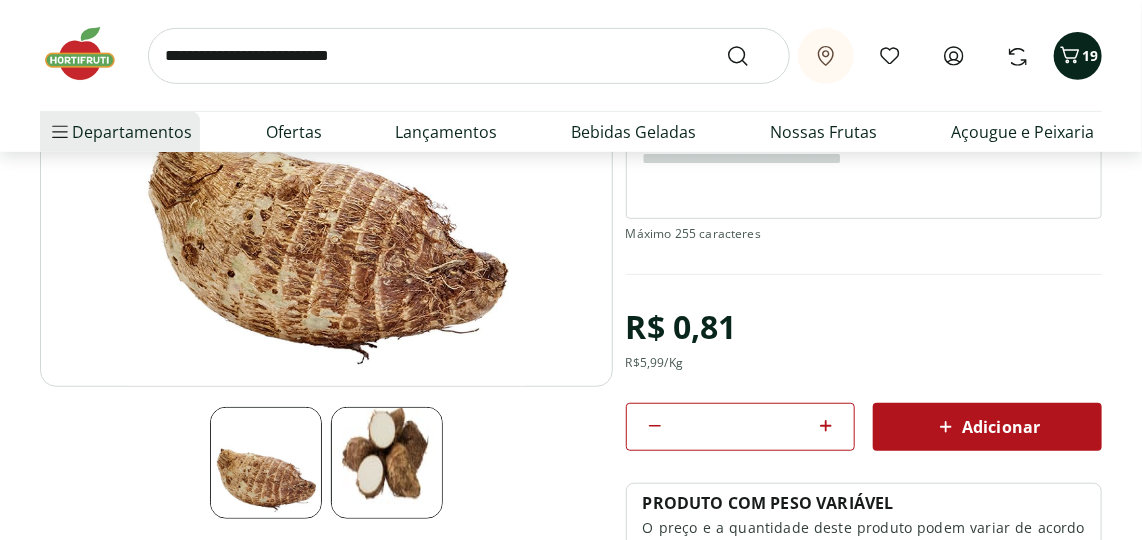 click 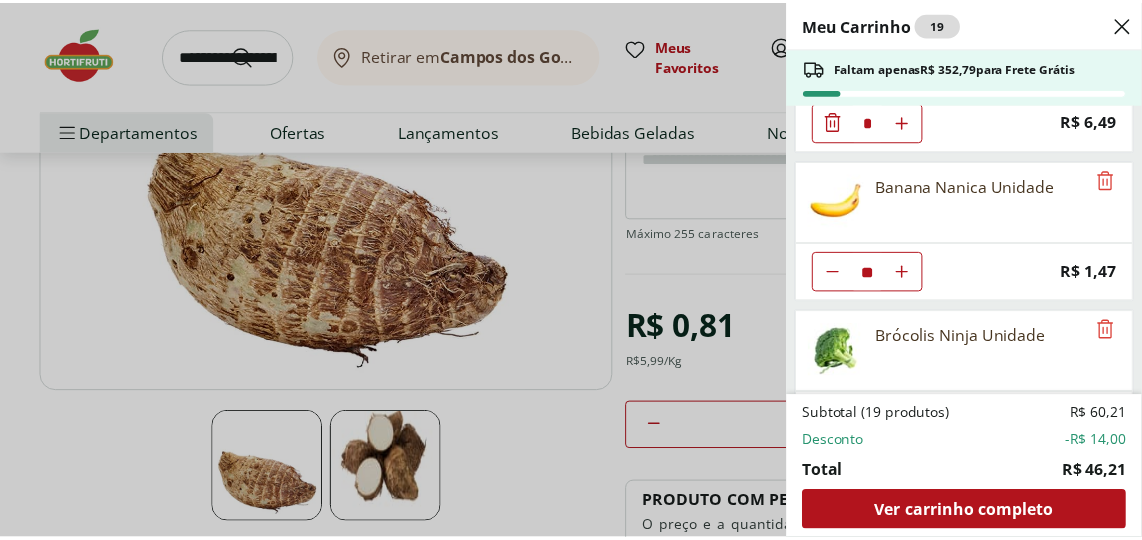 scroll, scrollTop: 453, scrollLeft: 0, axis: vertical 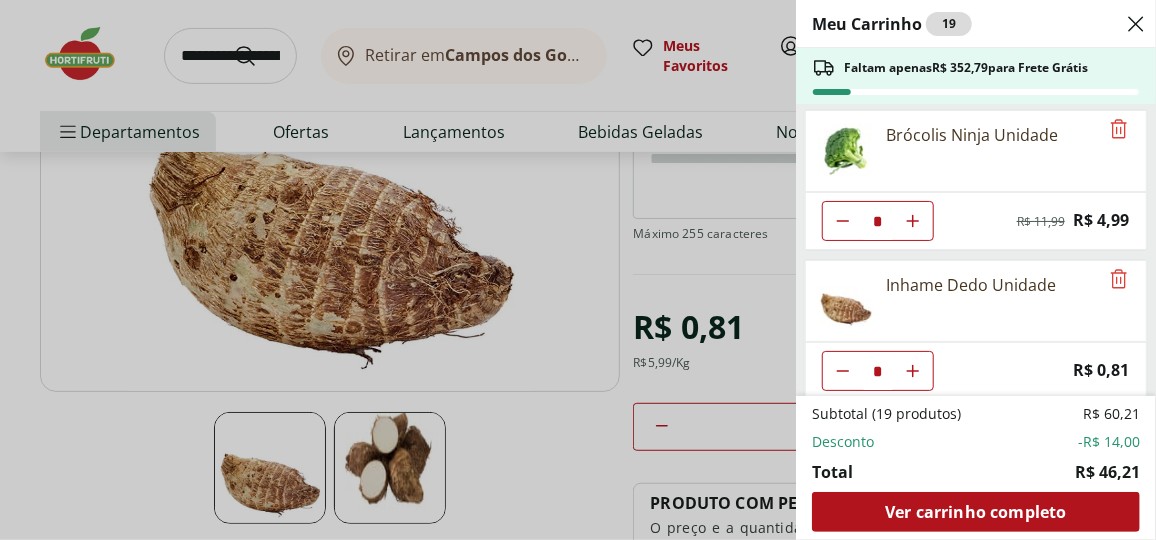 click 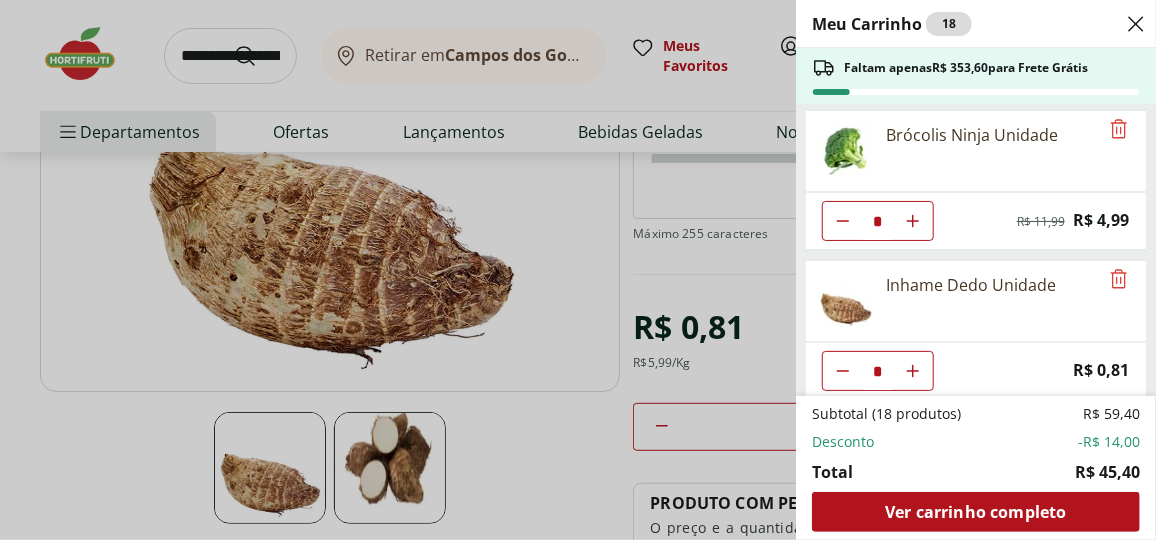 click at bounding box center [843, -229] 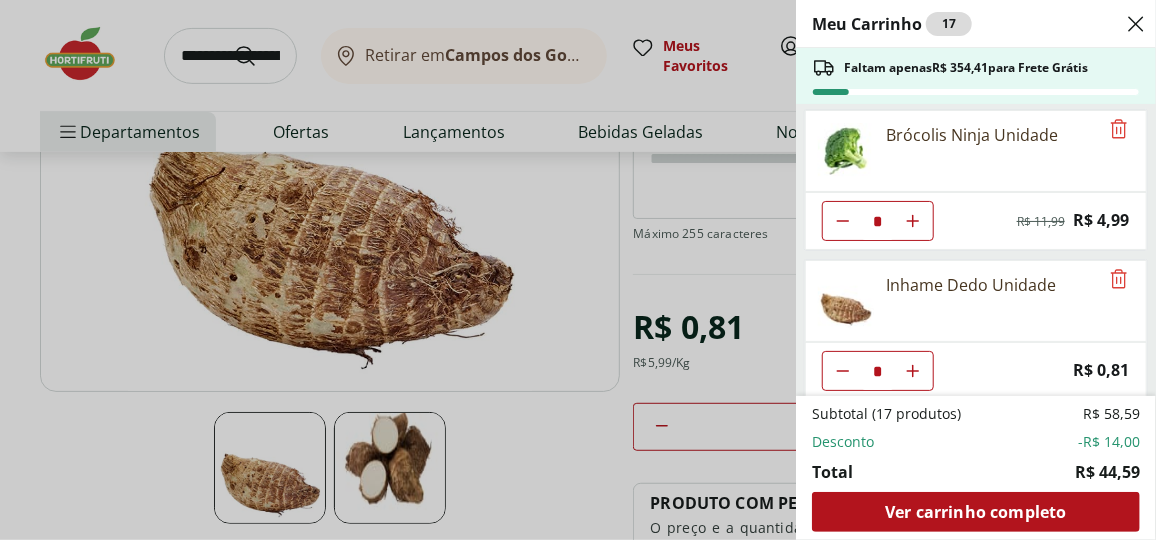 click 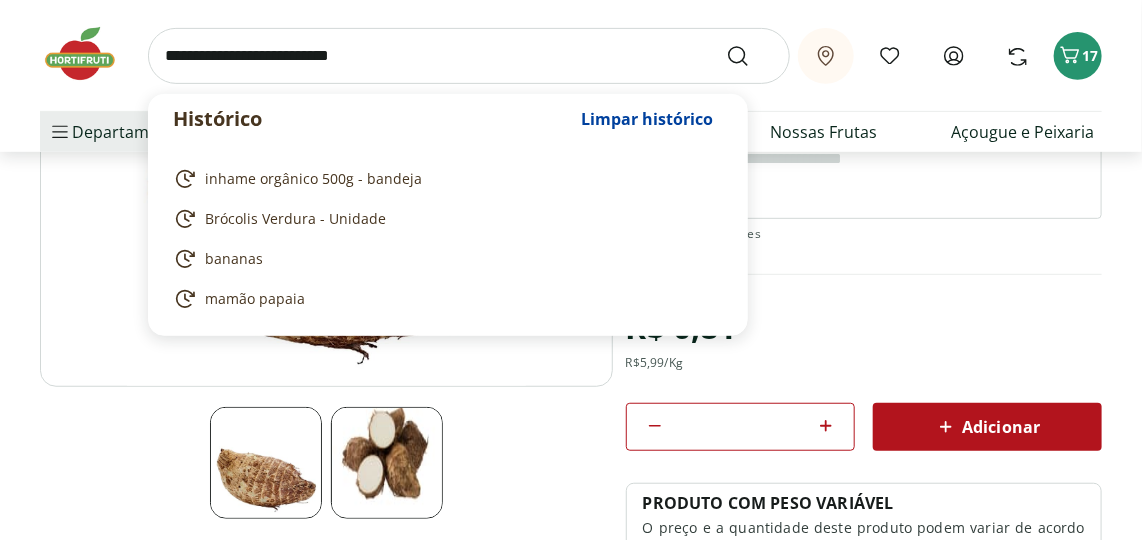 click at bounding box center (469, 56) 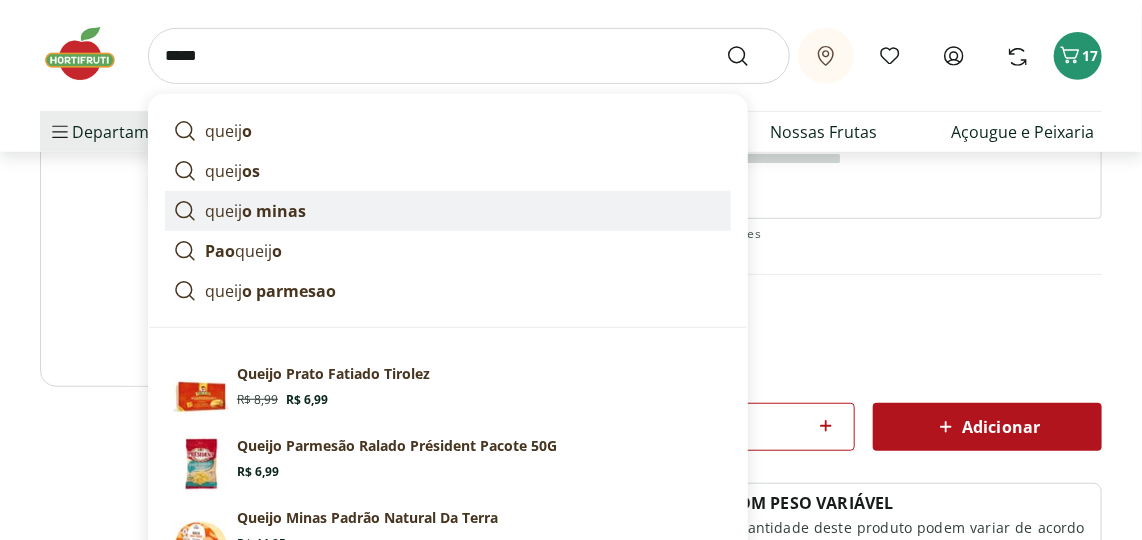 click on "o minas" at bounding box center [274, 211] 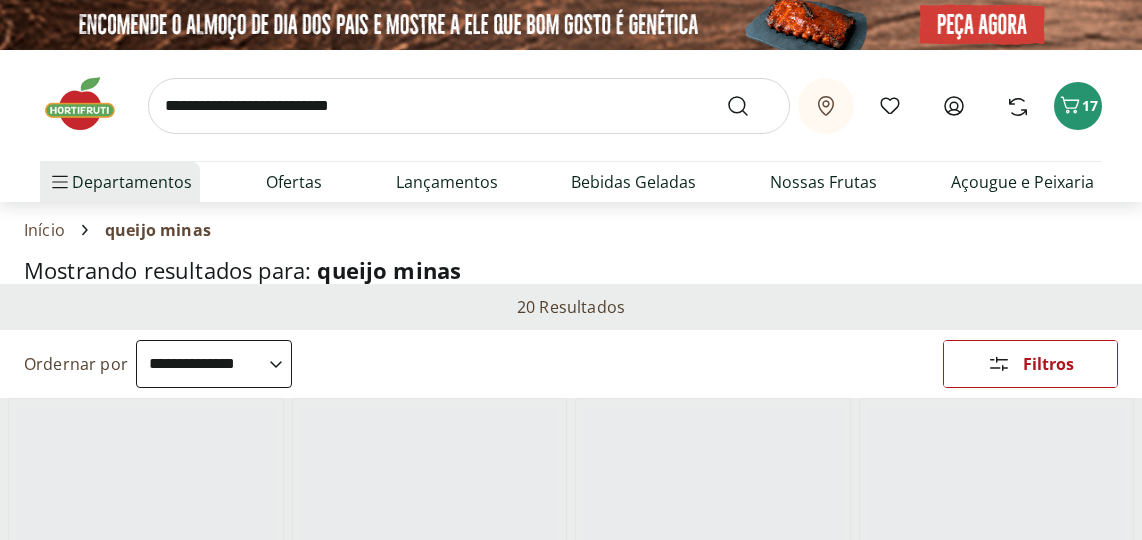 select on "**********" 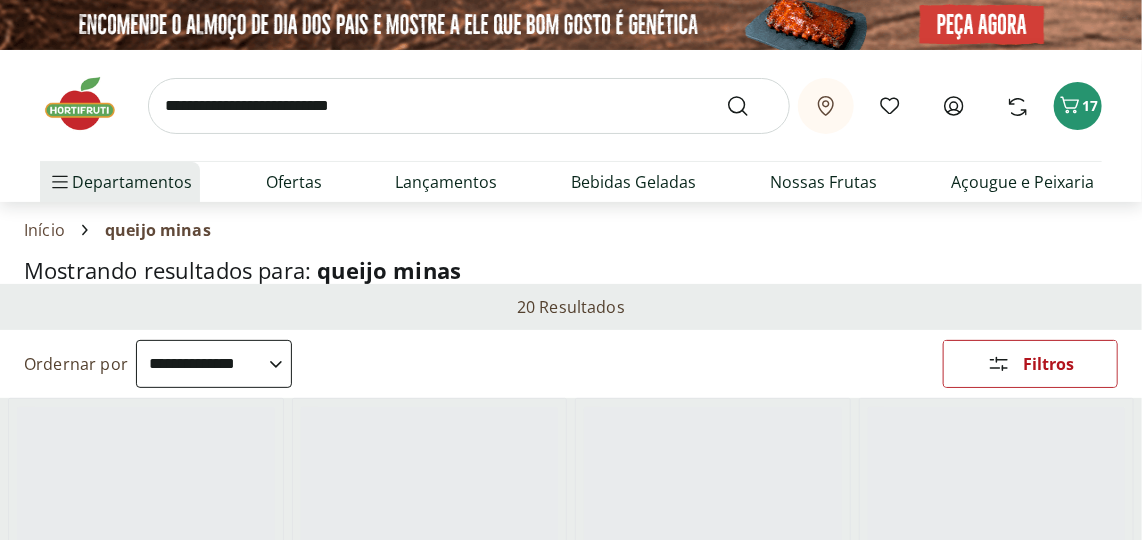 scroll, scrollTop: 0, scrollLeft: 0, axis: both 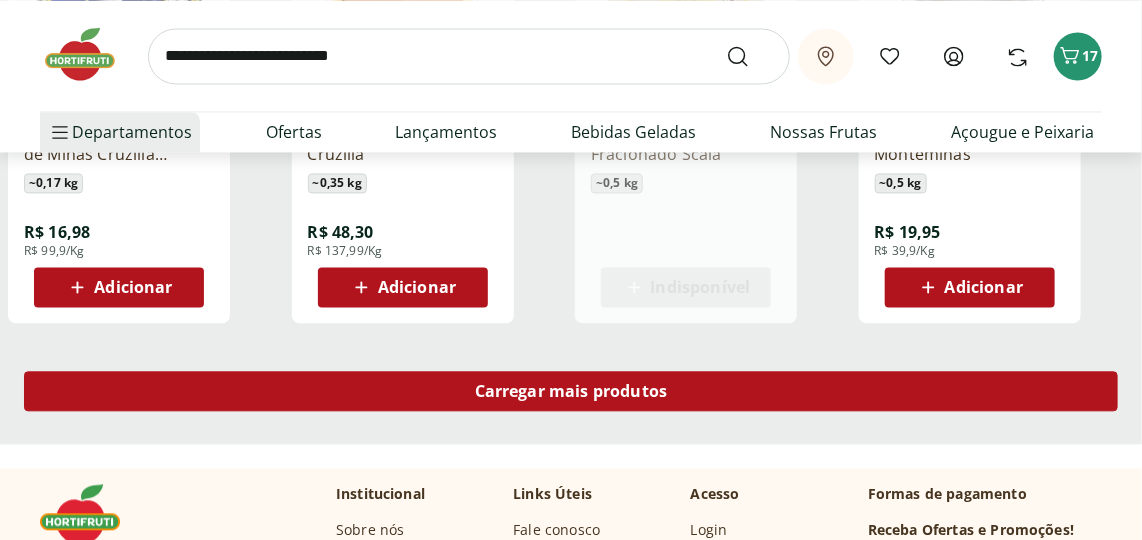 click on "Carregar mais produtos" at bounding box center (571, 391) 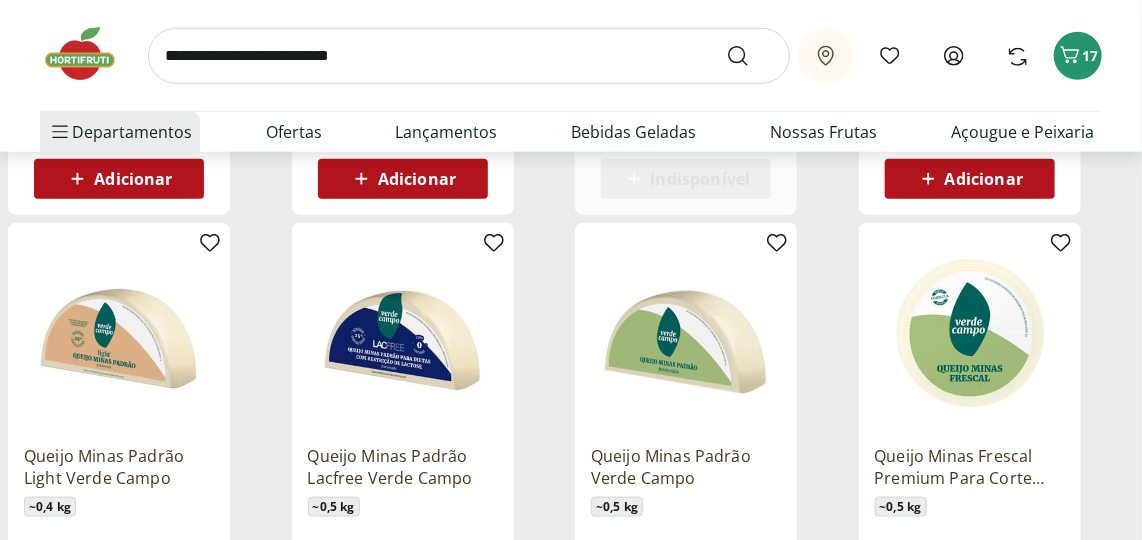 scroll, scrollTop: 545, scrollLeft: 0, axis: vertical 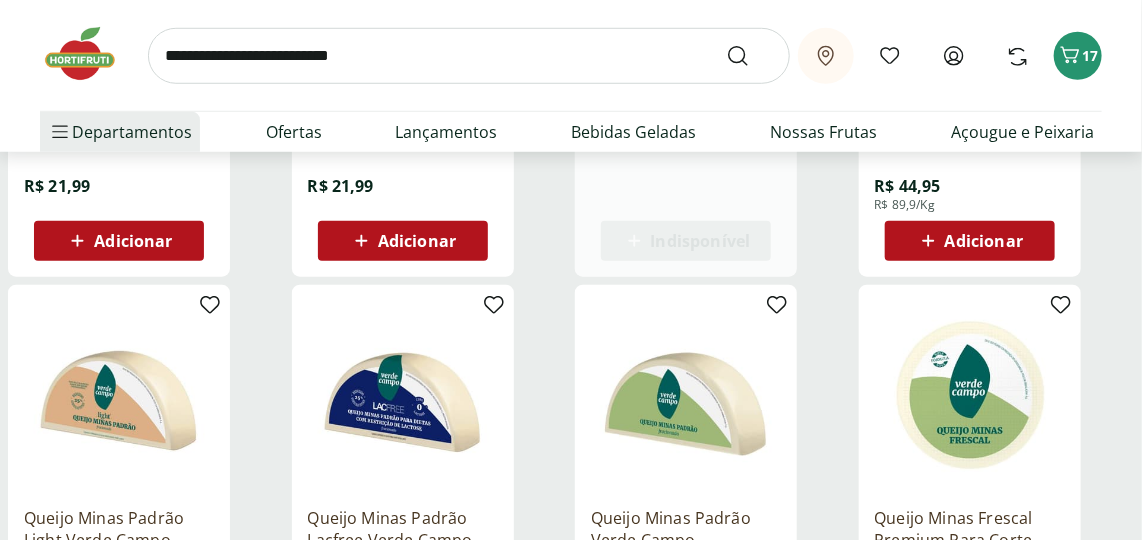 click at bounding box center (119, 396) 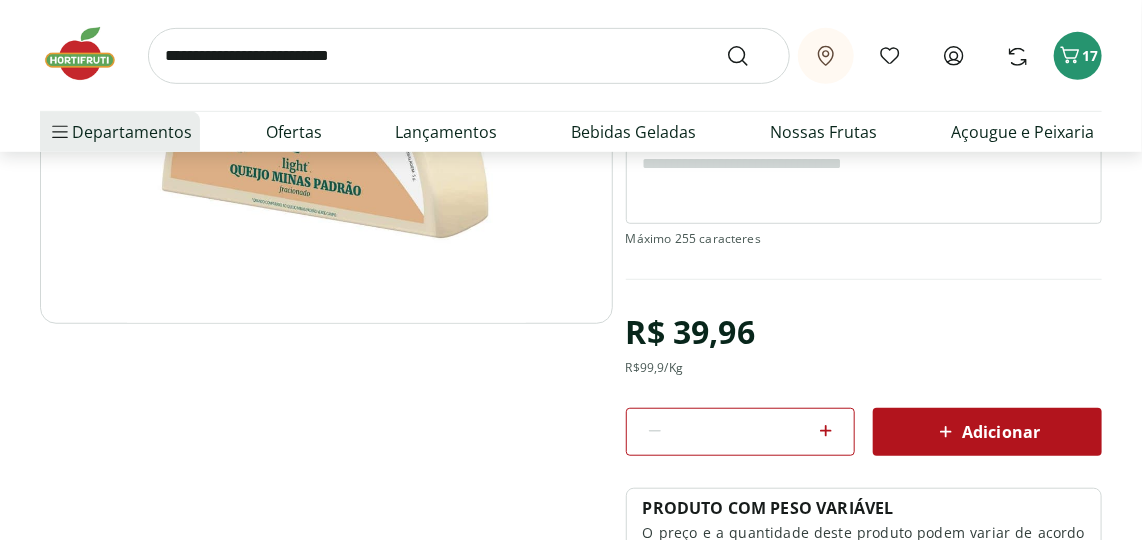 scroll, scrollTop: 363, scrollLeft: 0, axis: vertical 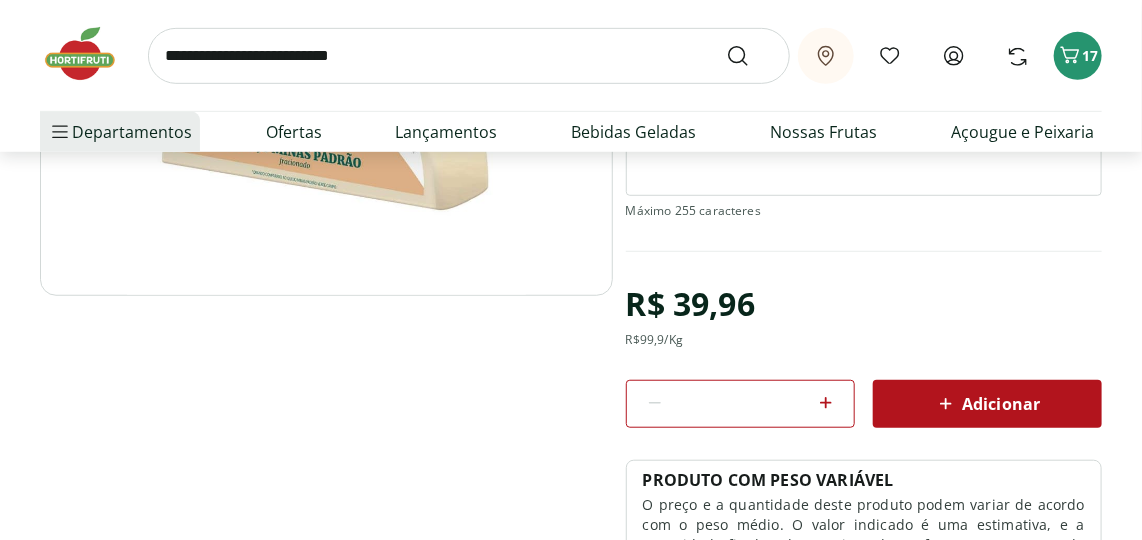 click on "Adicionar" at bounding box center (987, 404) 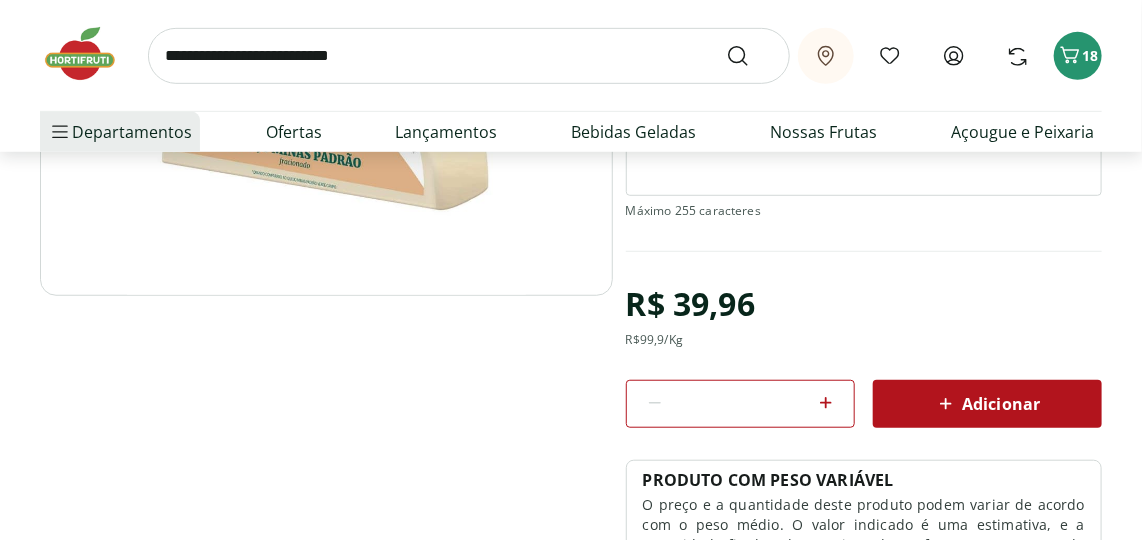 drag, startPoint x: 214, startPoint y: 7, endPoint x: 199, endPoint y: 25, distance: 23.43075 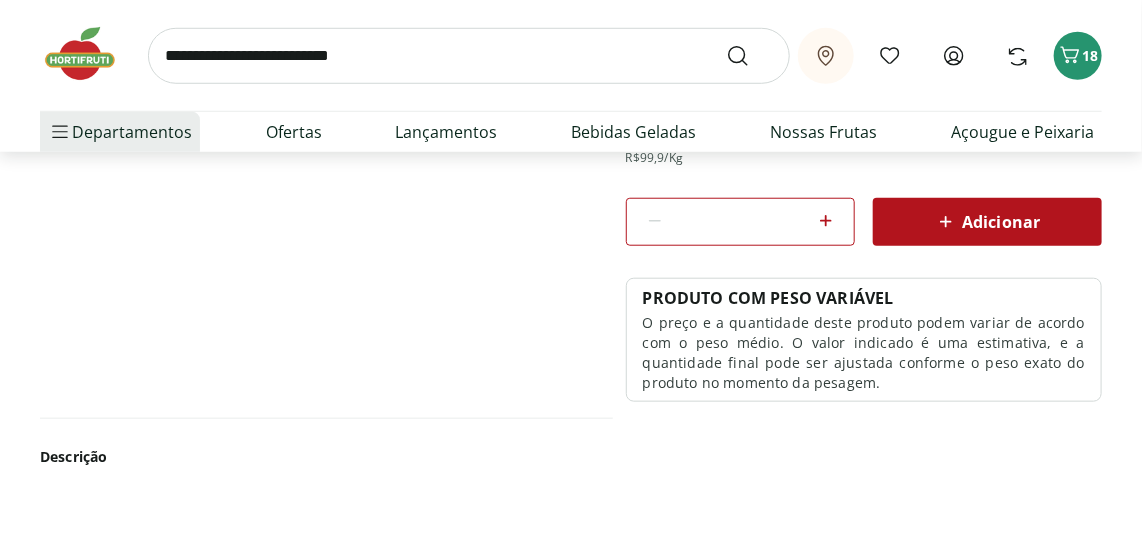 select on "**********" 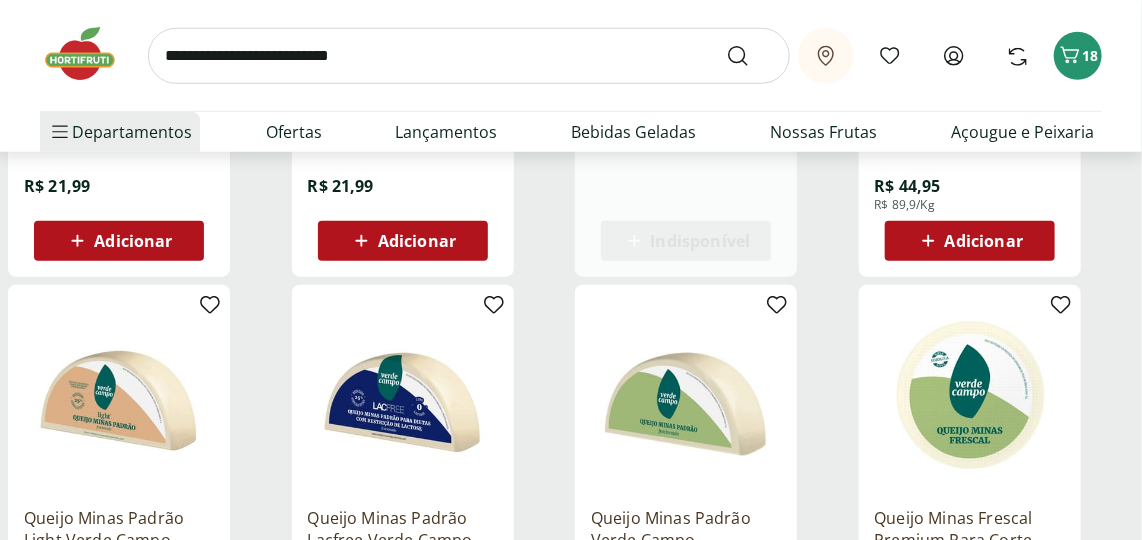 click at bounding box center (469, 56) 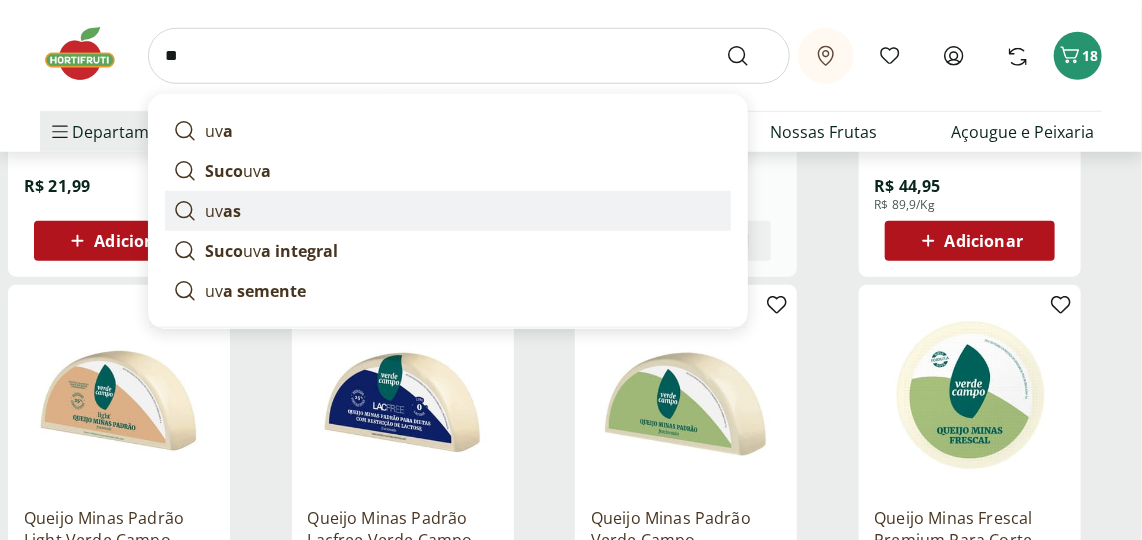 click on "as" at bounding box center (232, 211) 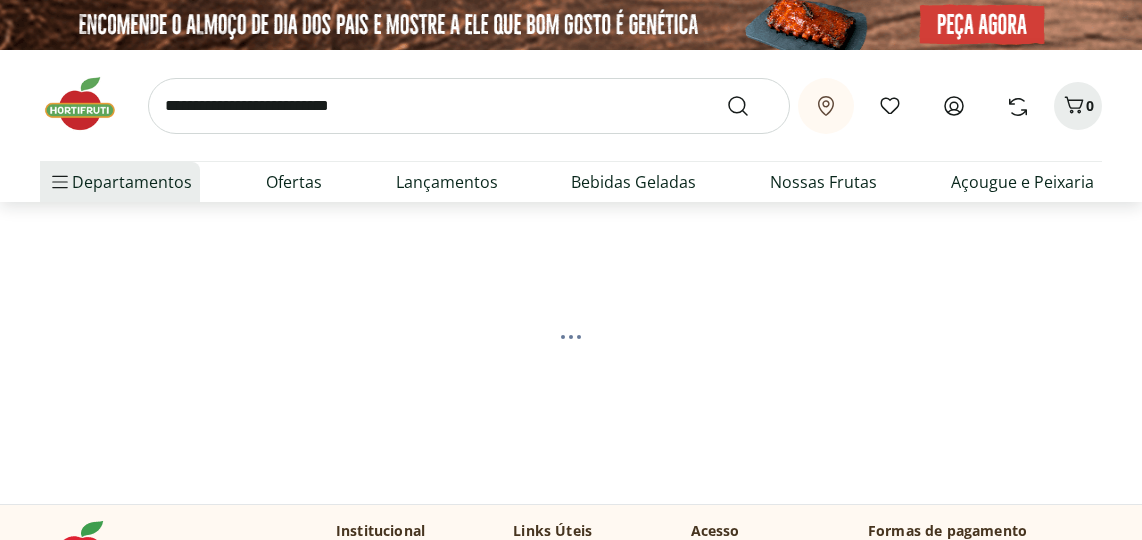 scroll, scrollTop: 0, scrollLeft: 0, axis: both 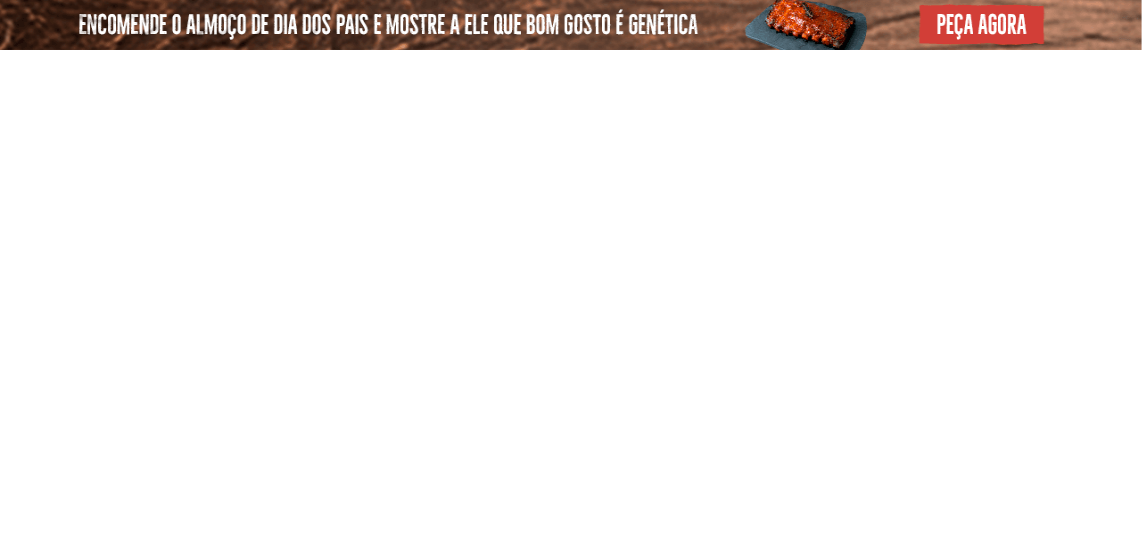 select on "**********" 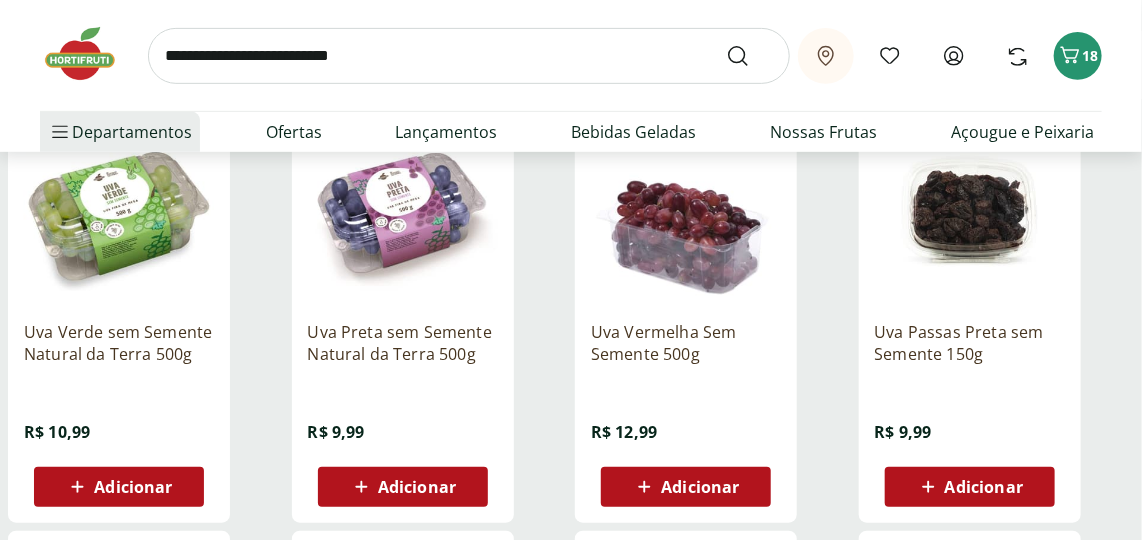 scroll, scrollTop: 272, scrollLeft: 0, axis: vertical 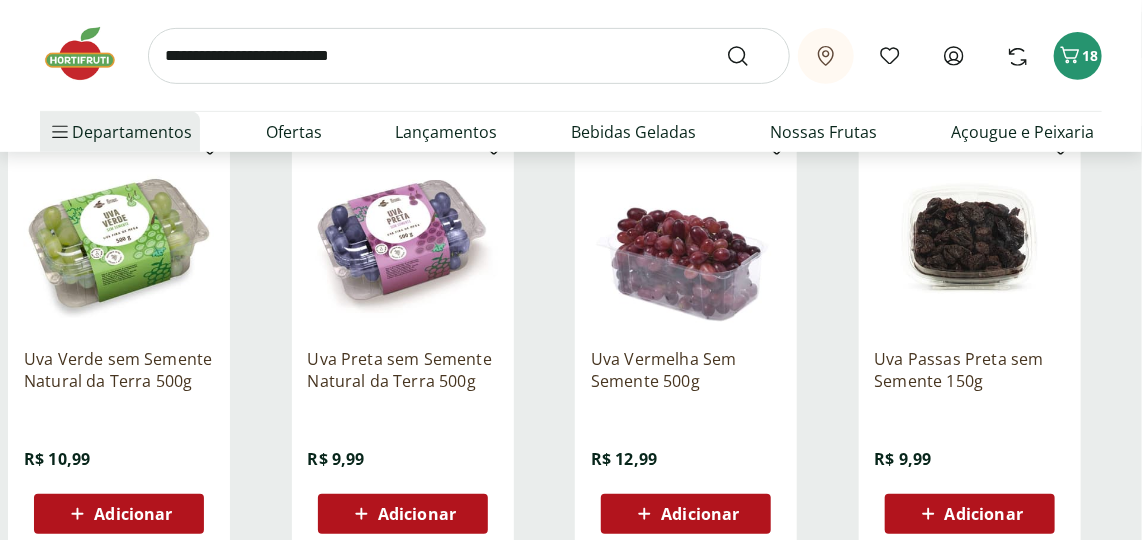 click at bounding box center (403, 237) 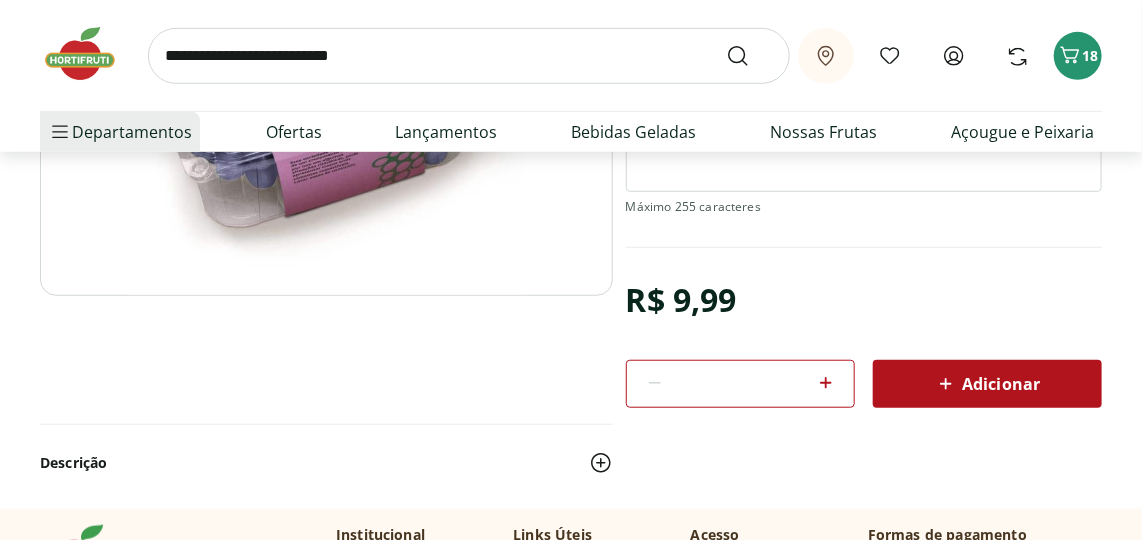 scroll, scrollTop: 454, scrollLeft: 0, axis: vertical 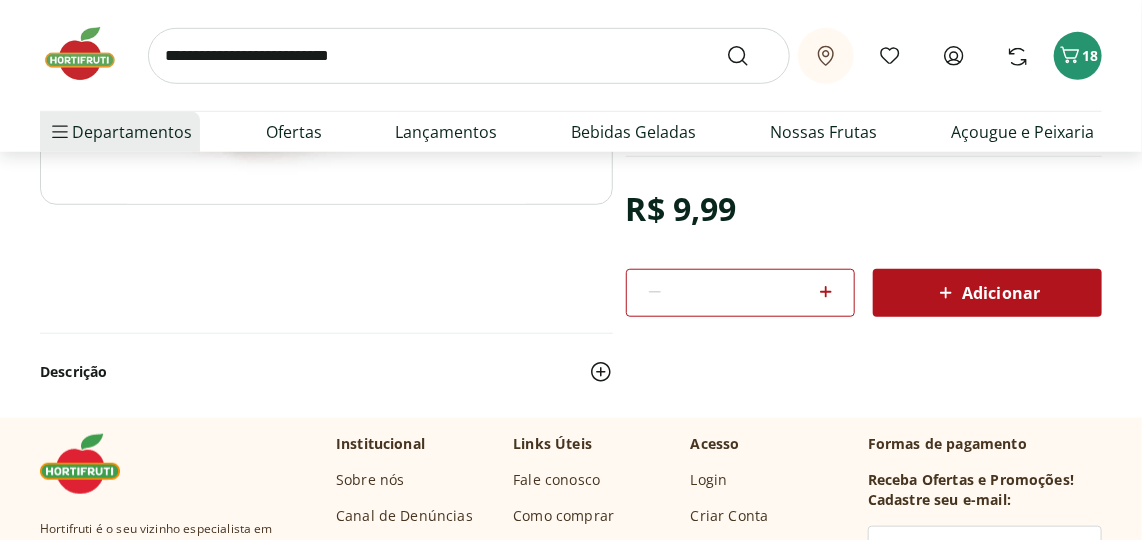 click on "Adicionar" at bounding box center (987, 293) 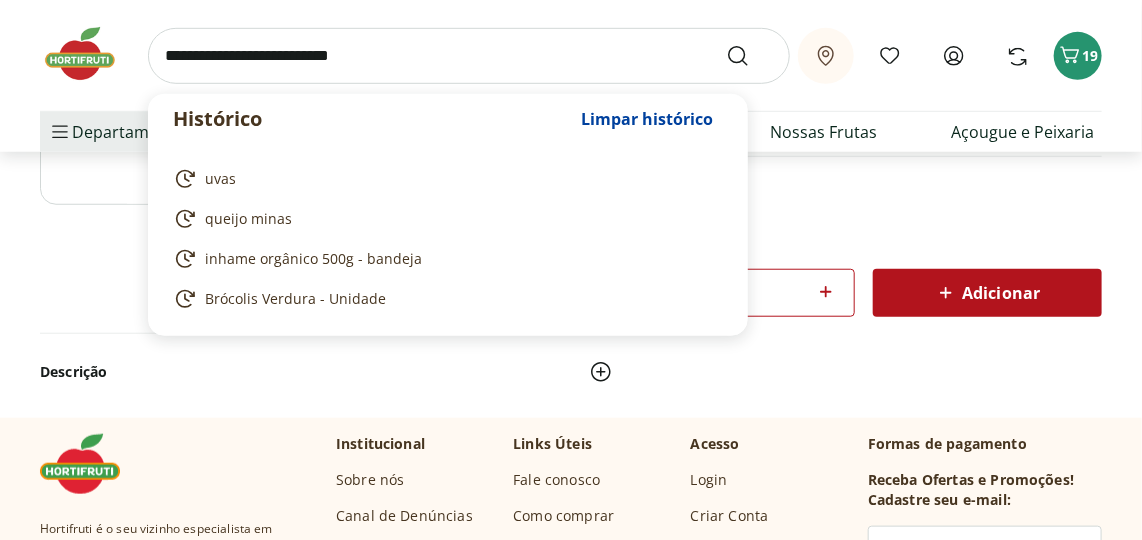 click at bounding box center [469, 56] 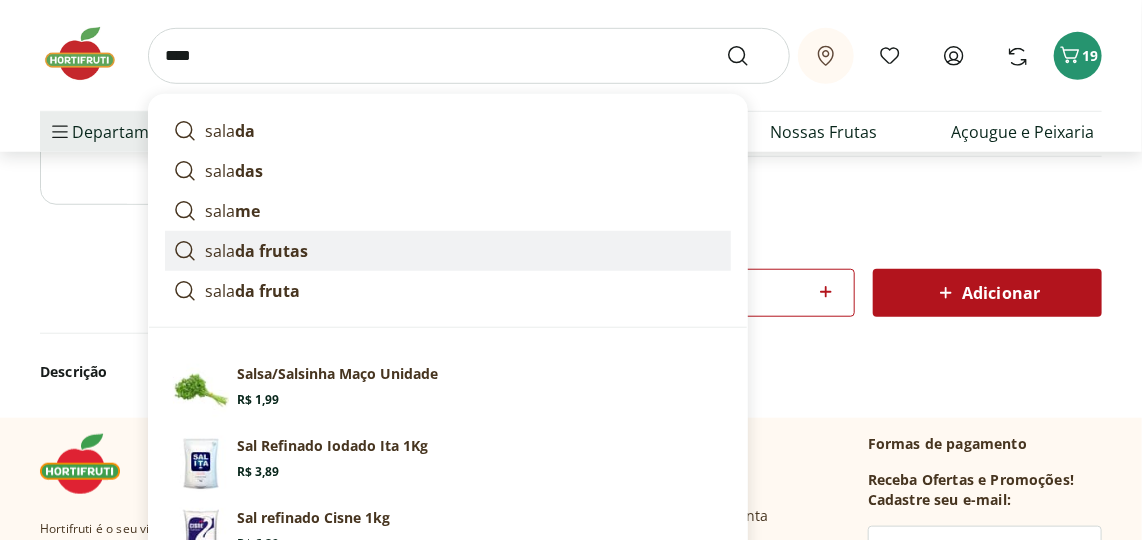 click on "da frutas" at bounding box center [271, 251] 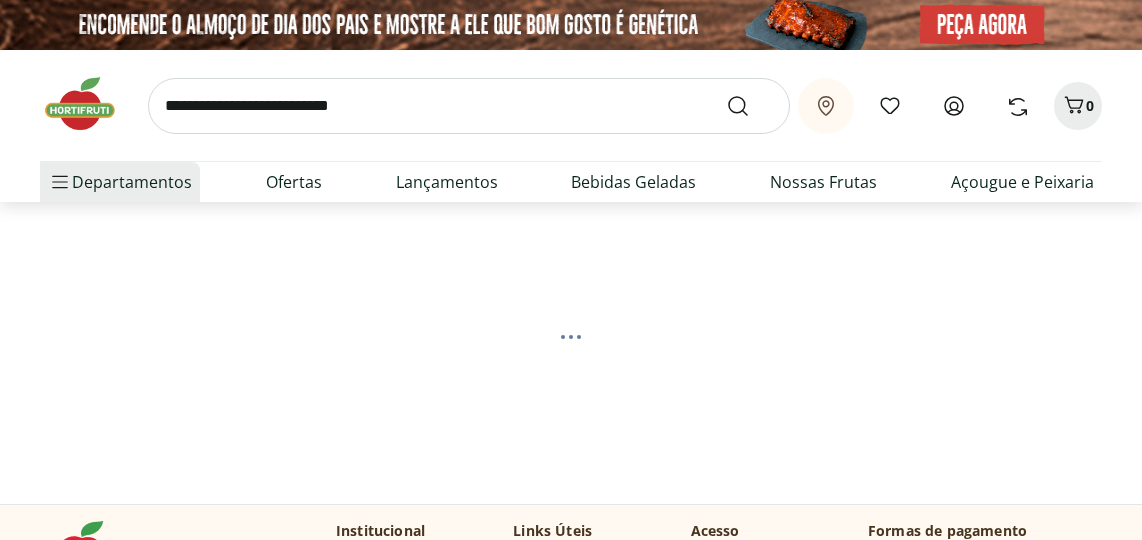 scroll, scrollTop: 0, scrollLeft: 0, axis: both 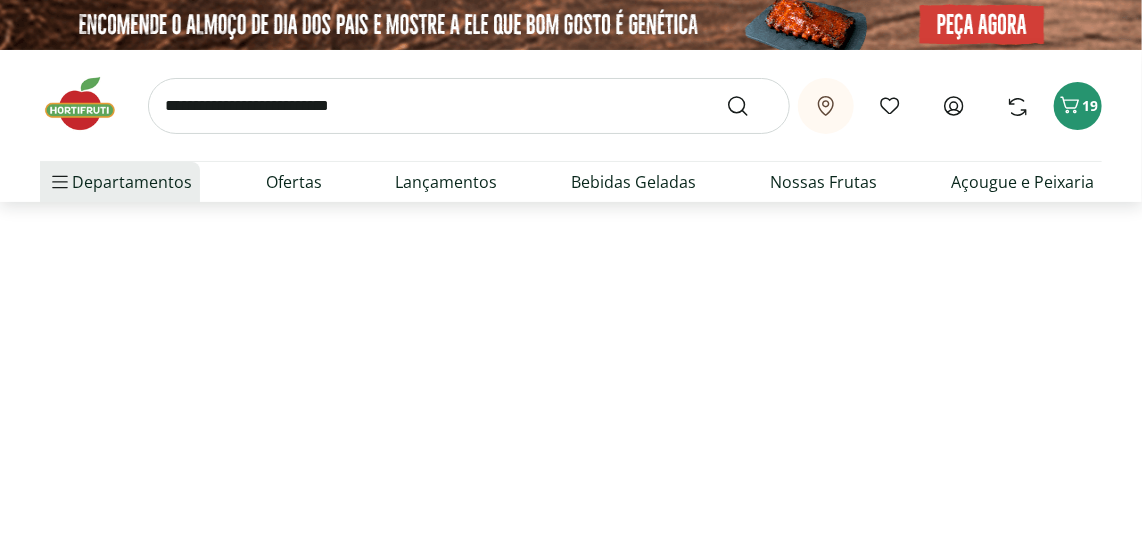 select on "**********" 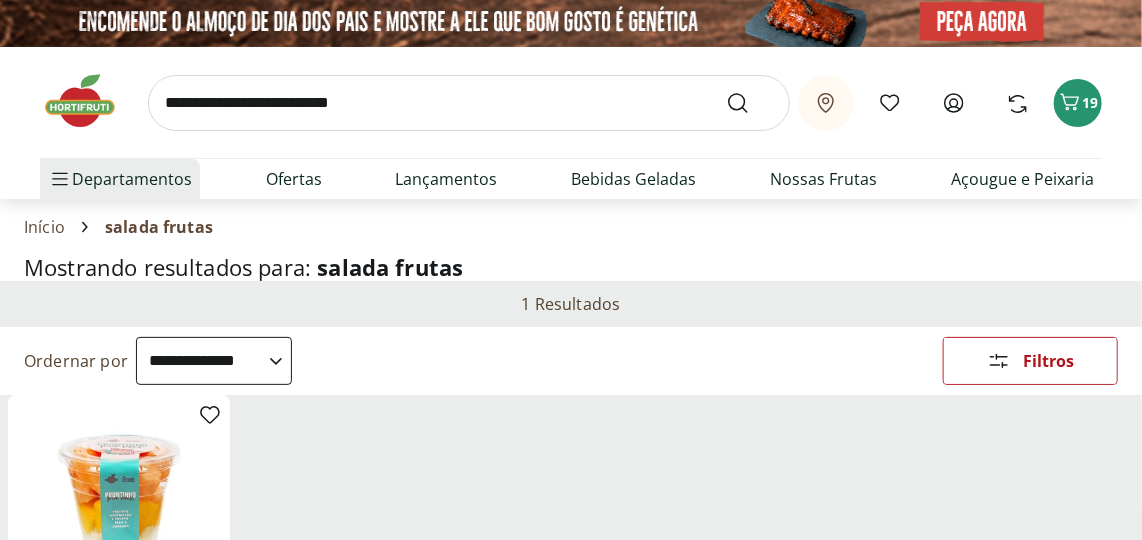 scroll, scrollTop: 0, scrollLeft: 0, axis: both 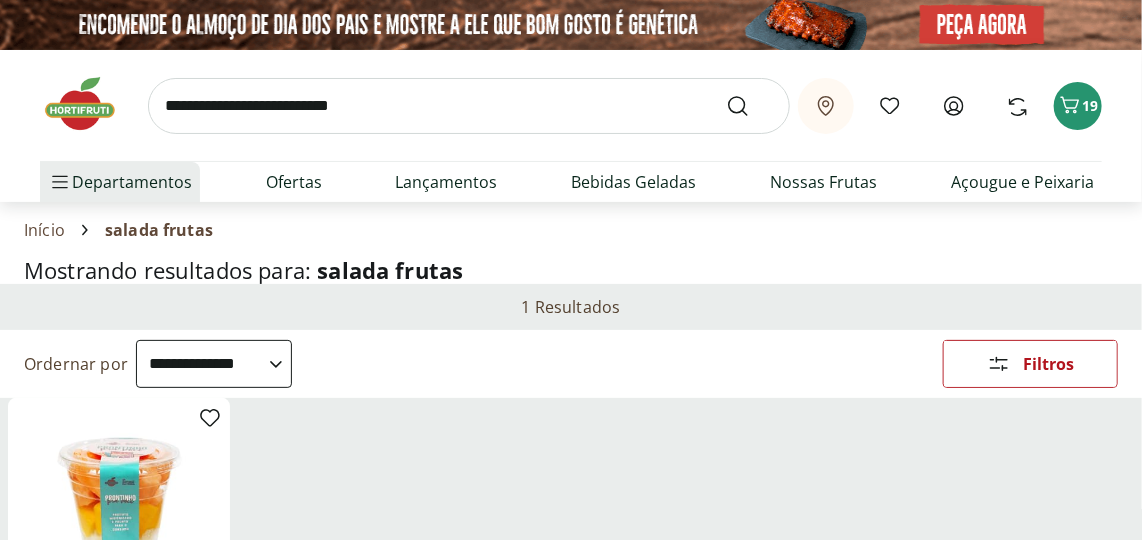 click at bounding box center [469, 106] 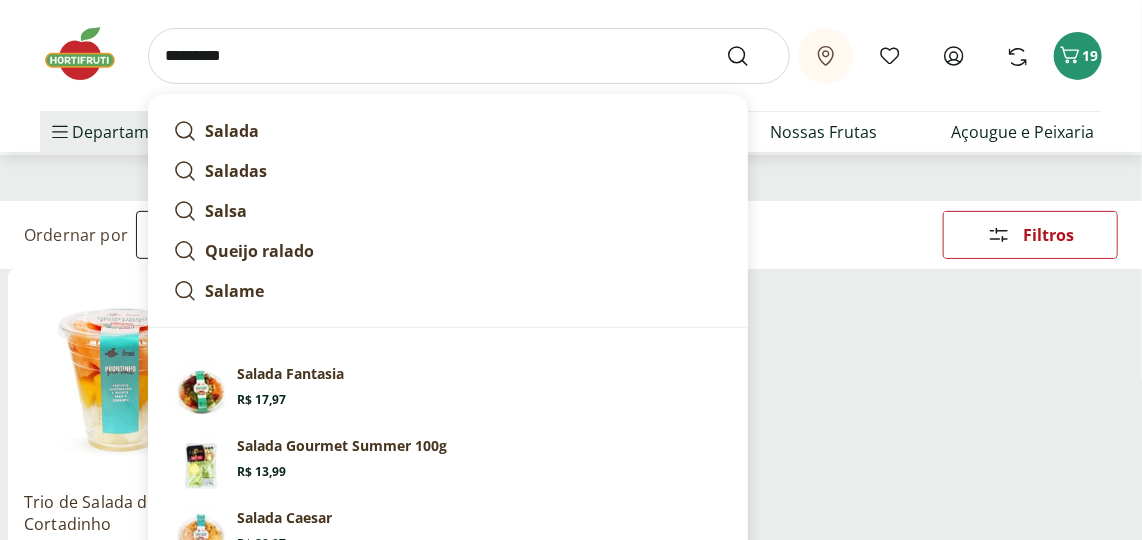 scroll, scrollTop: 90, scrollLeft: 0, axis: vertical 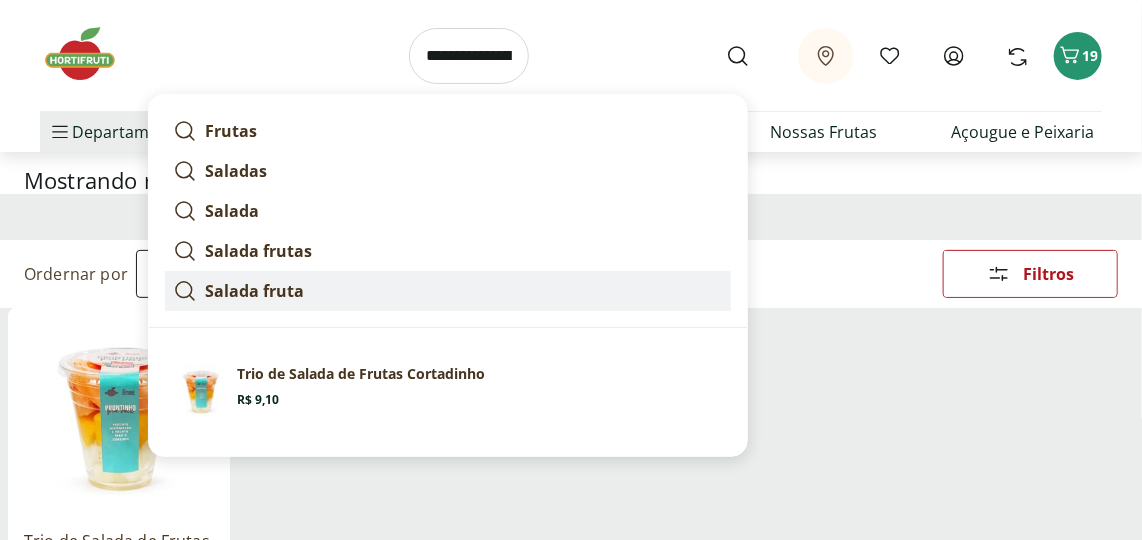 click on "Salada fruta" at bounding box center (254, 291) 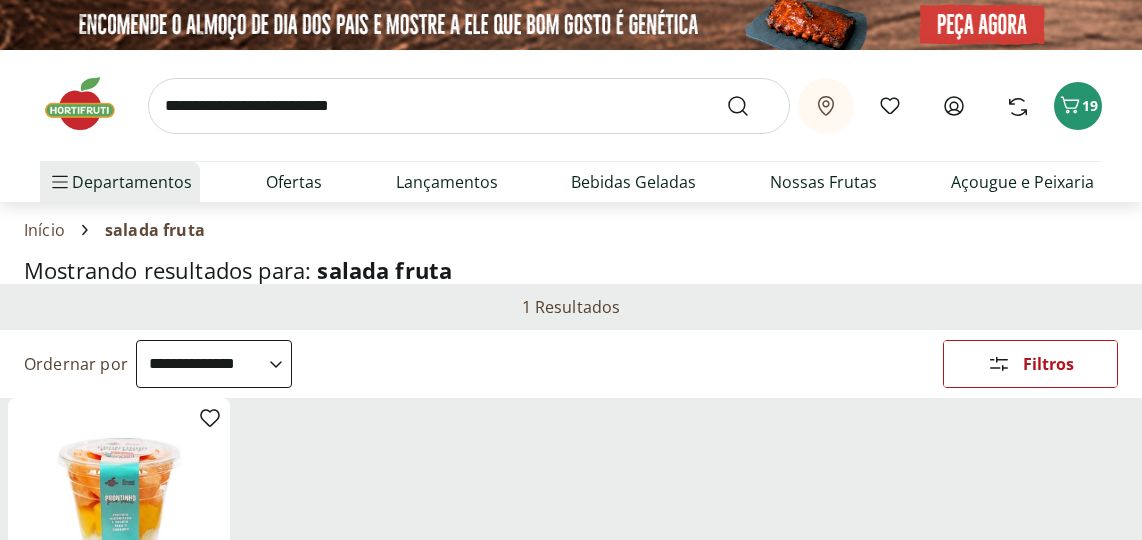 select on "**********" 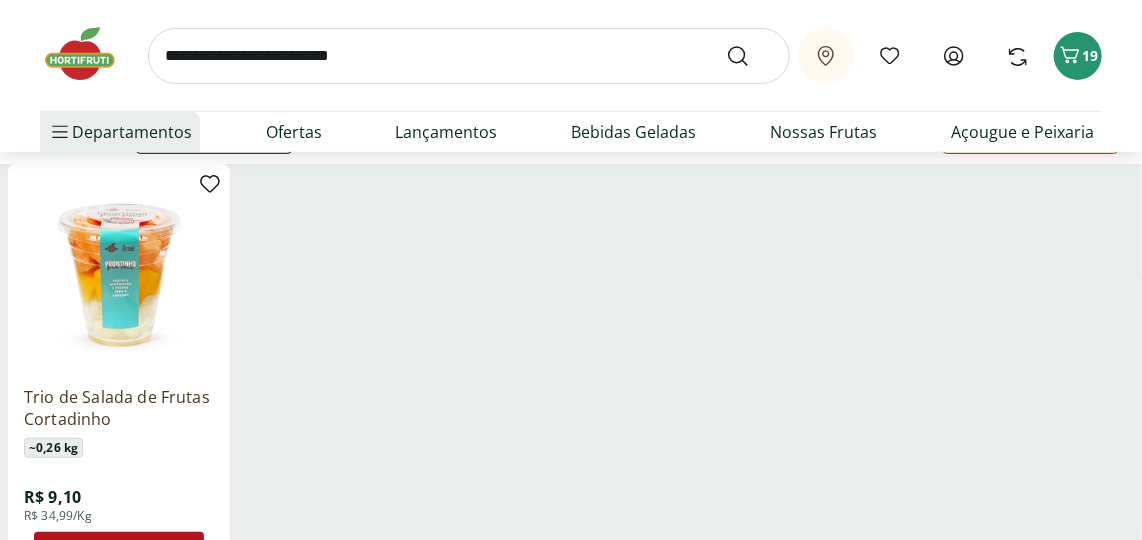 scroll, scrollTop: 0, scrollLeft: 0, axis: both 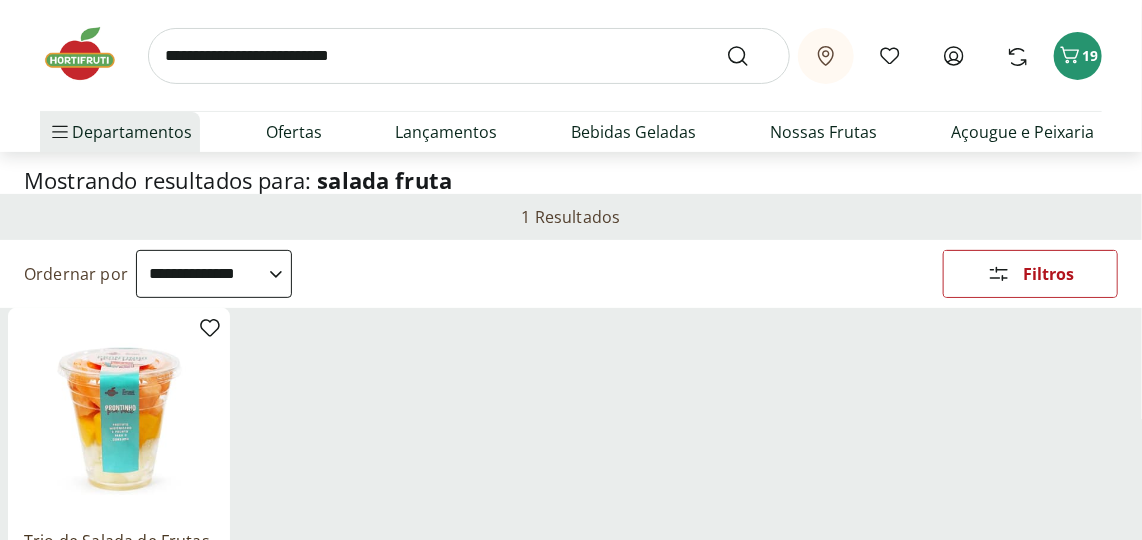 click at bounding box center [469, 56] 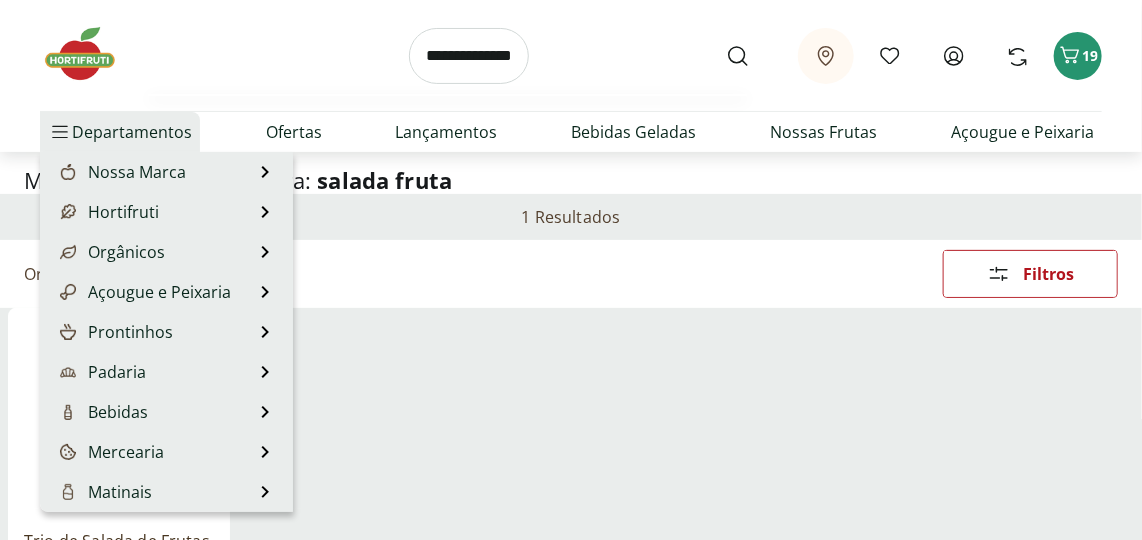scroll, scrollTop: 0, scrollLeft: 18, axis: horizontal 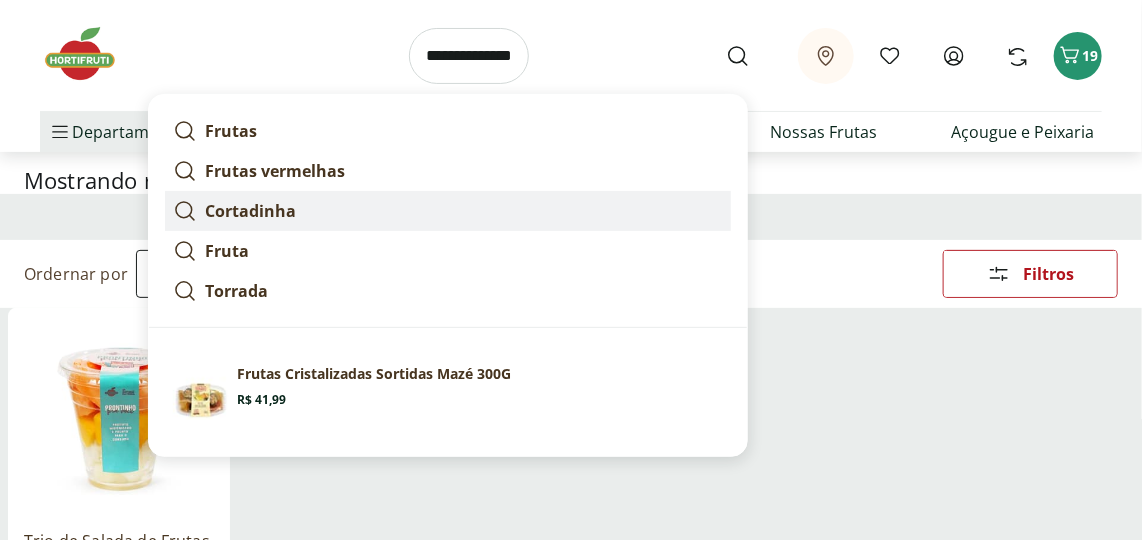 click on "Cortadinha" at bounding box center [250, 211] 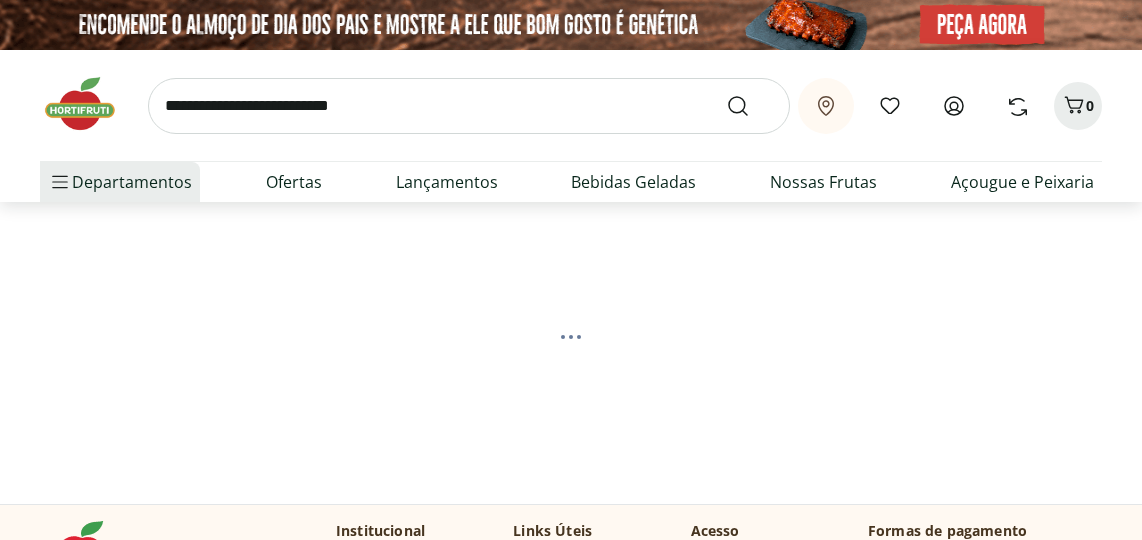 scroll, scrollTop: 0, scrollLeft: 0, axis: both 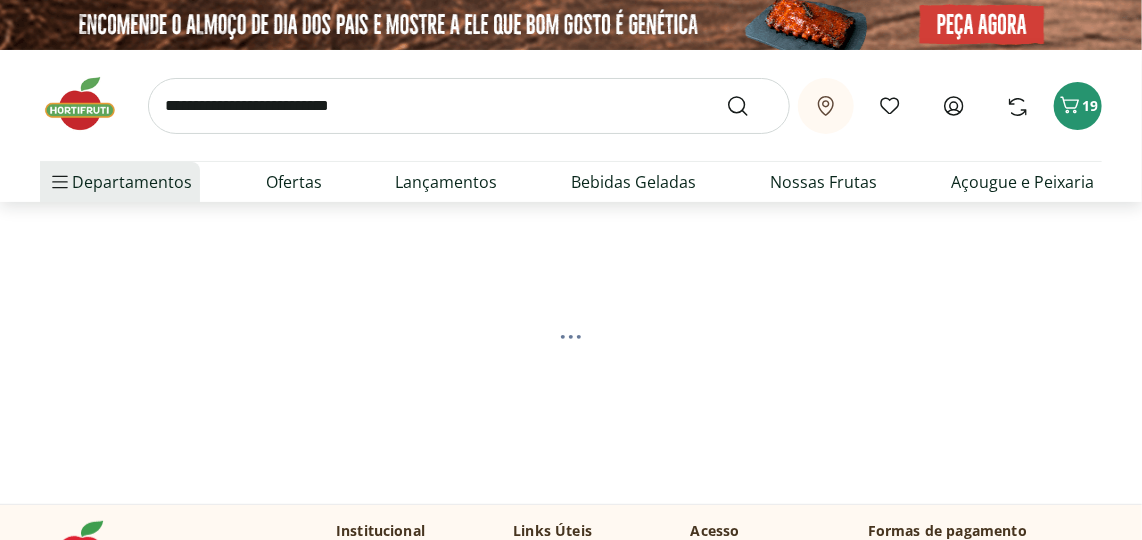 select on "**********" 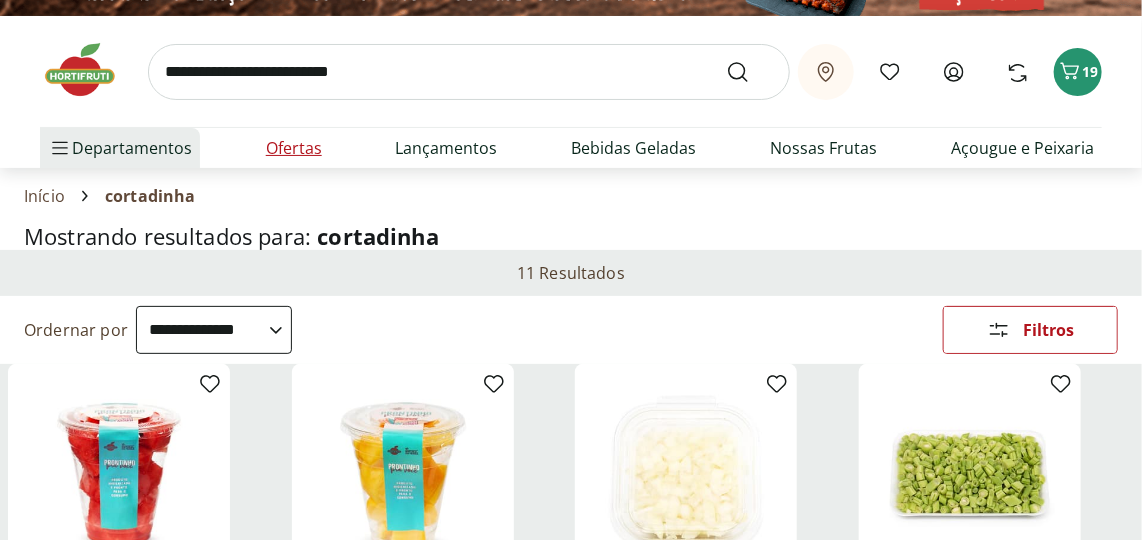 scroll, scrollTop: 0, scrollLeft: 0, axis: both 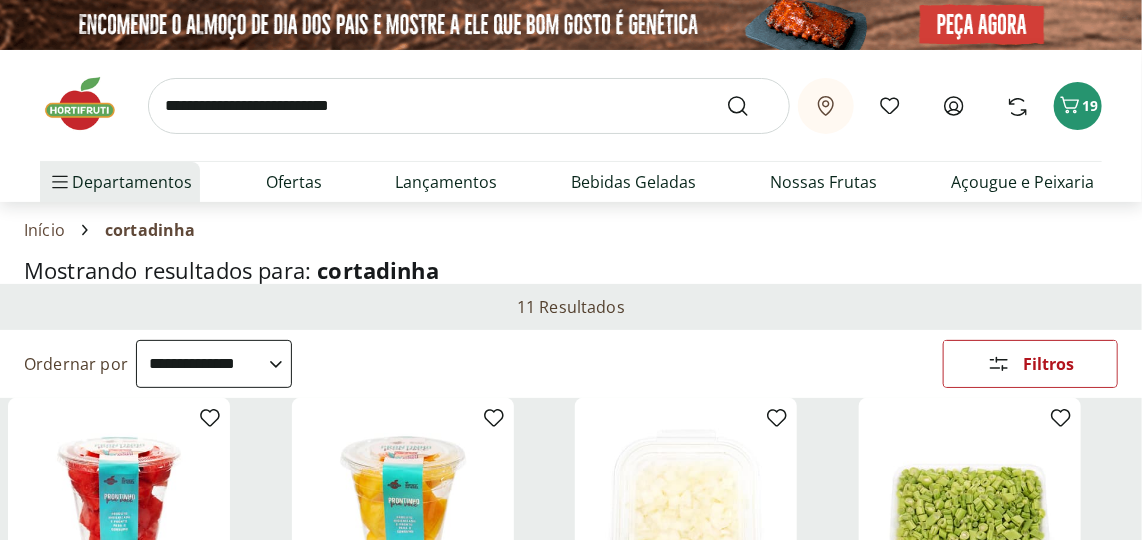 click at bounding box center (469, 106) 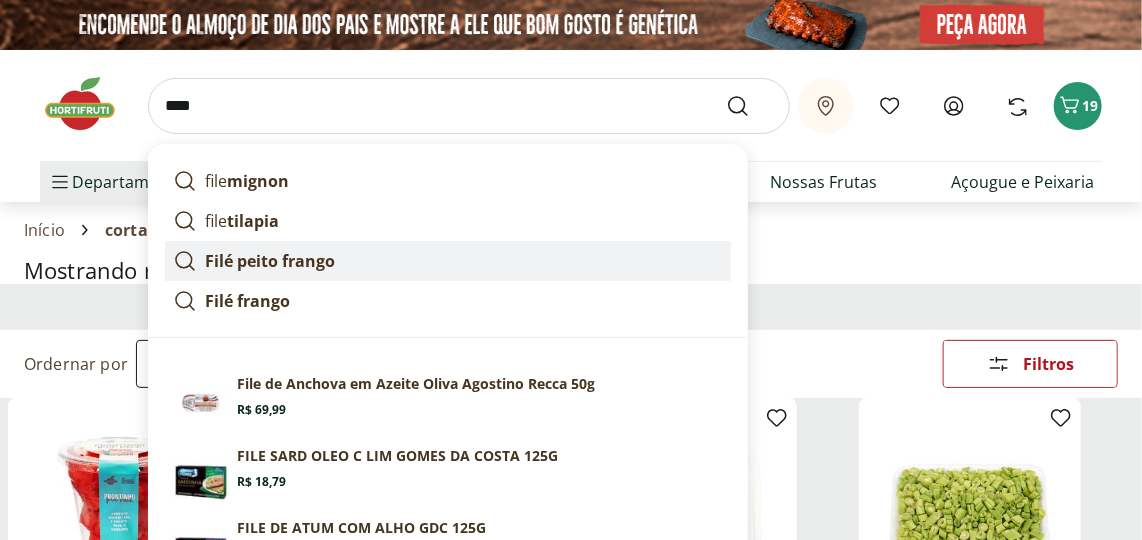 click on "Filé peito frango" at bounding box center [270, 261] 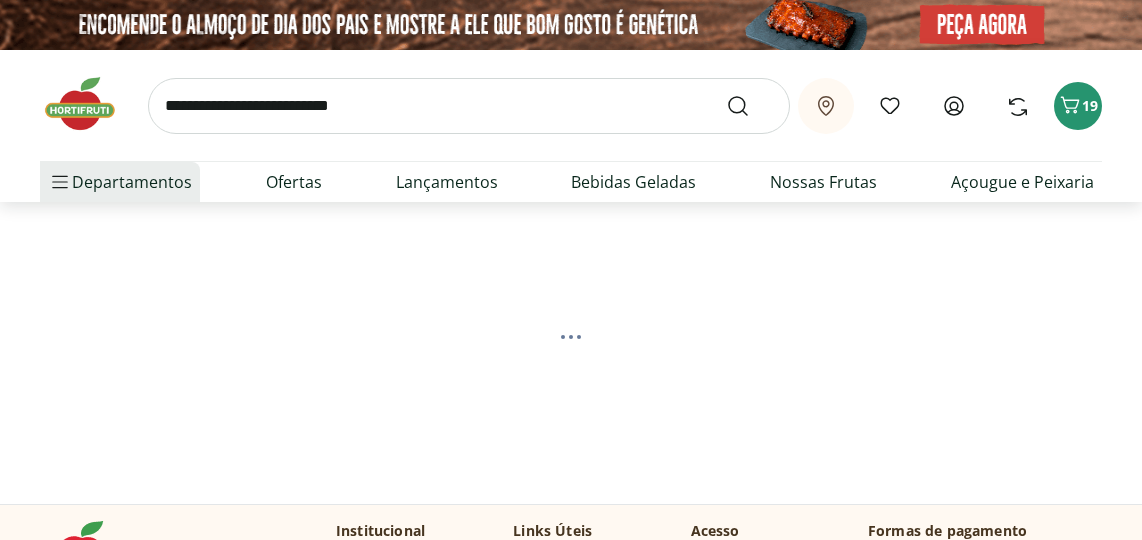 scroll, scrollTop: 0, scrollLeft: 0, axis: both 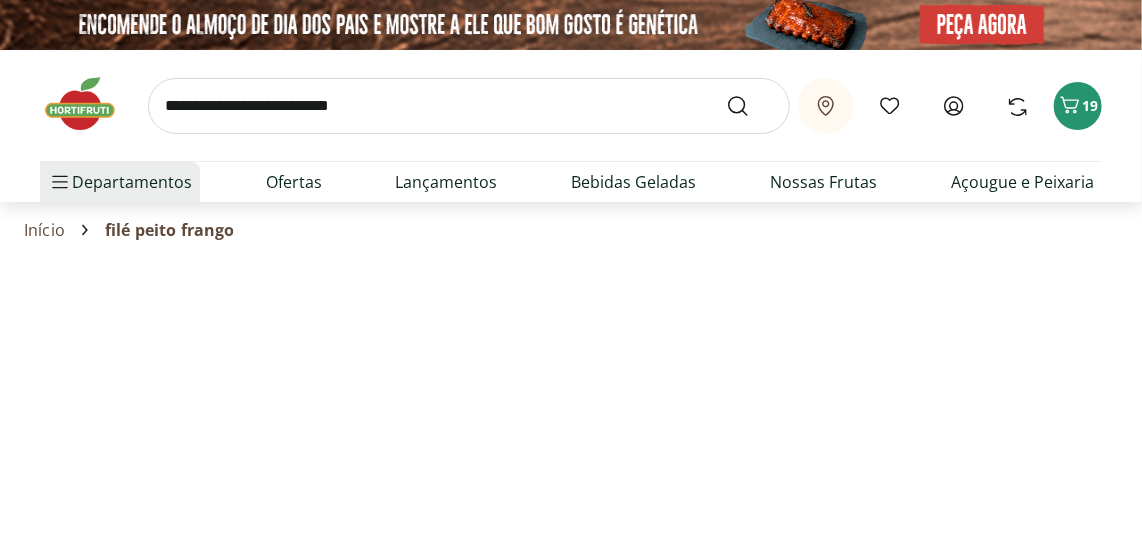 select on "**********" 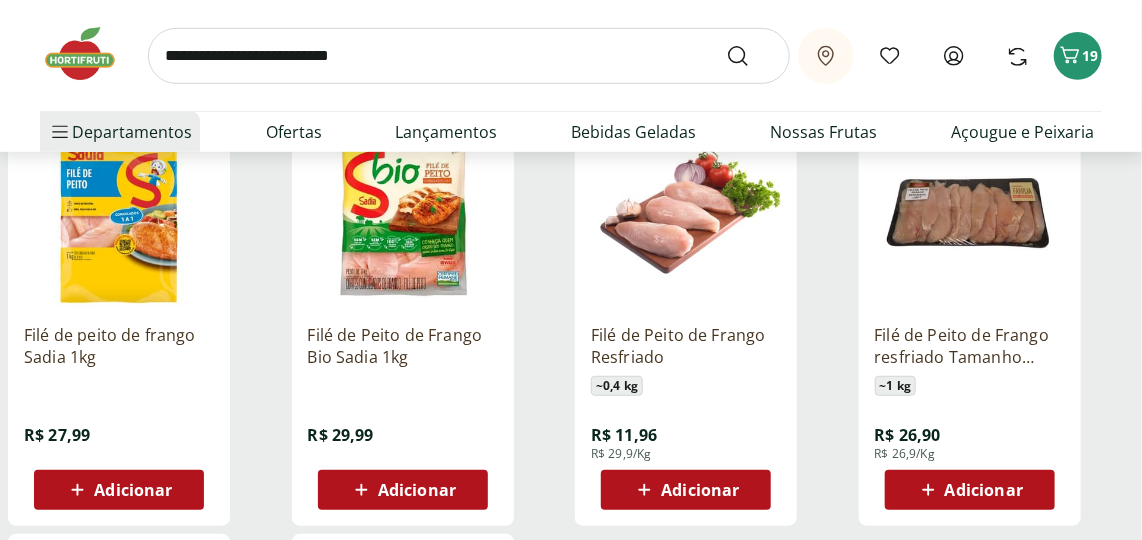 scroll, scrollTop: 272, scrollLeft: 0, axis: vertical 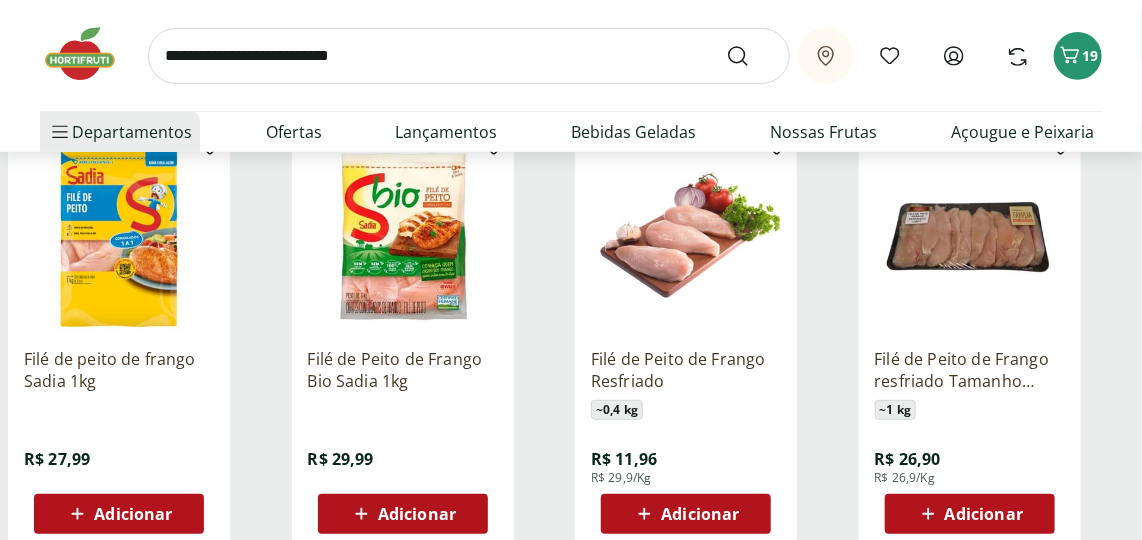click at bounding box center (686, 237) 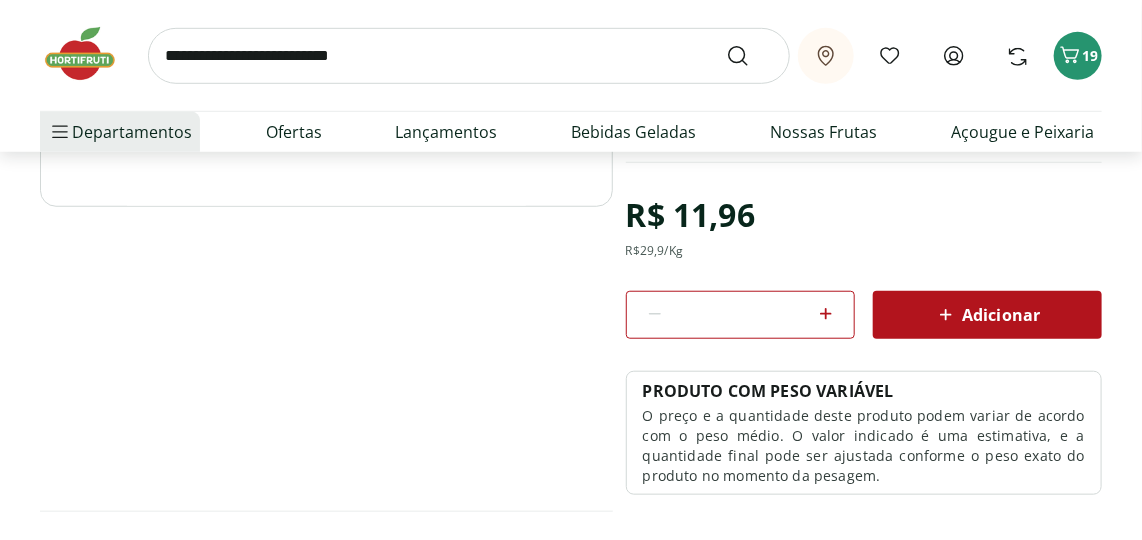 scroll, scrollTop: 454, scrollLeft: 0, axis: vertical 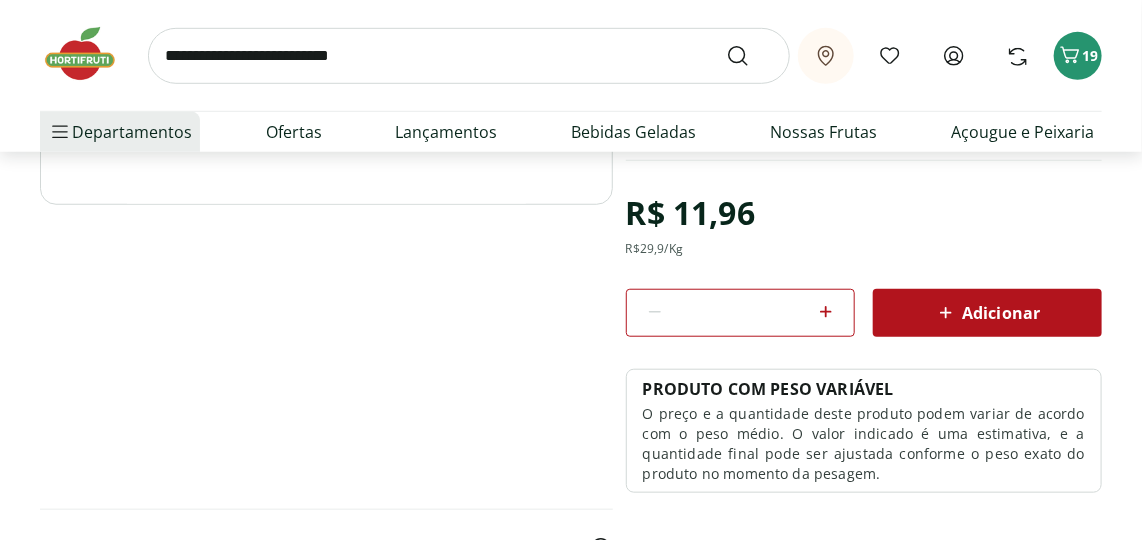 click 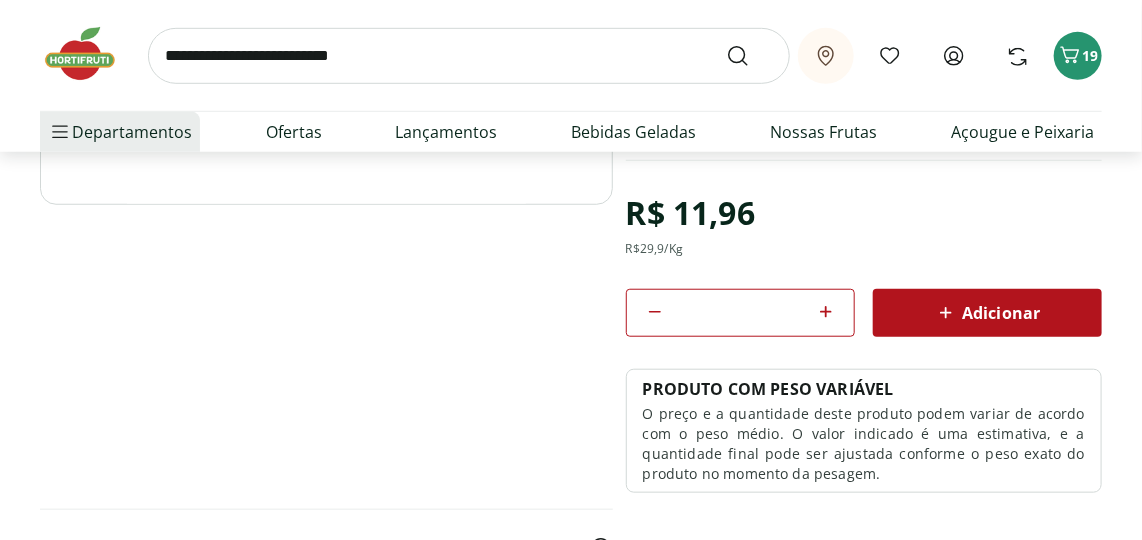 click on "Adicionar" at bounding box center (987, 313) 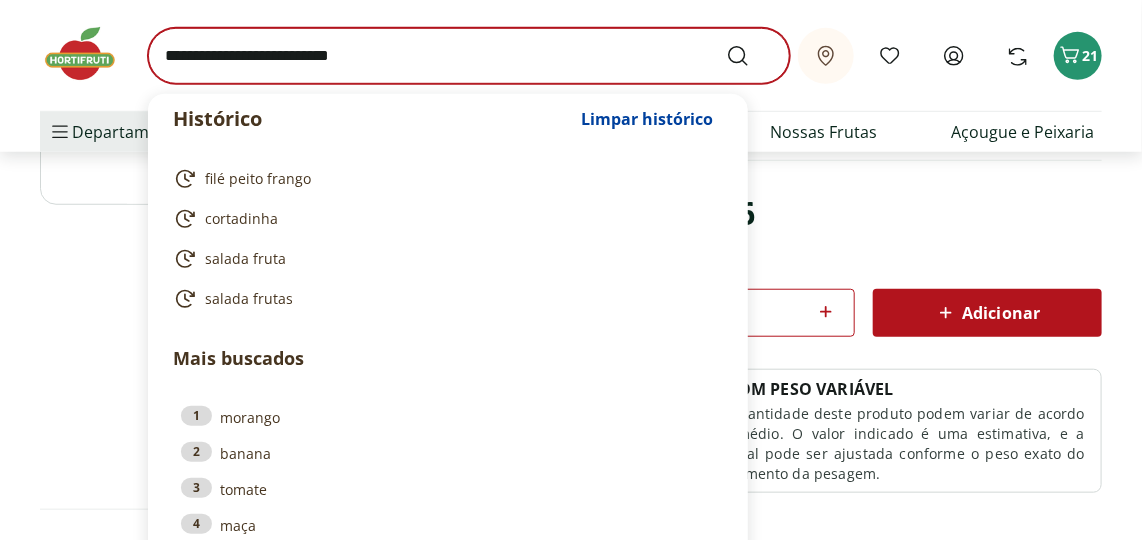 select on "**********" 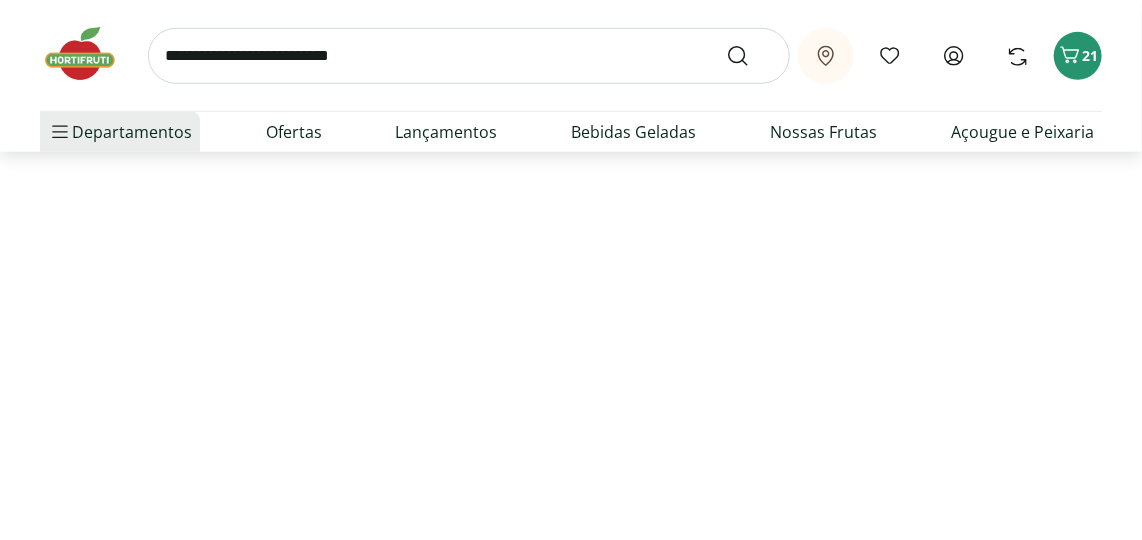 scroll, scrollTop: 272, scrollLeft: 0, axis: vertical 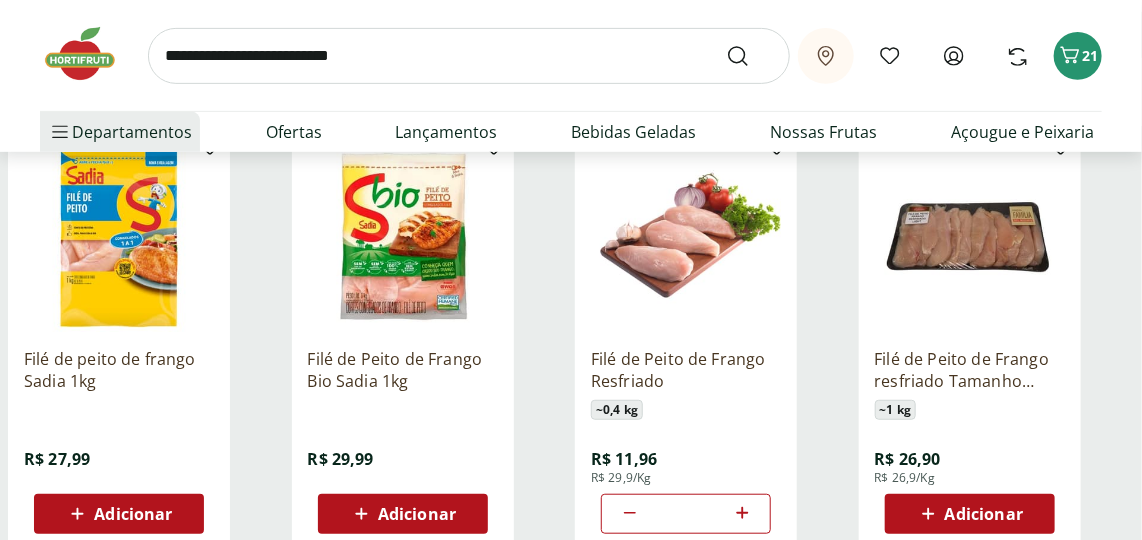 click at bounding box center [469, 56] 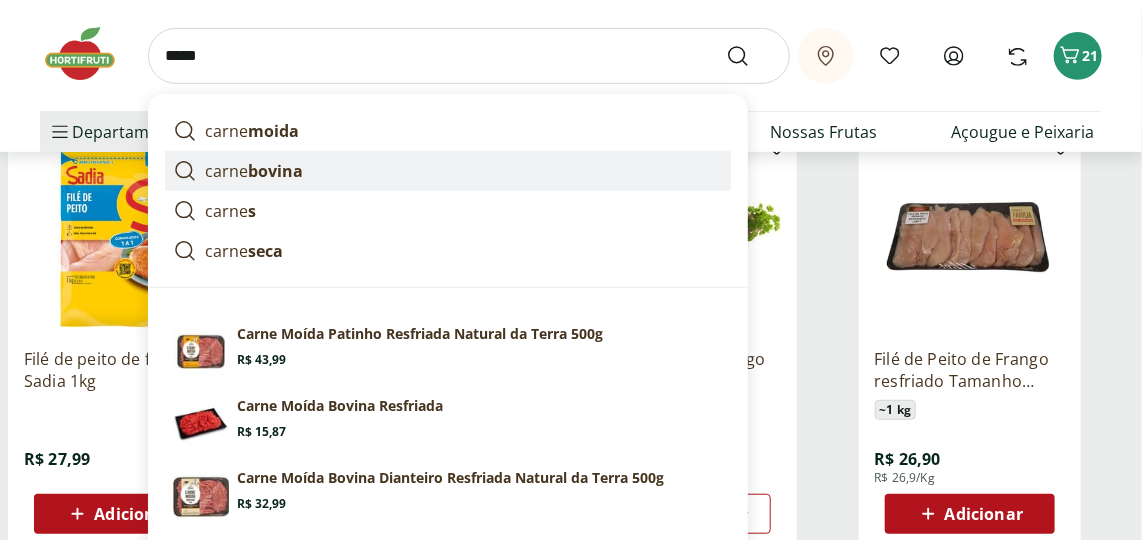 click on "carne  bovina" at bounding box center (254, 171) 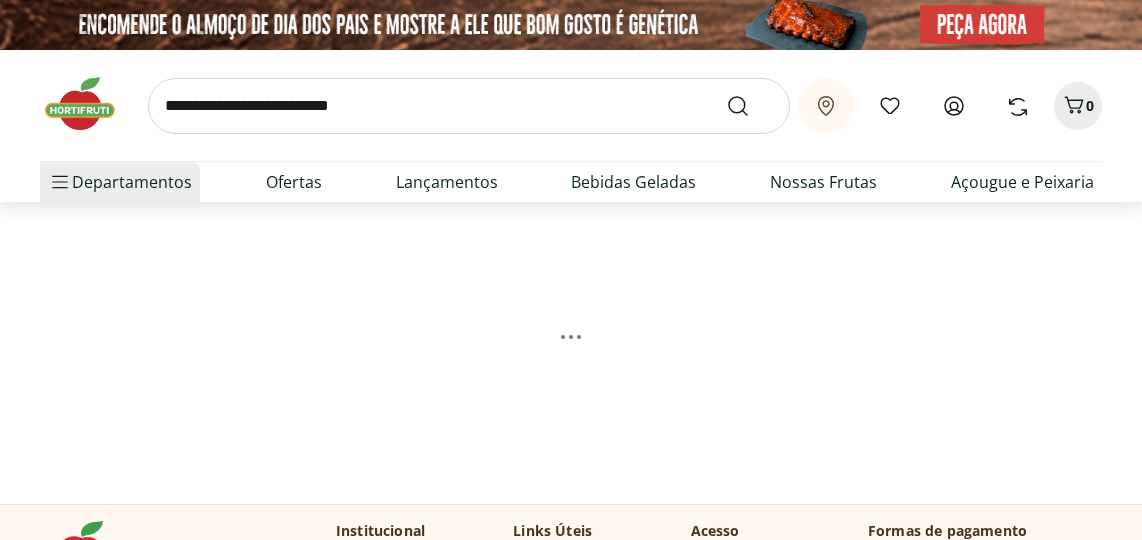 scroll, scrollTop: 0, scrollLeft: 0, axis: both 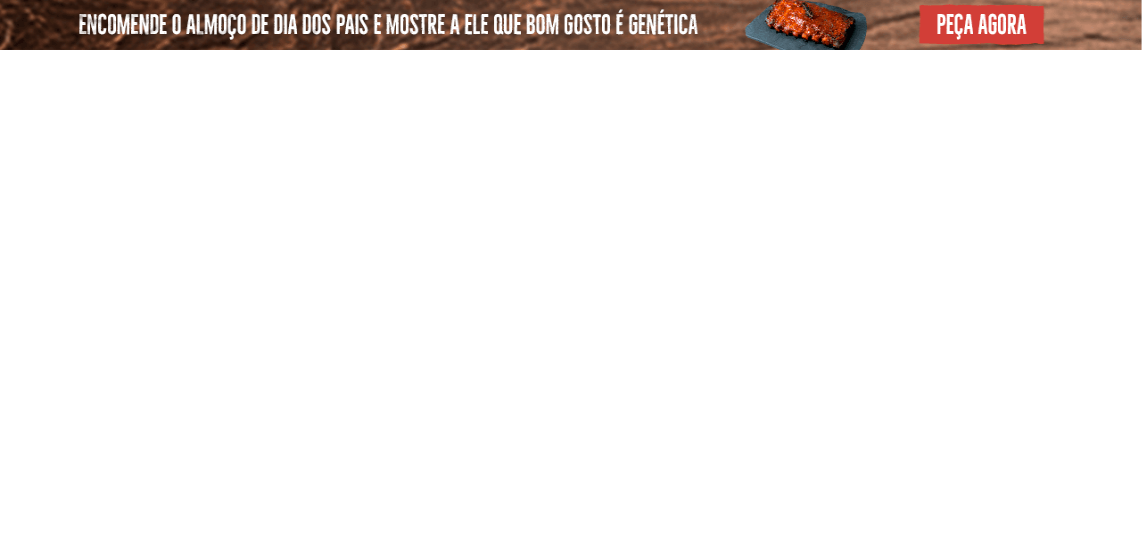 select on "**********" 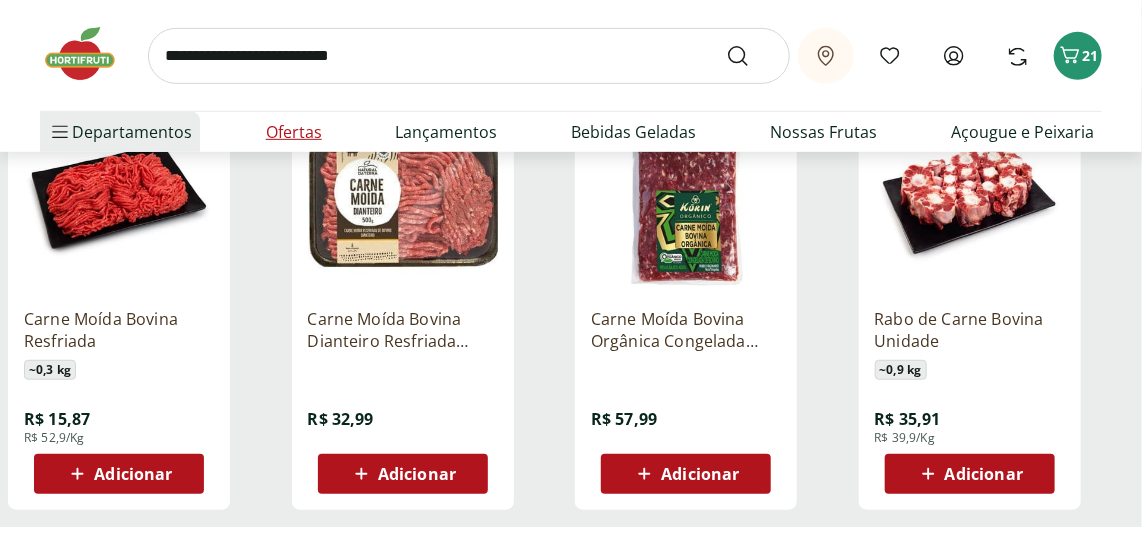 scroll, scrollTop: 272, scrollLeft: 0, axis: vertical 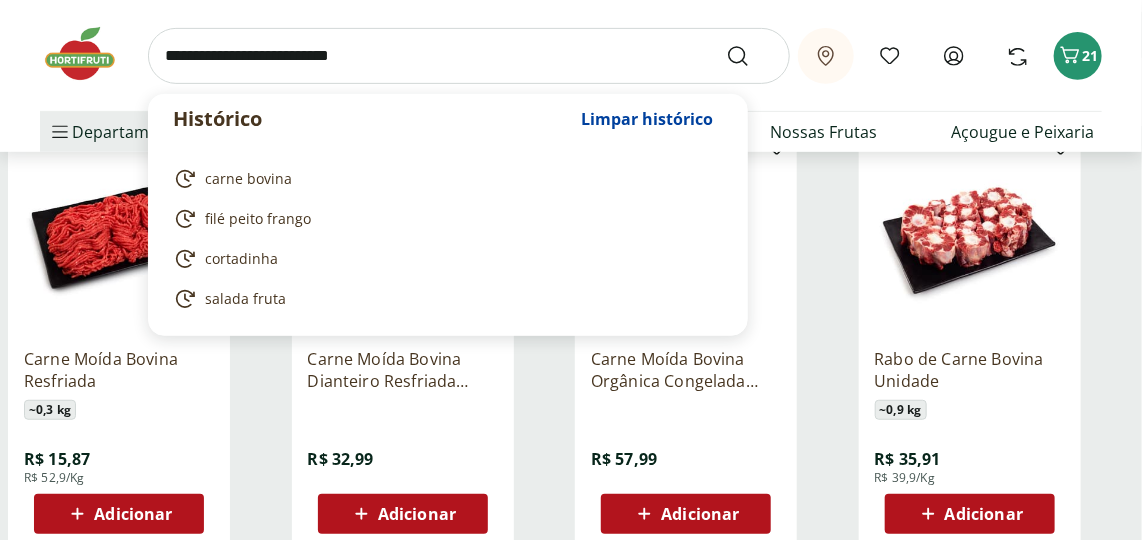 click at bounding box center (469, 56) 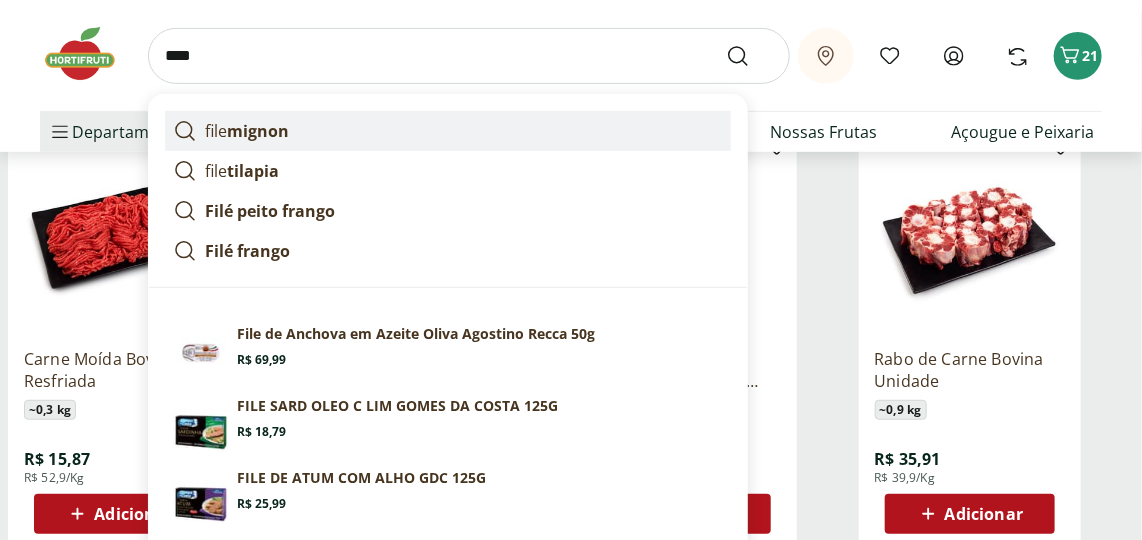 click on "mignon" at bounding box center (258, 131) 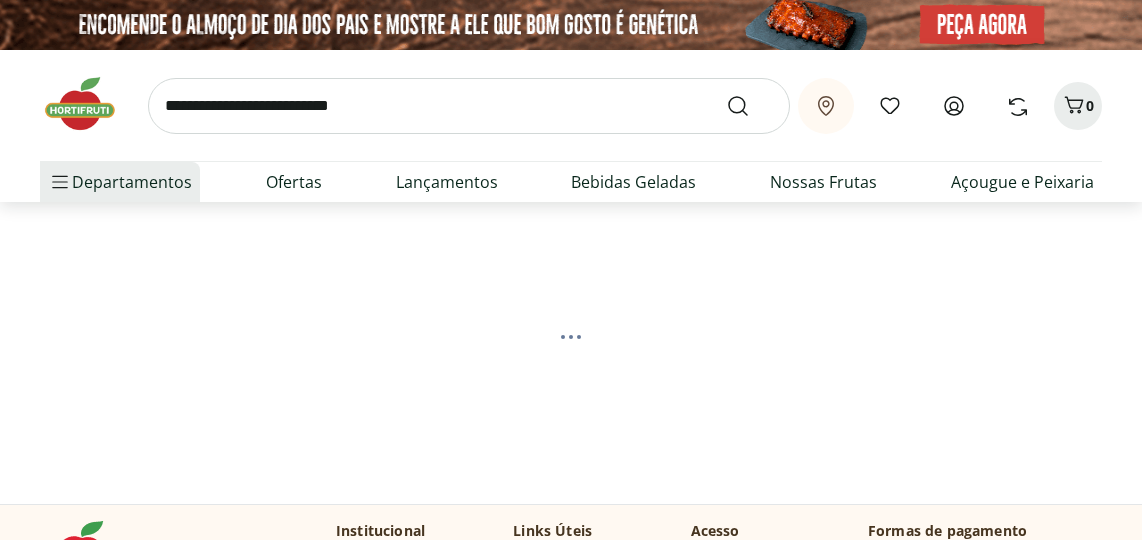 scroll, scrollTop: 0, scrollLeft: 0, axis: both 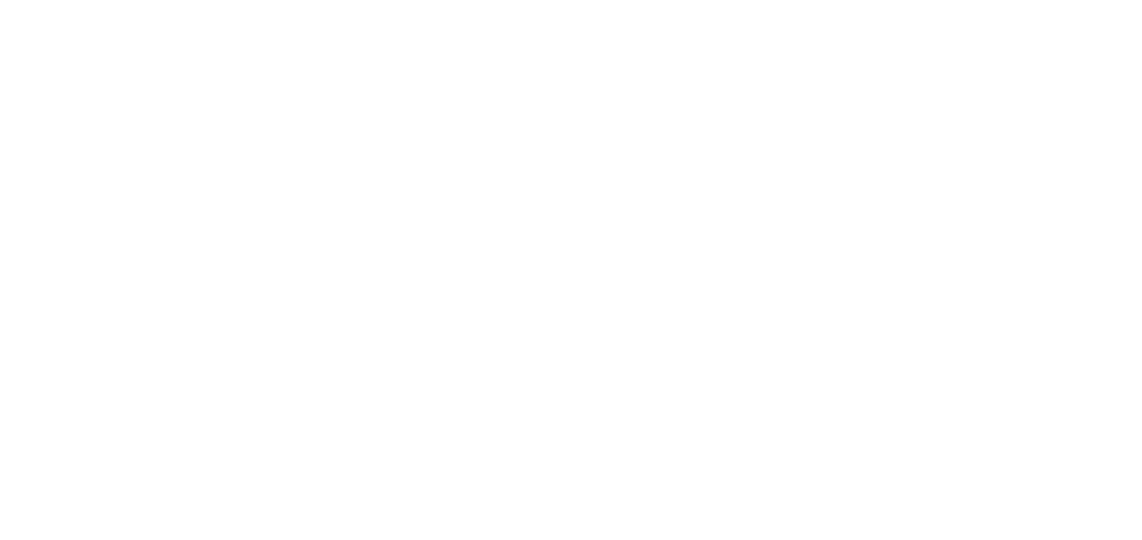 select on "**********" 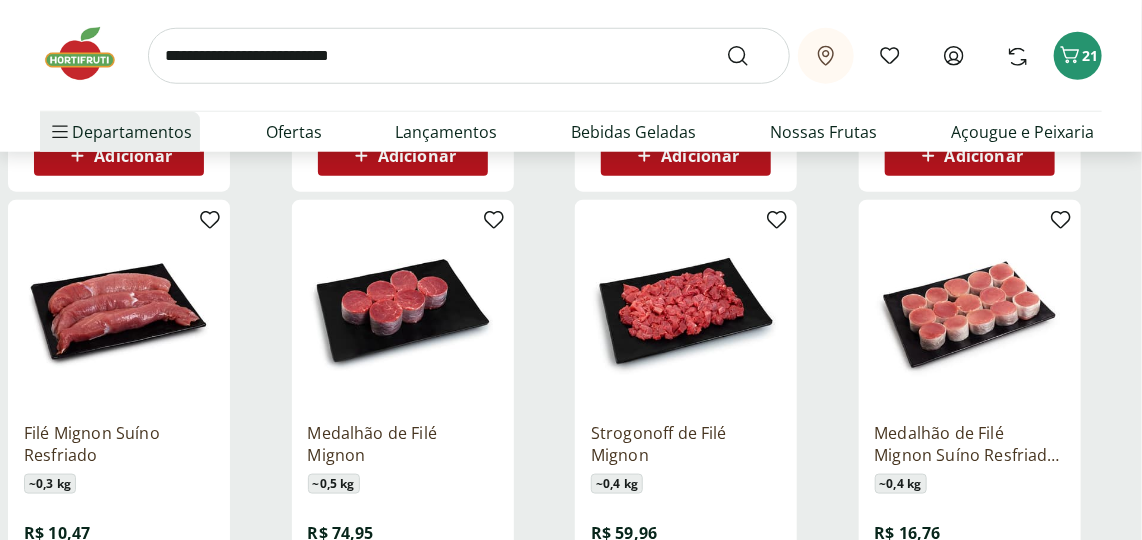 scroll, scrollTop: 636, scrollLeft: 0, axis: vertical 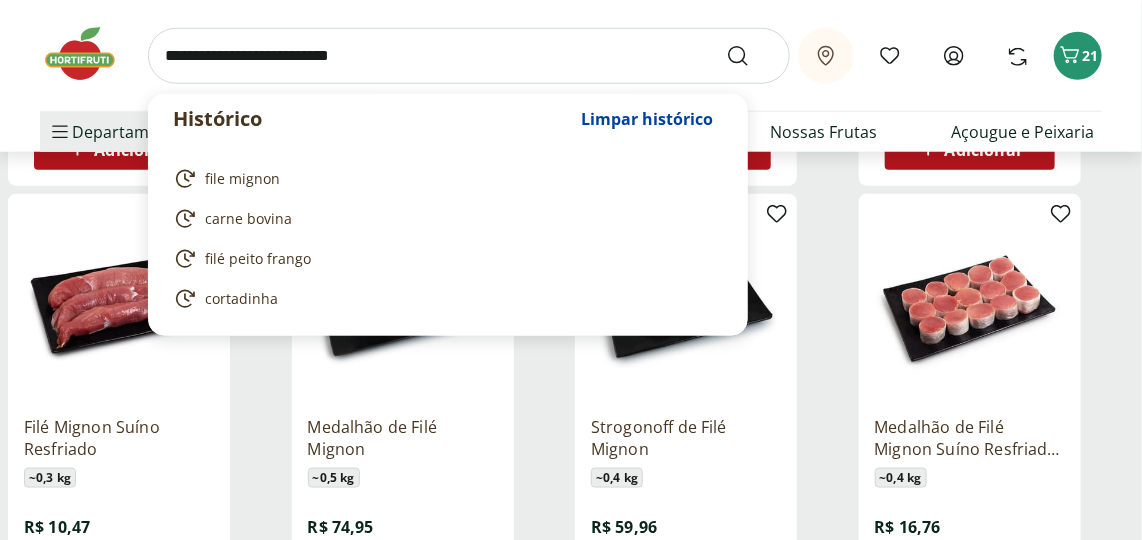 click at bounding box center [469, 56] 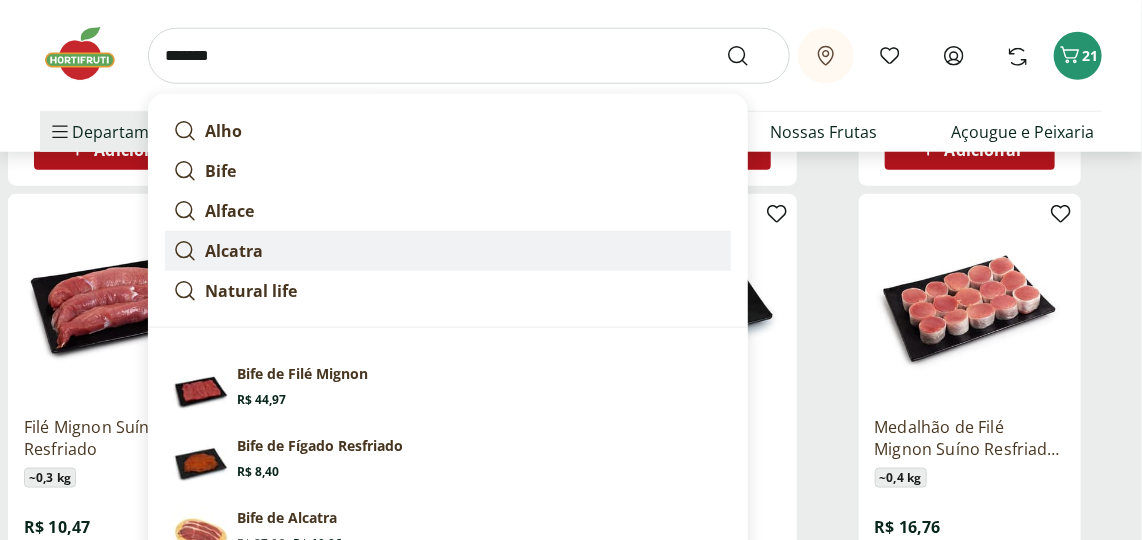 click on "Alcatra" at bounding box center (234, 251) 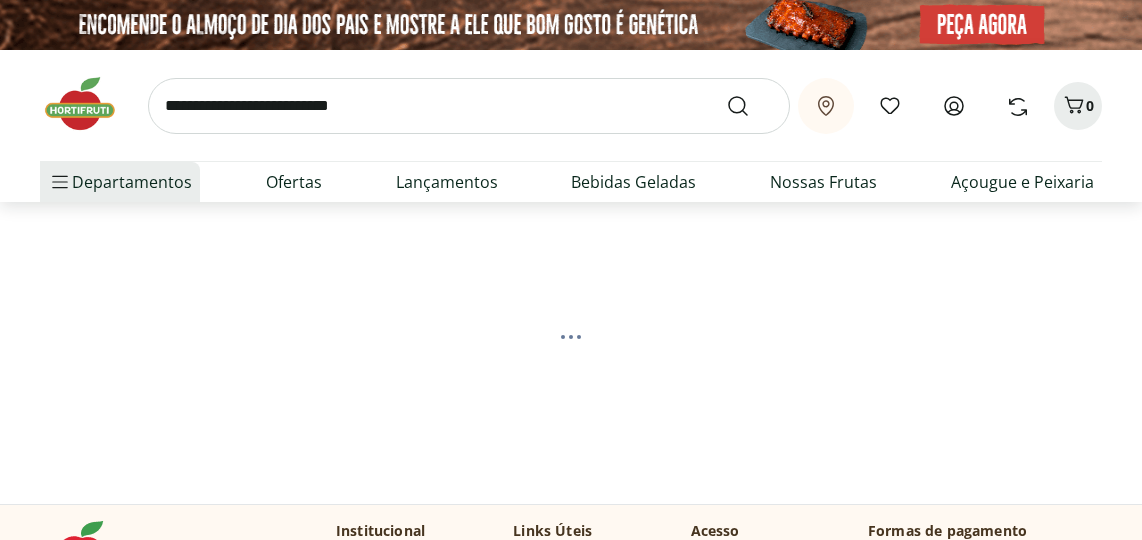scroll, scrollTop: 0, scrollLeft: 0, axis: both 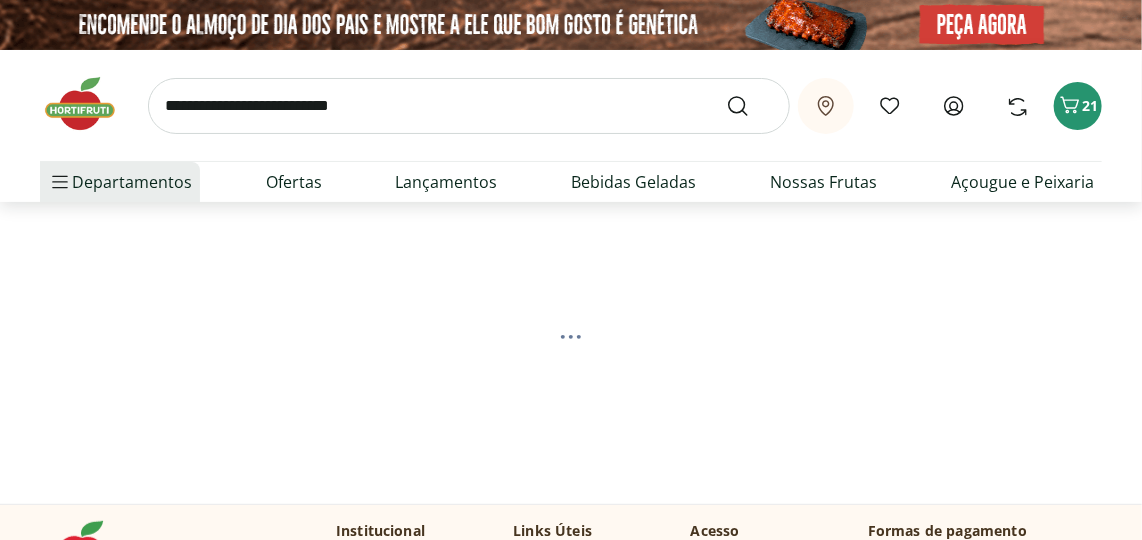 select on "**********" 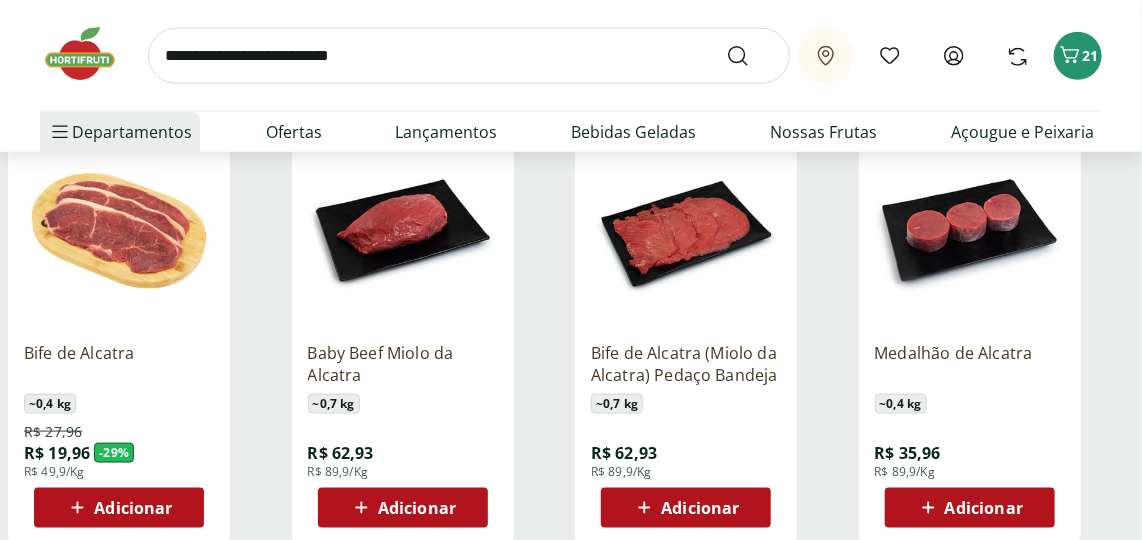 scroll, scrollTop: 727, scrollLeft: 0, axis: vertical 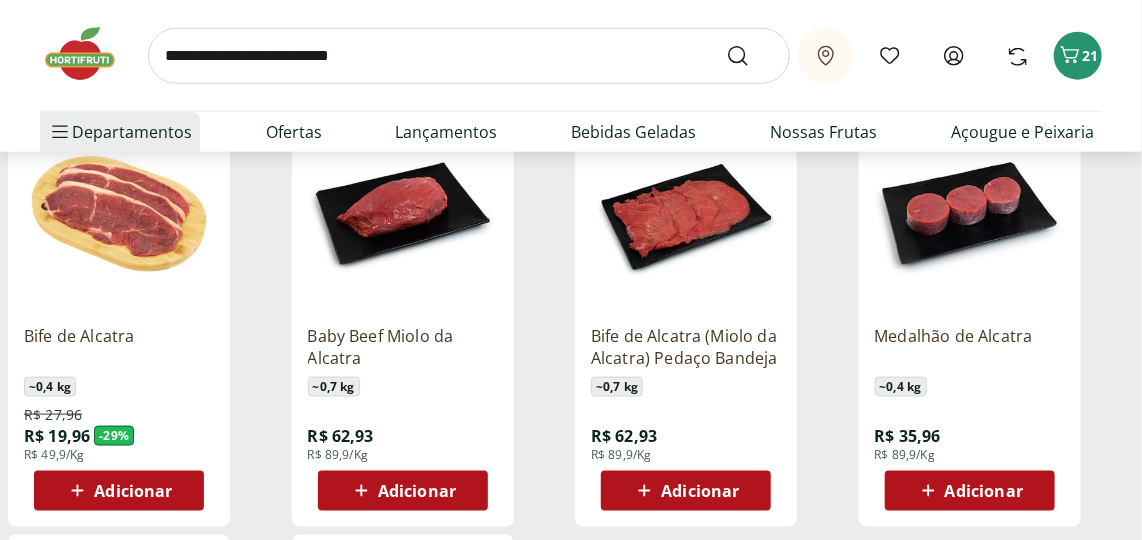 click at bounding box center [686, 214] 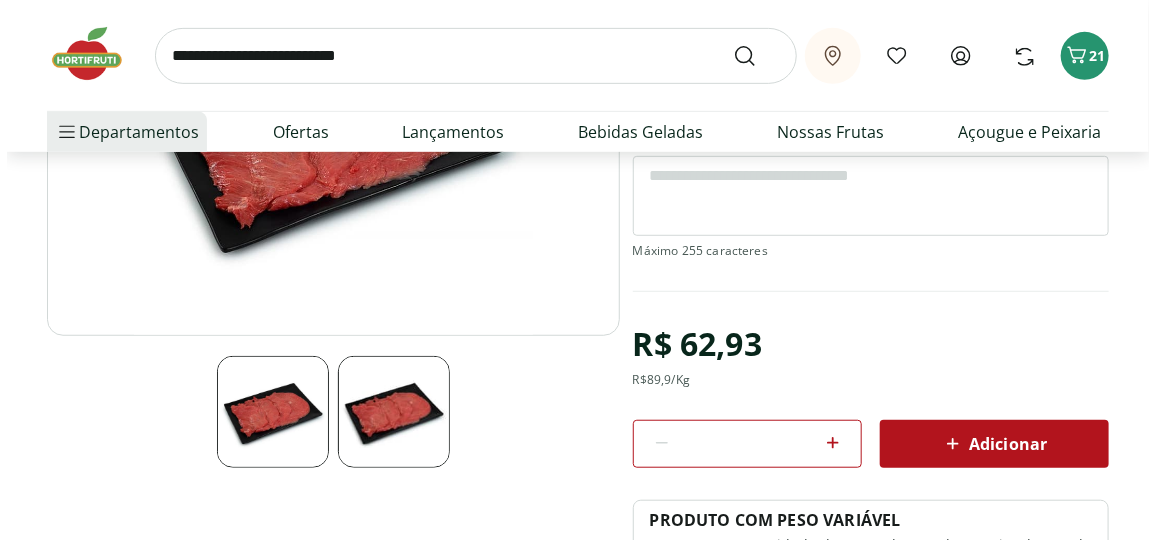 scroll, scrollTop: 363, scrollLeft: 0, axis: vertical 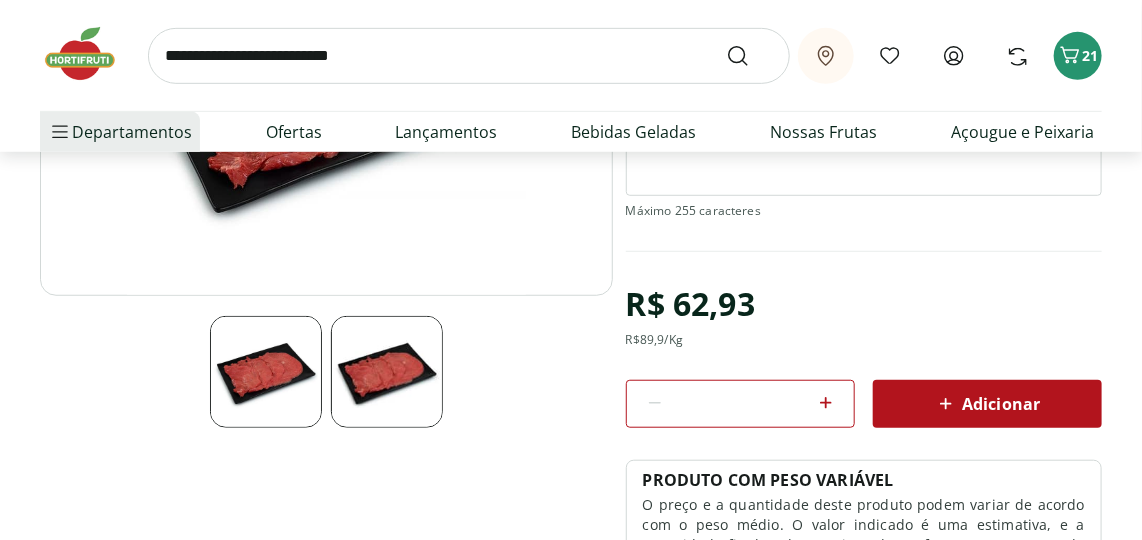 click on "Adicionar" at bounding box center (987, 404) 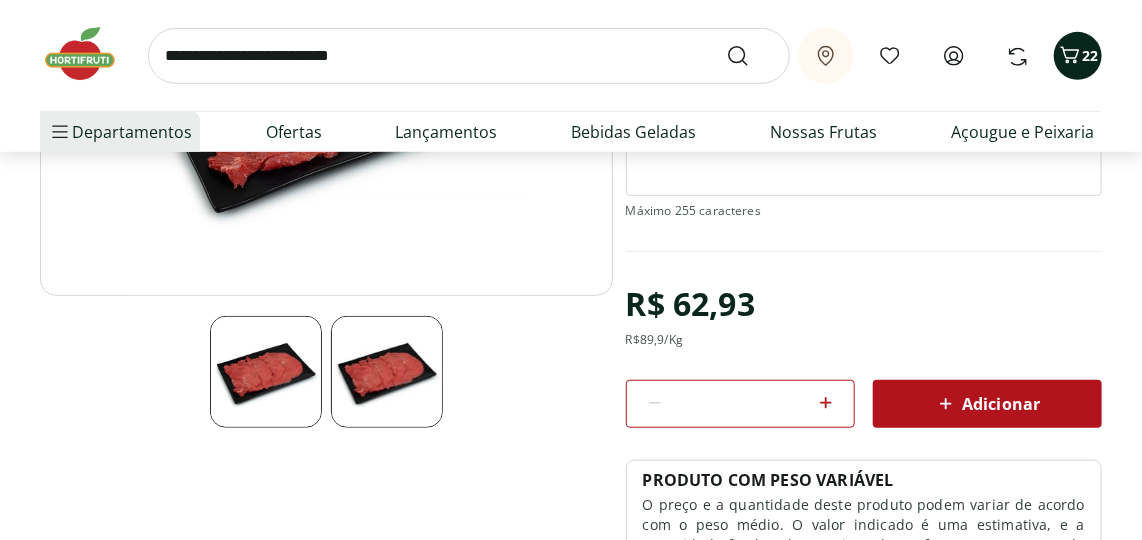 click 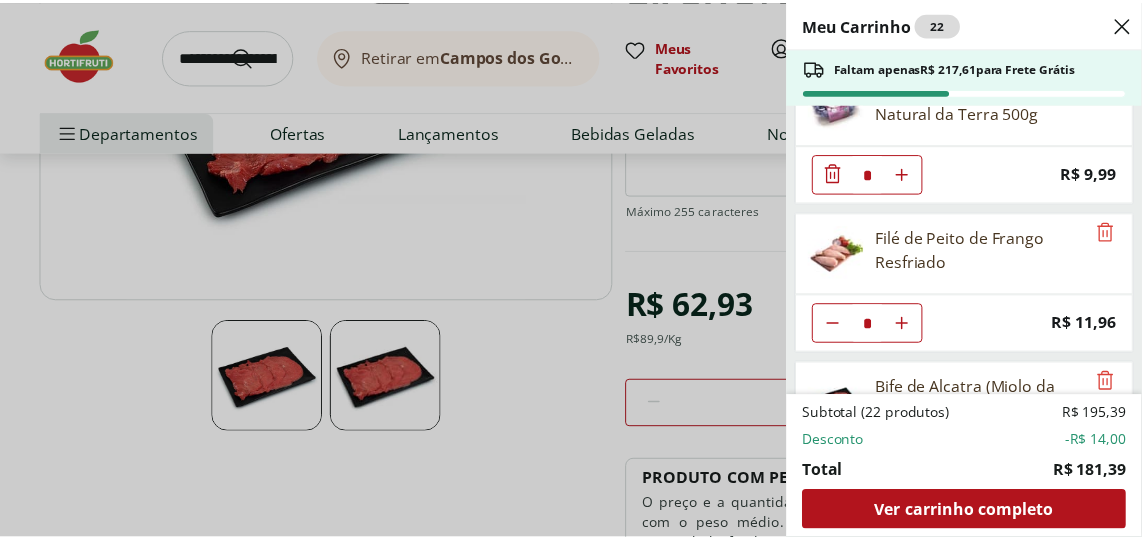 scroll, scrollTop: 1044, scrollLeft: 0, axis: vertical 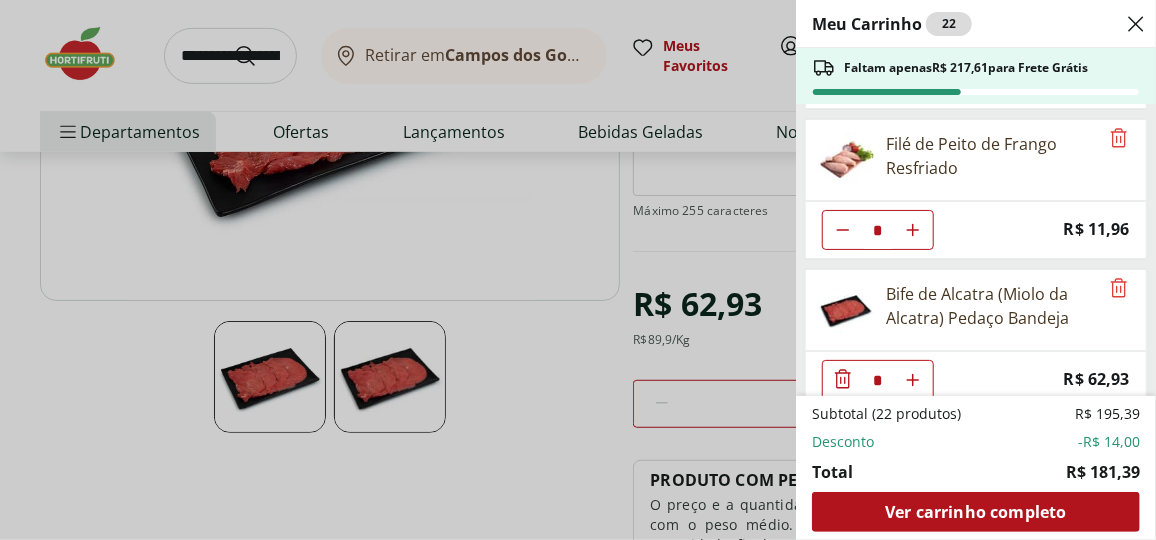 click 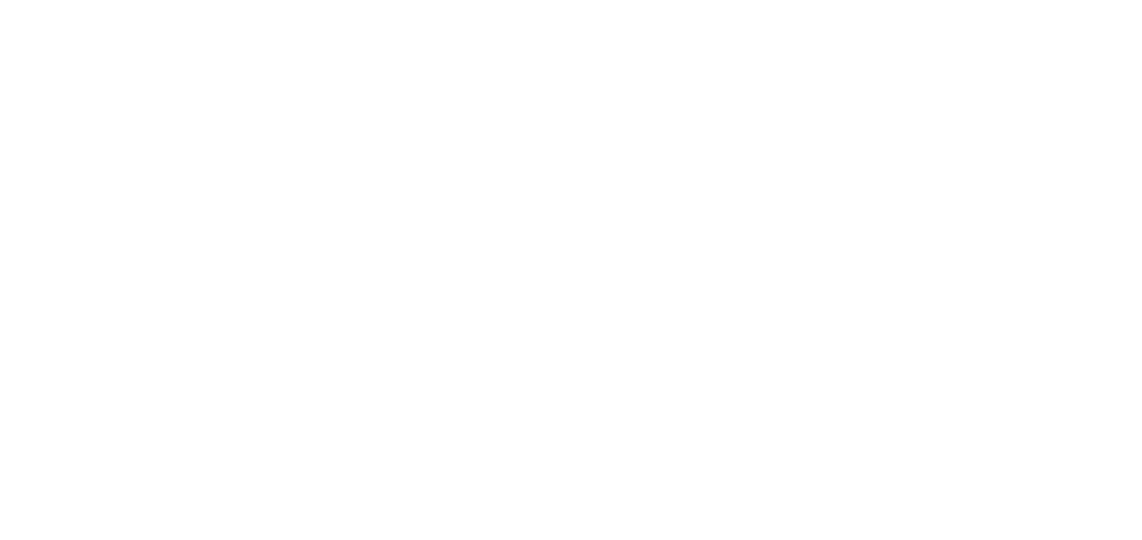 scroll, scrollTop: 727, scrollLeft: 0, axis: vertical 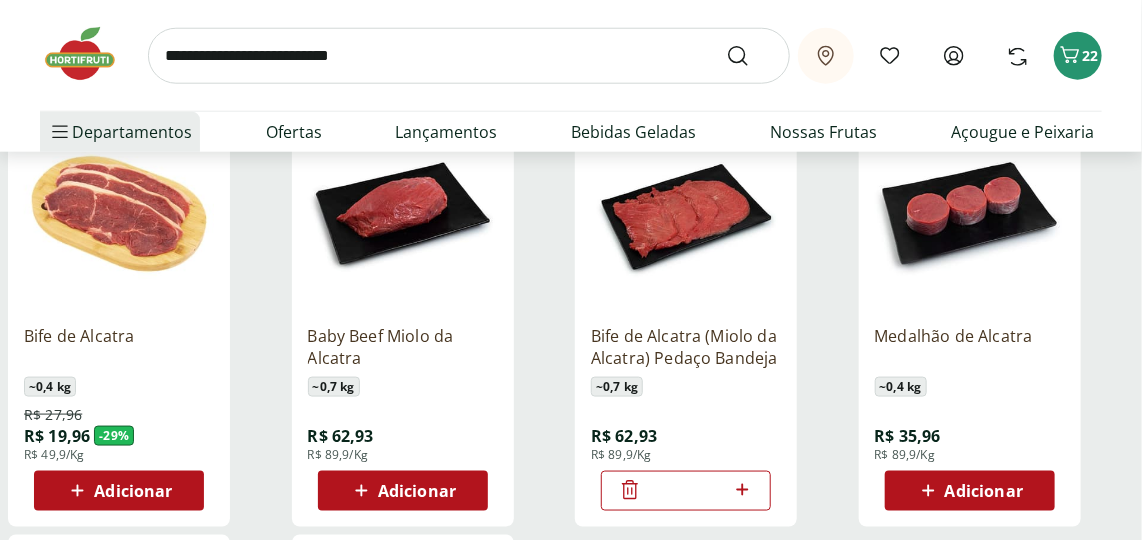 click at bounding box center [469, 56] 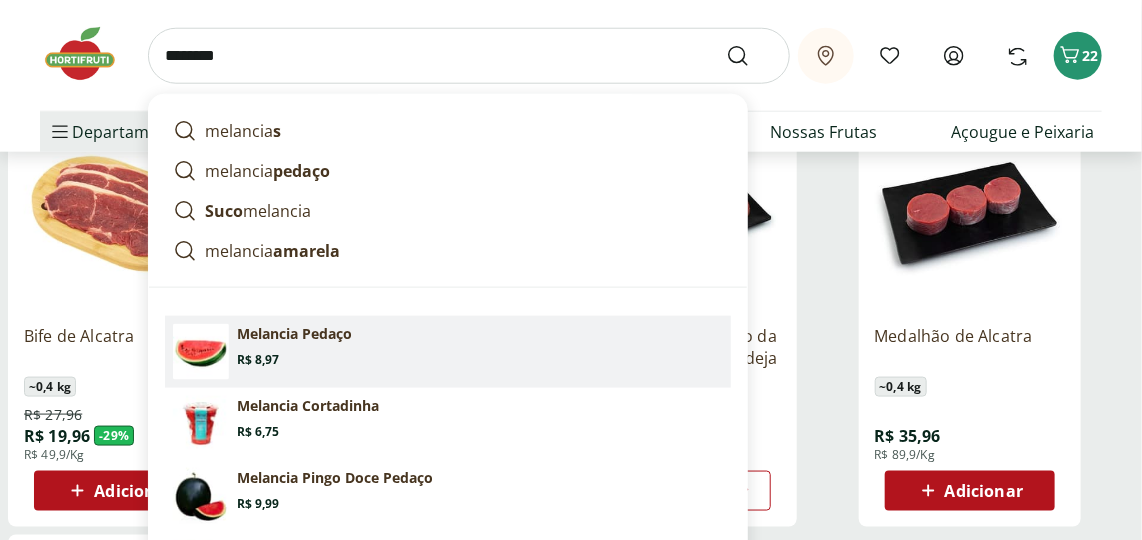 click at bounding box center (201, 352) 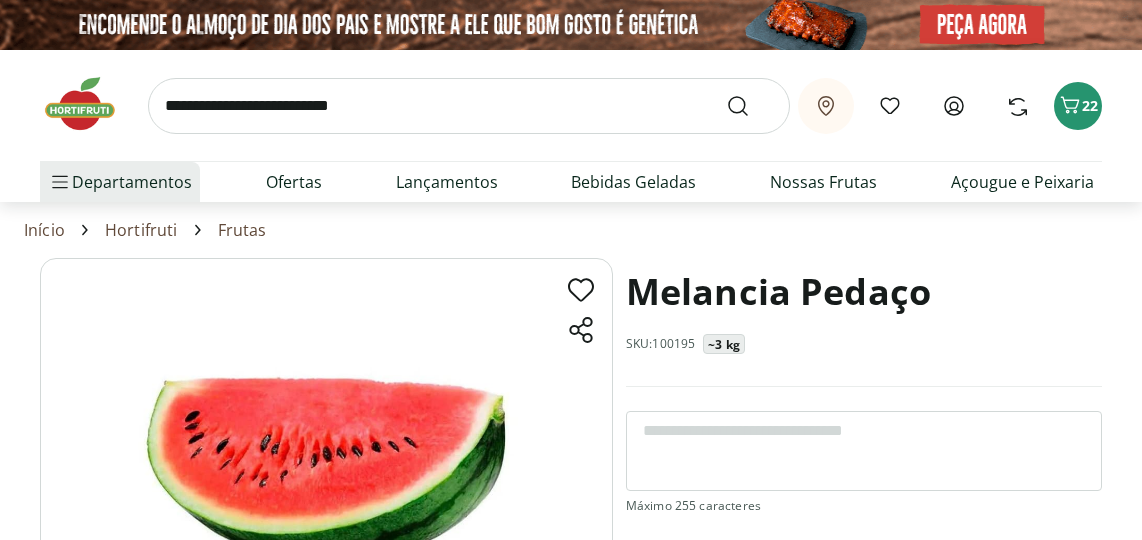 scroll, scrollTop: 0, scrollLeft: 0, axis: both 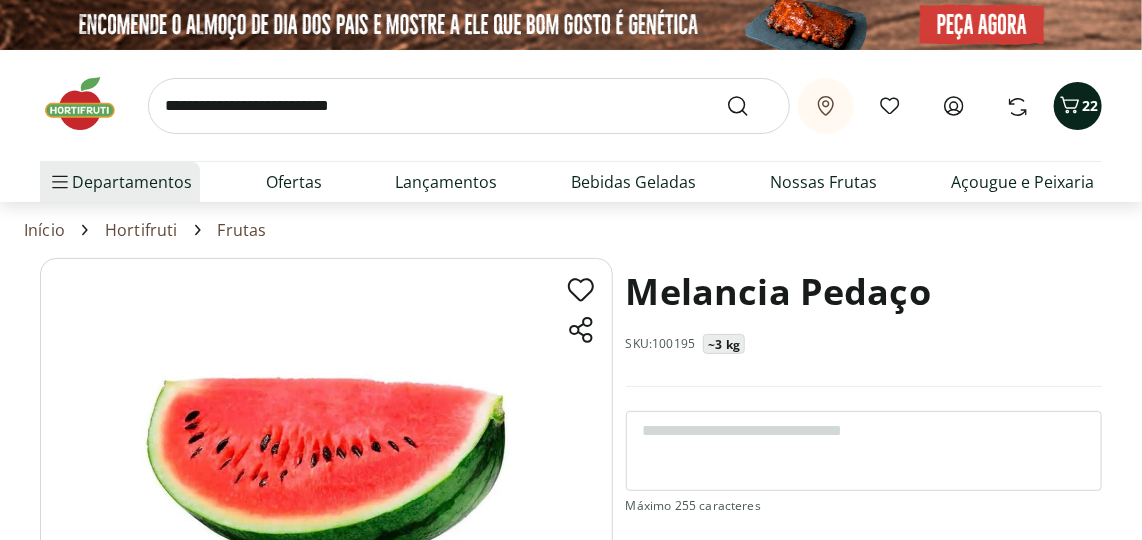 click on "22" at bounding box center [1078, 106] 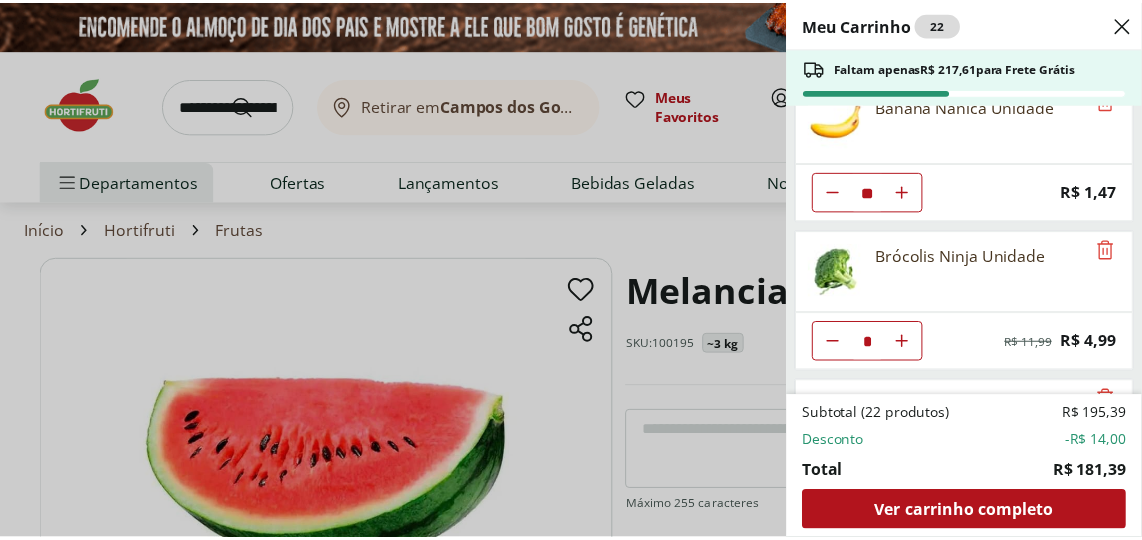 scroll, scrollTop: 363, scrollLeft: 0, axis: vertical 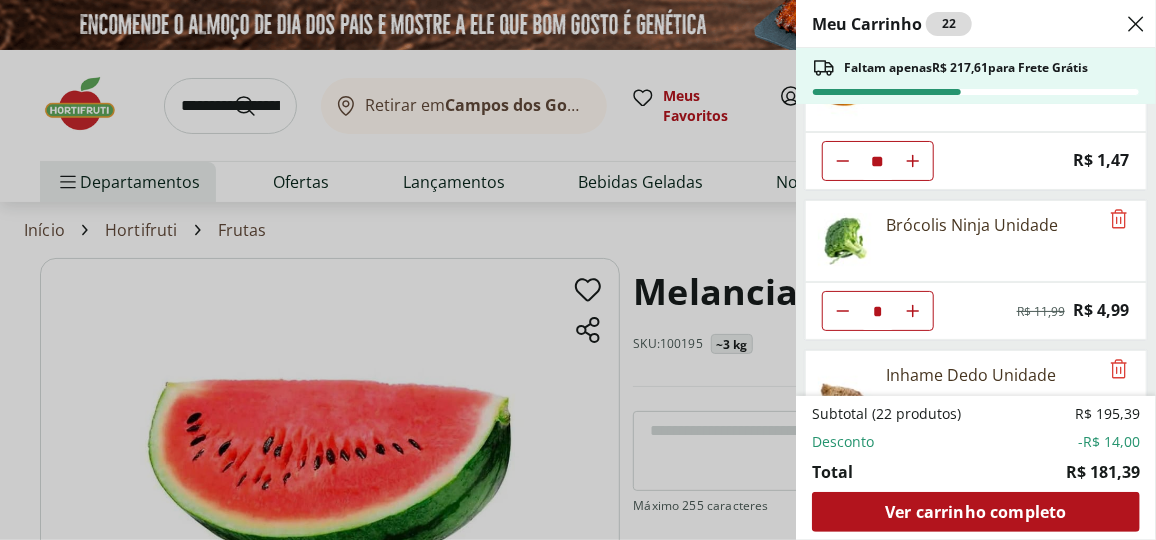 click at bounding box center (843, -139) 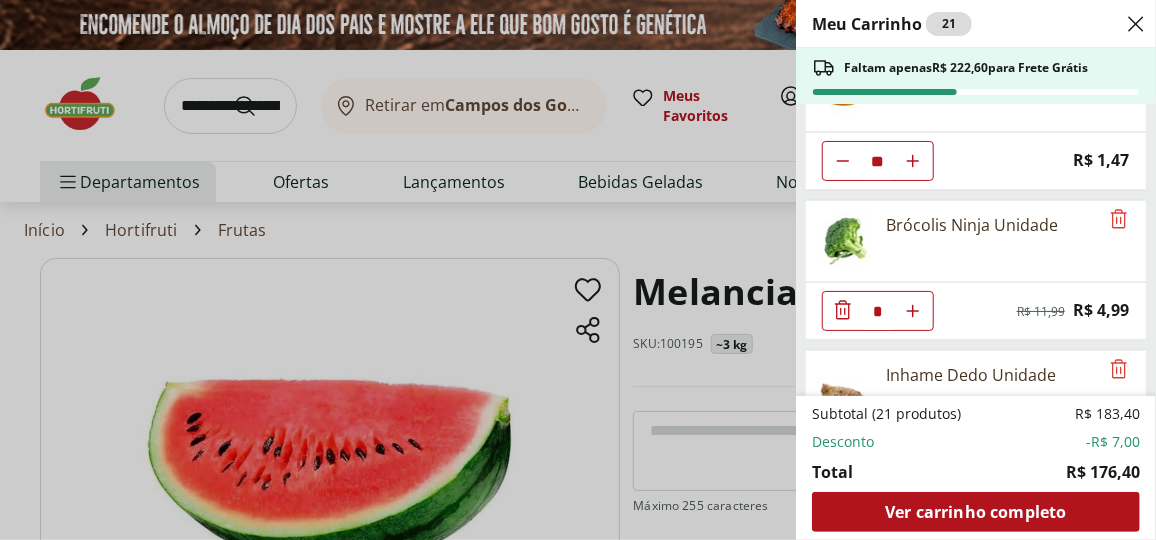click 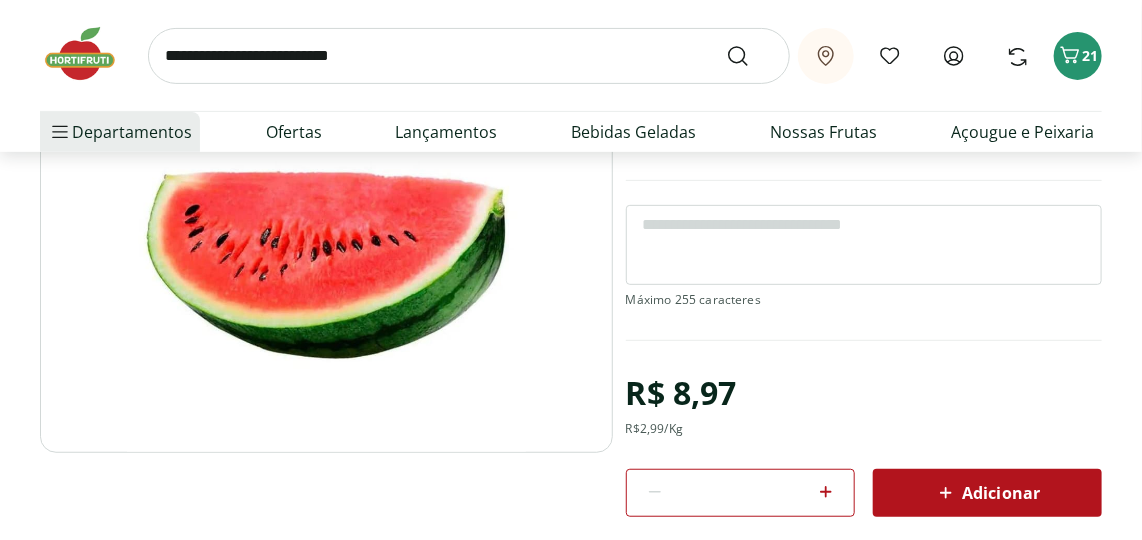 scroll, scrollTop: 181, scrollLeft: 0, axis: vertical 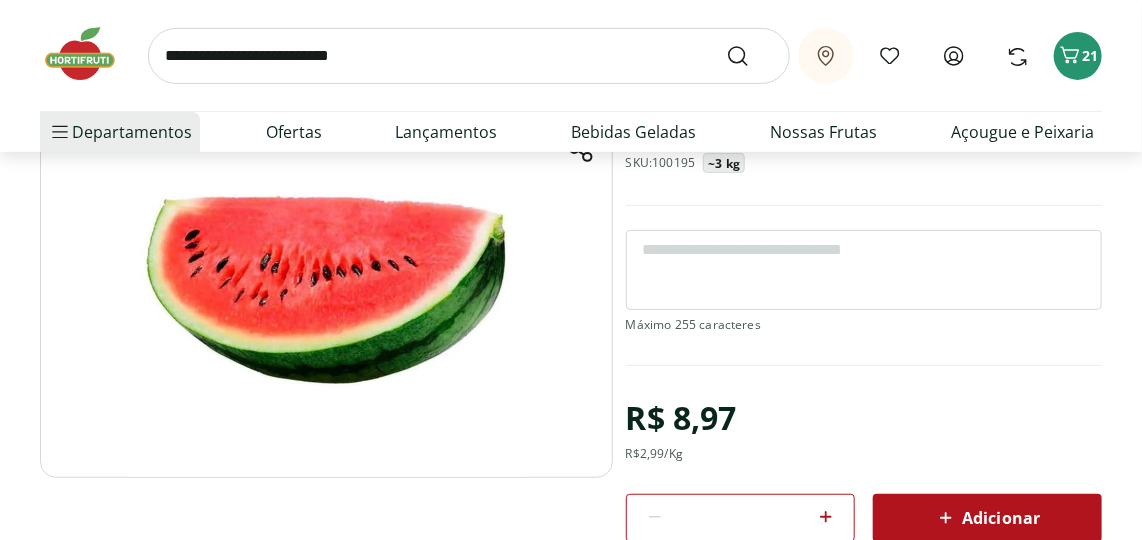click on "Adicionar" at bounding box center (987, 518) 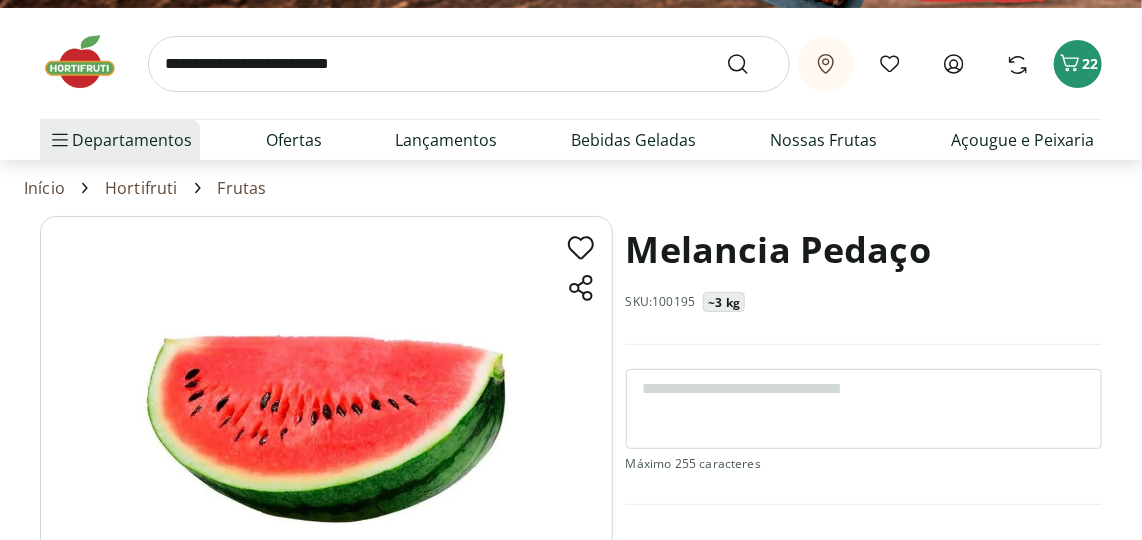 scroll, scrollTop: 0, scrollLeft: 0, axis: both 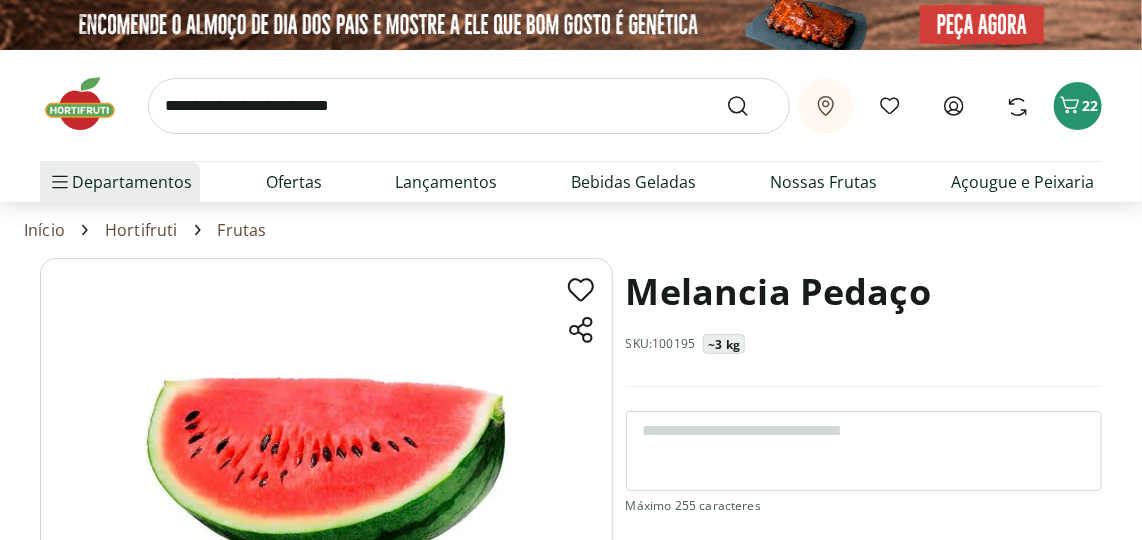 click at bounding box center [469, 106] 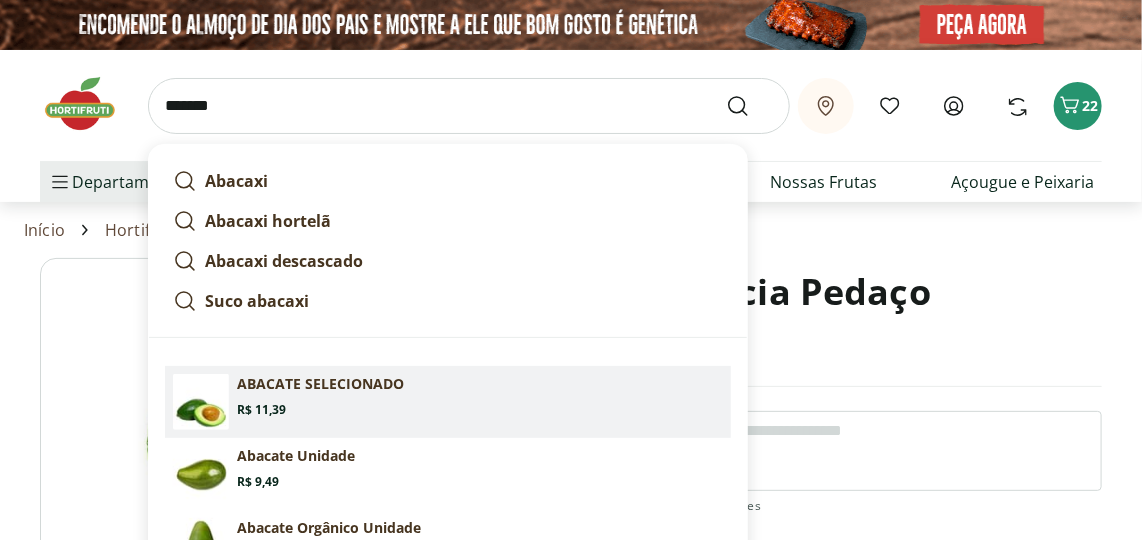 type on "*******" 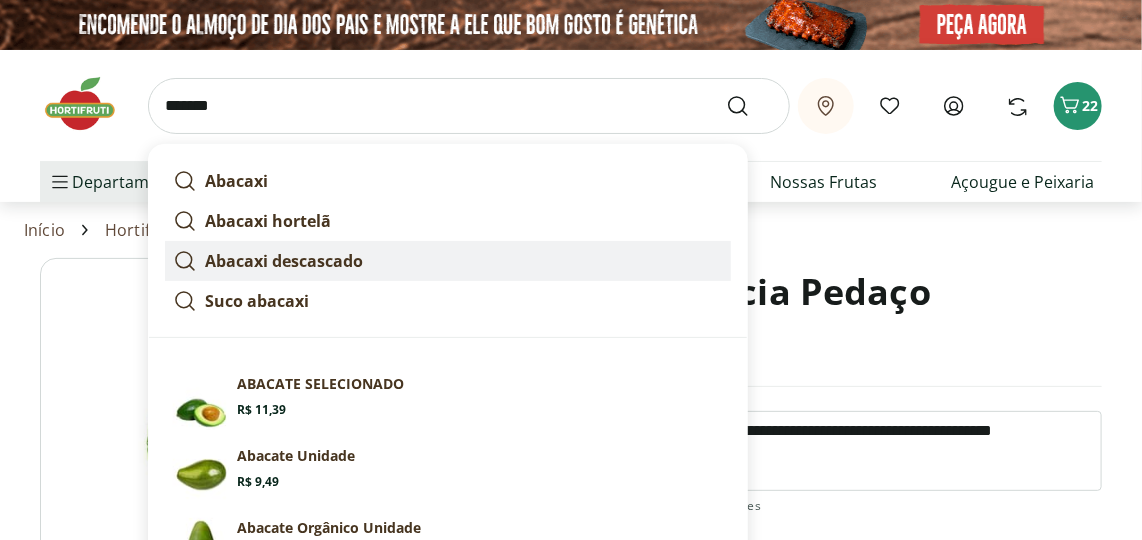 type on "**********" 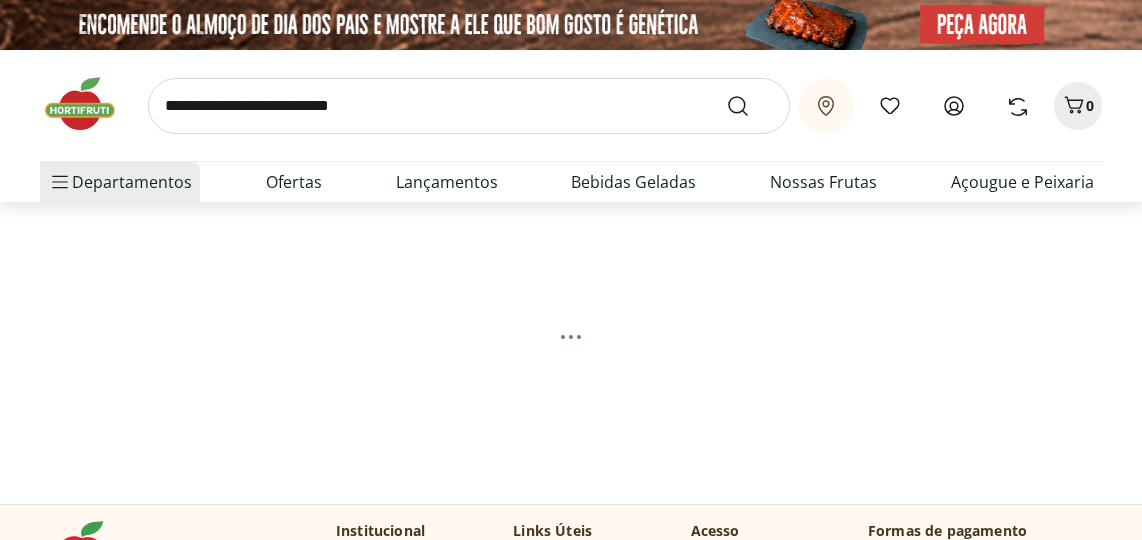 scroll, scrollTop: 0, scrollLeft: 0, axis: both 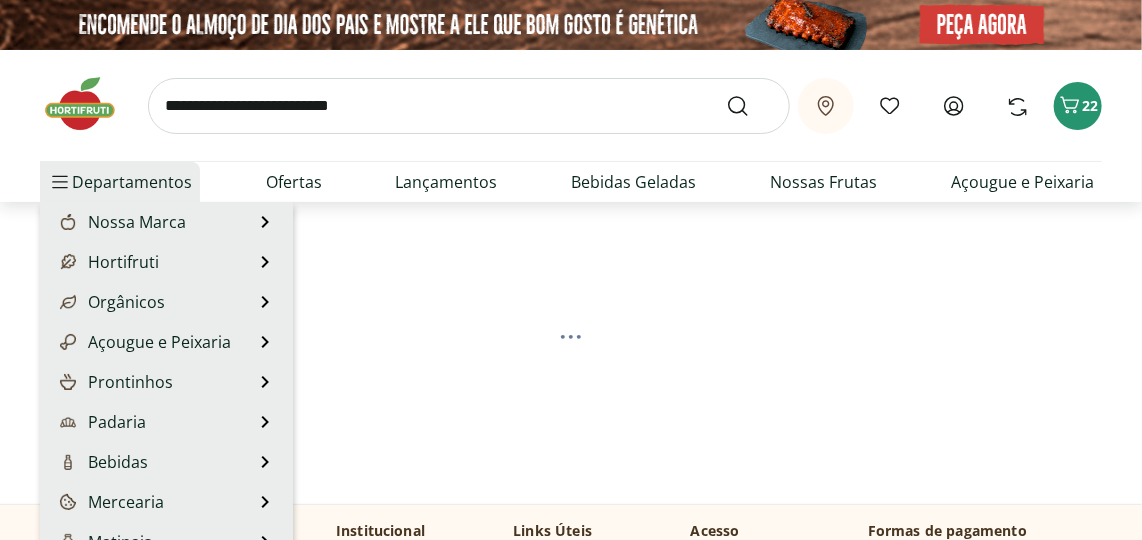 select on "**********" 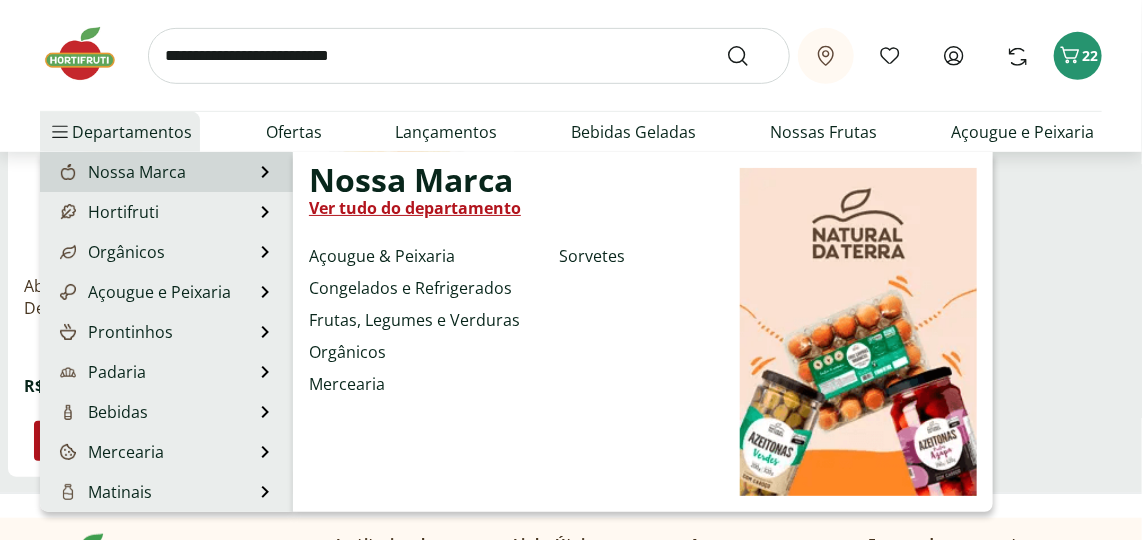 scroll, scrollTop: 363, scrollLeft: 0, axis: vertical 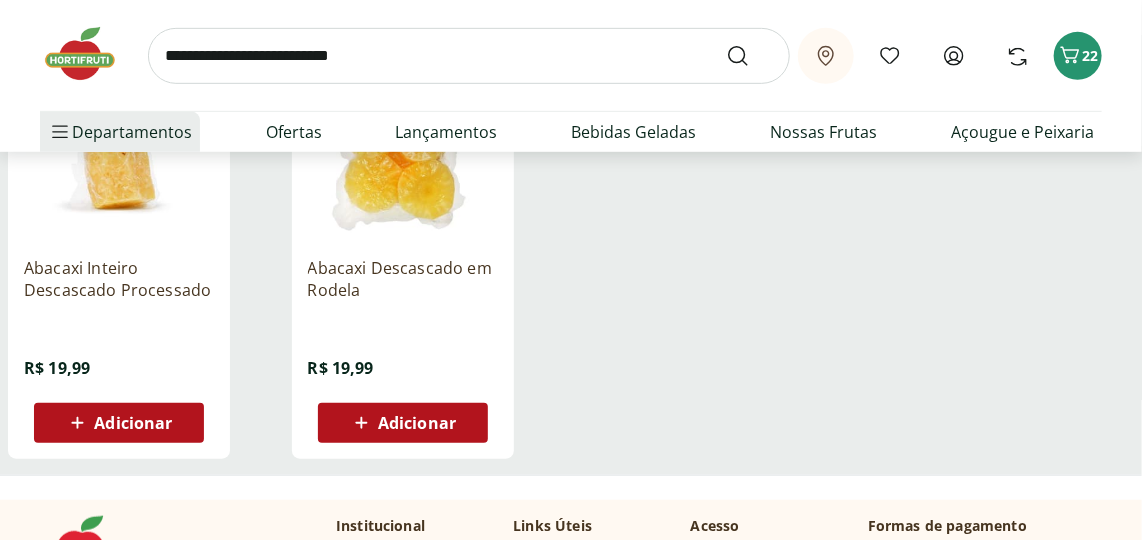 click at bounding box center [469, 56] 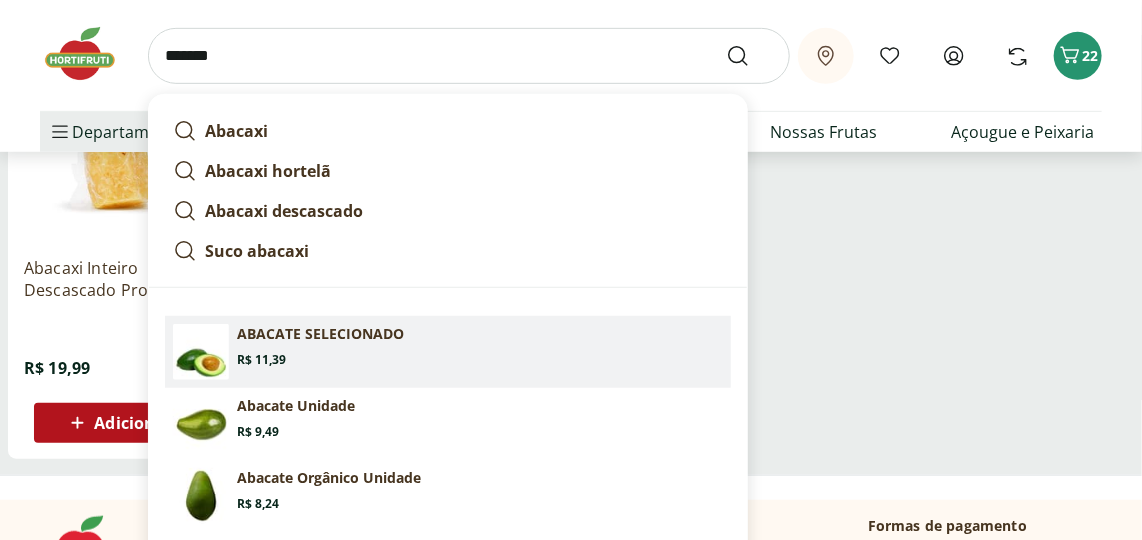 click at bounding box center (201, 352) 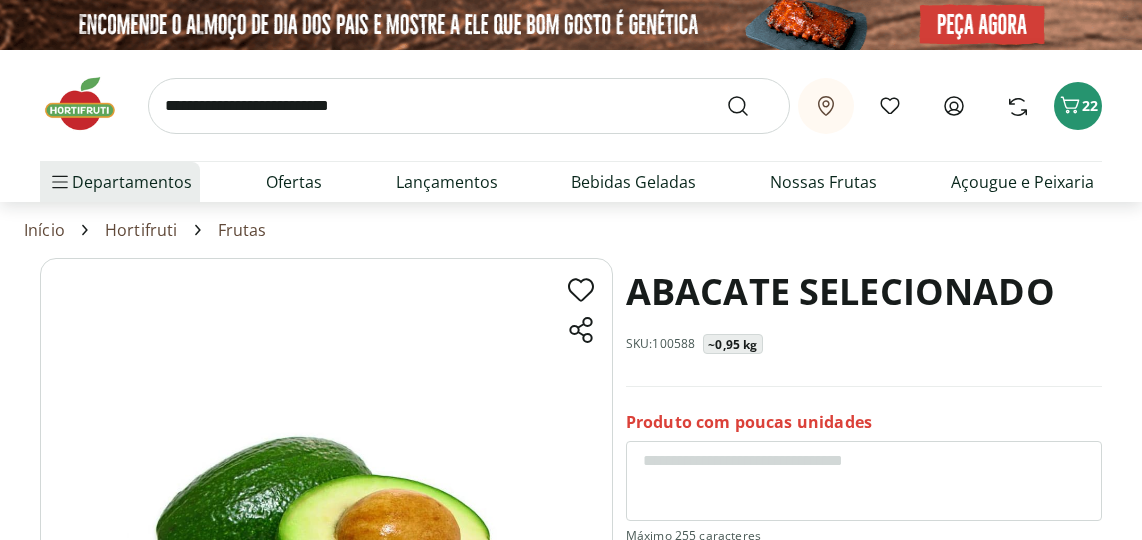 scroll, scrollTop: 0, scrollLeft: 0, axis: both 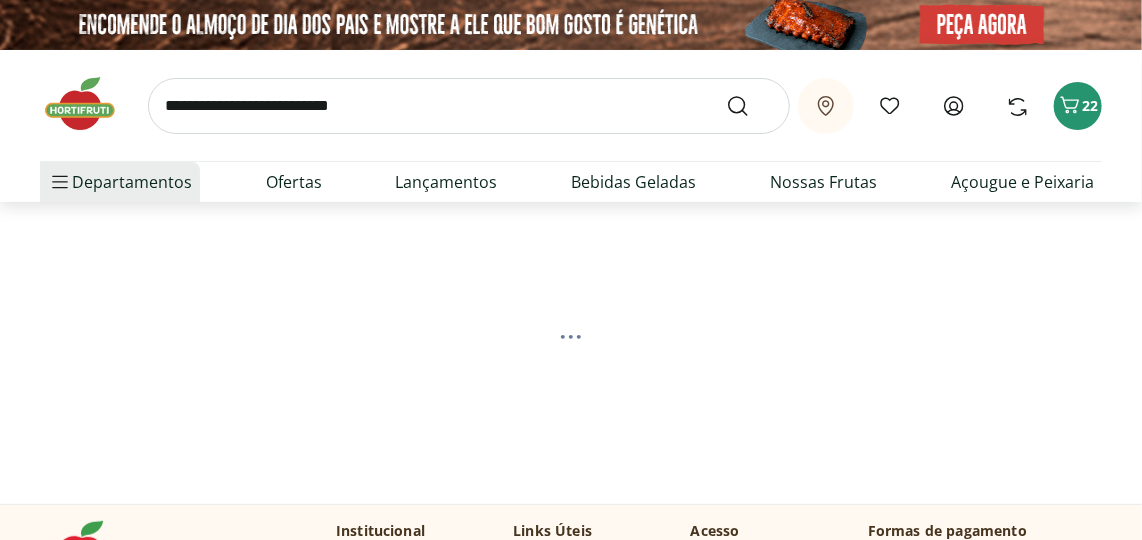 select on "**********" 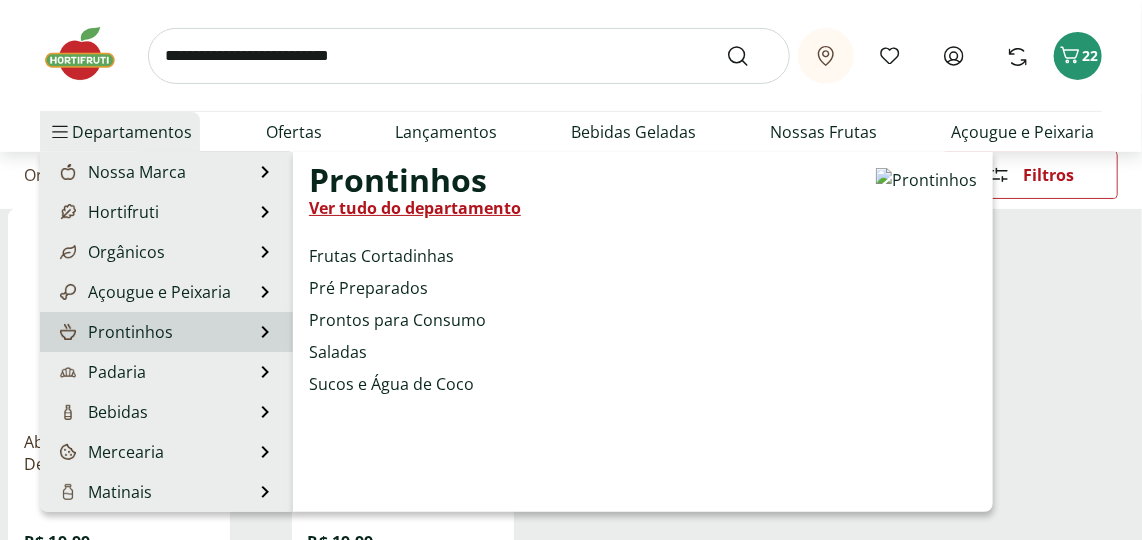 scroll, scrollTop: 0, scrollLeft: 0, axis: both 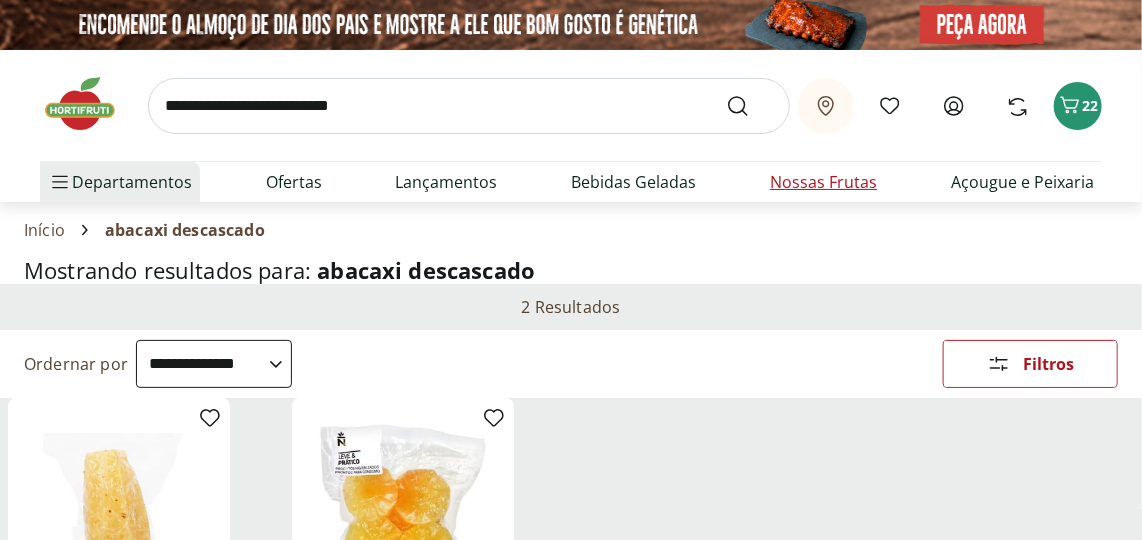 click on "Nossas Frutas" at bounding box center [823, 182] 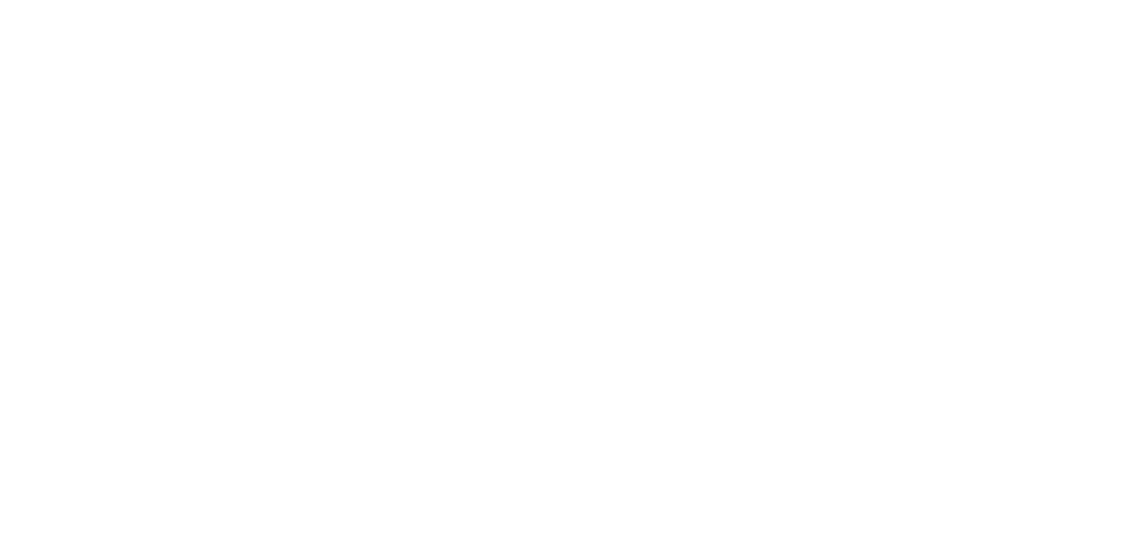 select on "**********" 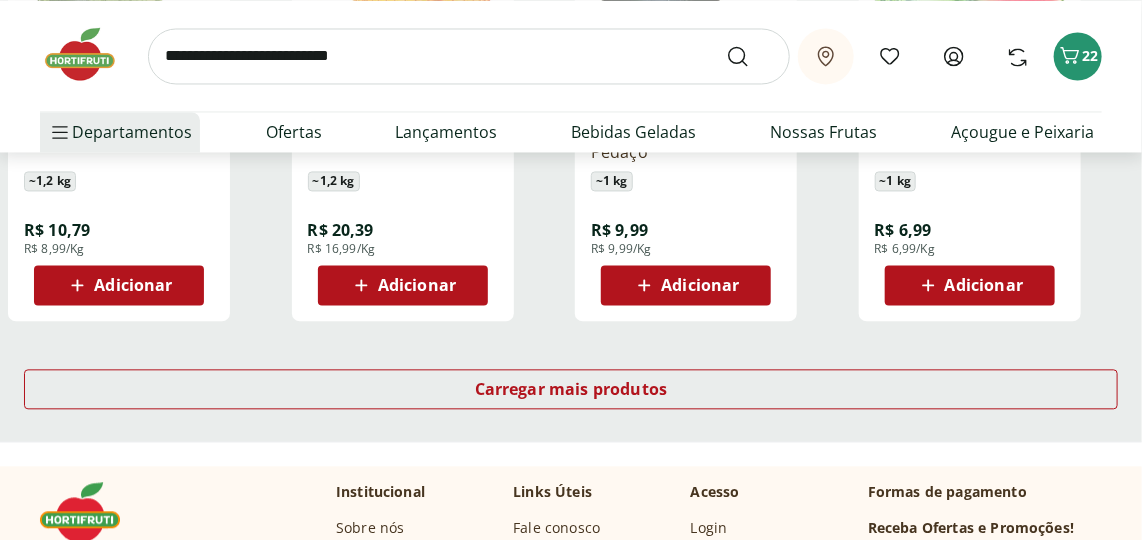 scroll, scrollTop: 1454, scrollLeft: 0, axis: vertical 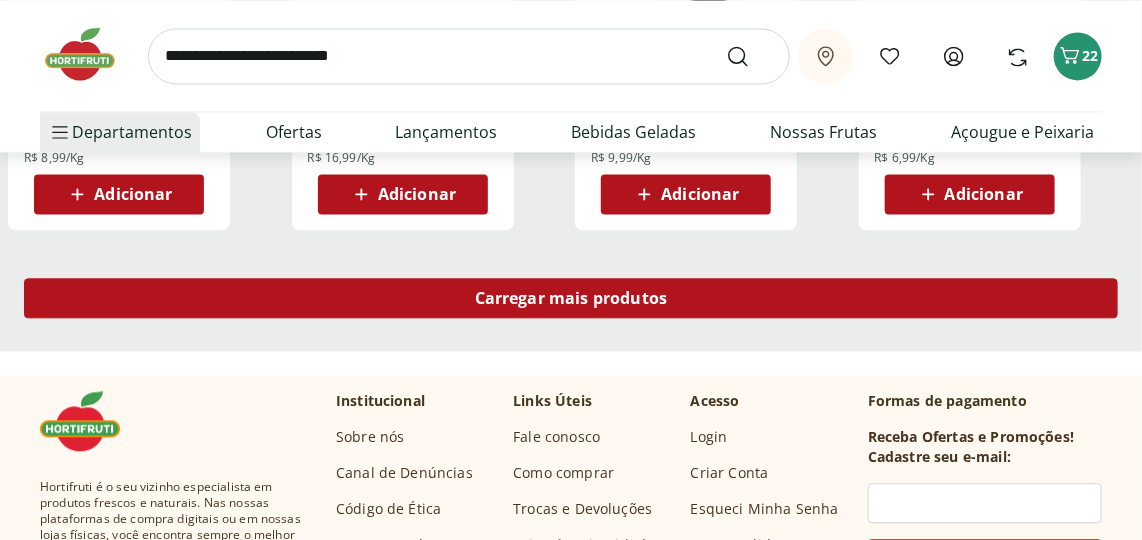 click on "Carregar mais produtos" at bounding box center [571, 298] 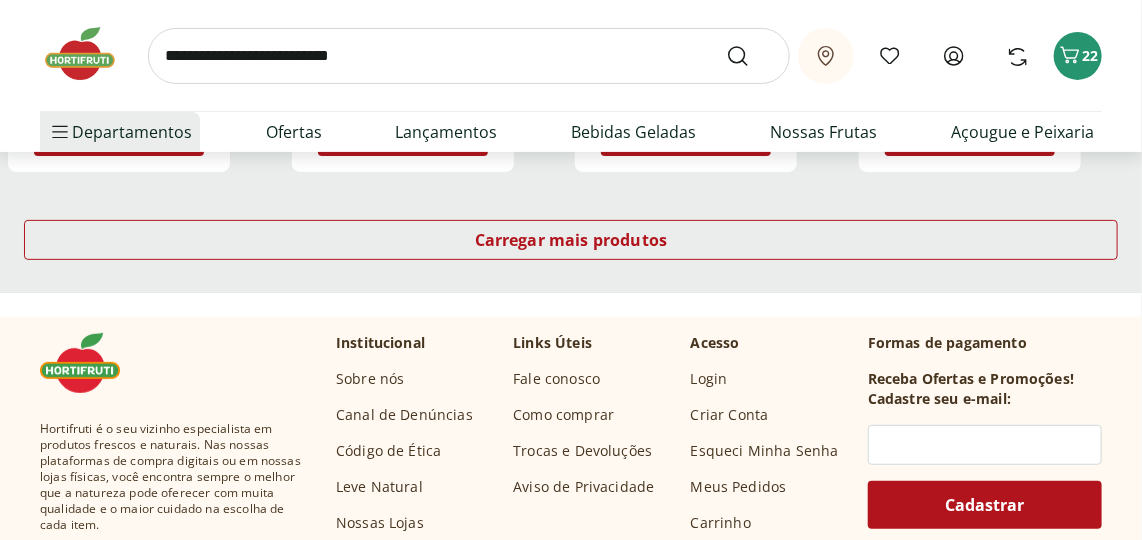 scroll, scrollTop: 2818, scrollLeft: 0, axis: vertical 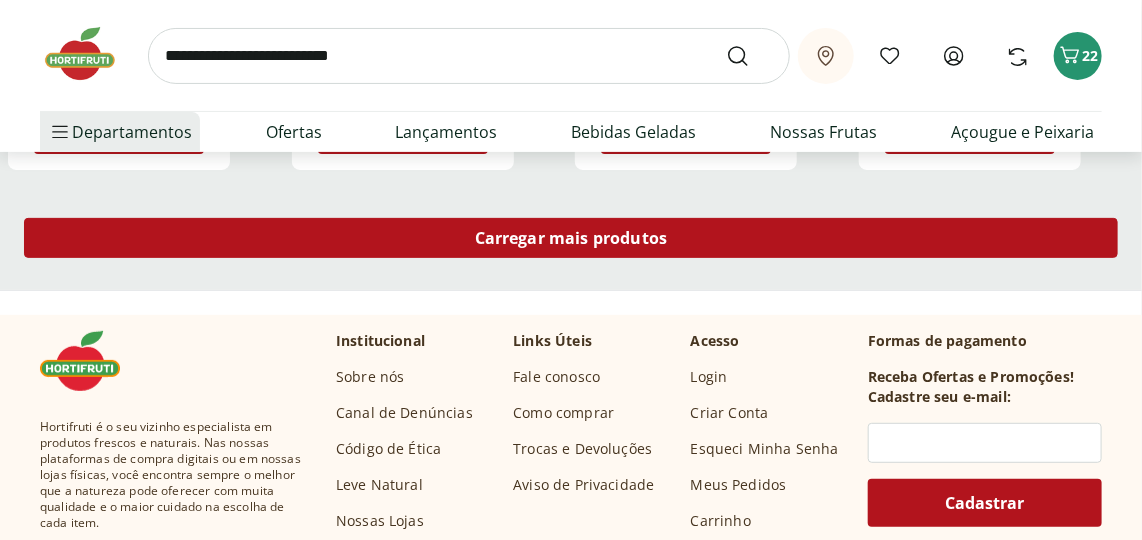 click on "Carregar mais produtos" at bounding box center (571, 238) 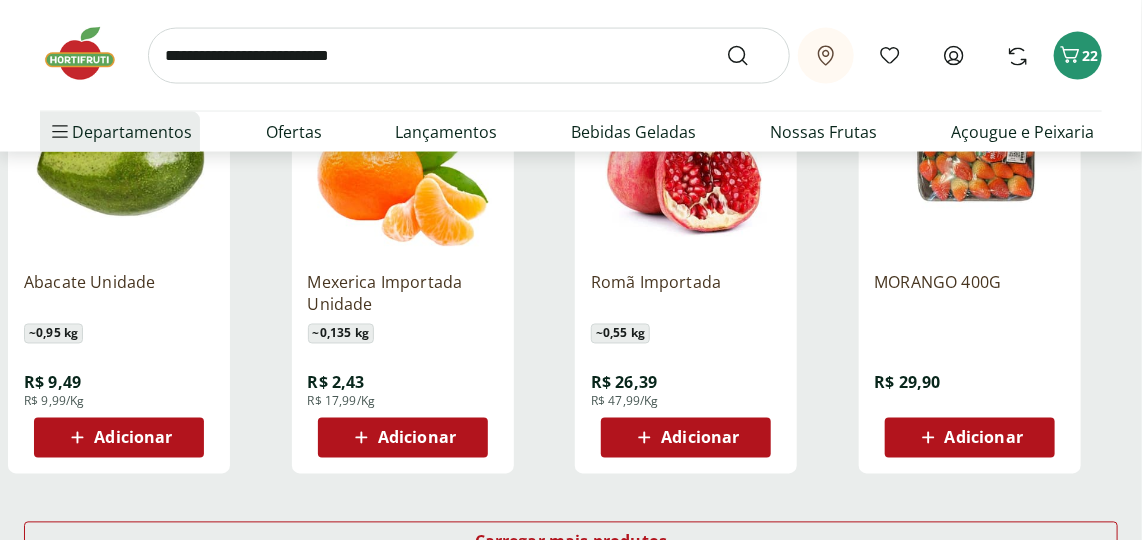 scroll, scrollTop: 3727, scrollLeft: 0, axis: vertical 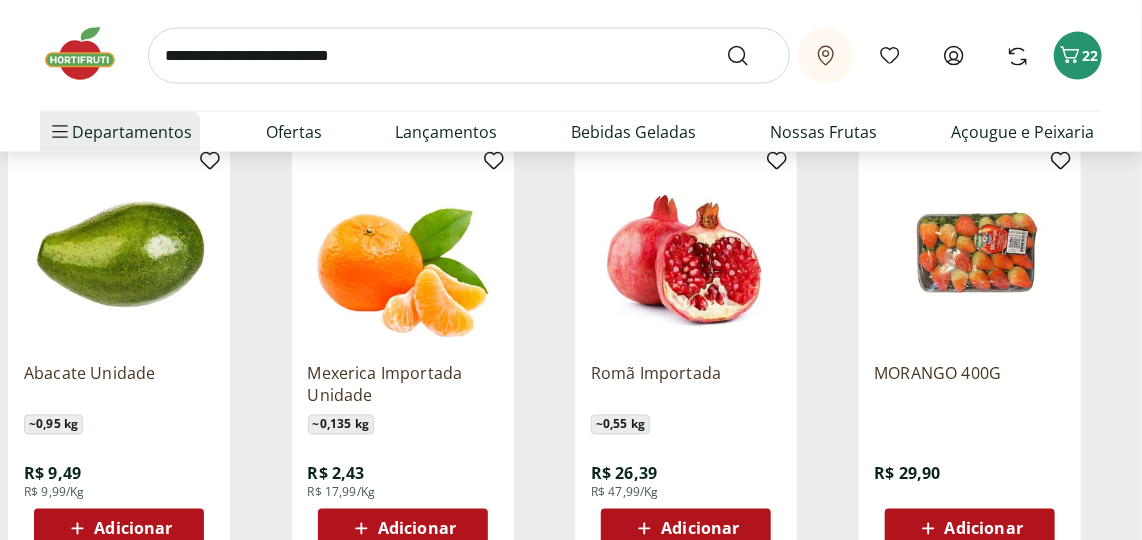click at bounding box center (119, 252) 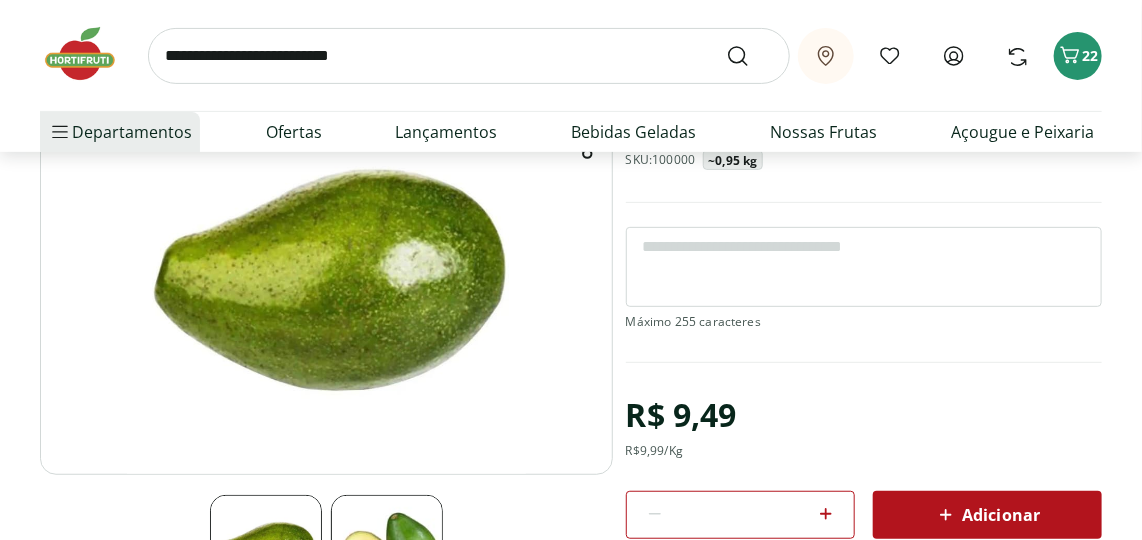 scroll, scrollTop: 272, scrollLeft: 0, axis: vertical 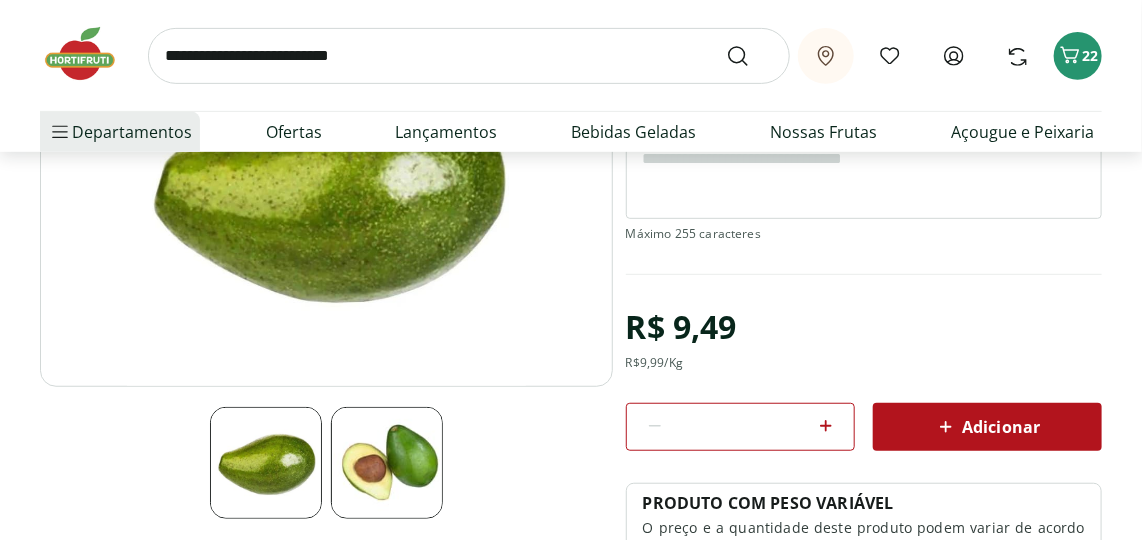 click 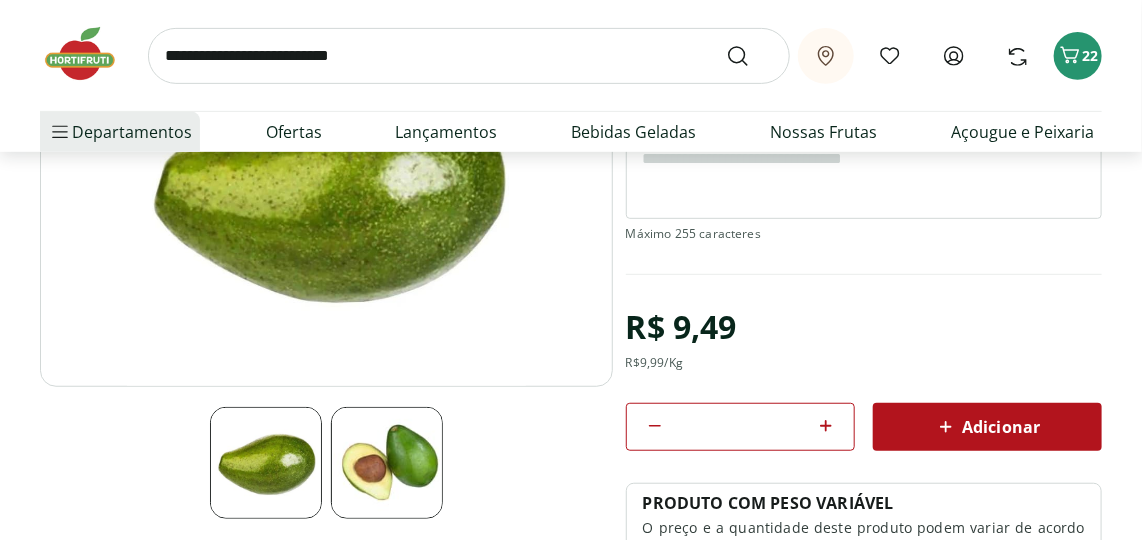 type on "*" 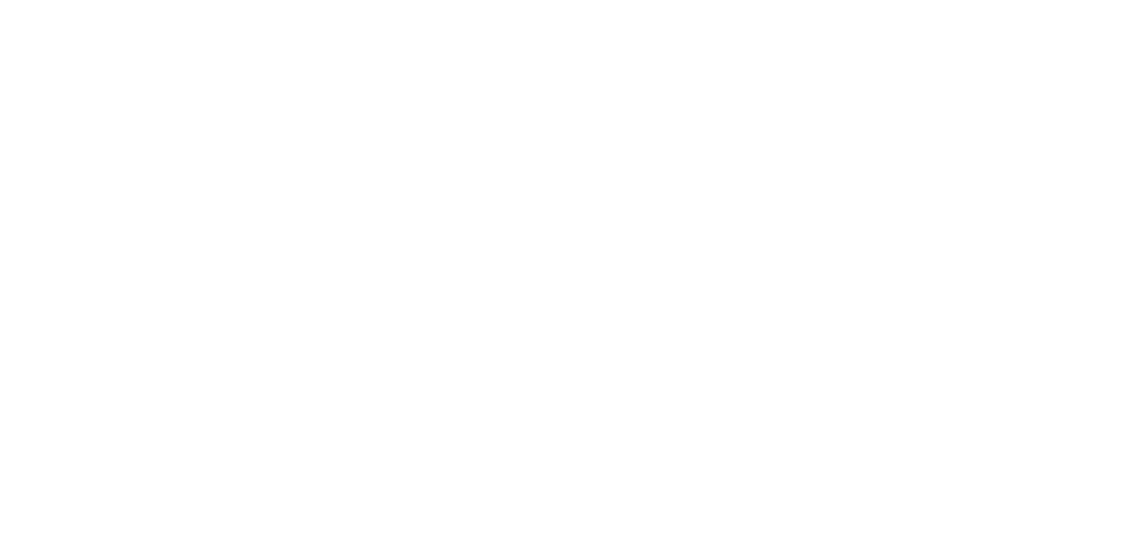 scroll, scrollTop: 0, scrollLeft: 0, axis: both 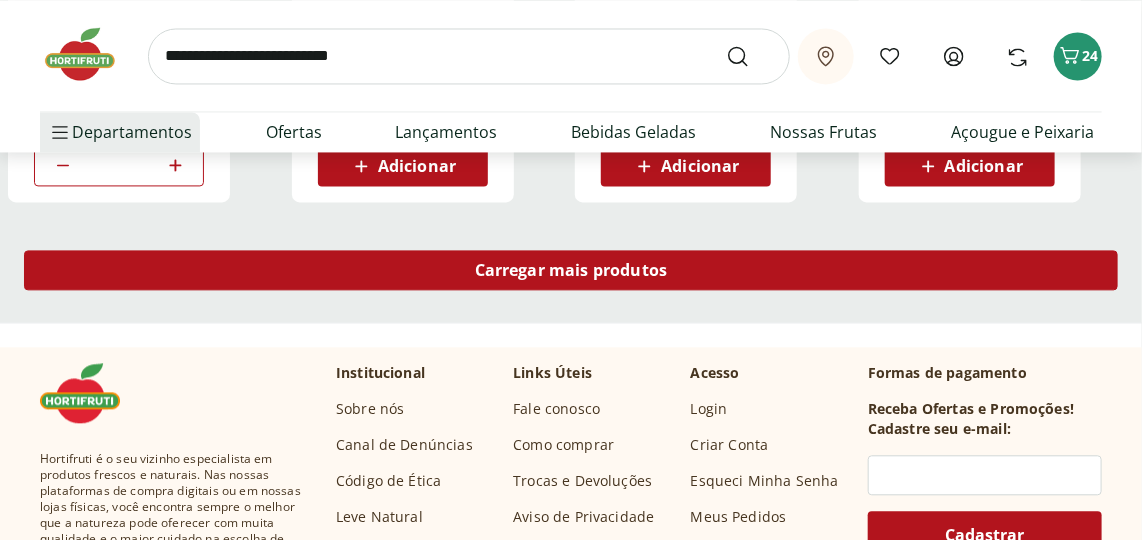 click on "Carregar mais produtos" at bounding box center (571, 270) 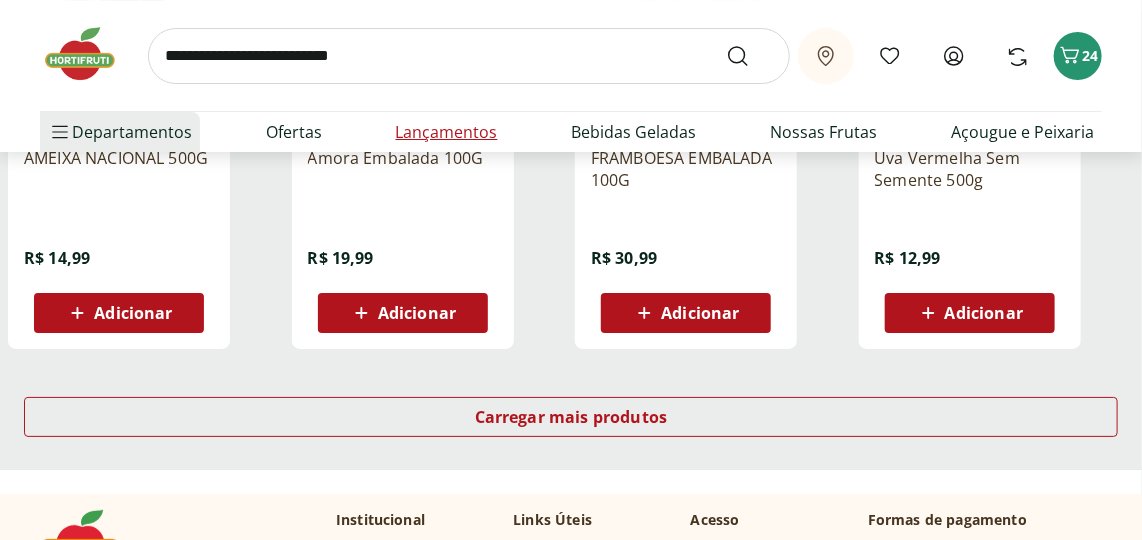 scroll, scrollTop: 5272, scrollLeft: 0, axis: vertical 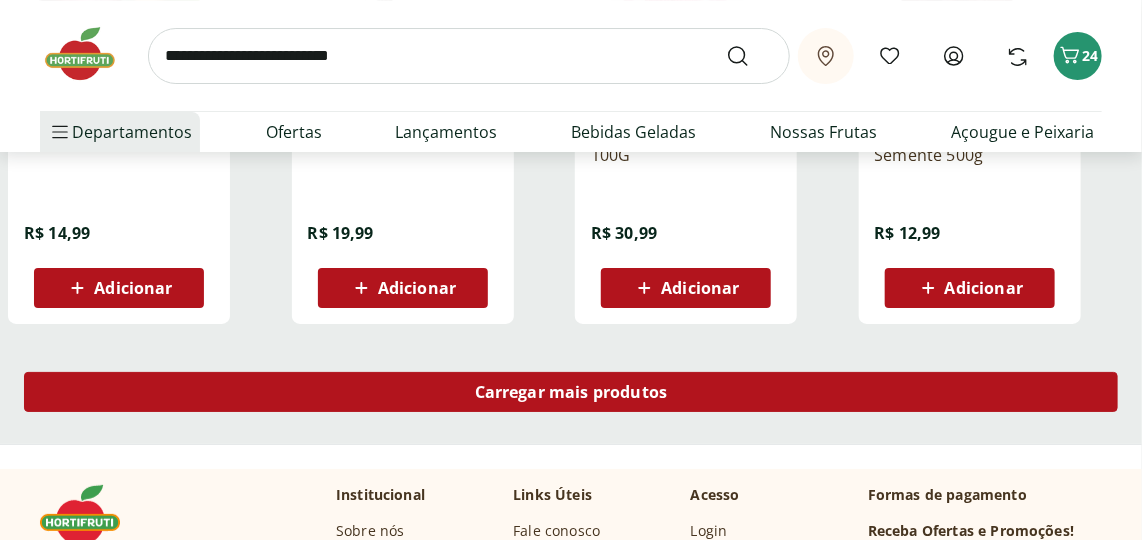 click on "Carregar mais produtos" at bounding box center [571, 392] 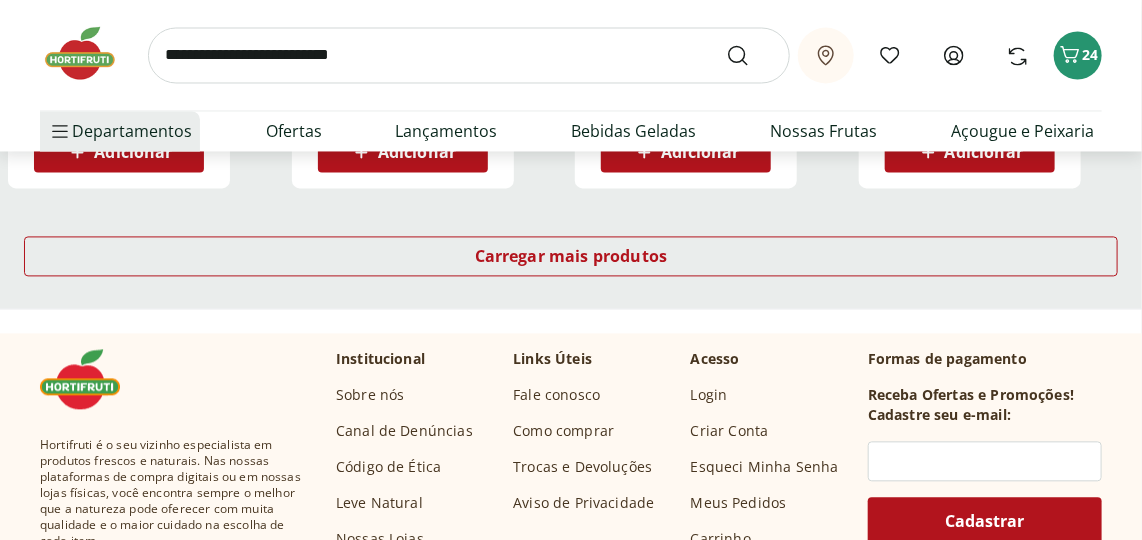scroll, scrollTop: 6727, scrollLeft: 0, axis: vertical 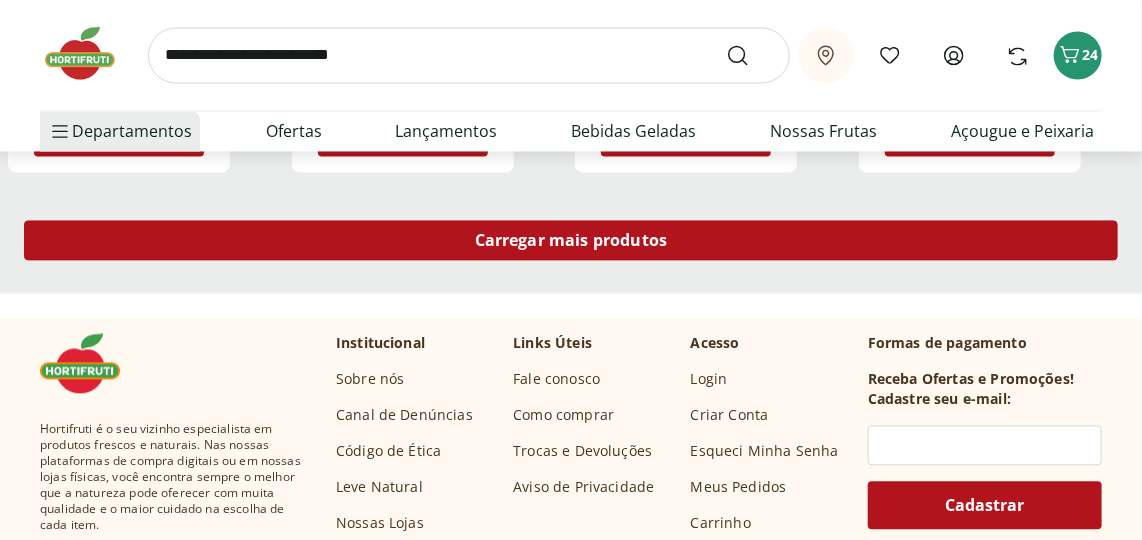 click on "Carregar mais produtos" at bounding box center [571, 241] 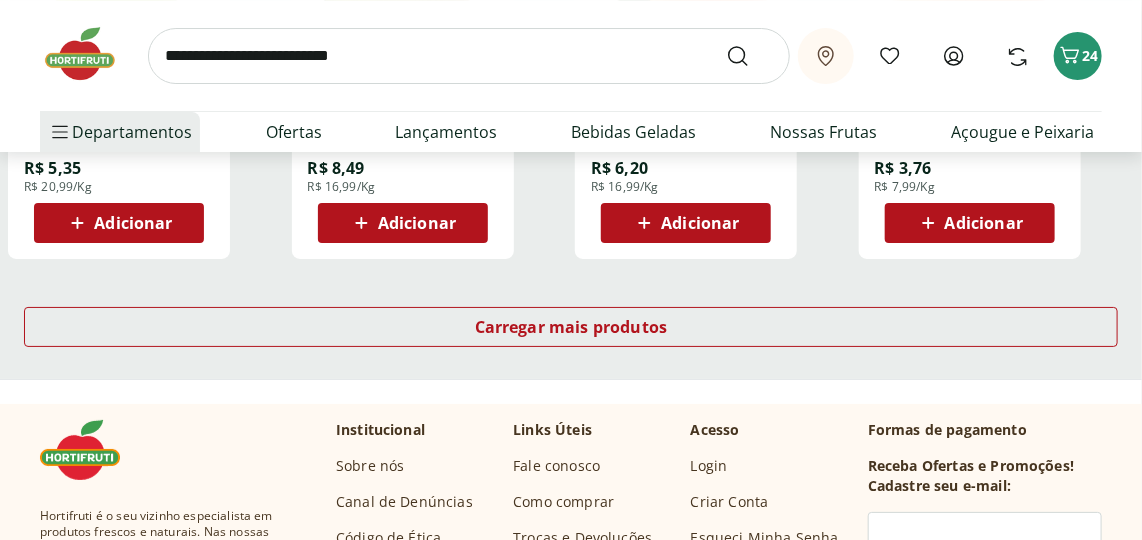 scroll, scrollTop: 7999, scrollLeft: 0, axis: vertical 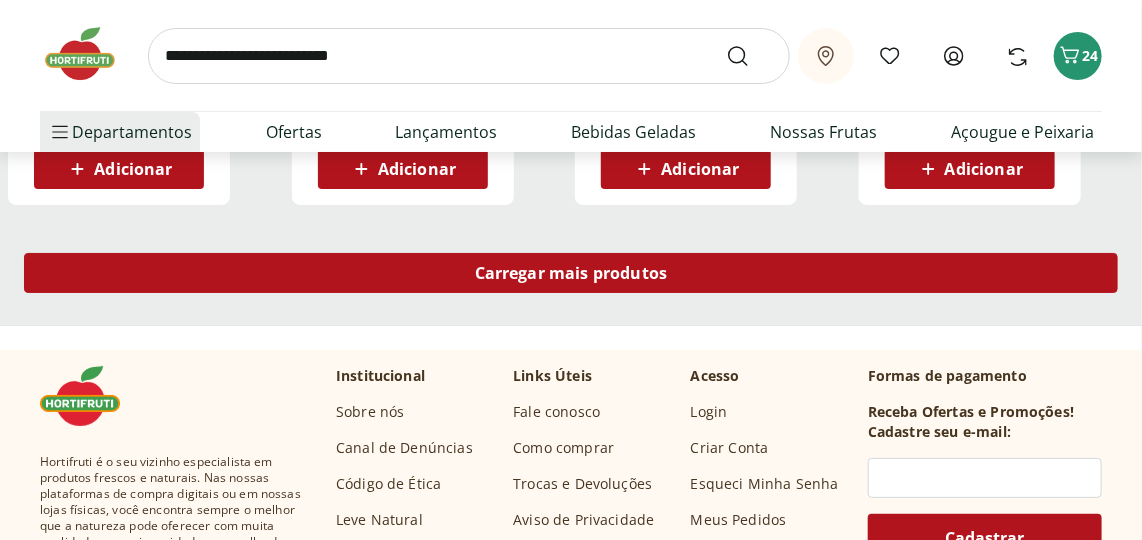 click on "Carregar mais produtos" at bounding box center [571, 273] 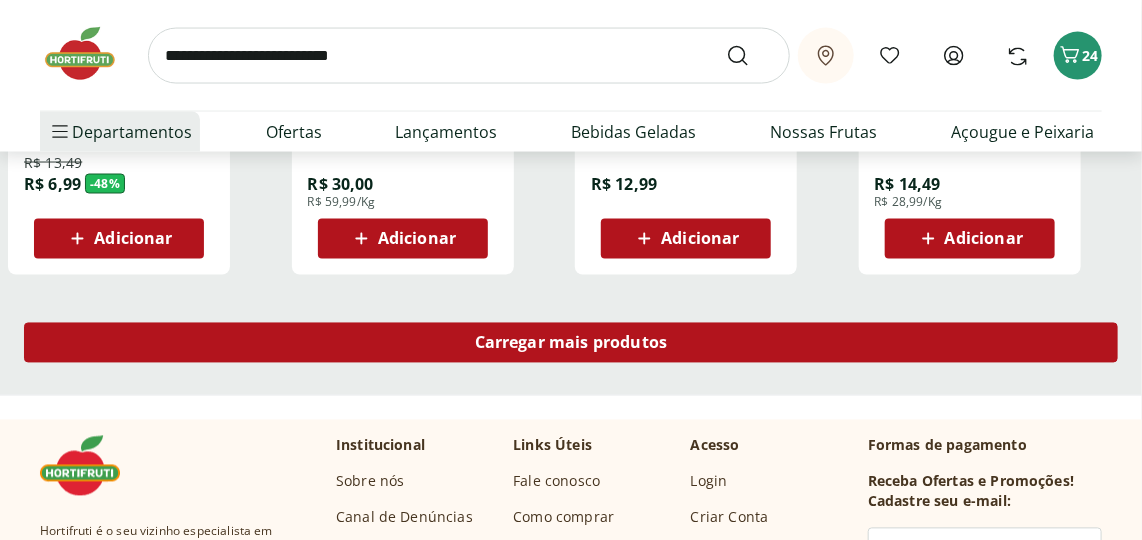 scroll, scrollTop: 9272, scrollLeft: 0, axis: vertical 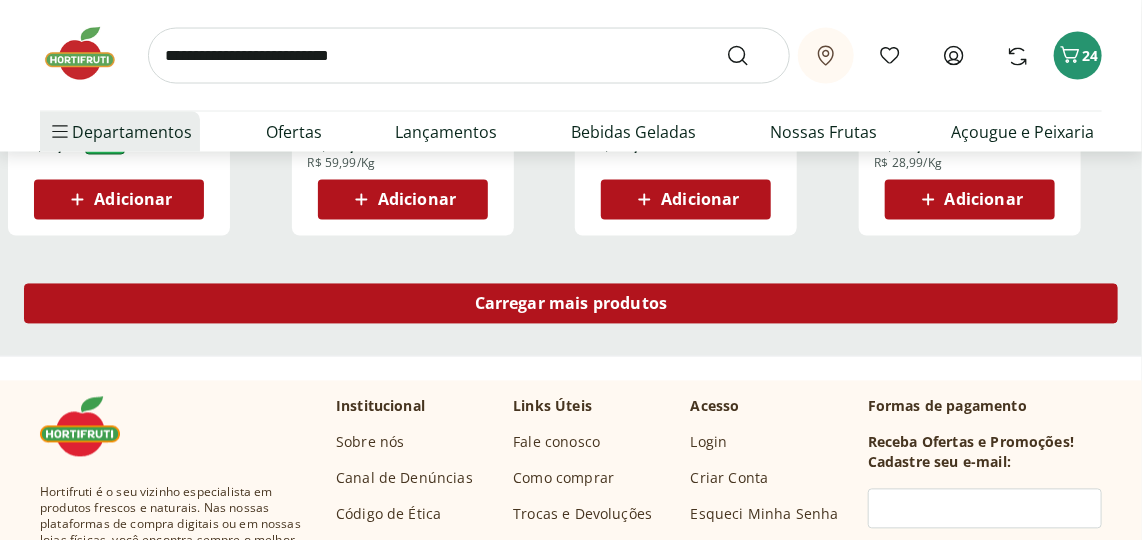 click on "Carregar mais produtos" at bounding box center [571, 304] 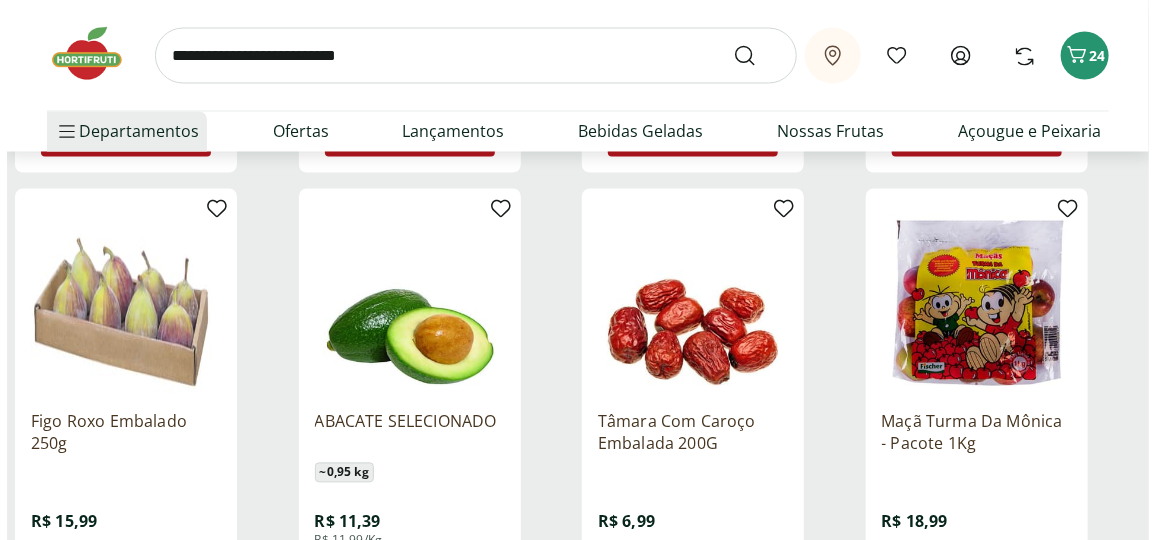 scroll, scrollTop: 9363, scrollLeft: 0, axis: vertical 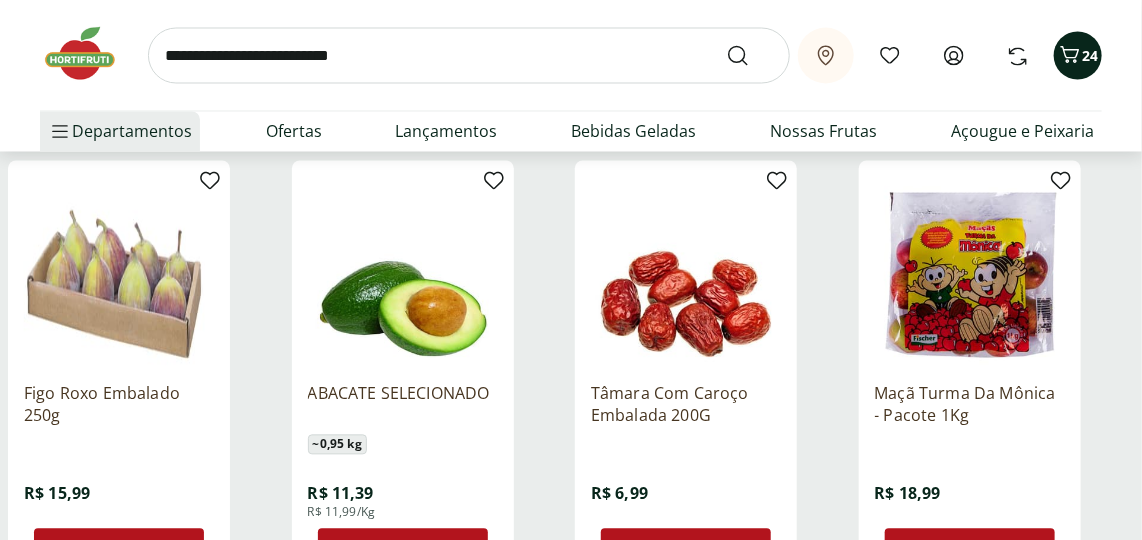 click on "24" at bounding box center [1090, 55] 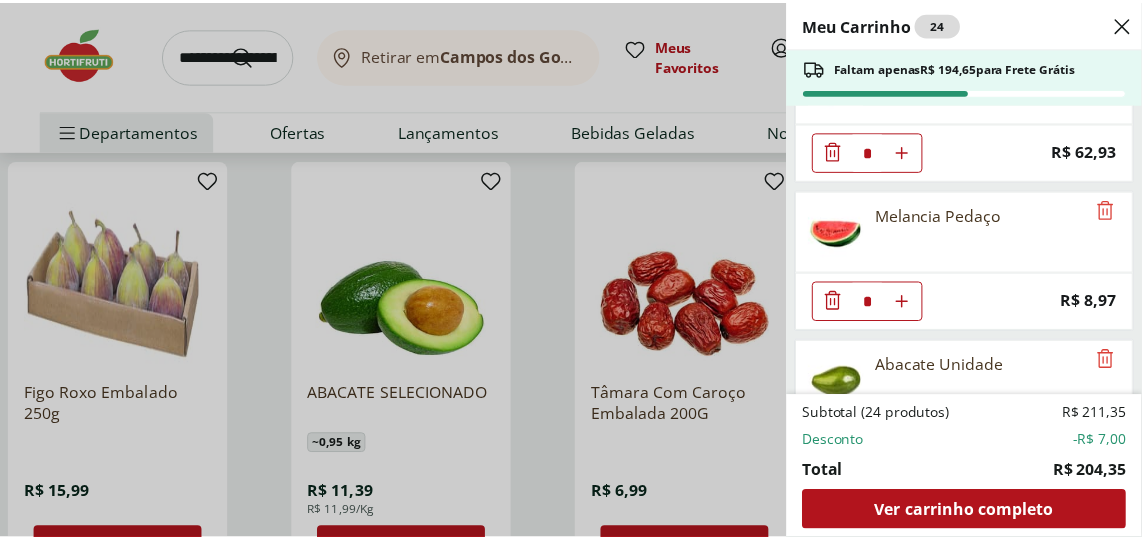 scroll, scrollTop: 1339, scrollLeft: 0, axis: vertical 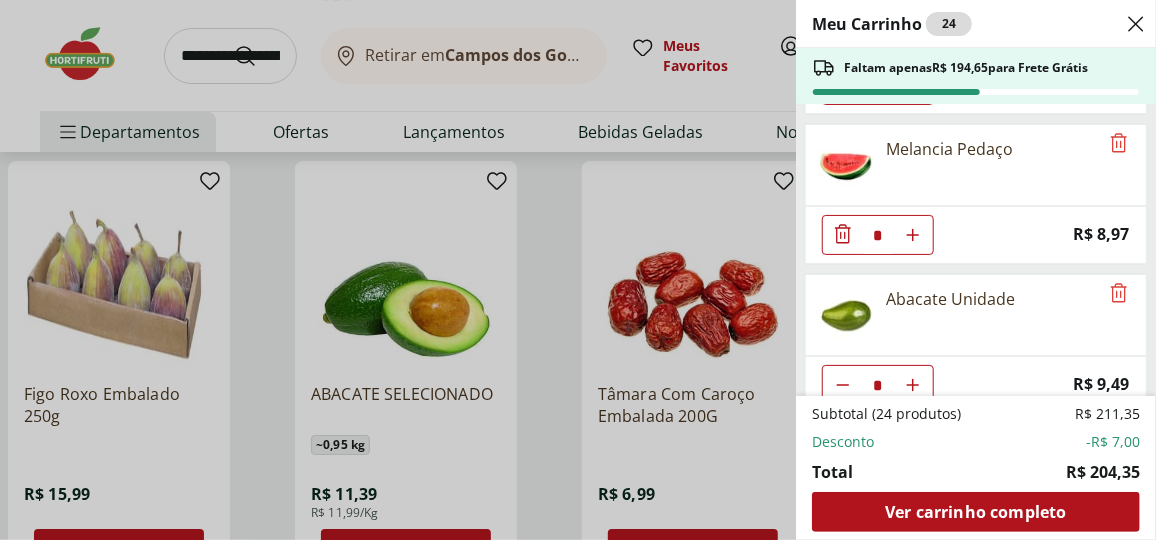 click 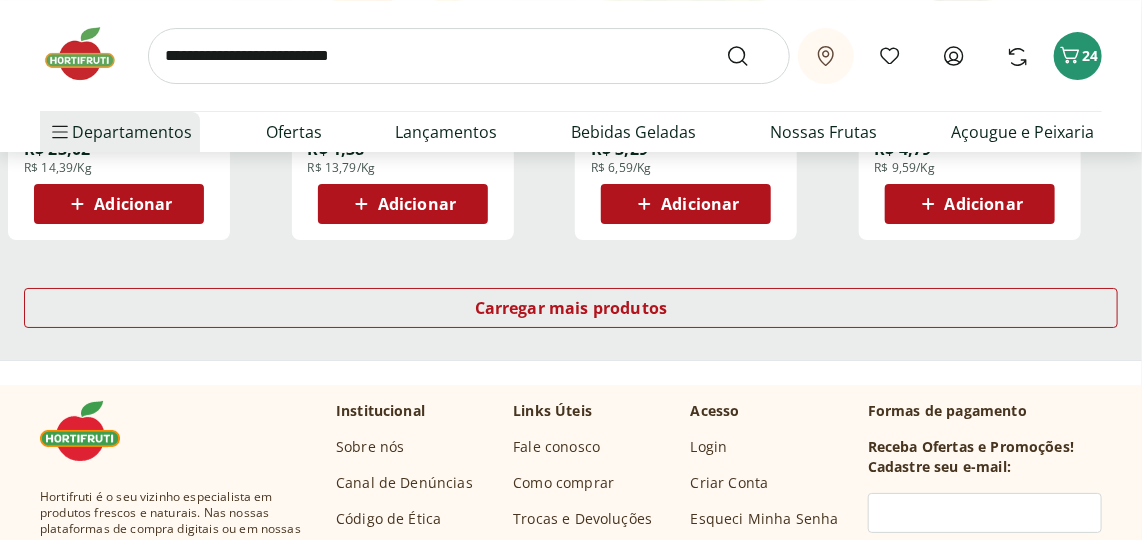 scroll, scrollTop: 10636, scrollLeft: 0, axis: vertical 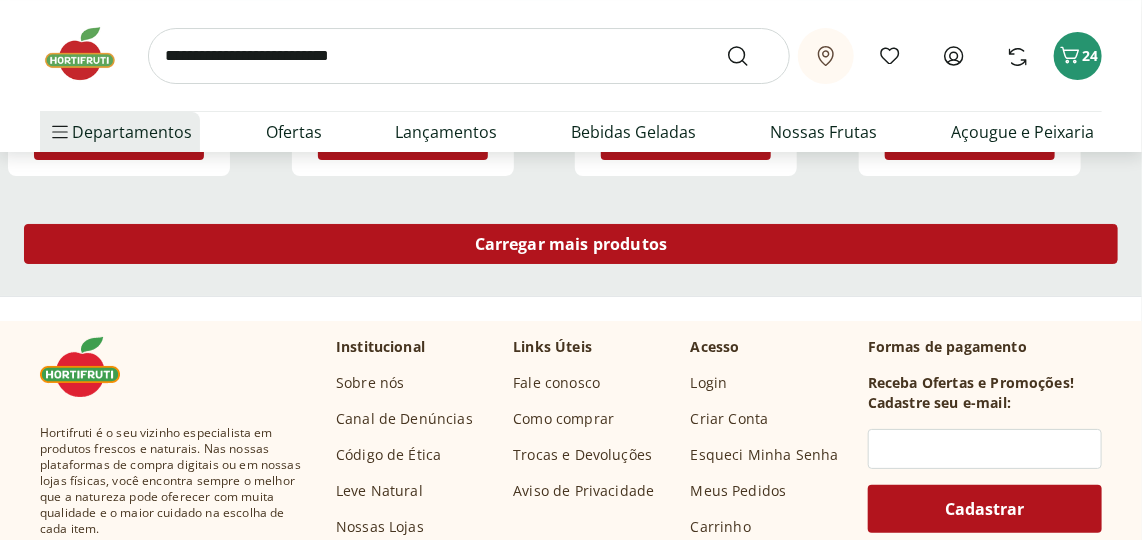 click on "Carregar mais produtos" at bounding box center [571, 244] 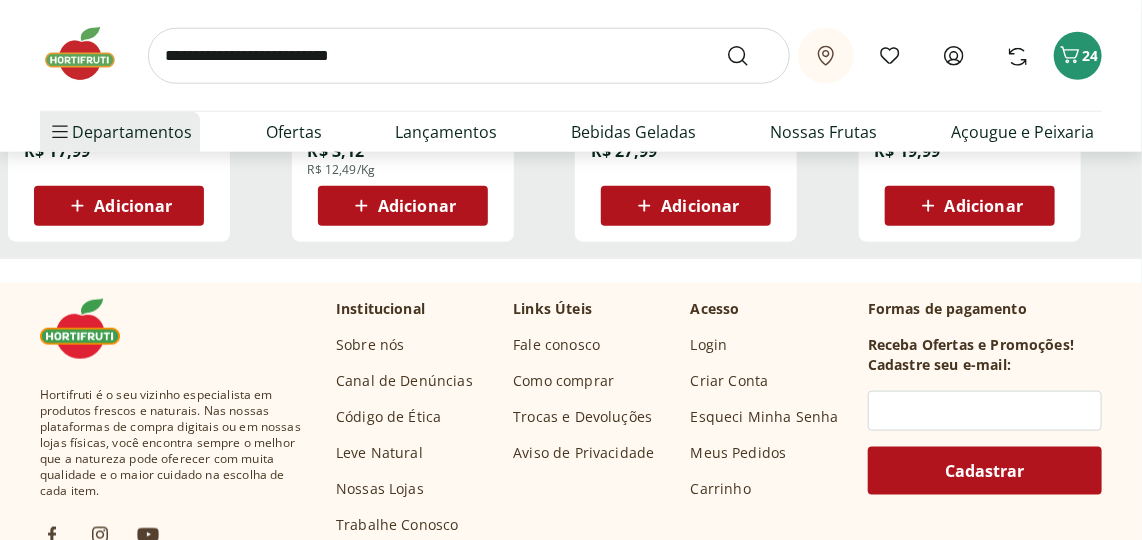 scroll, scrollTop: 11454, scrollLeft: 0, axis: vertical 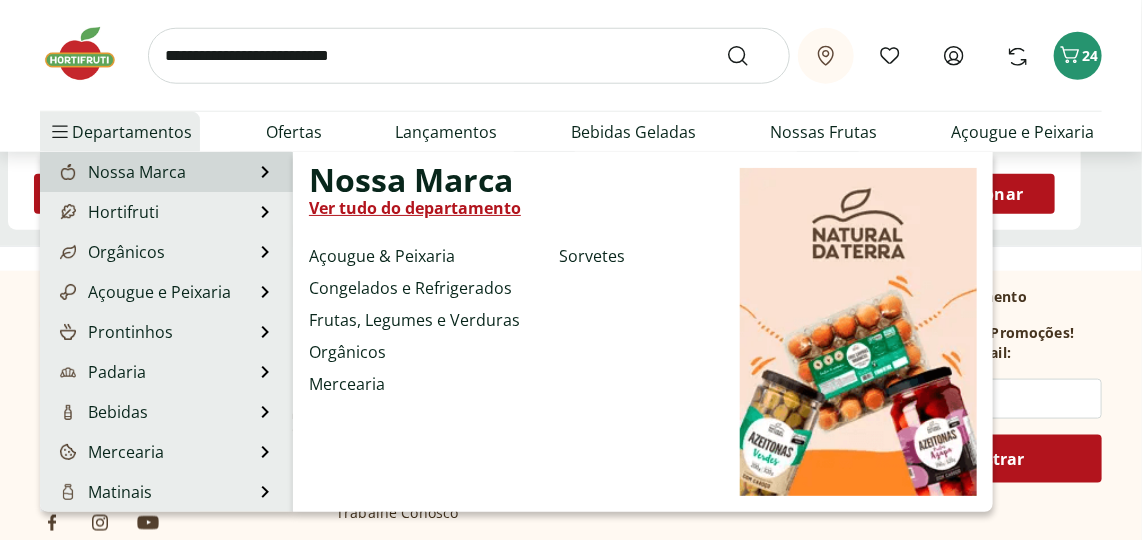 click on "Nossa Marca" at bounding box center (121, 172) 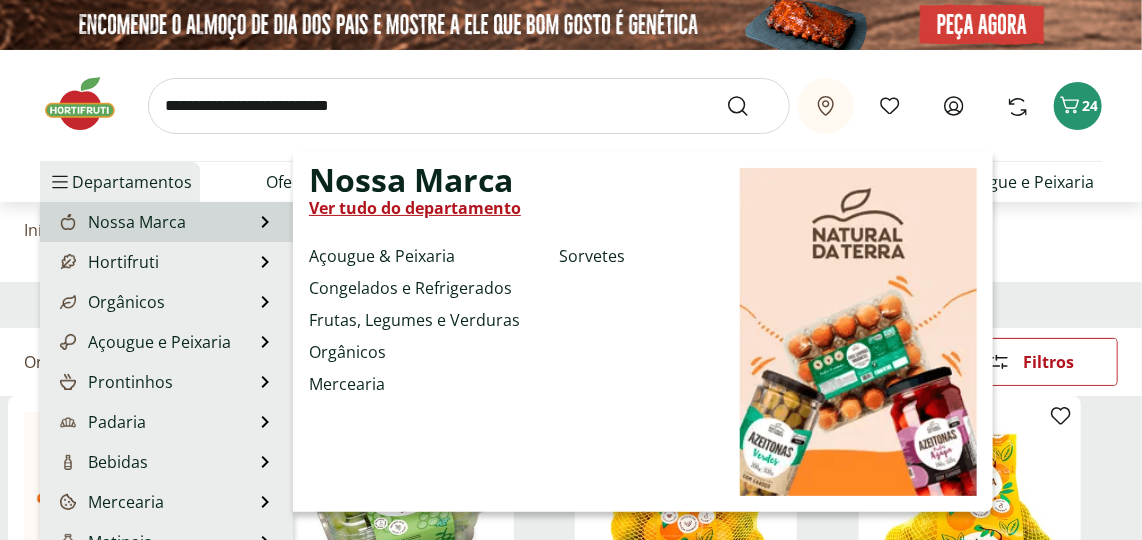select on "**********" 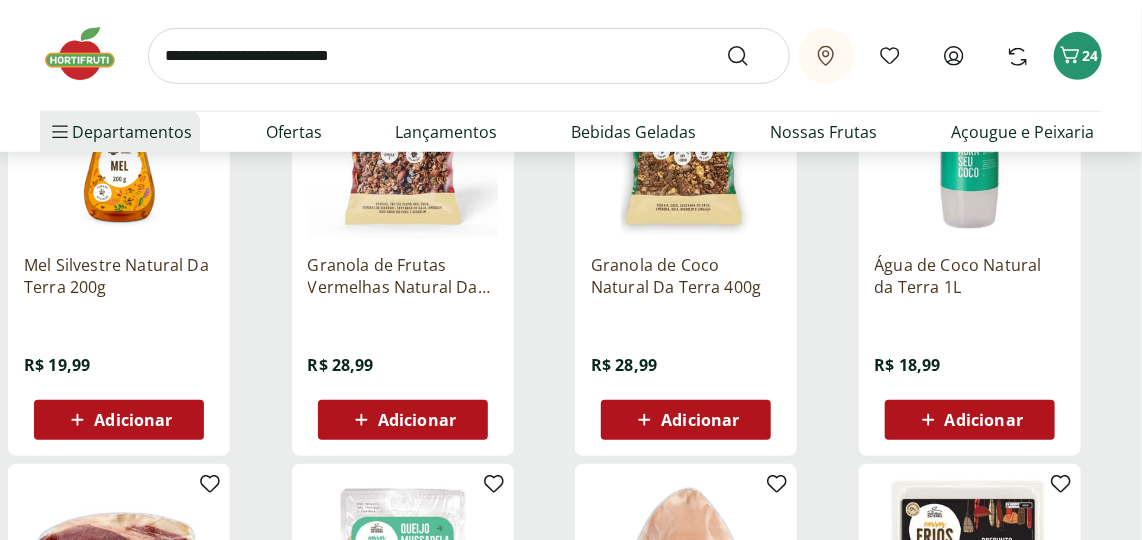 scroll, scrollTop: 363, scrollLeft: 0, axis: vertical 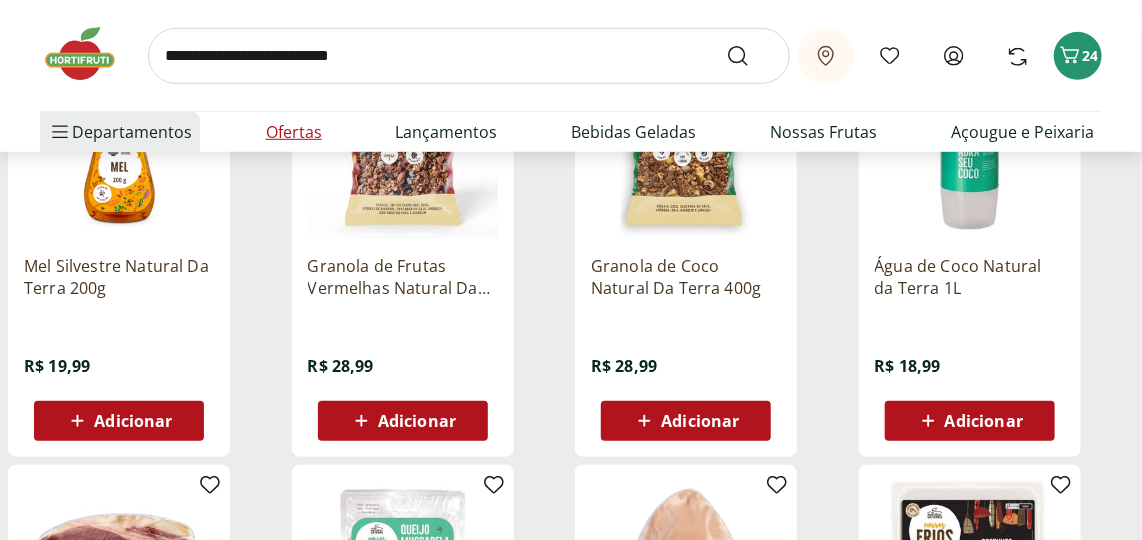 click on "Ofertas" at bounding box center (294, 132) 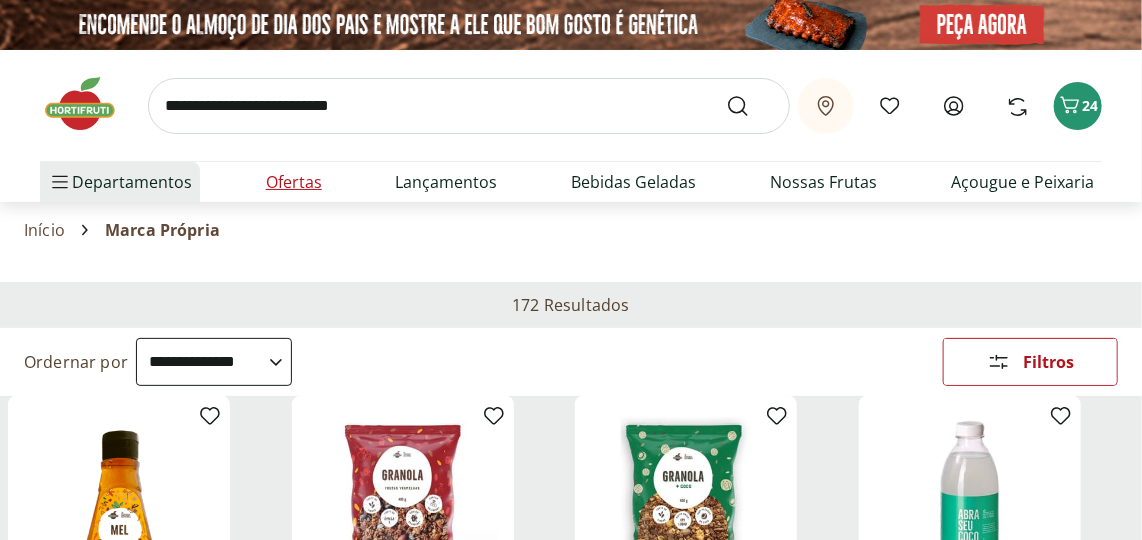 select on "**********" 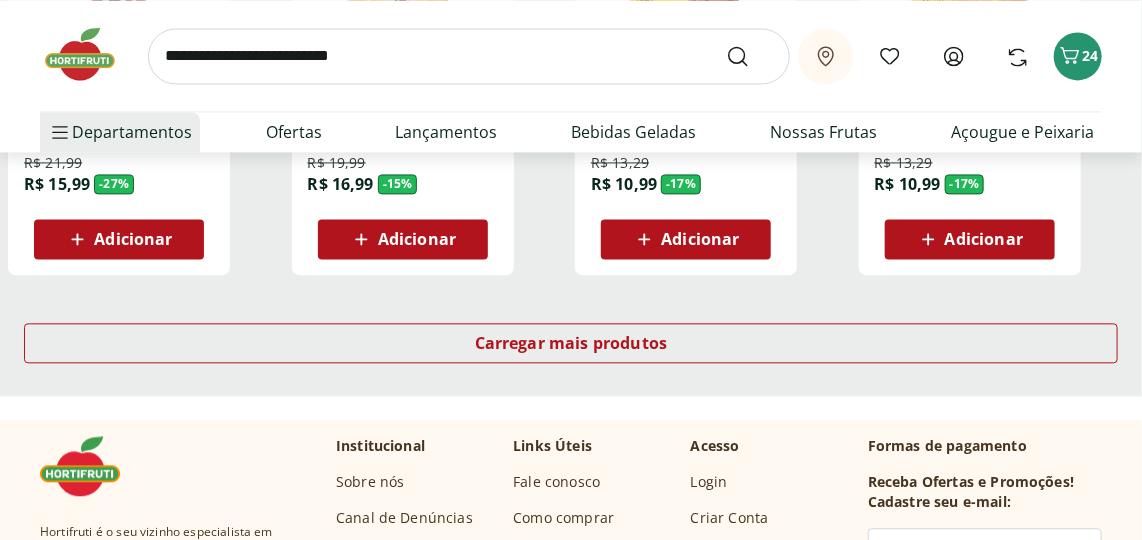 scroll, scrollTop: 1454, scrollLeft: 0, axis: vertical 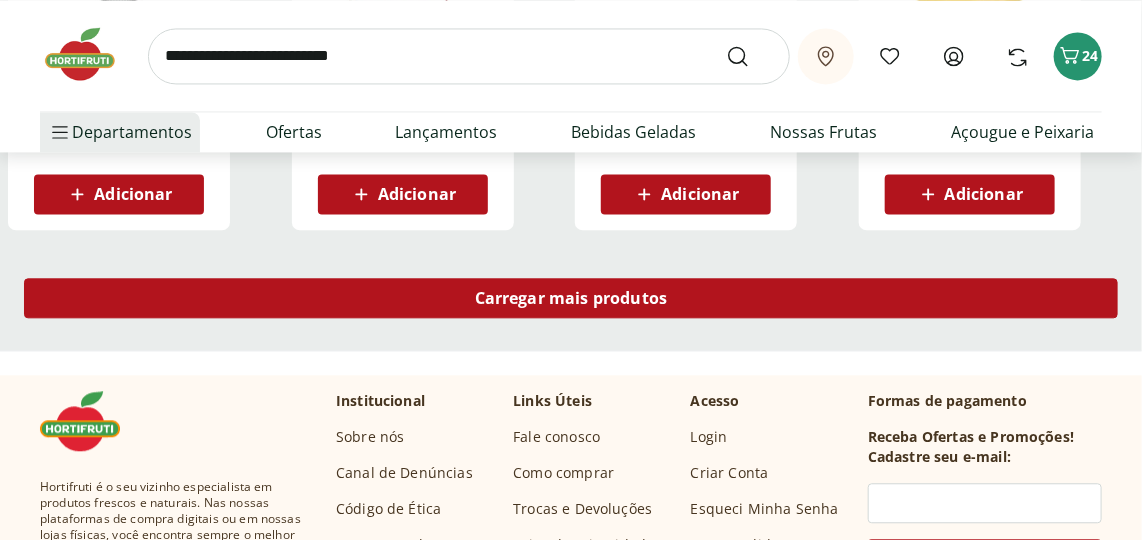 click on "Carregar mais produtos" at bounding box center [571, 298] 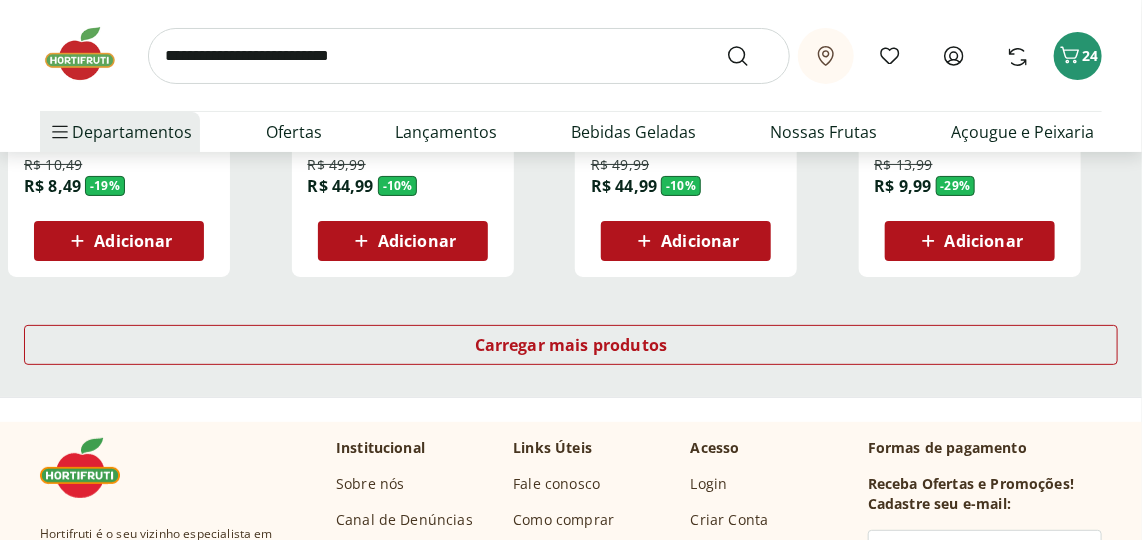 scroll, scrollTop: 2727, scrollLeft: 0, axis: vertical 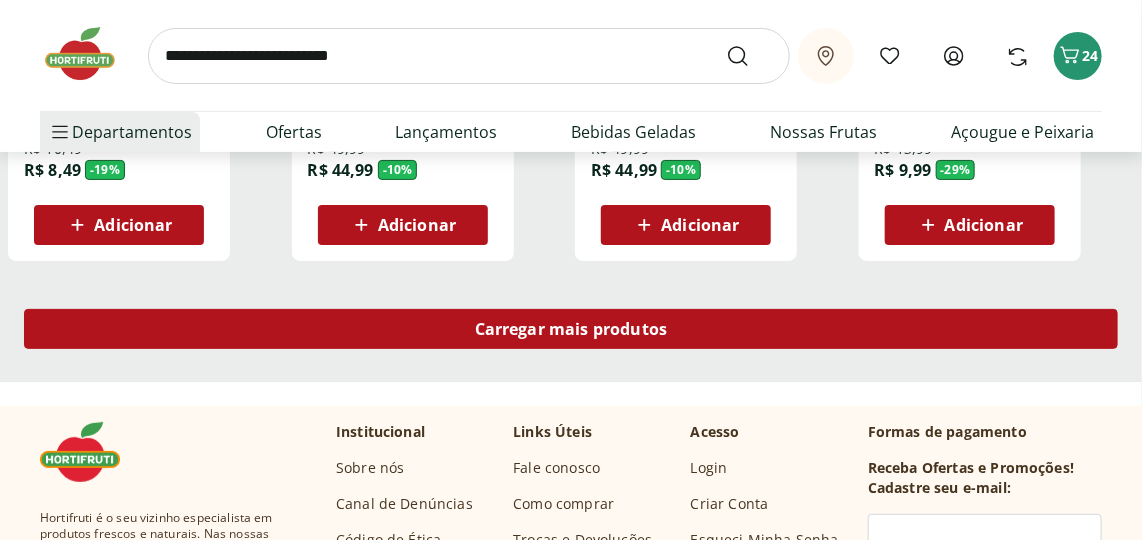 click on "Carregar mais produtos" at bounding box center [571, 329] 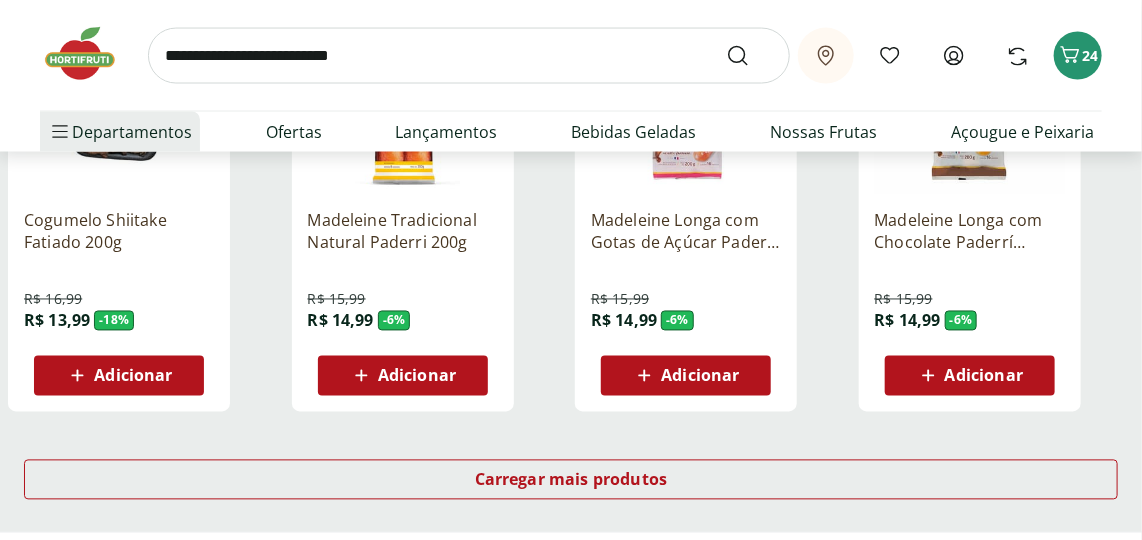 scroll, scrollTop: 3909, scrollLeft: 0, axis: vertical 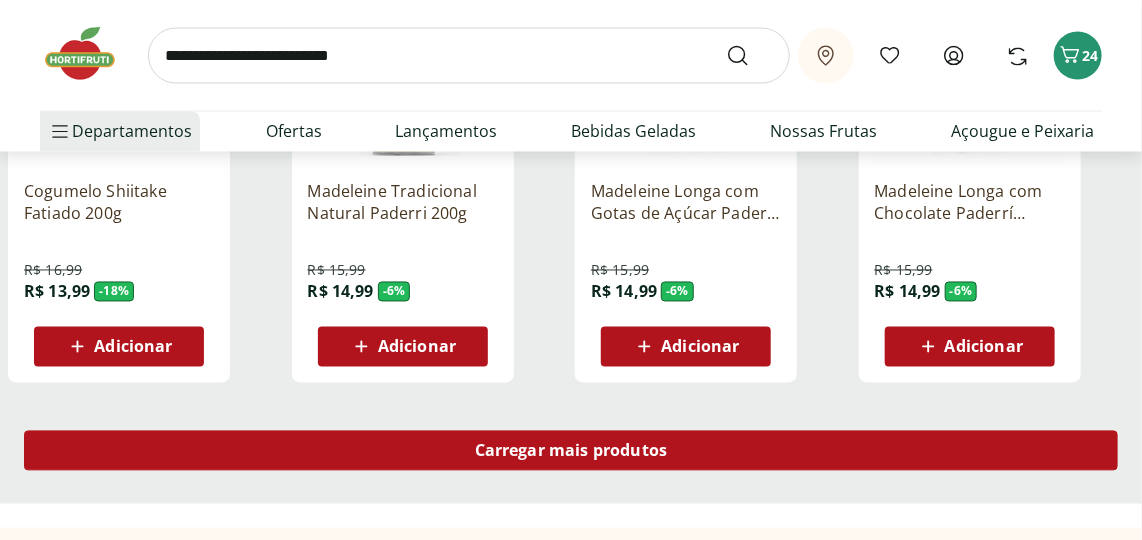 click on "Carregar mais produtos" at bounding box center (571, 451) 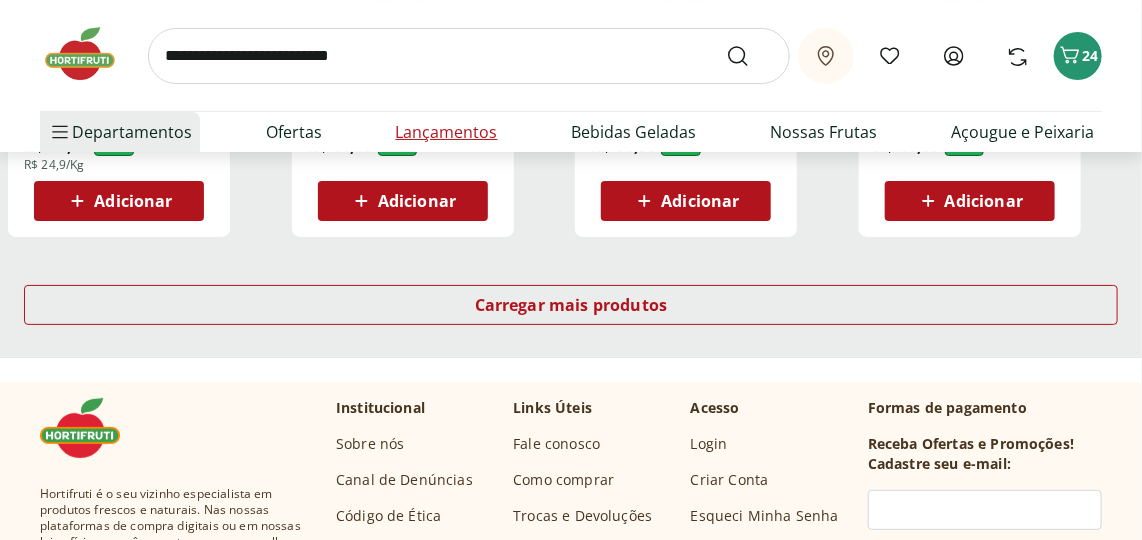 scroll, scrollTop: 5363, scrollLeft: 0, axis: vertical 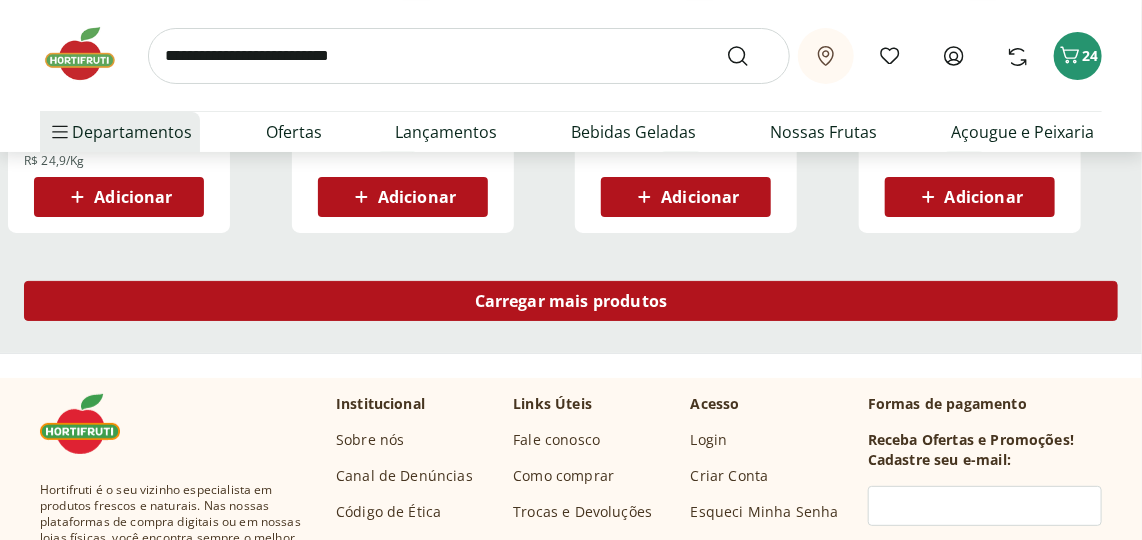 click on "Carregar mais produtos" at bounding box center (571, 301) 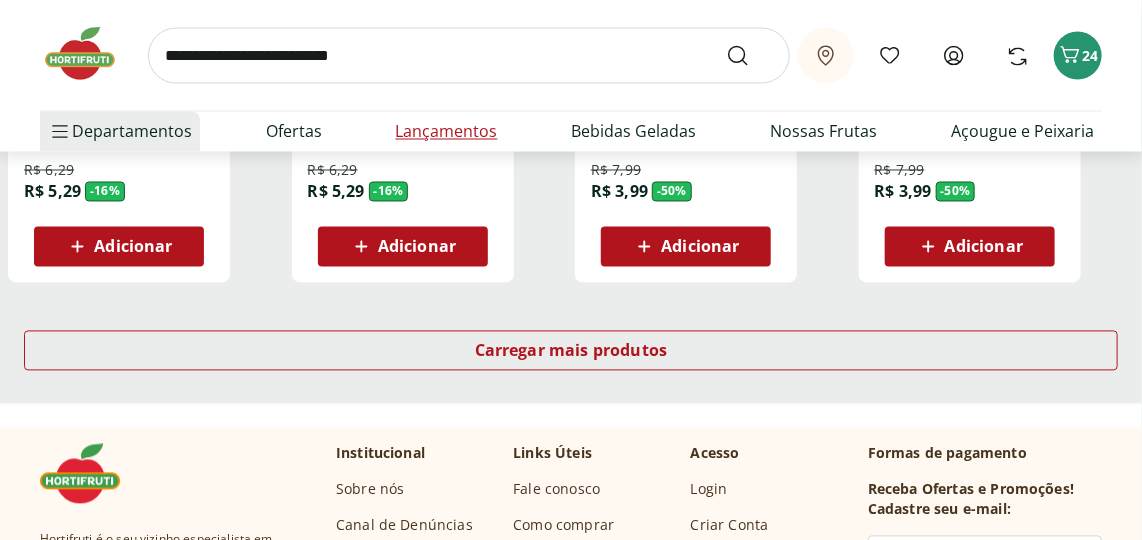 scroll, scrollTop: 6636, scrollLeft: 0, axis: vertical 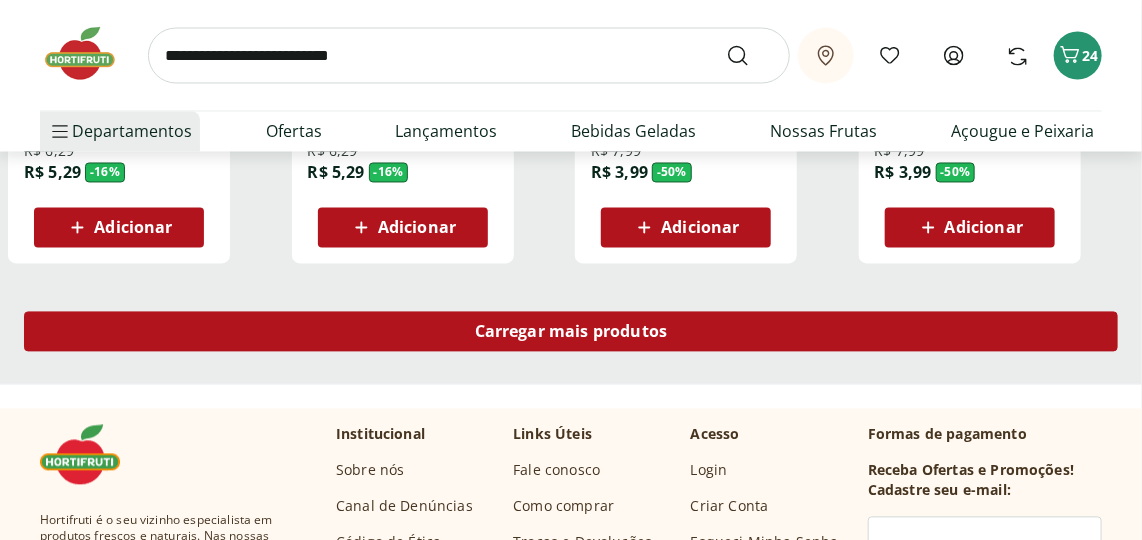 click on "Carregar mais produtos" at bounding box center [571, 332] 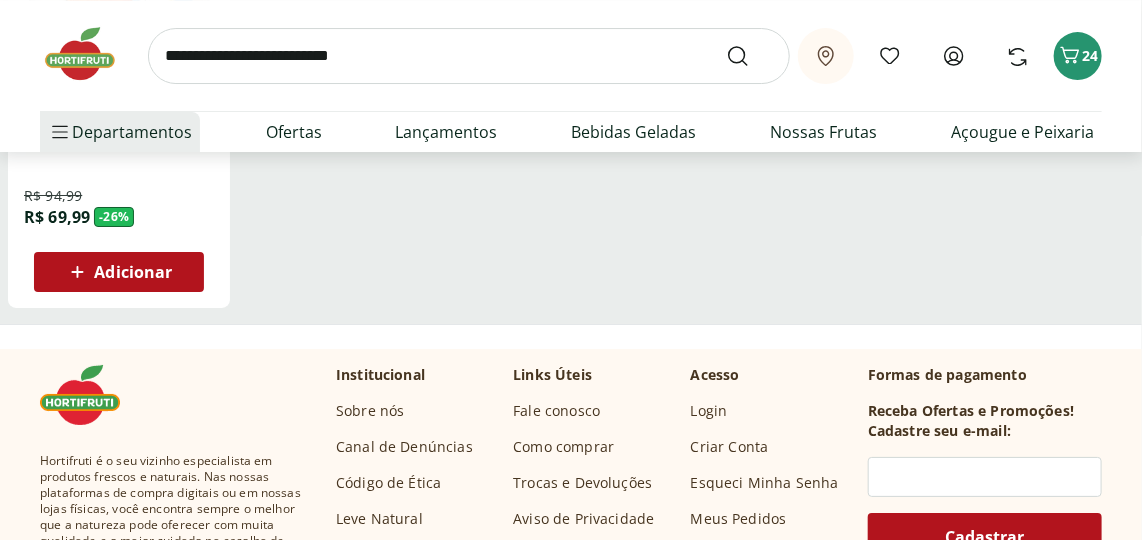scroll, scrollTop: 7909, scrollLeft: 0, axis: vertical 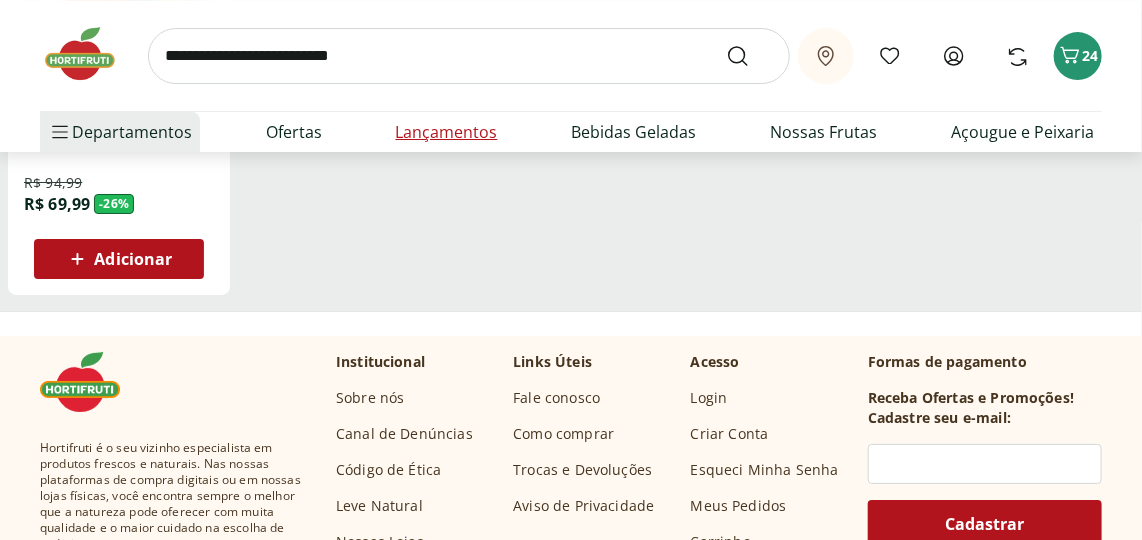 click on "Lançamentos" at bounding box center [447, 132] 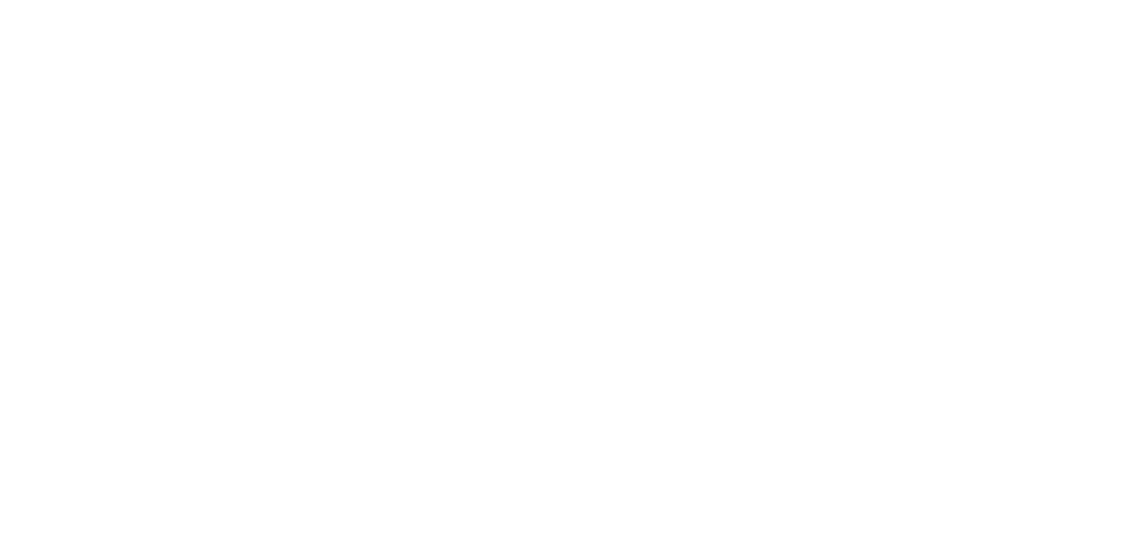 scroll, scrollTop: 0, scrollLeft: 0, axis: both 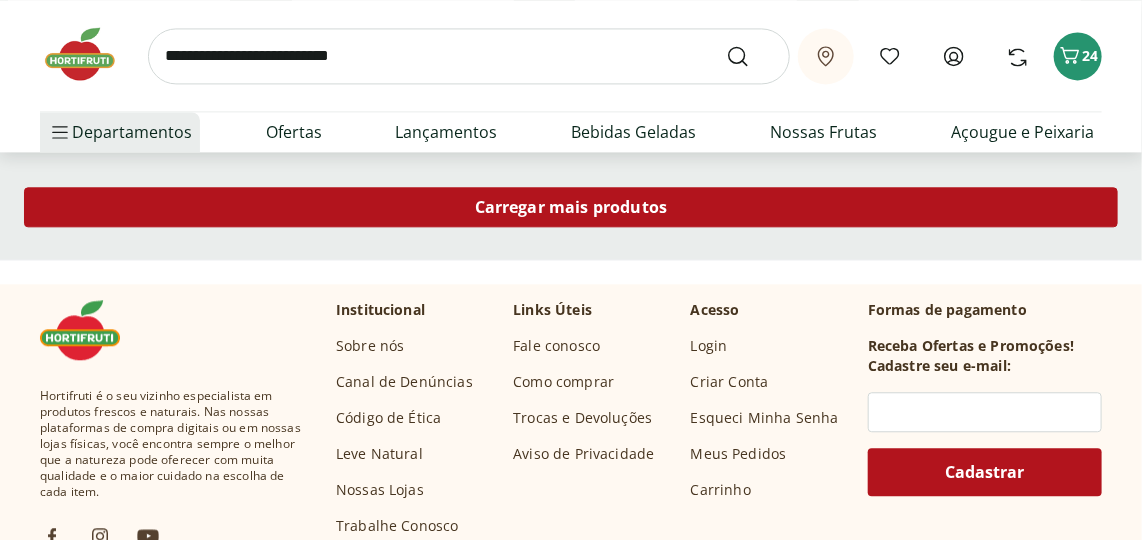 click on "Carregar mais produtos" at bounding box center [571, 207] 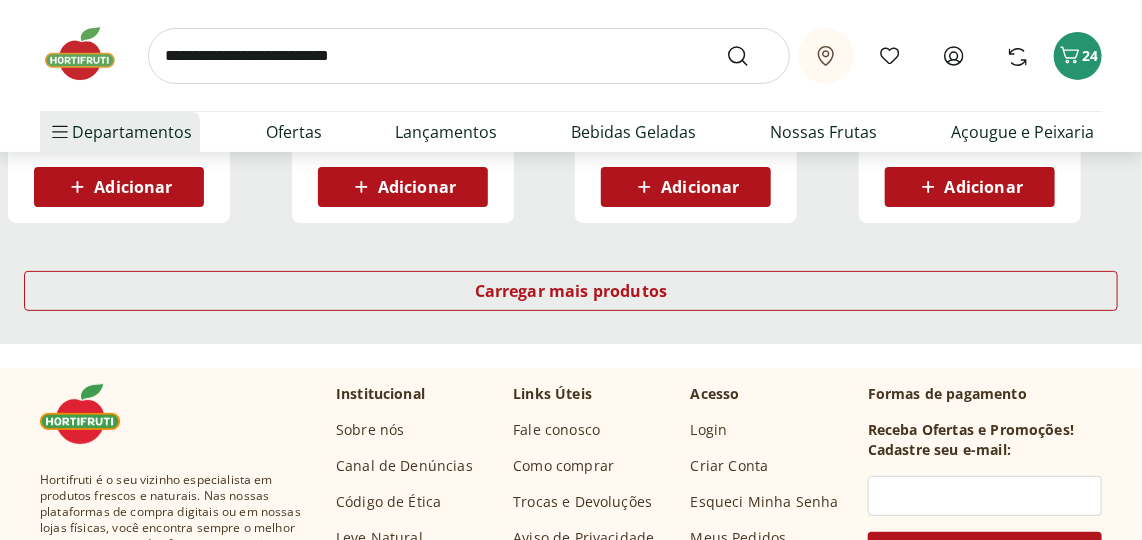 scroll, scrollTop: 2818, scrollLeft: 0, axis: vertical 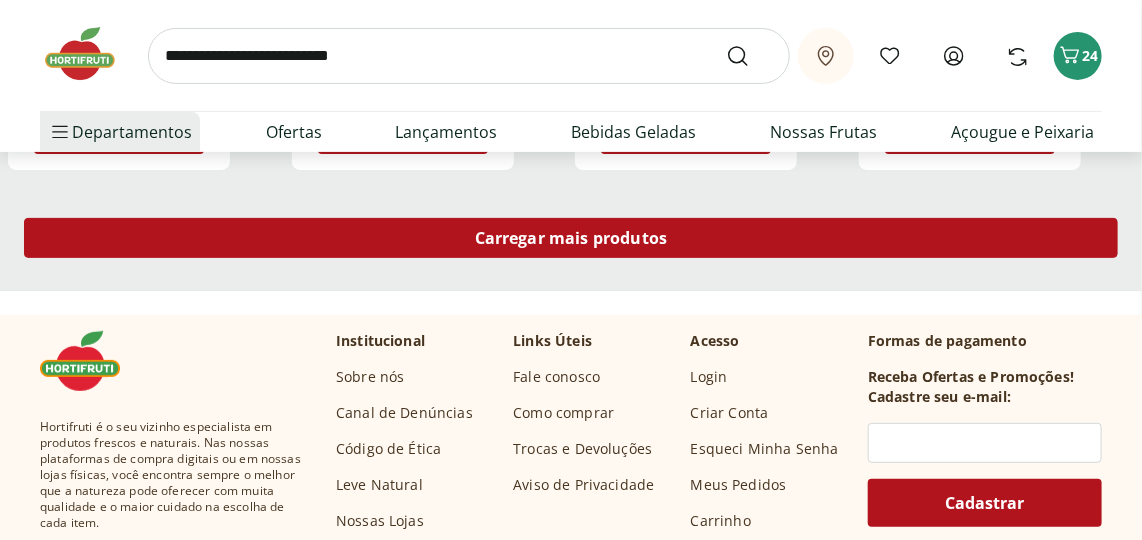 click on "Carregar mais produtos" at bounding box center [571, 238] 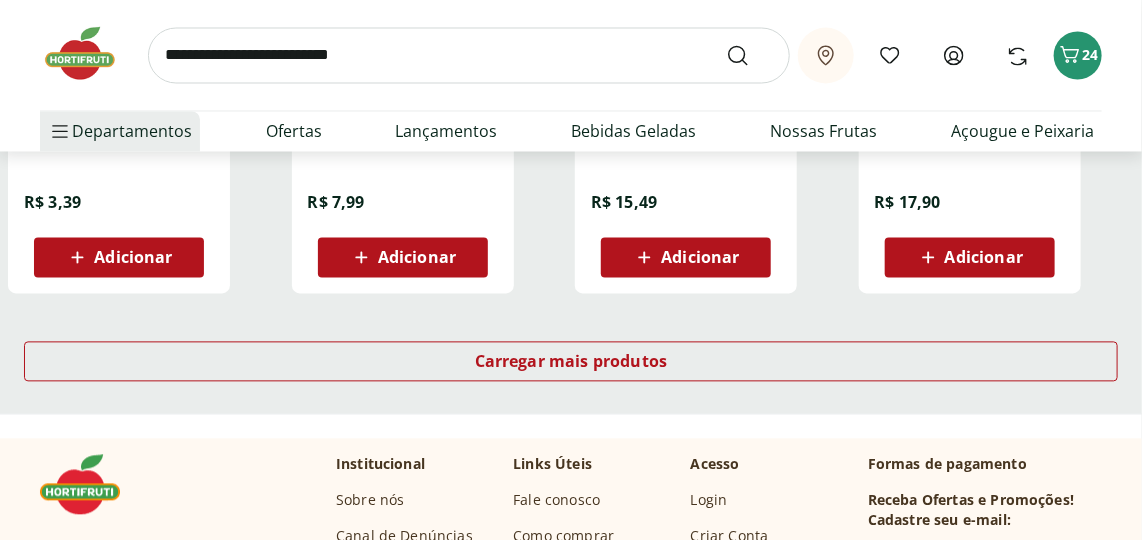 scroll, scrollTop: 3999, scrollLeft: 0, axis: vertical 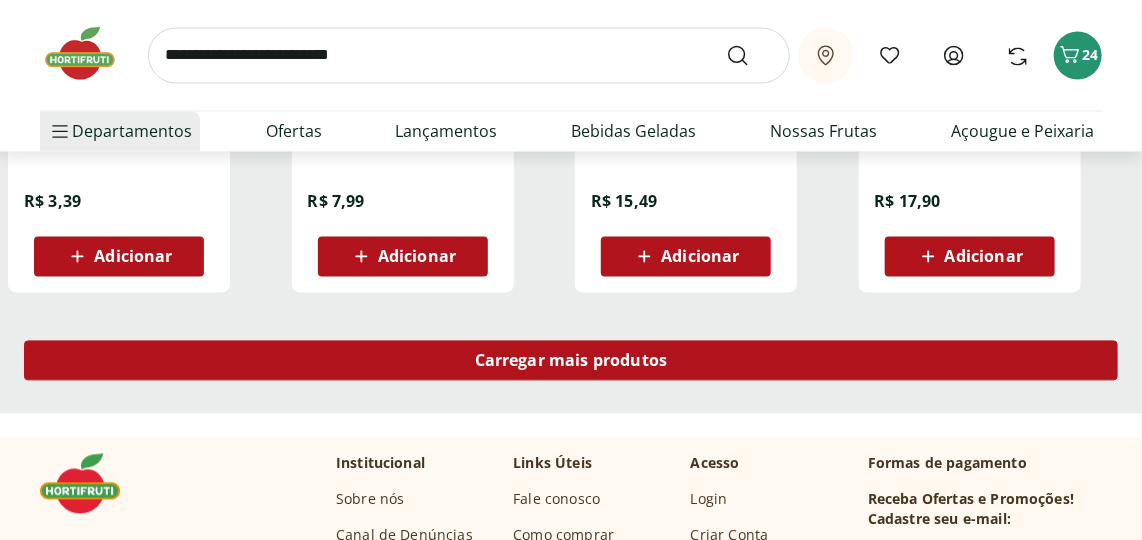 click on "Carregar mais produtos" at bounding box center (571, 361) 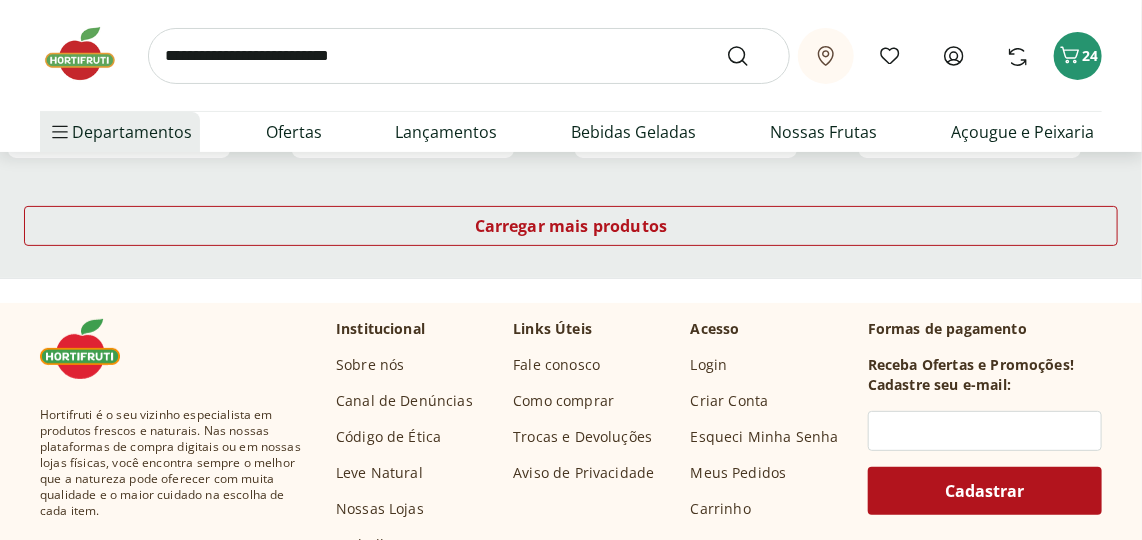 scroll, scrollTop: 5454, scrollLeft: 0, axis: vertical 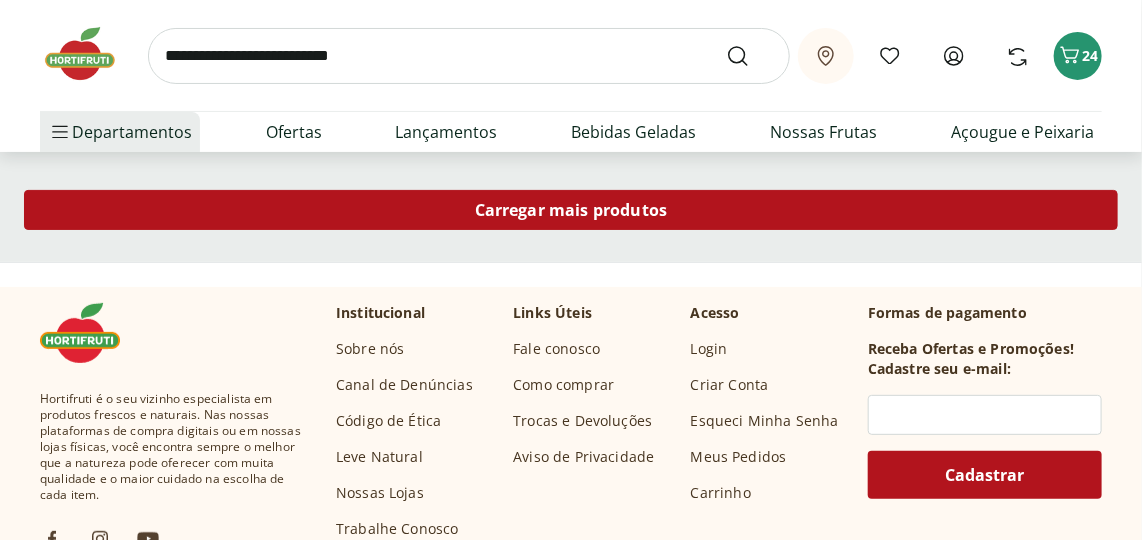 click on "Carregar mais produtos" at bounding box center [571, 210] 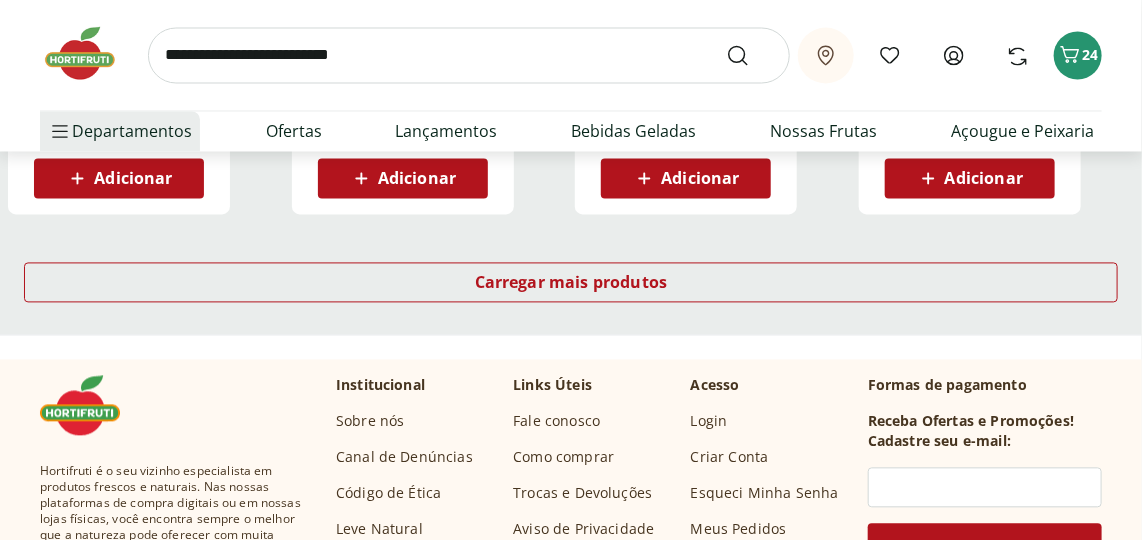 scroll, scrollTop: 6727, scrollLeft: 0, axis: vertical 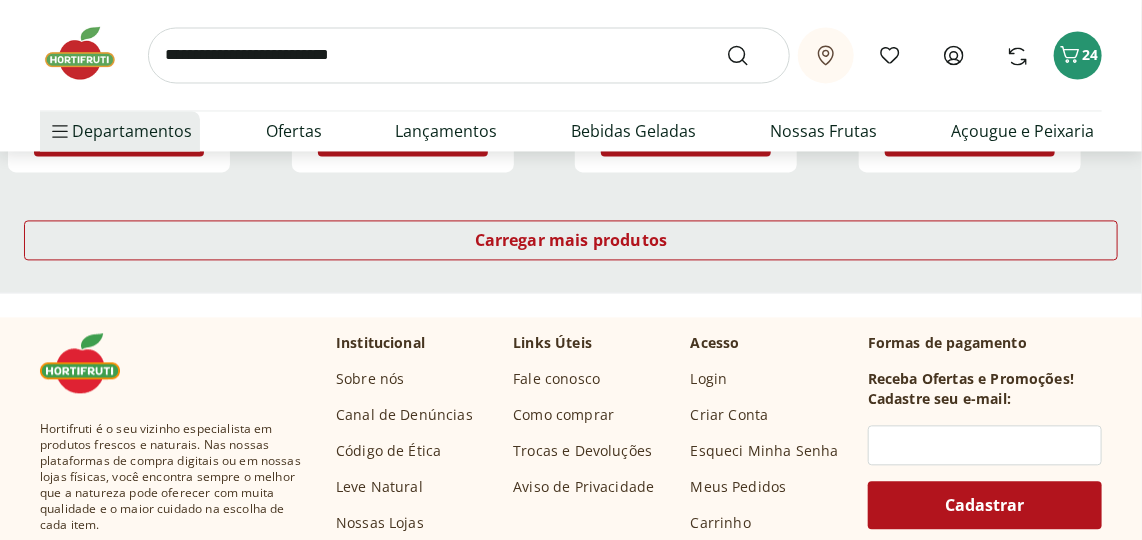 click at bounding box center [469, 56] 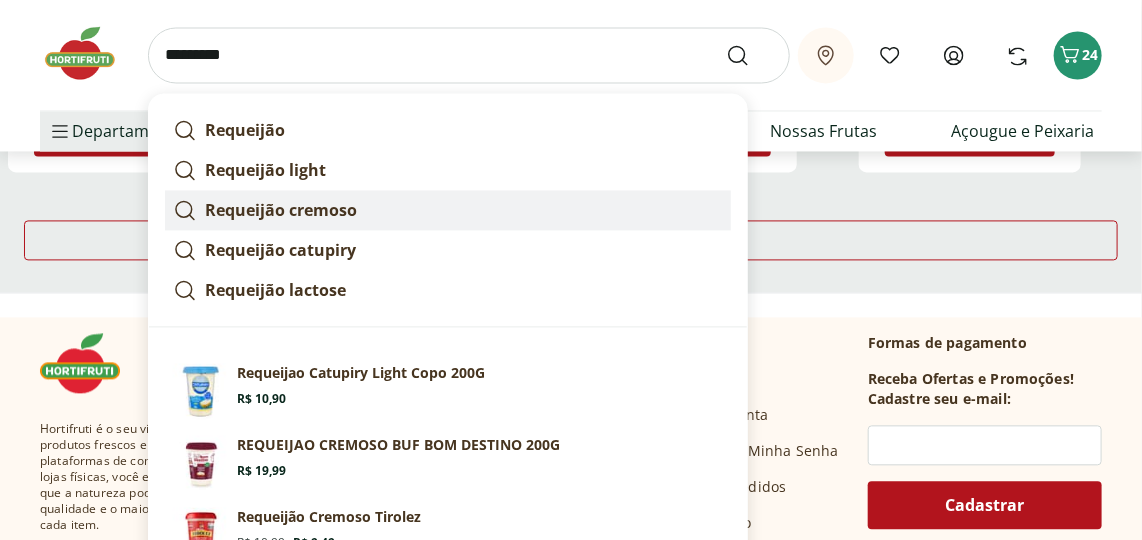 click on "Requeijão cremoso" at bounding box center (281, 211) 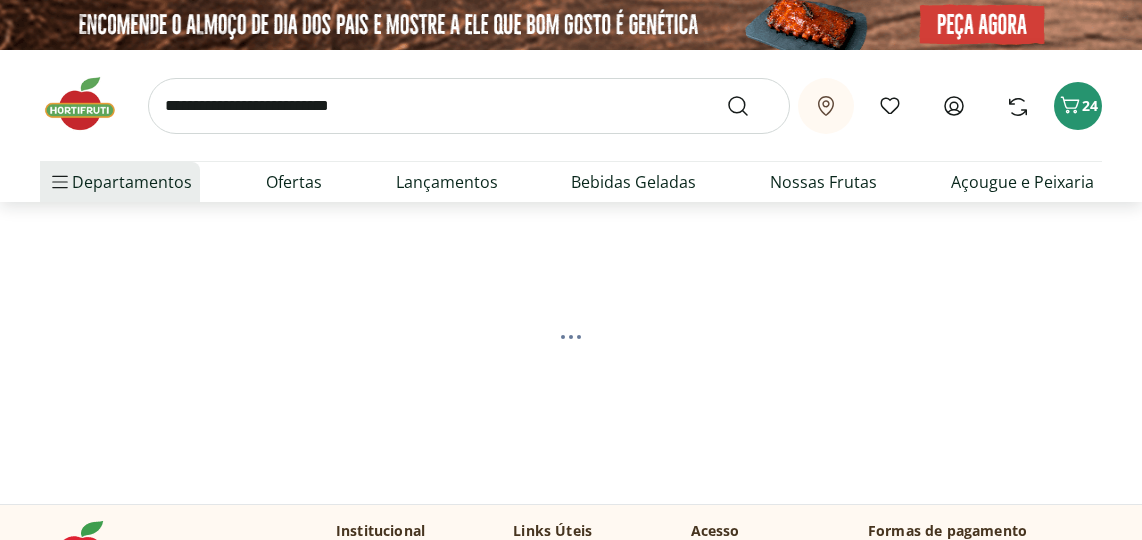 scroll, scrollTop: 0, scrollLeft: 0, axis: both 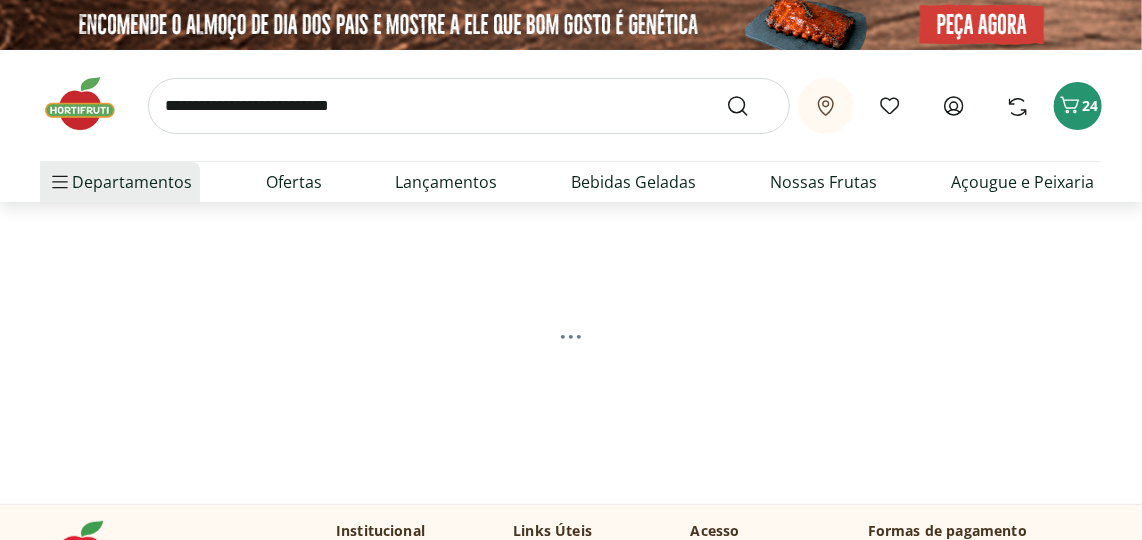 select on "**********" 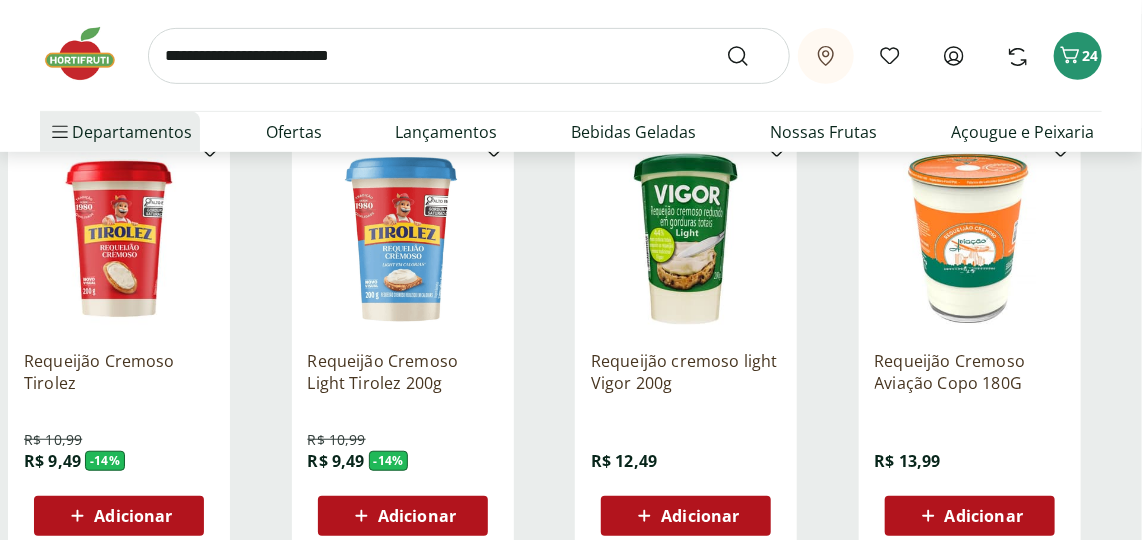scroll, scrollTop: 272, scrollLeft: 0, axis: vertical 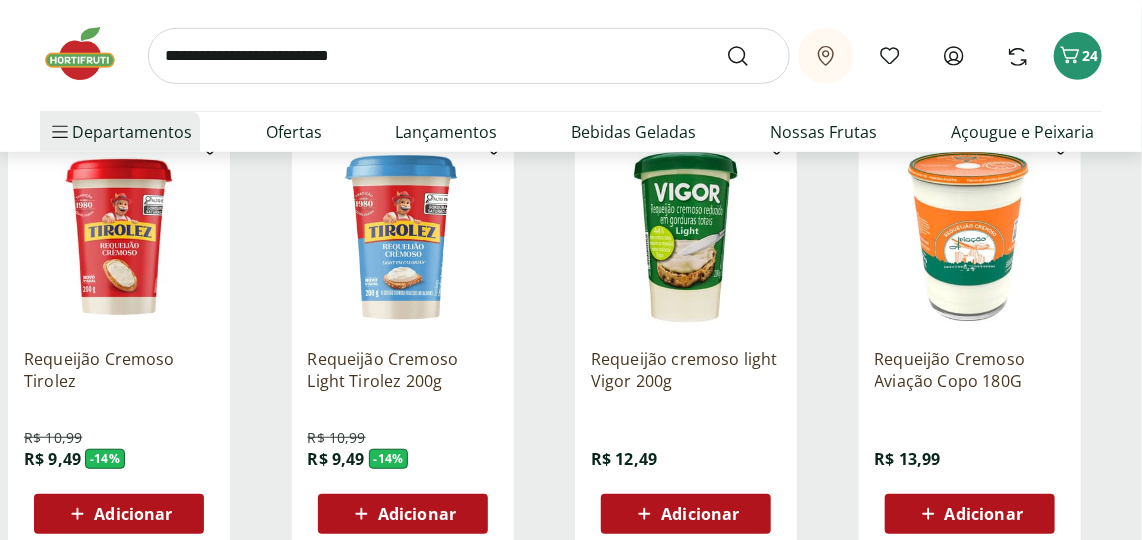 click at bounding box center (403, 237) 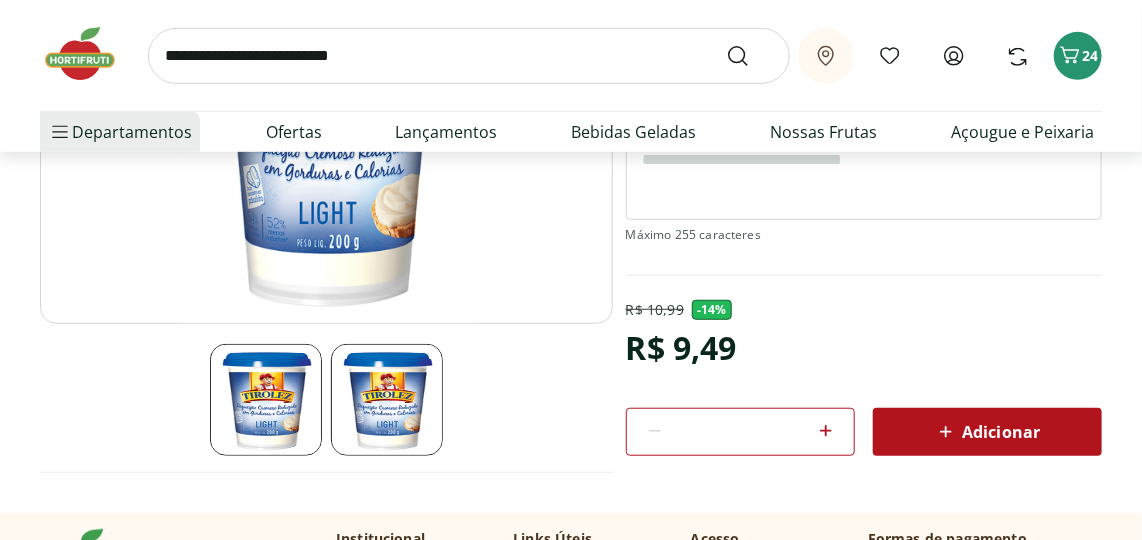 scroll, scrollTop: 363, scrollLeft: 0, axis: vertical 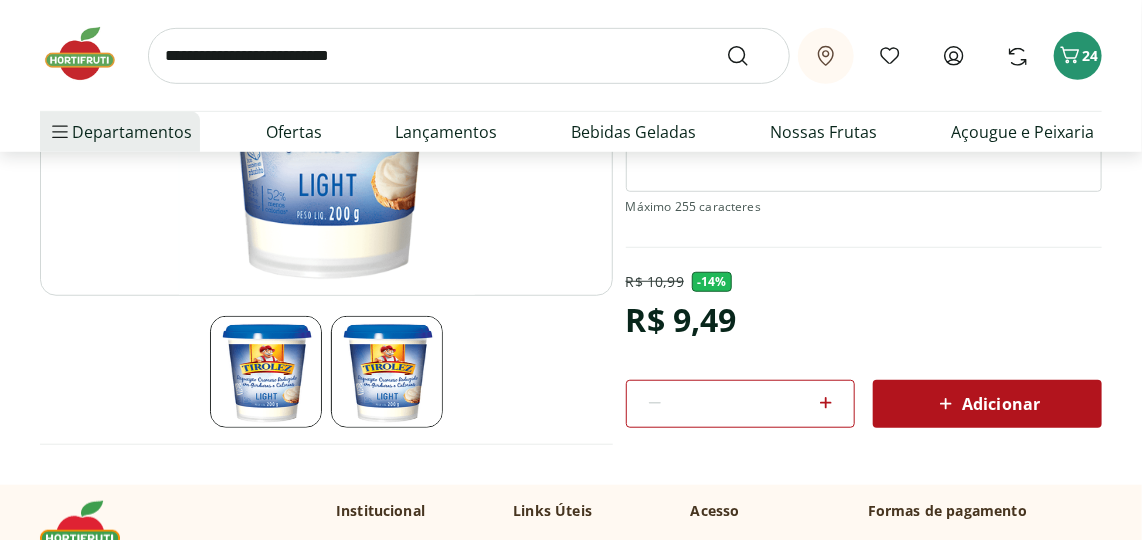 click on "Adicionar" at bounding box center [987, 404] 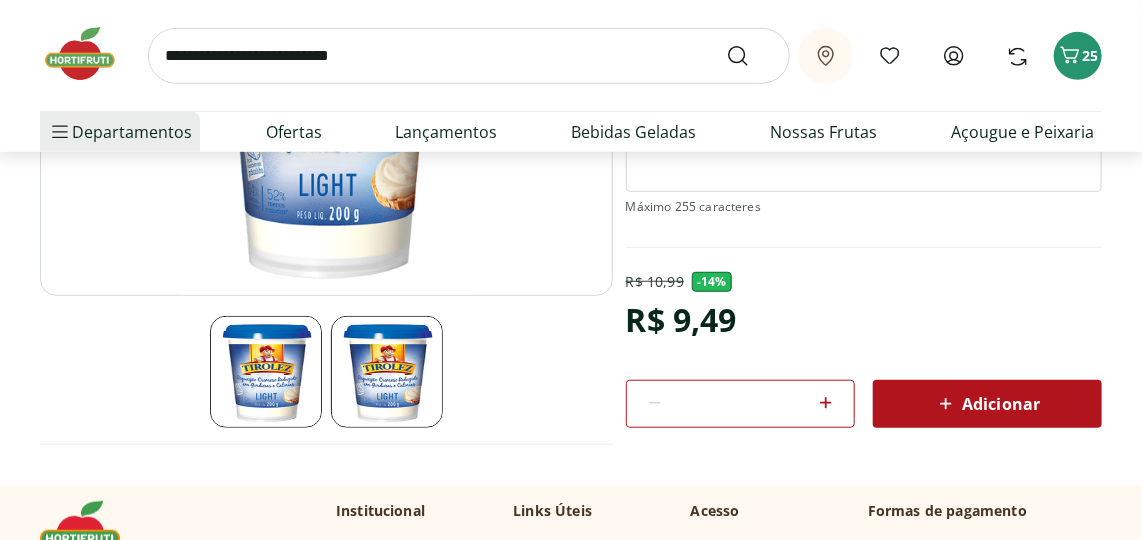 scroll, scrollTop: 272, scrollLeft: 0, axis: vertical 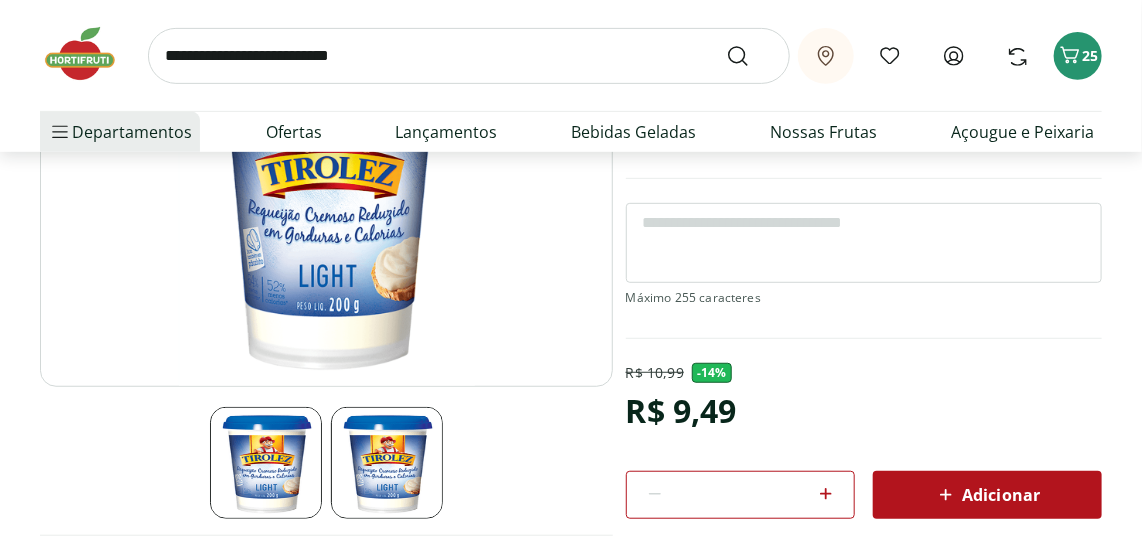 select on "**********" 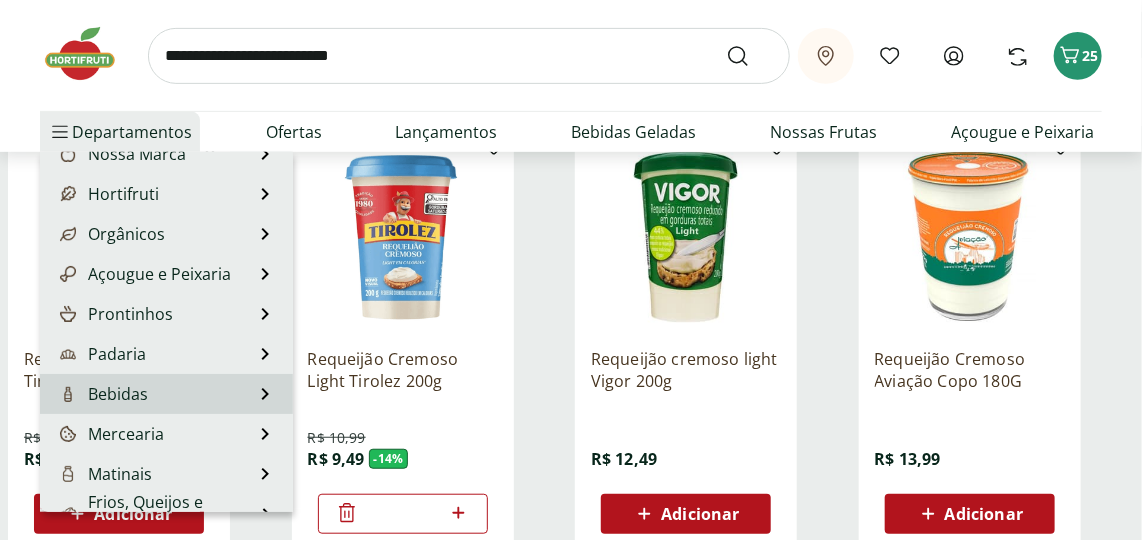 scroll, scrollTop: 0, scrollLeft: 0, axis: both 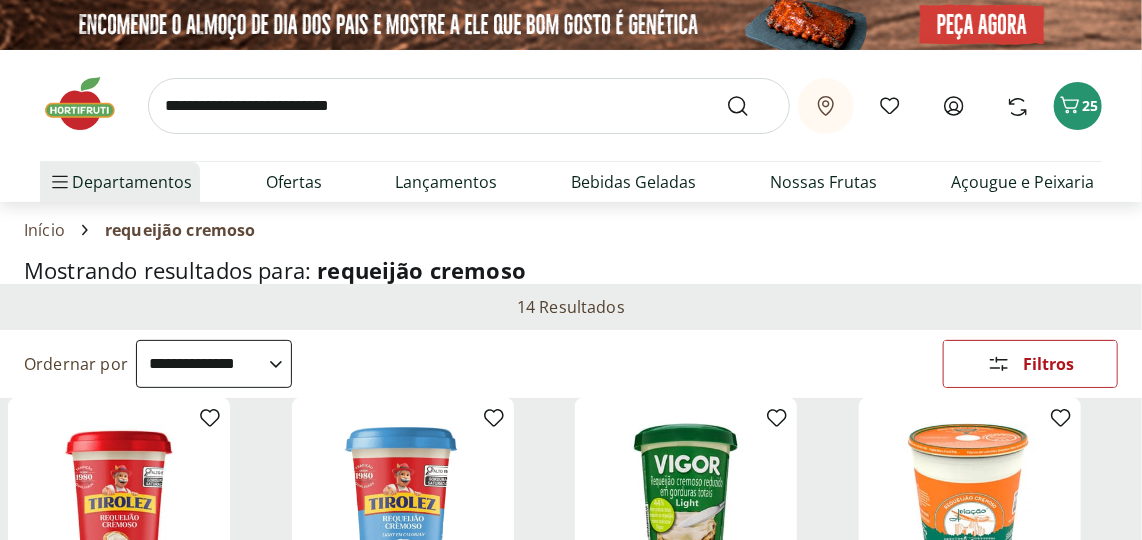 click on "Retirar em  Campos dos Goytacazes/RJ Meus Favoritos Entrar  ou  Criar conta Comprar Novamente 25  Departamentos Nossa Marca Nossa Marca Ver tudo do departamento Açougue & Peixaria Congelados e Refrigerados Frutas, Legumes e Verduras Orgânicos Mercearia Sorvetes Hortifruti Hortifruti Ver tudo do departamento Cogumelos Frutas Legumes Ovos Temperos Frescos Verduras Orgânicos Orgânicos Ver tudo do departamento Bebidas Orgânicas Frutas Orgânicas Legumes Orgânicos Ovos Orgânicos Perecíveis Orgânicos Verduras Orgânicas Temperos Frescos Açougue e Peixaria Açougue e Peixaria Ver tudo do departamento Aves Bovinos Exóticos Frutos do Mar Linguiça e Salsicha Peixes Salgados e Defumados Suínos Prontinhos Prontinhos Ver tudo do departamento Frutas Cortadinhas Pré Preparados Prontos para Consumo Saladas Sucos e Água de Coco Padaria Padaria Ver tudo do departamento Bolos e Mini Bolos Doces Pão Padaria Própria Salgados Torradas Bebidas Bebidas Ver tudo do departamento Água Água de Coco Cerveja Destilados" at bounding box center (571, 126) 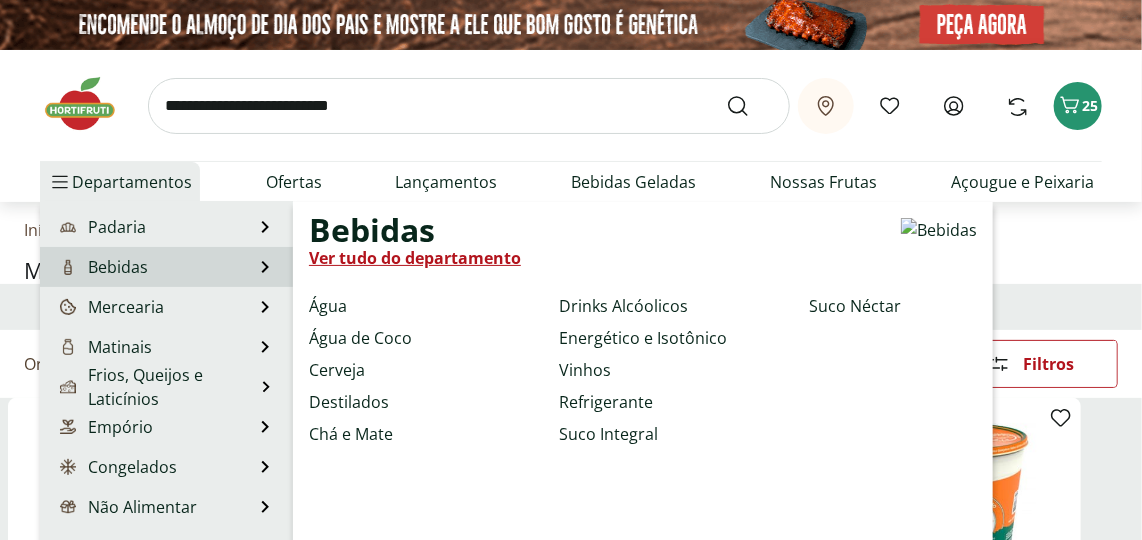 scroll, scrollTop: 199, scrollLeft: 0, axis: vertical 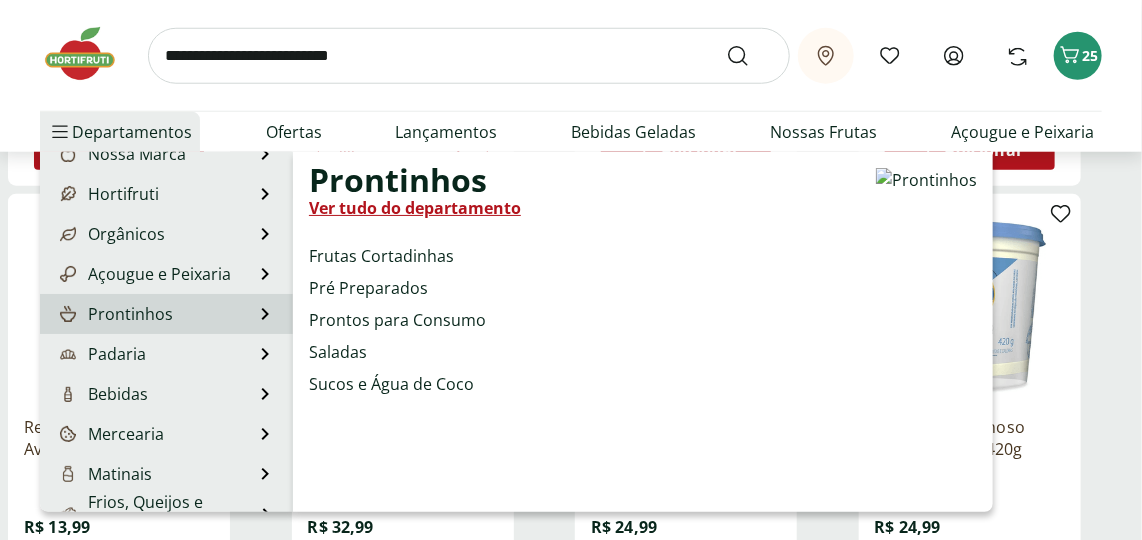 click on "Prontinhos" at bounding box center (114, 314) 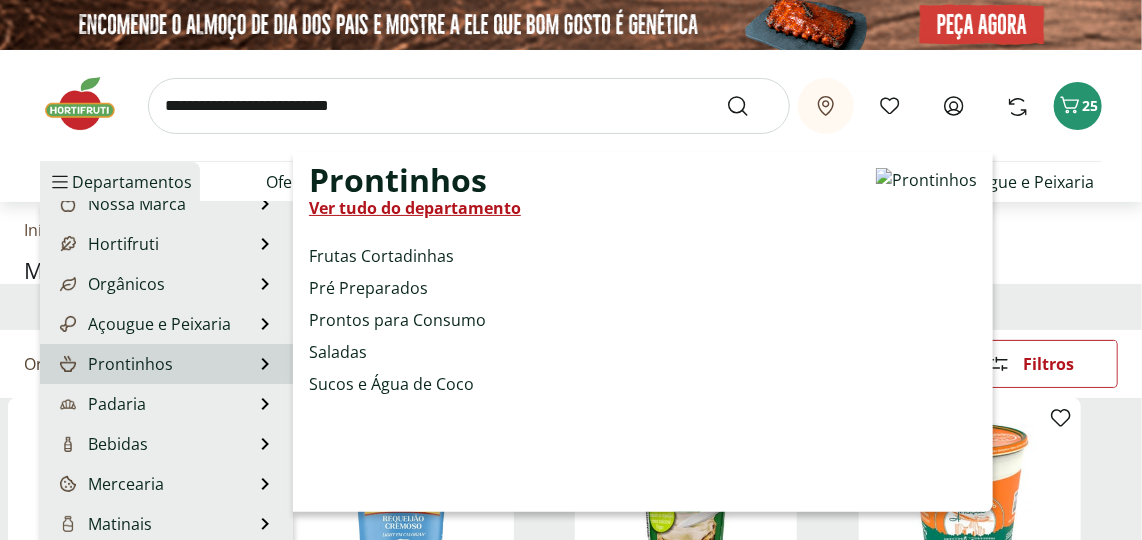 select on "**********" 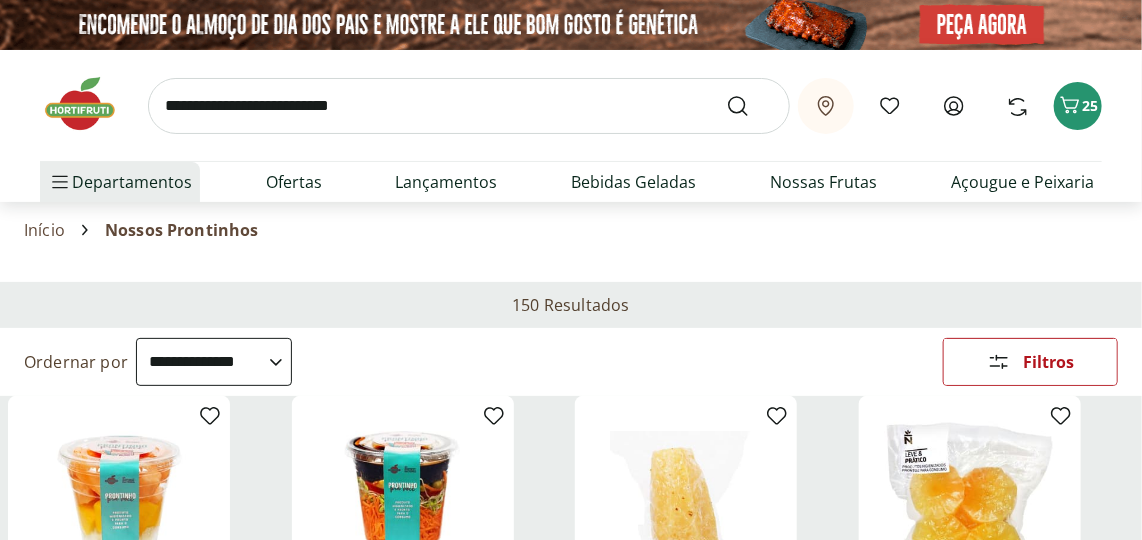 click at bounding box center (469, 106) 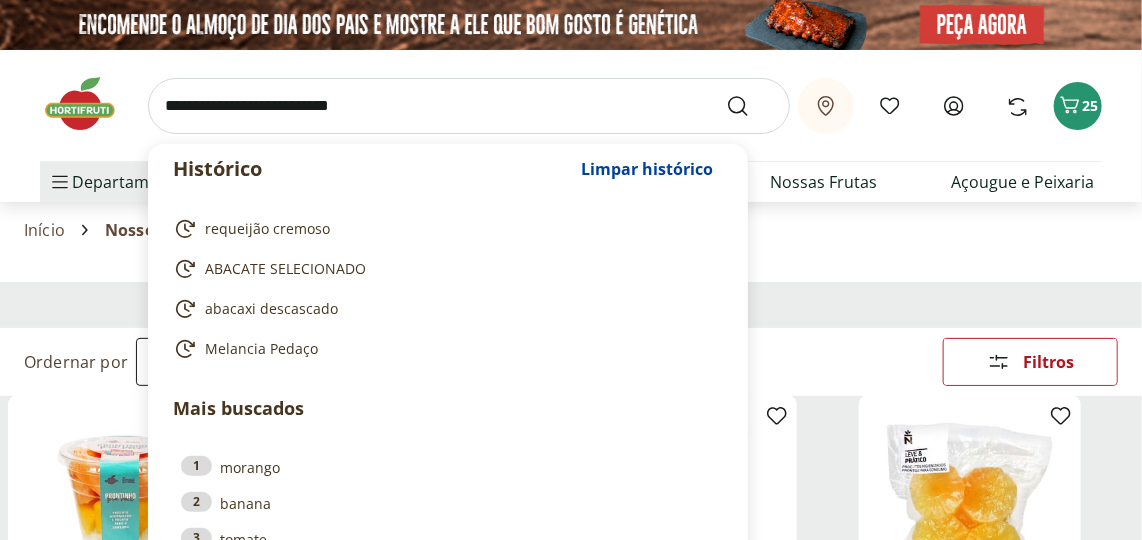 drag, startPoint x: 180, startPoint y: 99, endPoint x: 53, endPoint y: 98, distance: 127.00394 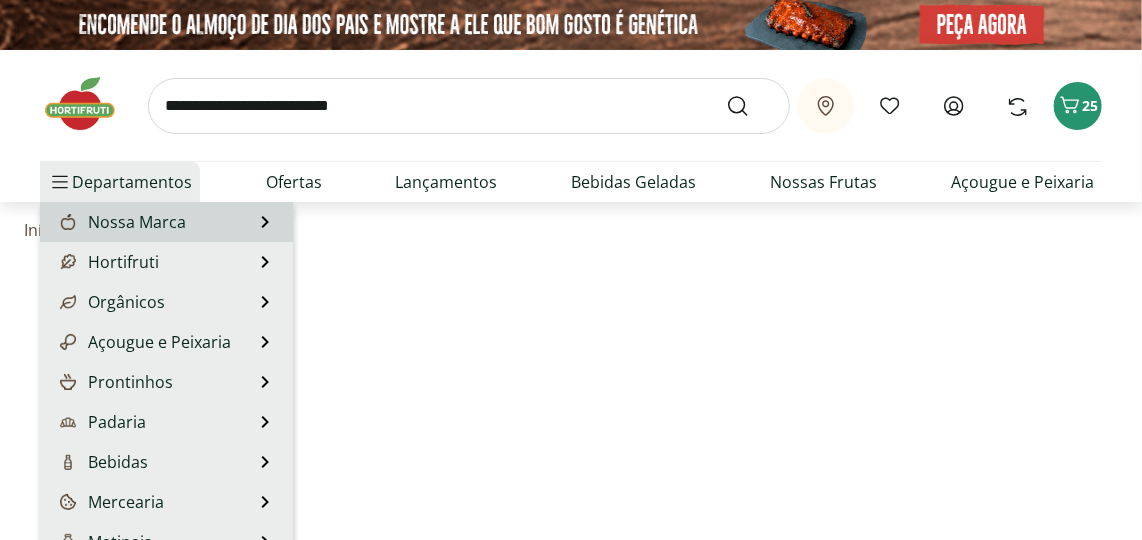 scroll, scrollTop: 636, scrollLeft: 0, axis: vertical 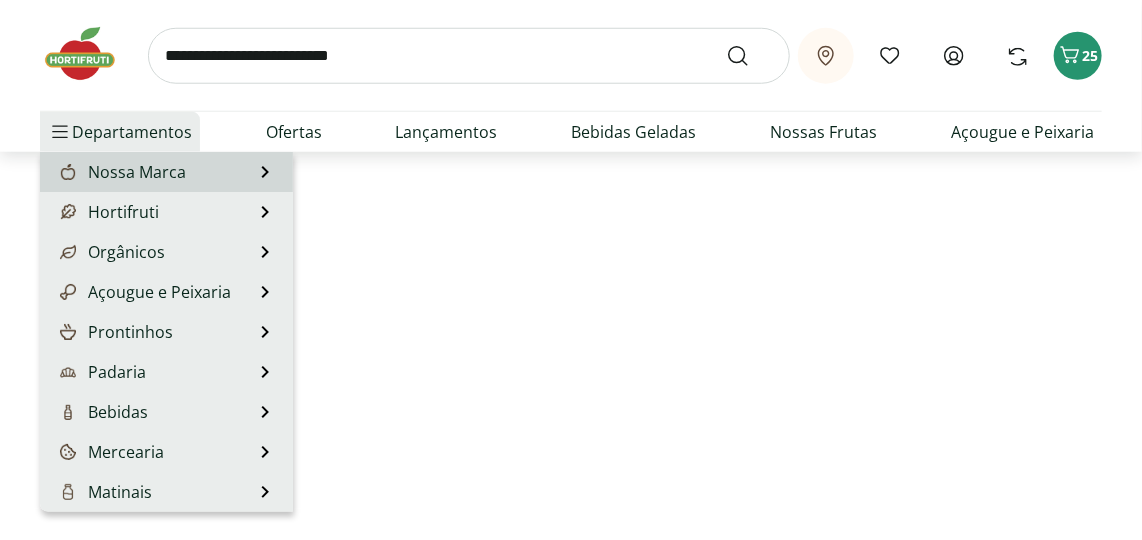 select on "**********" 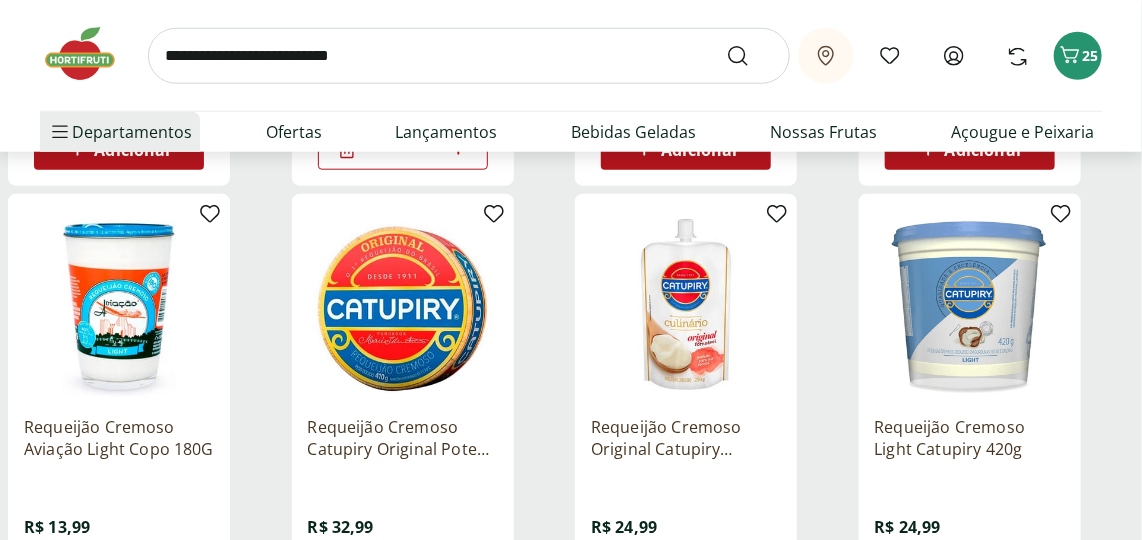 click at bounding box center [469, 56] 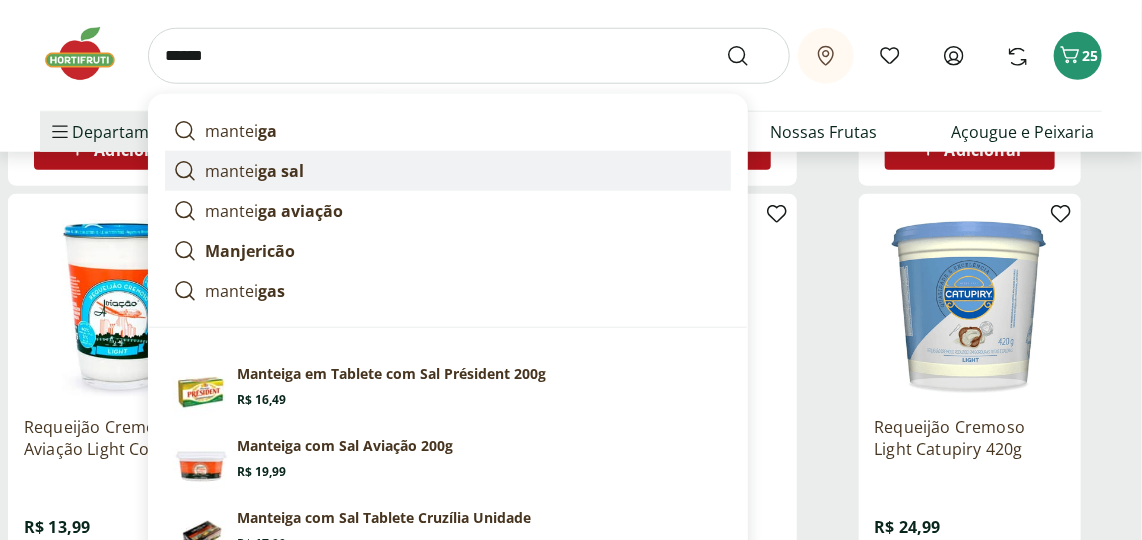 click on "mantei ga sal" at bounding box center [254, 171] 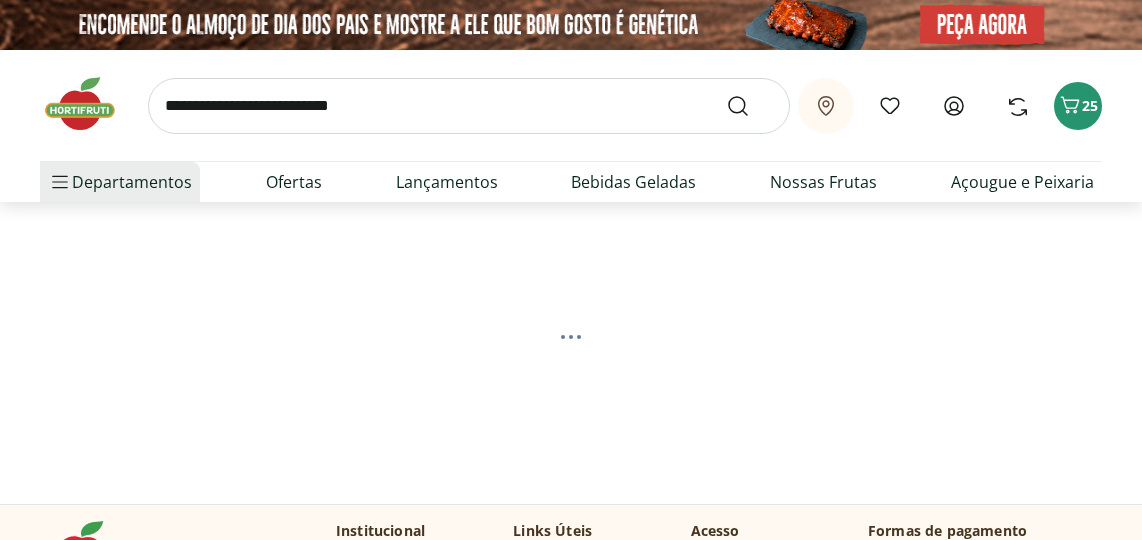 scroll, scrollTop: 0, scrollLeft: 0, axis: both 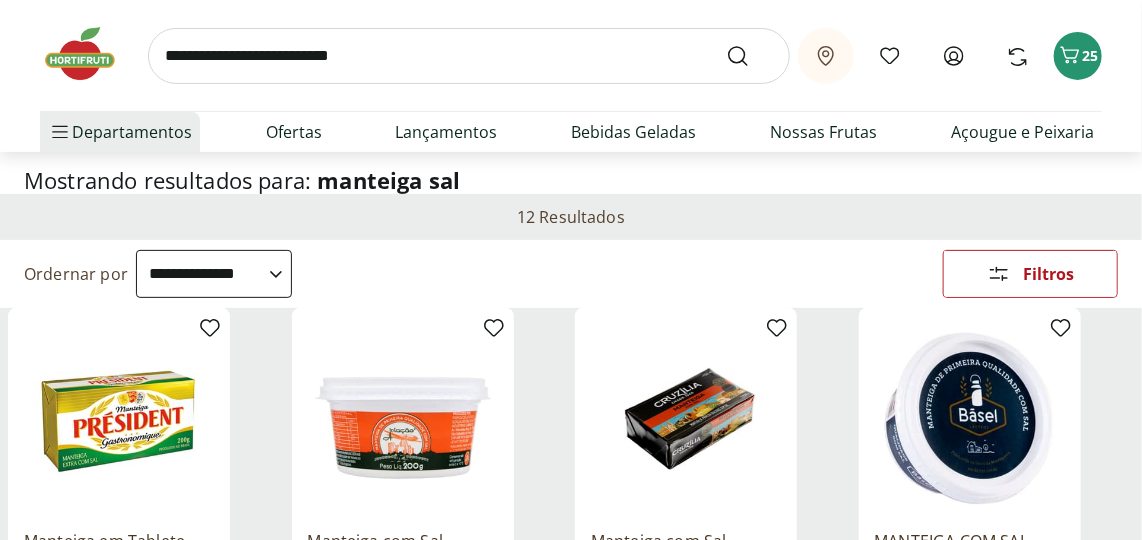 click on "**********" at bounding box center [214, 274] 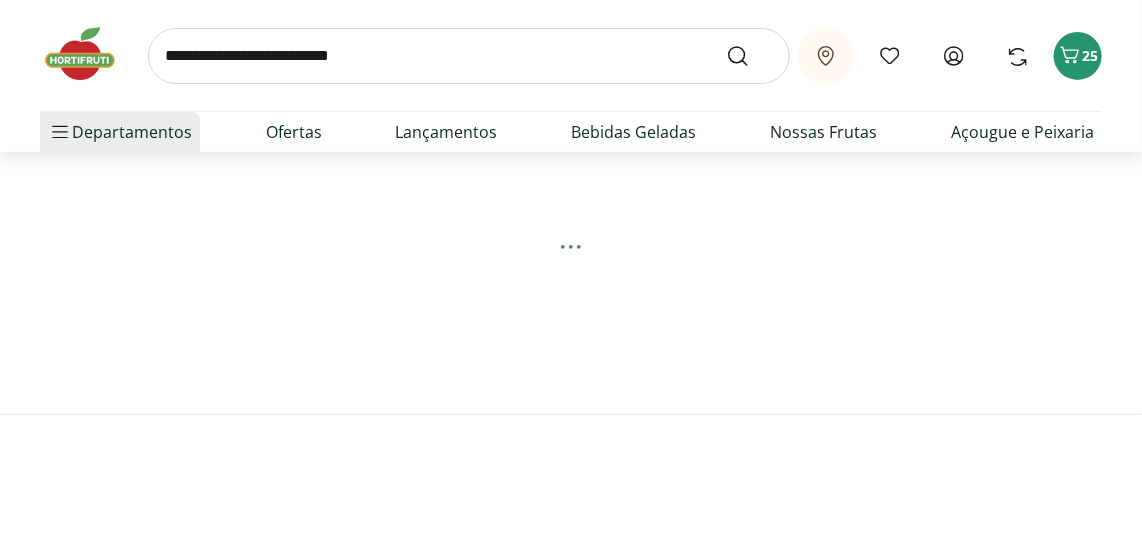 scroll, scrollTop: 0, scrollLeft: 0, axis: both 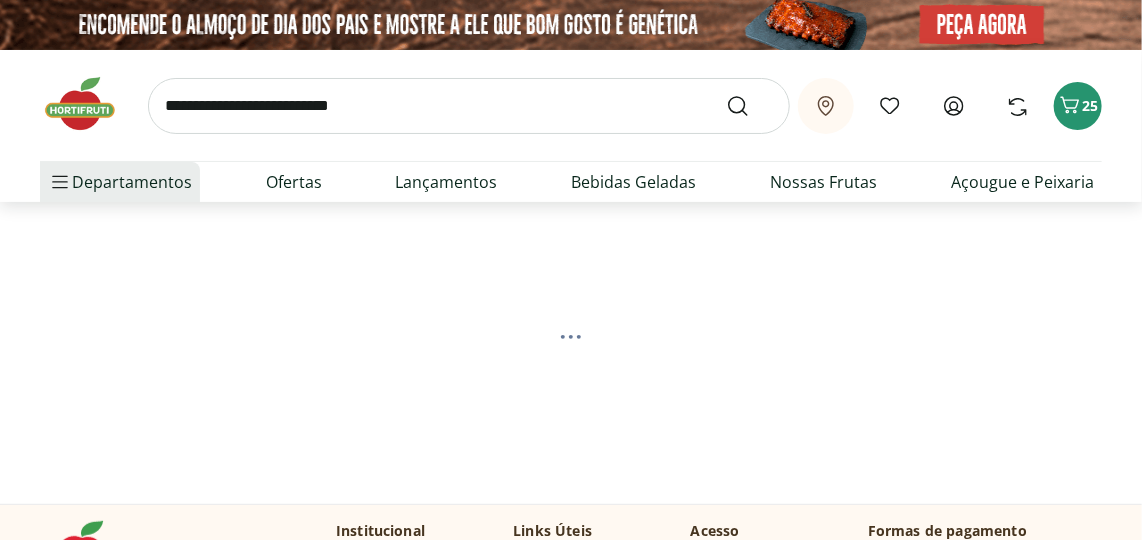 select on "*********" 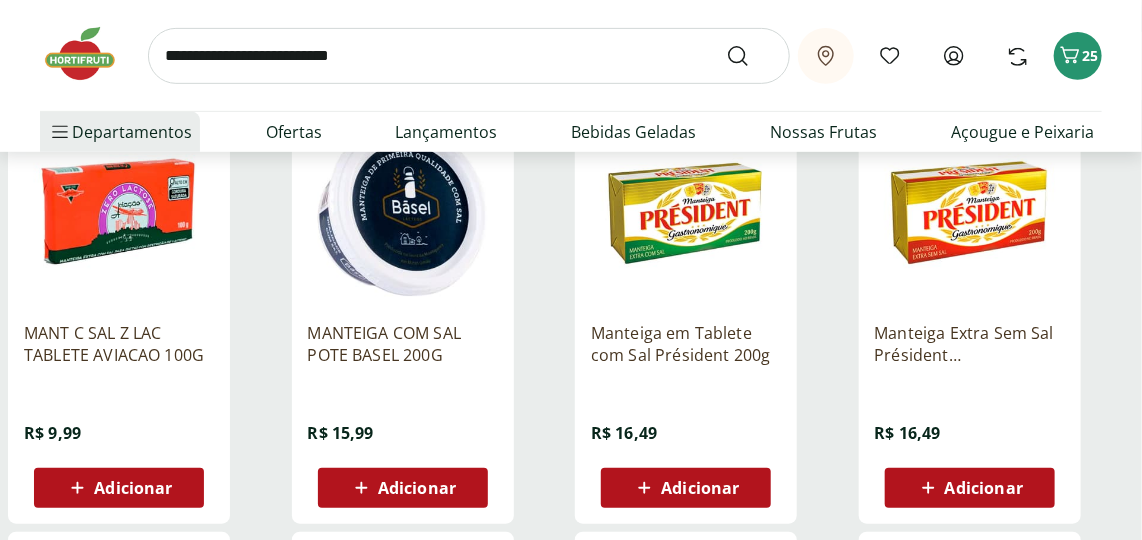 scroll, scrollTop: 272, scrollLeft: 0, axis: vertical 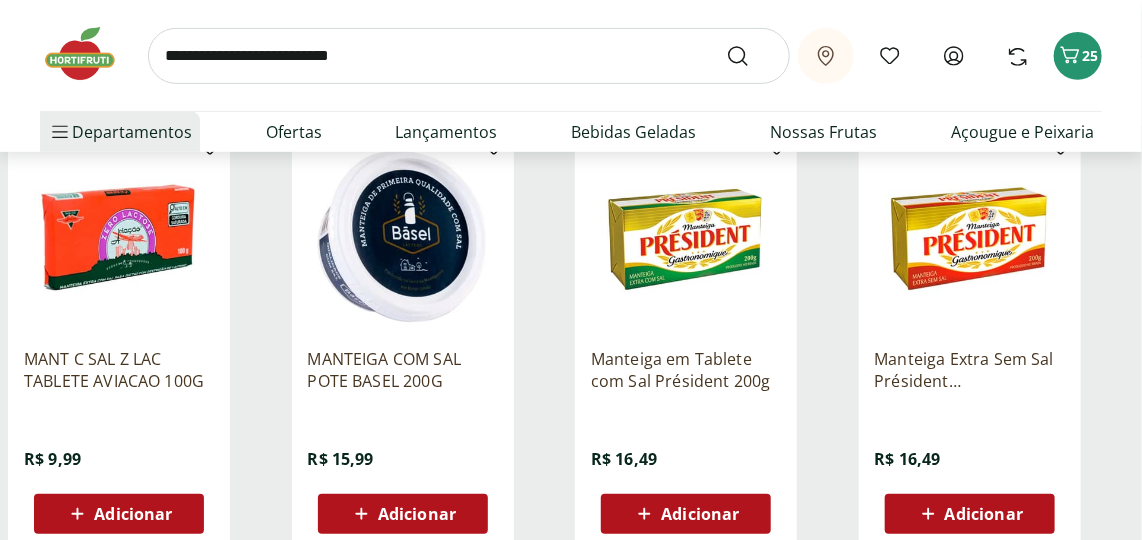 click at bounding box center [403, 237] 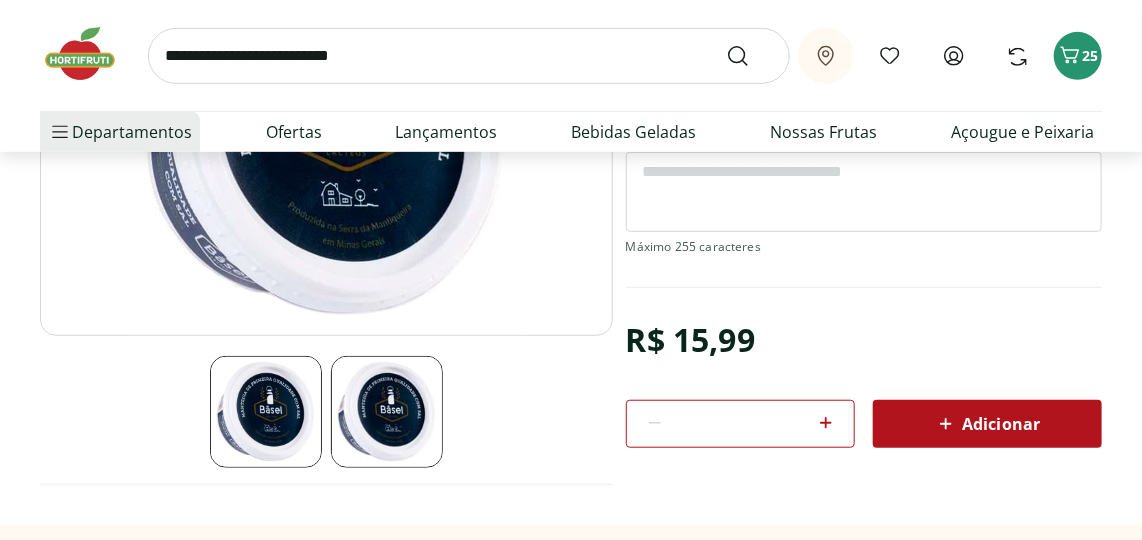 scroll, scrollTop: 363, scrollLeft: 0, axis: vertical 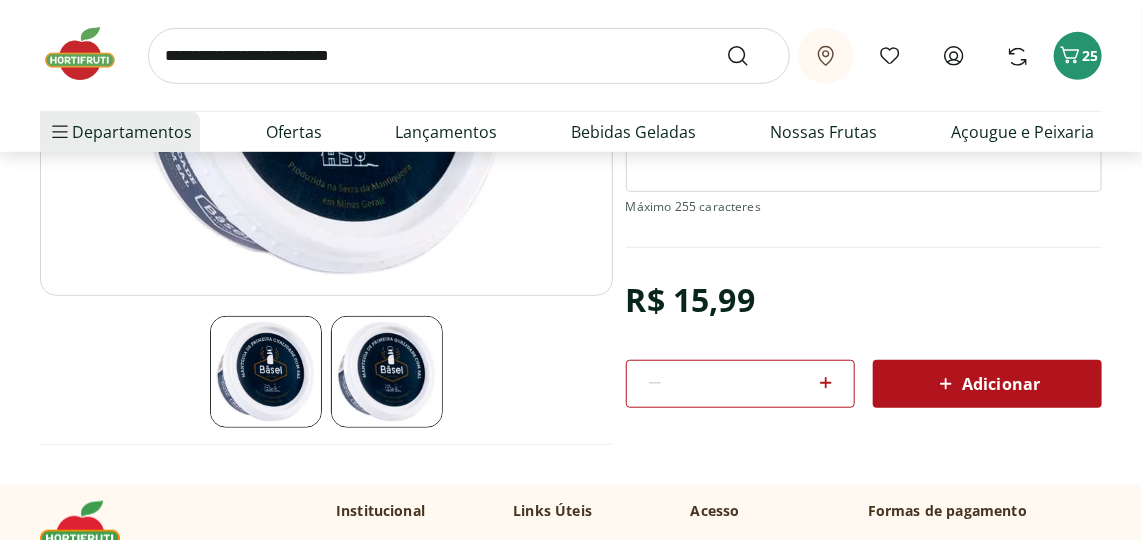 click on "Adicionar" at bounding box center [987, 384] 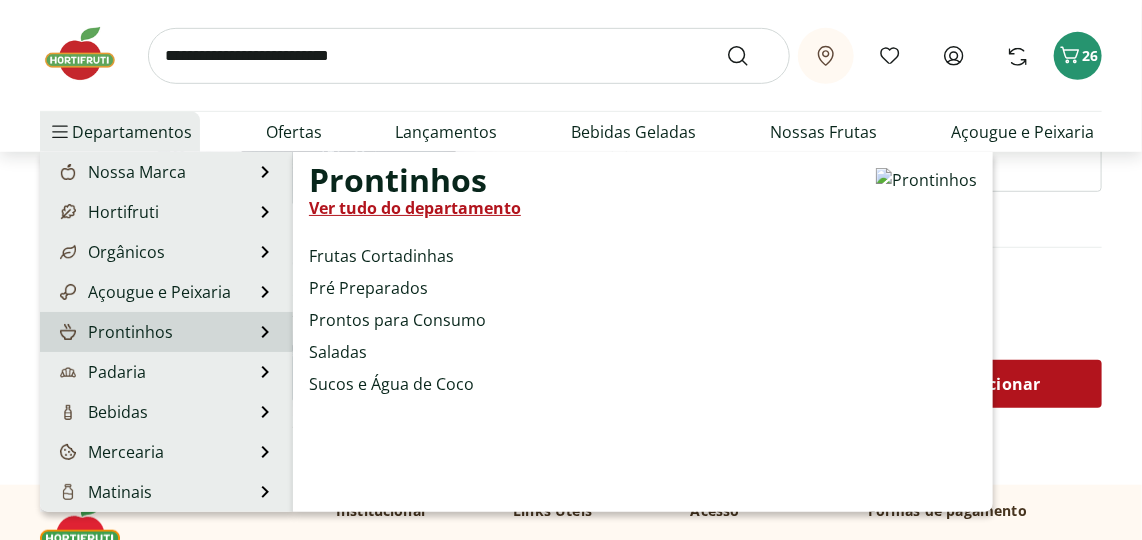 click on "Prontinhos" at bounding box center (114, 332) 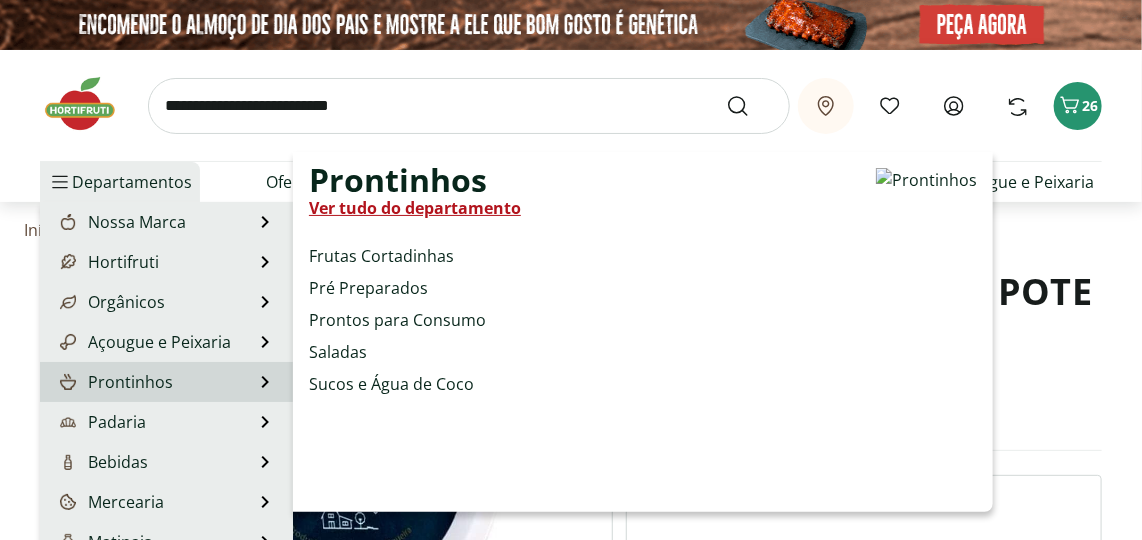 select on "**********" 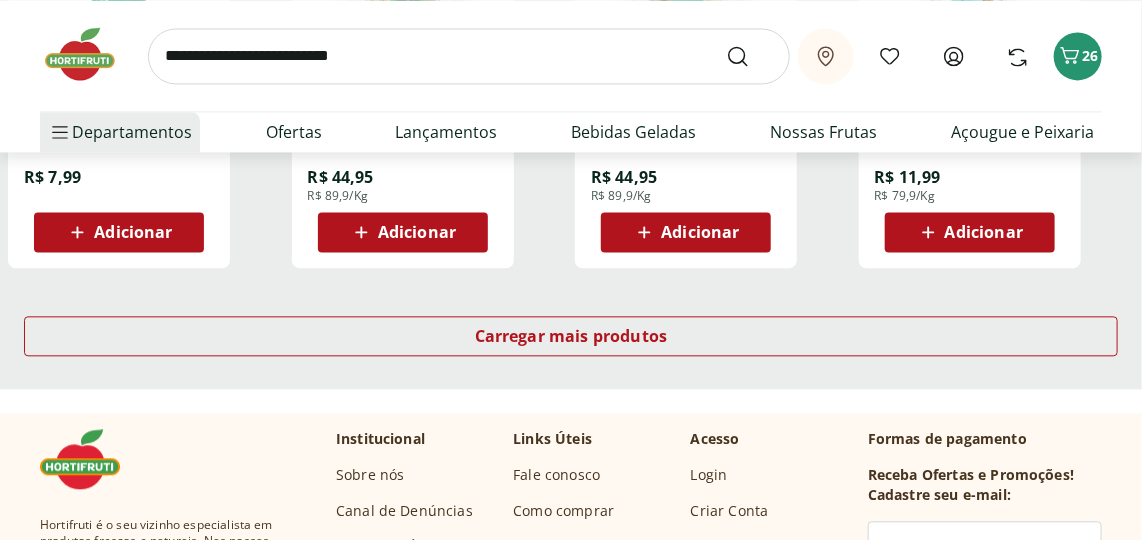 scroll, scrollTop: 1454, scrollLeft: 0, axis: vertical 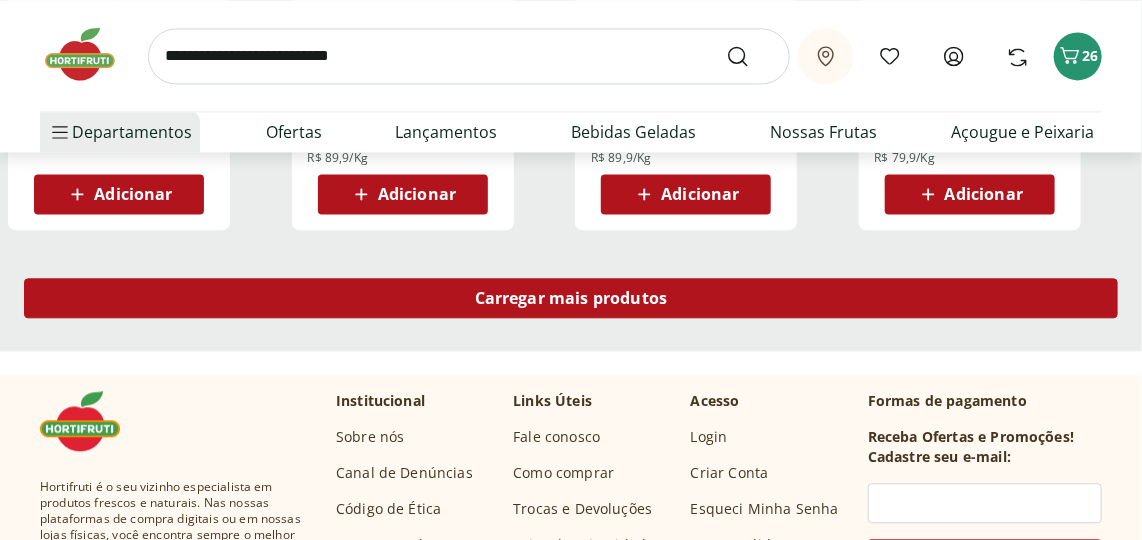 click on "Carregar mais produtos" at bounding box center (571, 298) 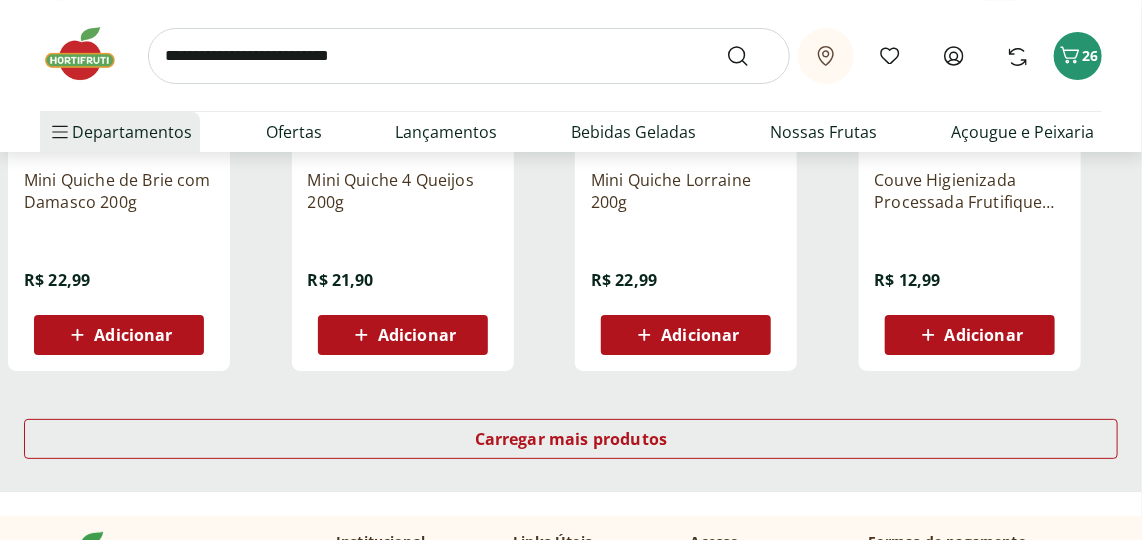 scroll, scrollTop: 2636, scrollLeft: 0, axis: vertical 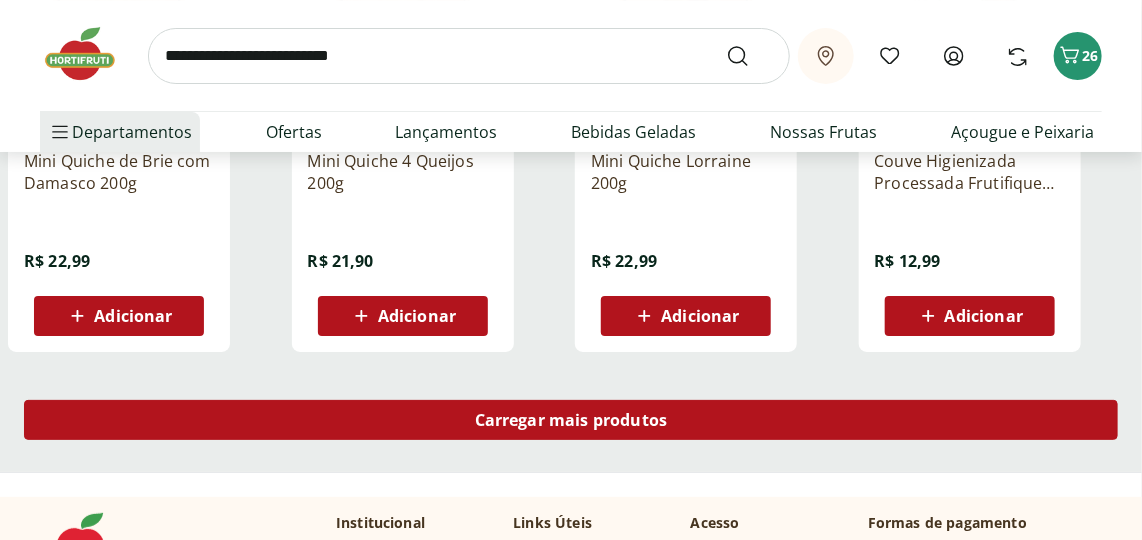 click on "Carregar mais produtos" at bounding box center (571, 420) 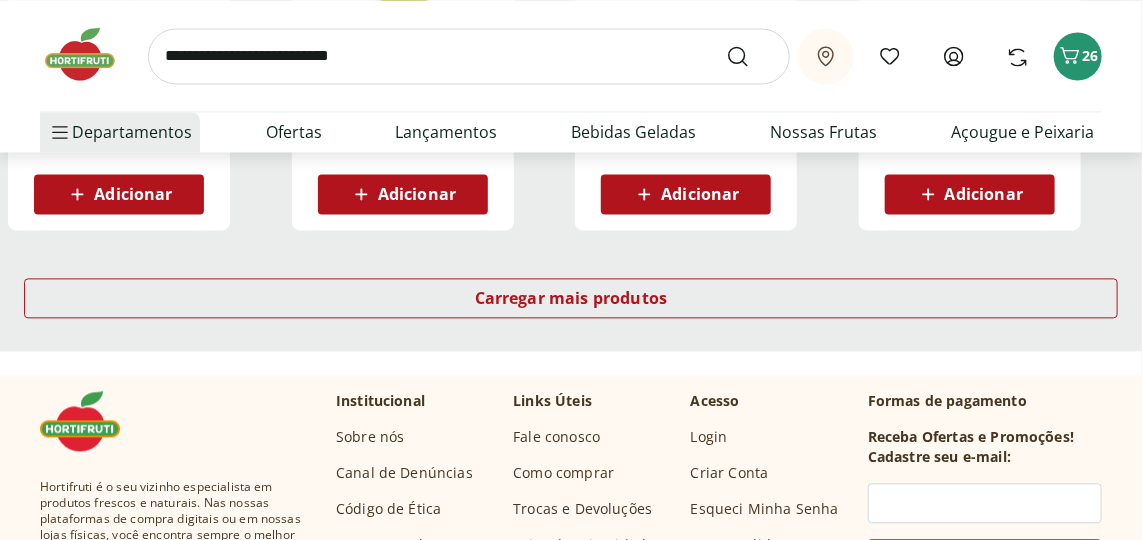 scroll, scrollTop: 4090, scrollLeft: 0, axis: vertical 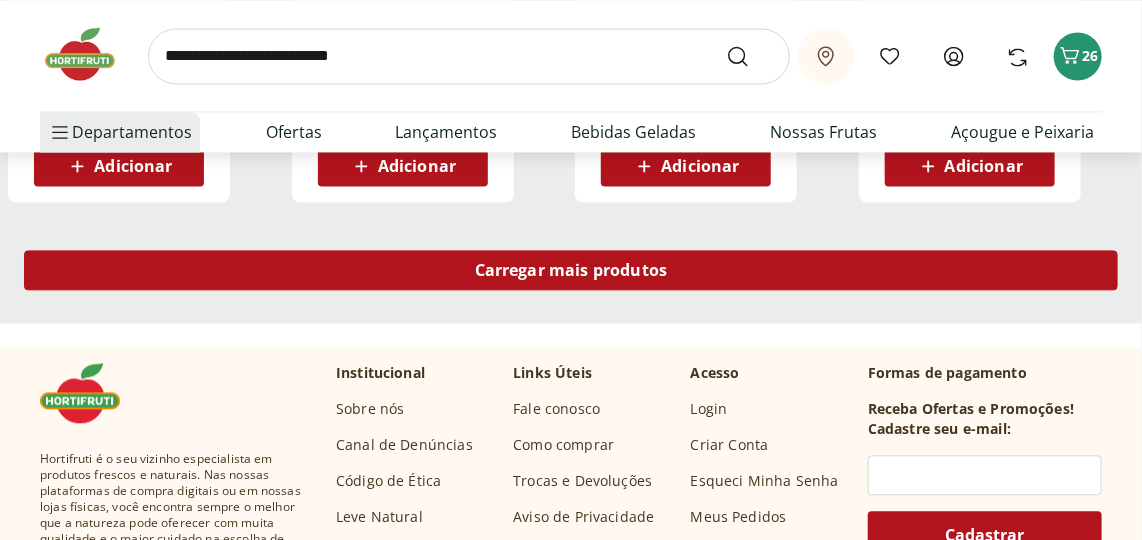 click on "Carregar mais produtos" at bounding box center (571, 270) 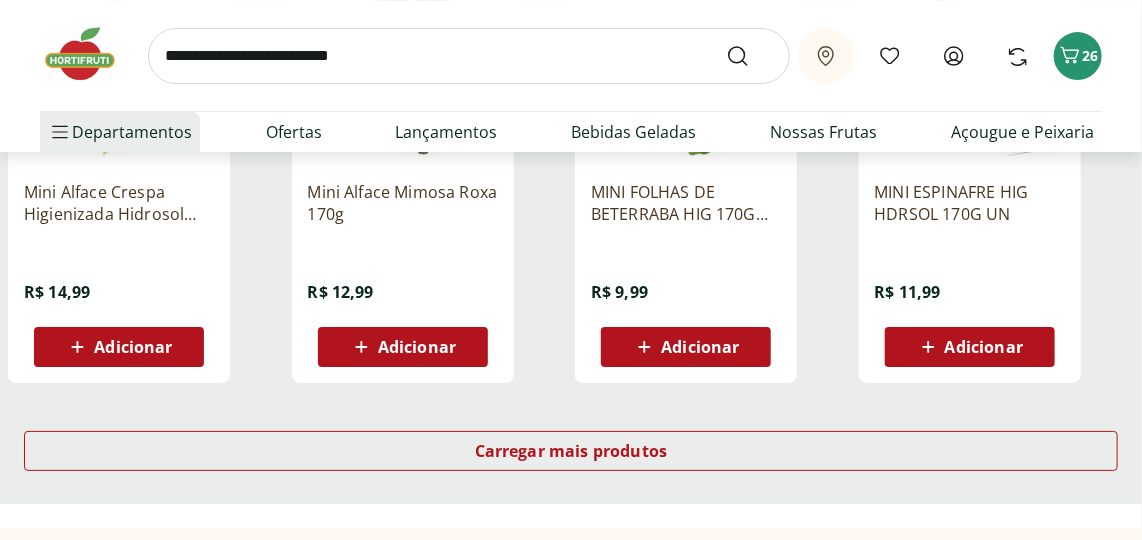 scroll, scrollTop: 5272, scrollLeft: 0, axis: vertical 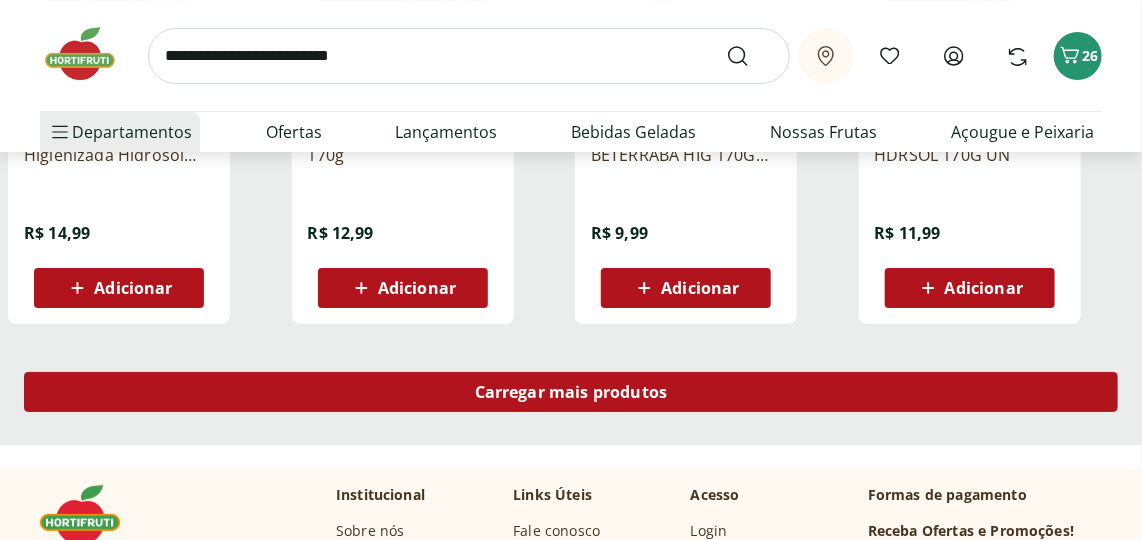 click on "Carregar mais produtos" at bounding box center (571, 392) 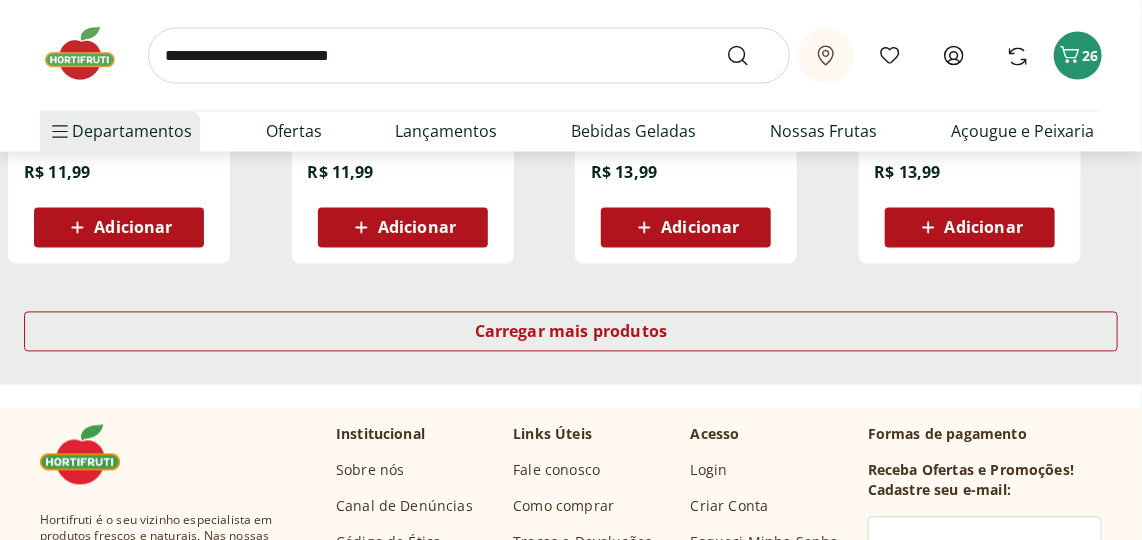 scroll, scrollTop: 6727, scrollLeft: 0, axis: vertical 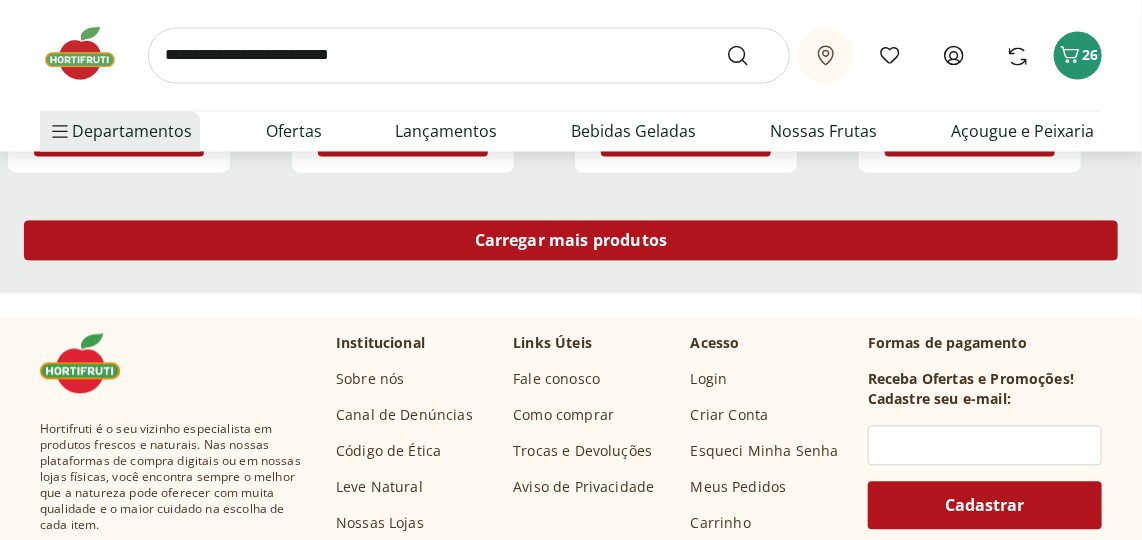click on "Carregar mais produtos" at bounding box center [571, 241] 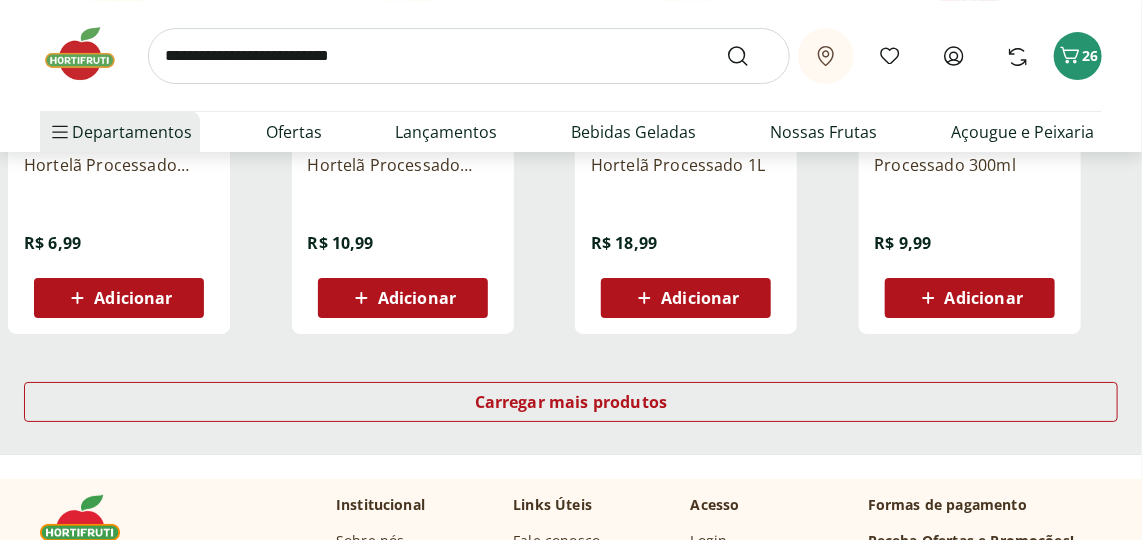 scroll, scrollTop: 7909, scrollLeft: 0, axis: vertical 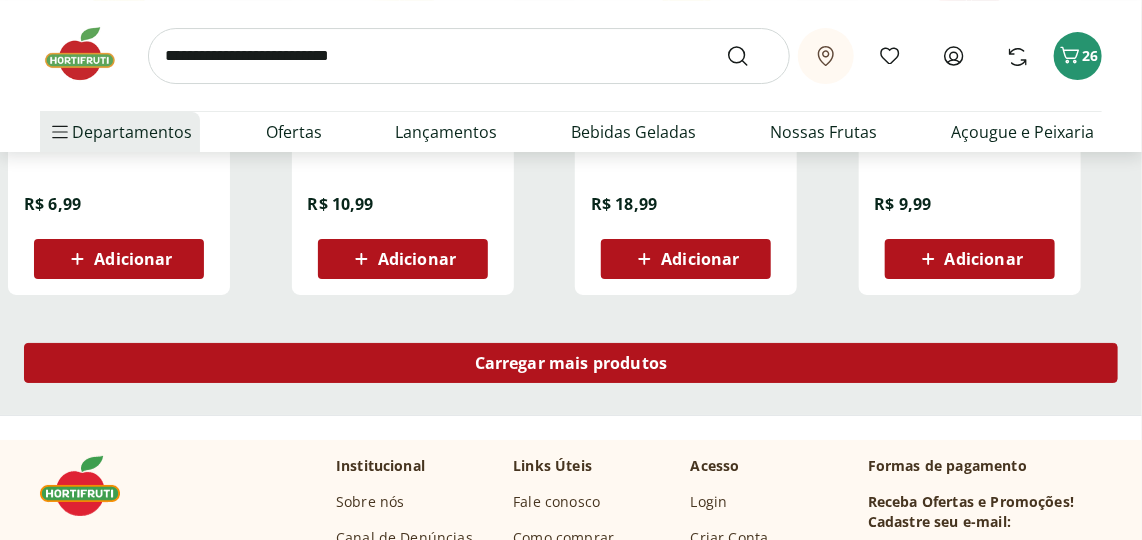 click on "Carregar mais produtos" at bounding box center [571, 363] 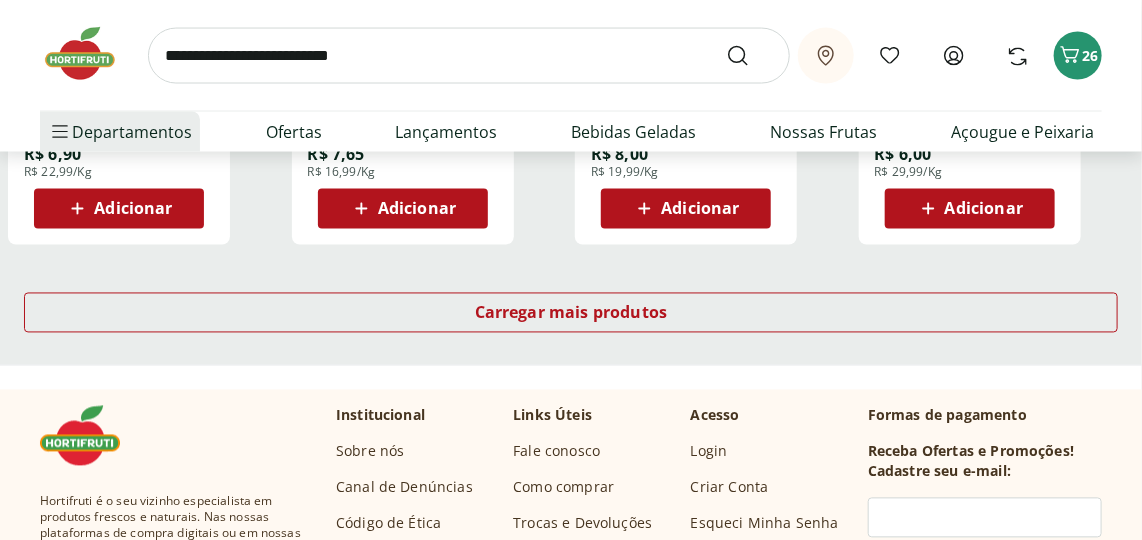 scroll, scrollTop: 9272, scrollLeft: 0, axis: vertical 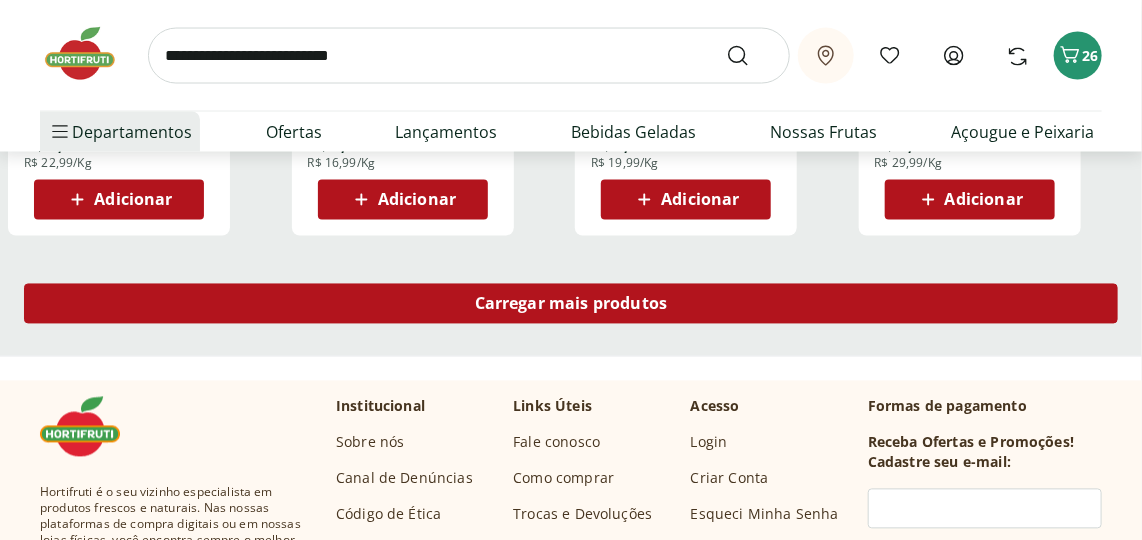 click on "Carregar mais produtos" at bounding box center (571, 304) 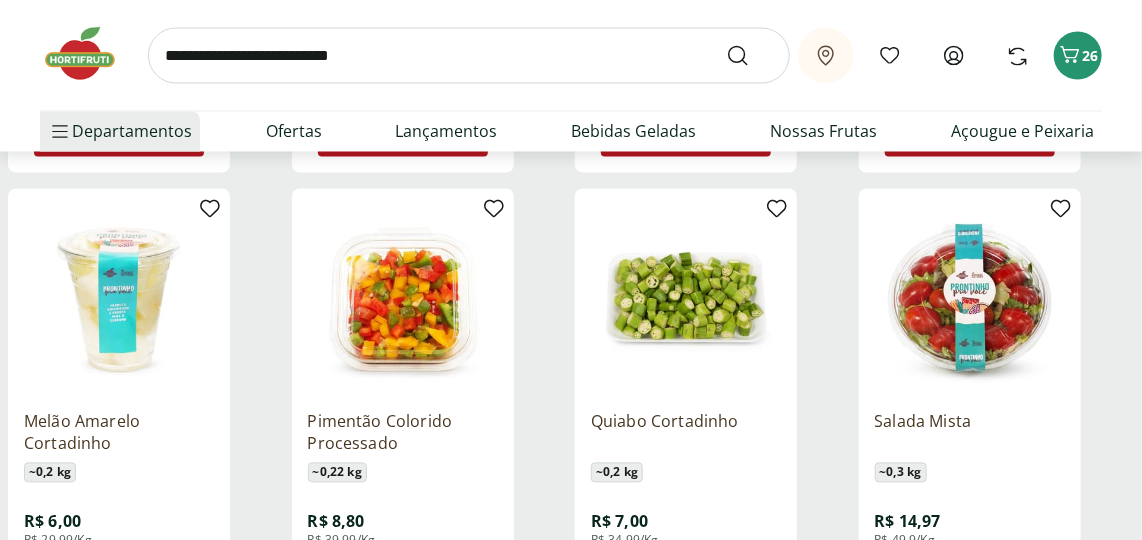 scroll, scrollTop: 9363, scrollLeft: 0, axis: vertical 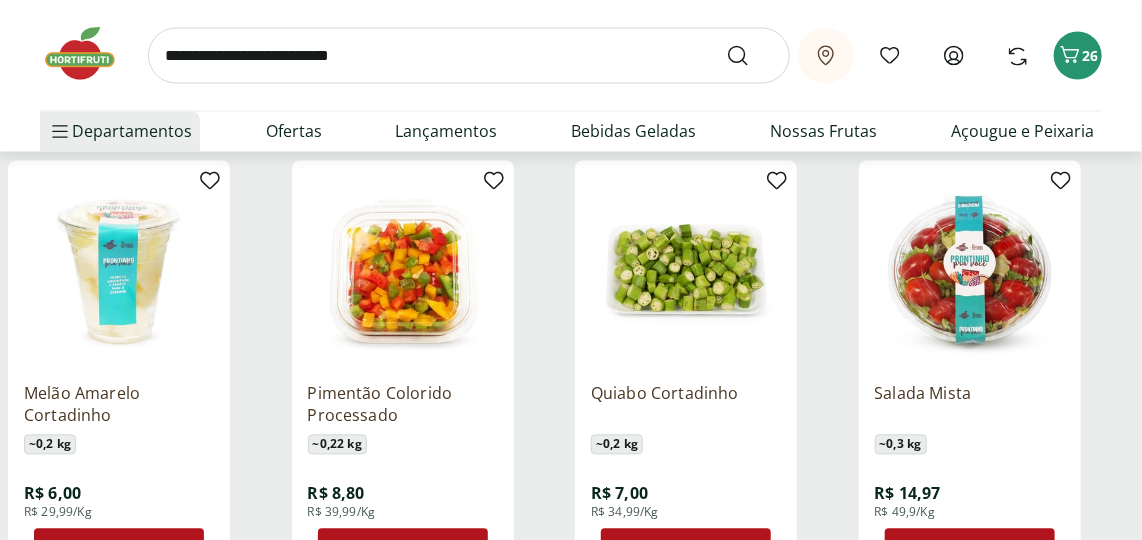 click at bounding box center (686, 272) 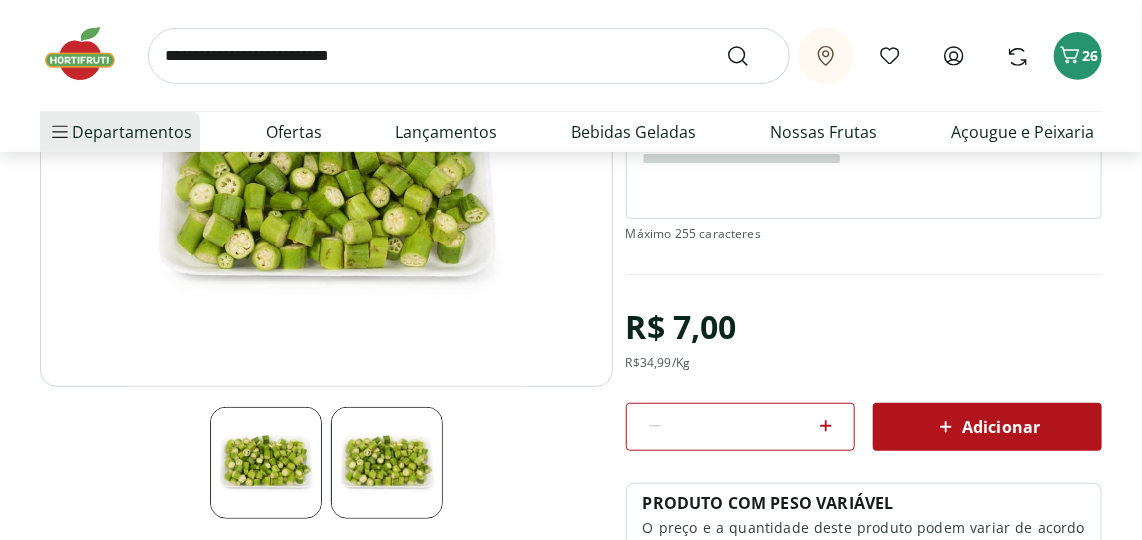scroll, scrollTop: 272, scrollLeft: 0, axis: vertical 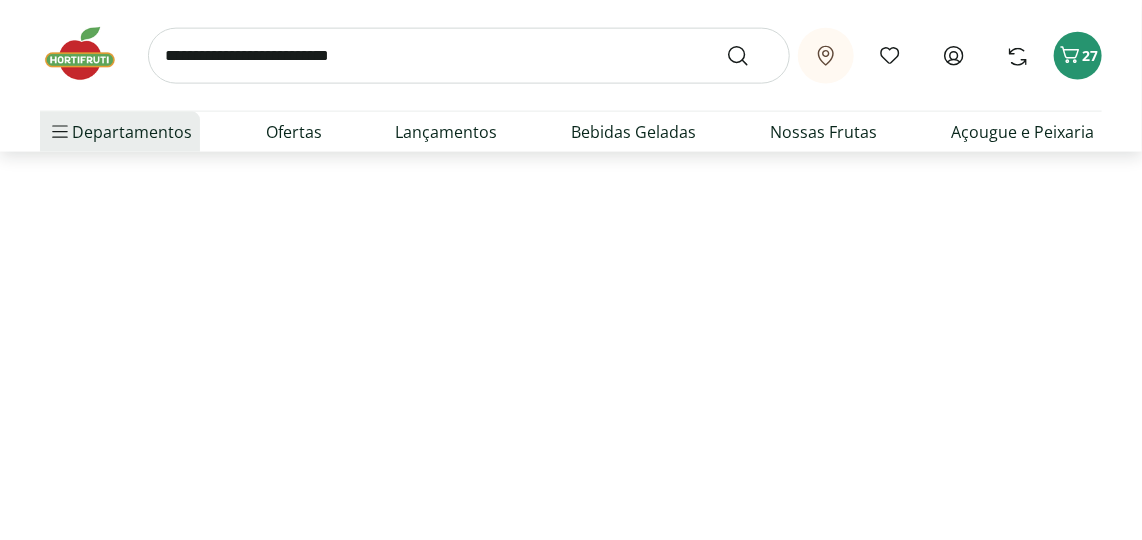 select on "**********" 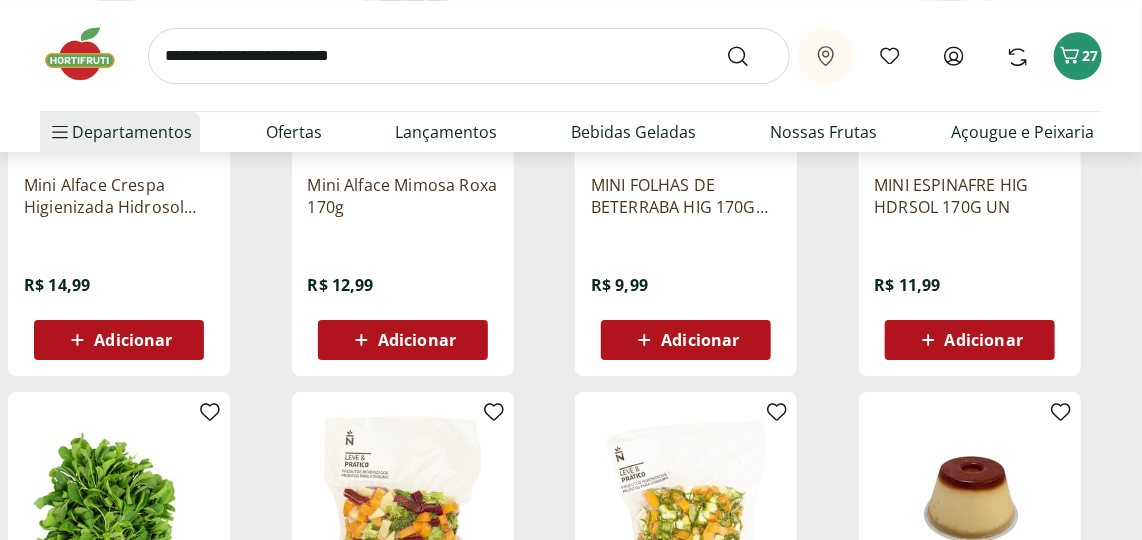 scroll, scrollTop: 0, scrollLeft: 0, axis: both 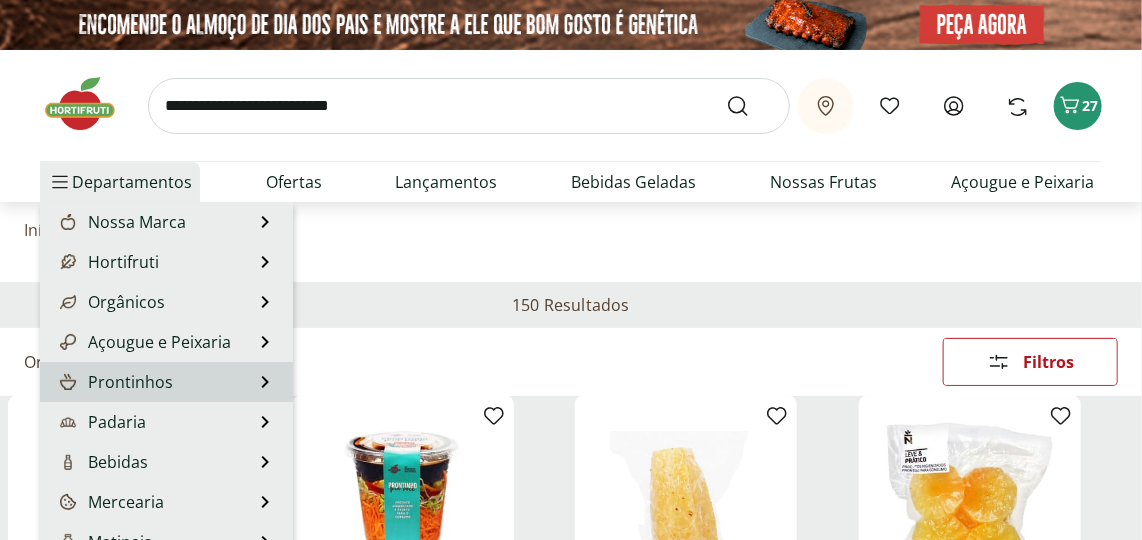 click on "Prontinhos" at bounding box center (114, 382) 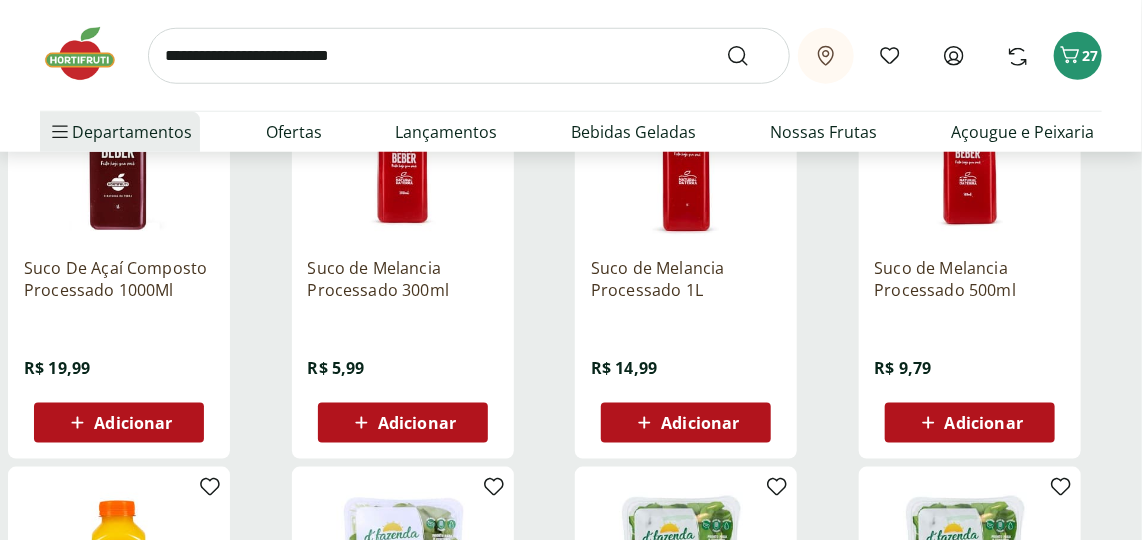 scroll, scrollTop: 6272, scrollLeft: 0, axis: vertical 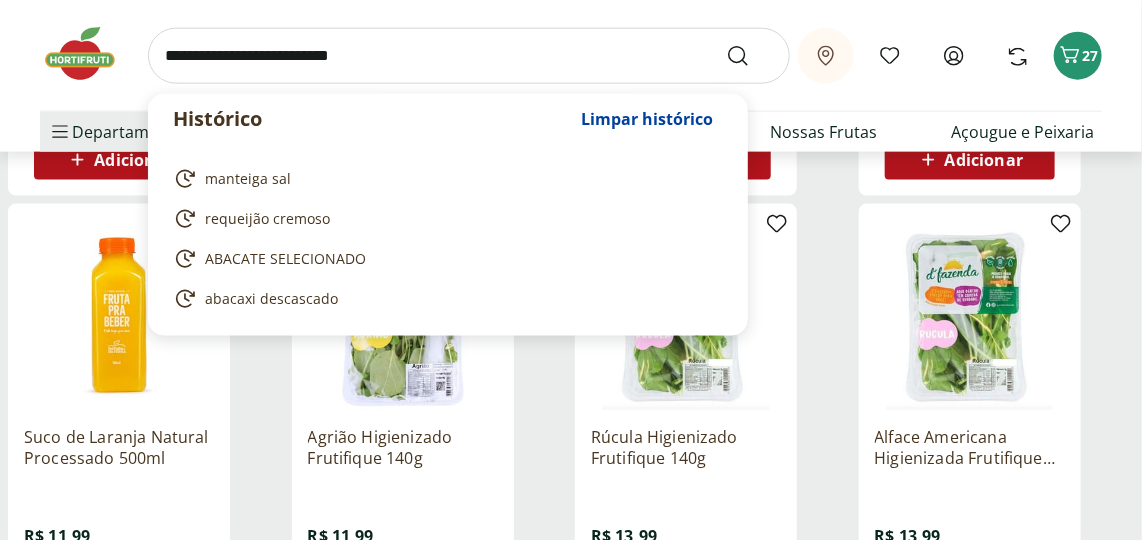 click at bounding box center [469, 56] 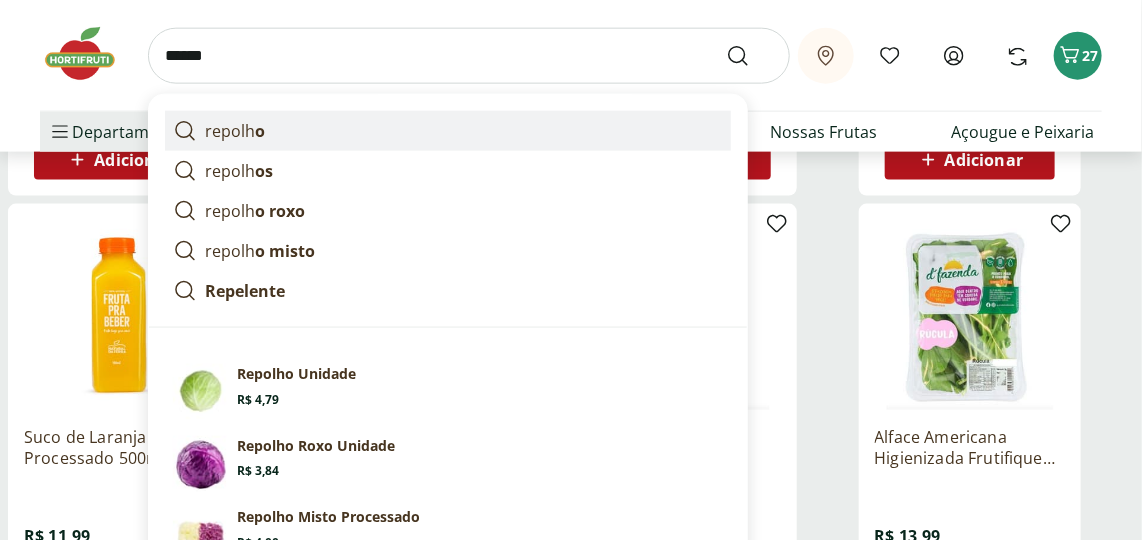 click on "repolh o" at bounding box center (235, 131) 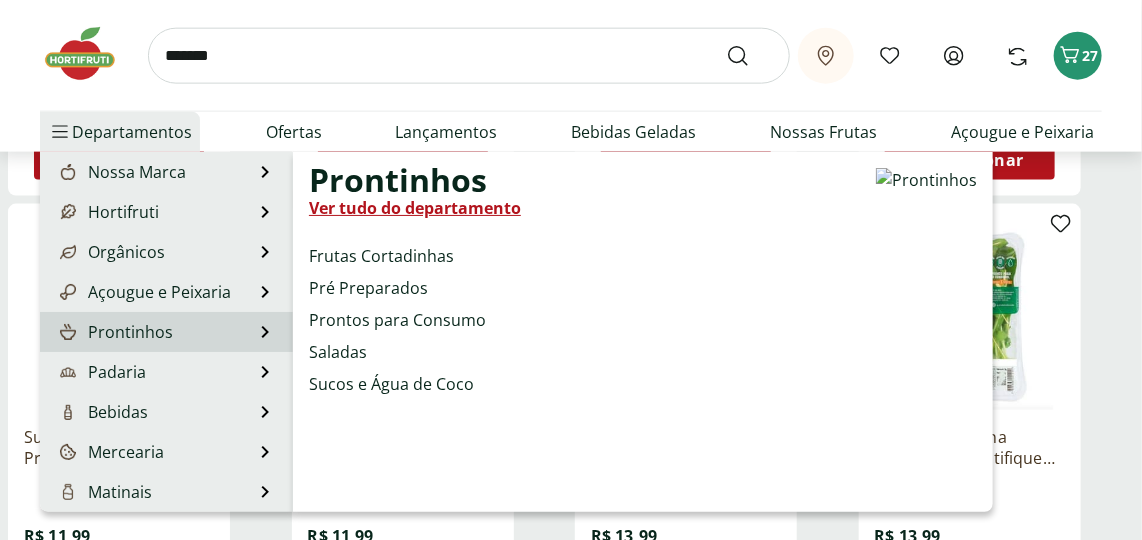 click on "Prontinhos" at bounding box center [114, 332] 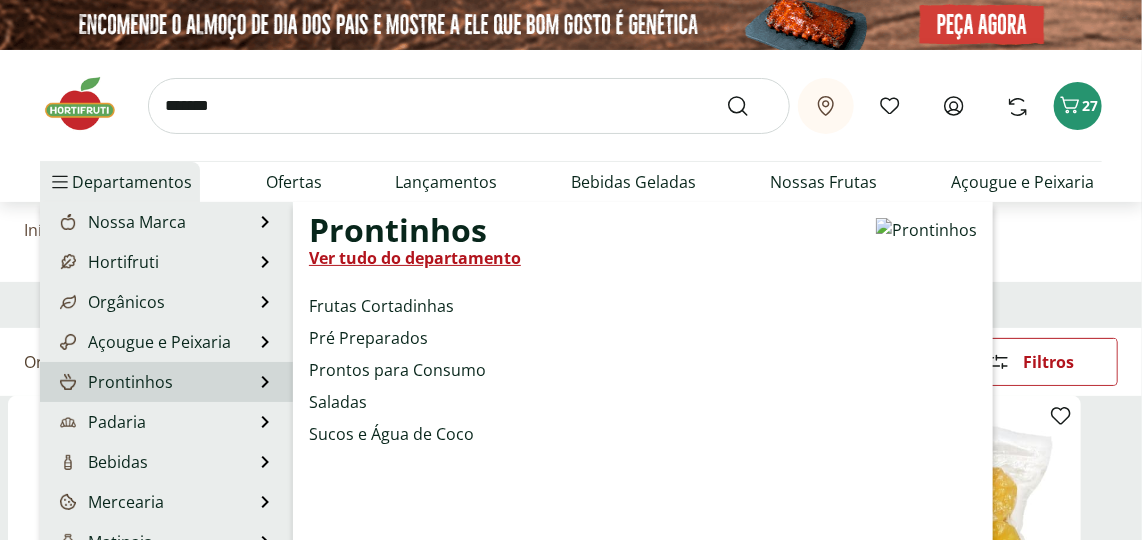 click on "Prontinhos" at bounding box center [114, 382] 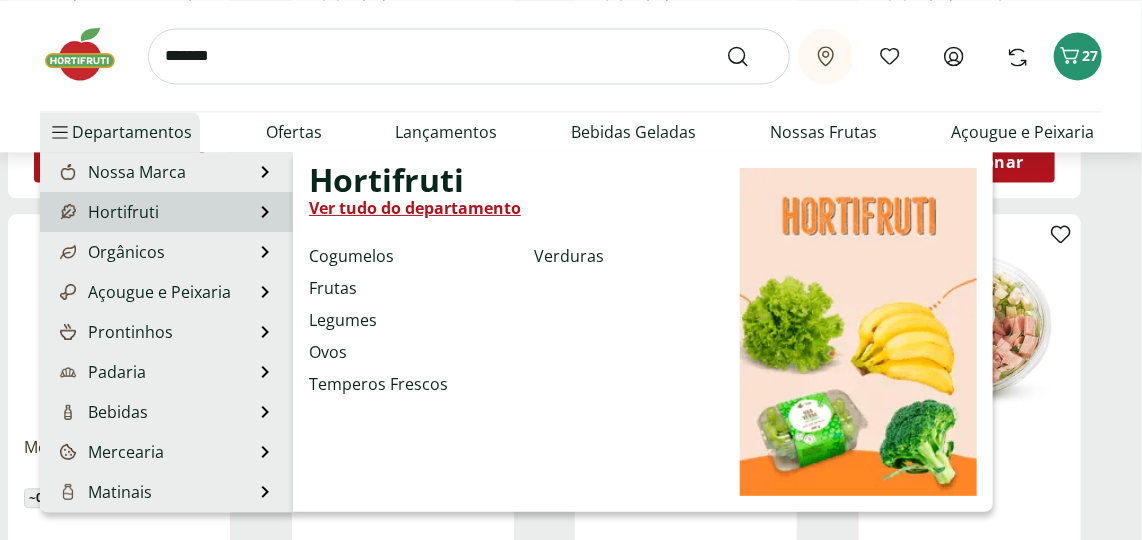 scroll, scrollTop: 1818, scrollLeft: 0, axis: vertical 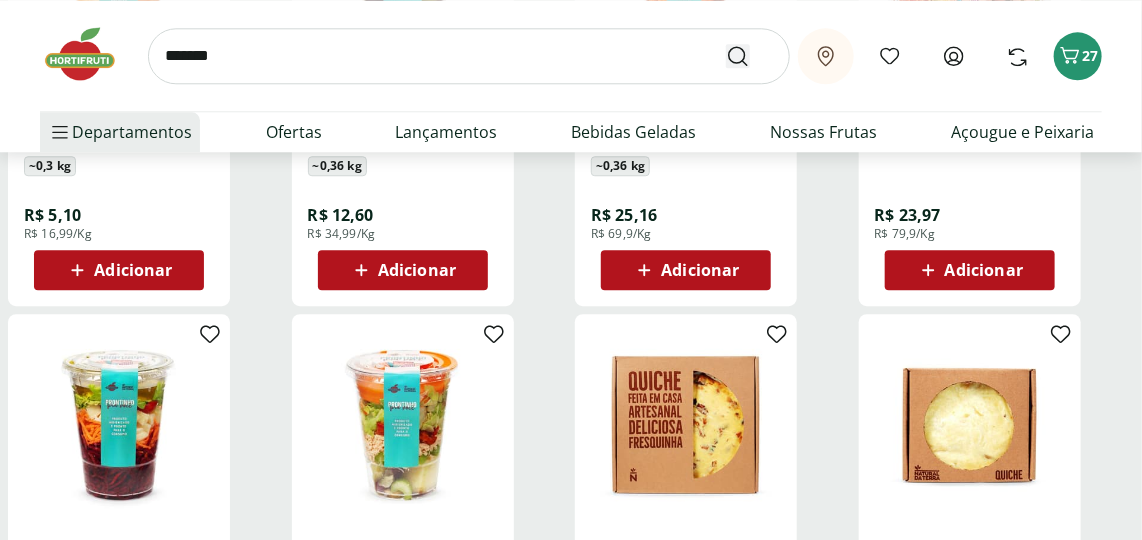 click 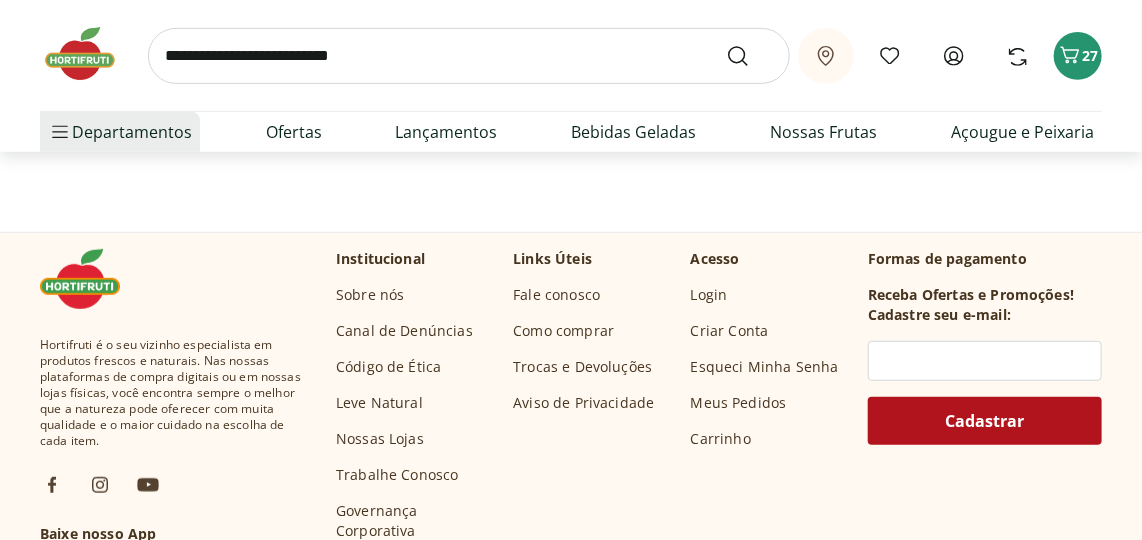 scroll, scrollTop: 109, scrollLeft: 0, axis: vertical 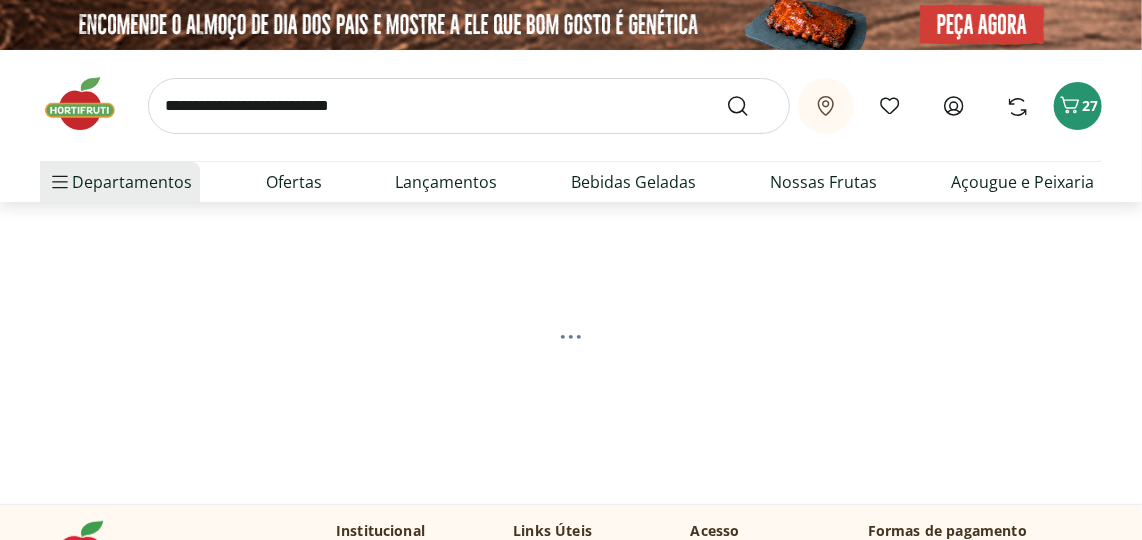 select on "**********" 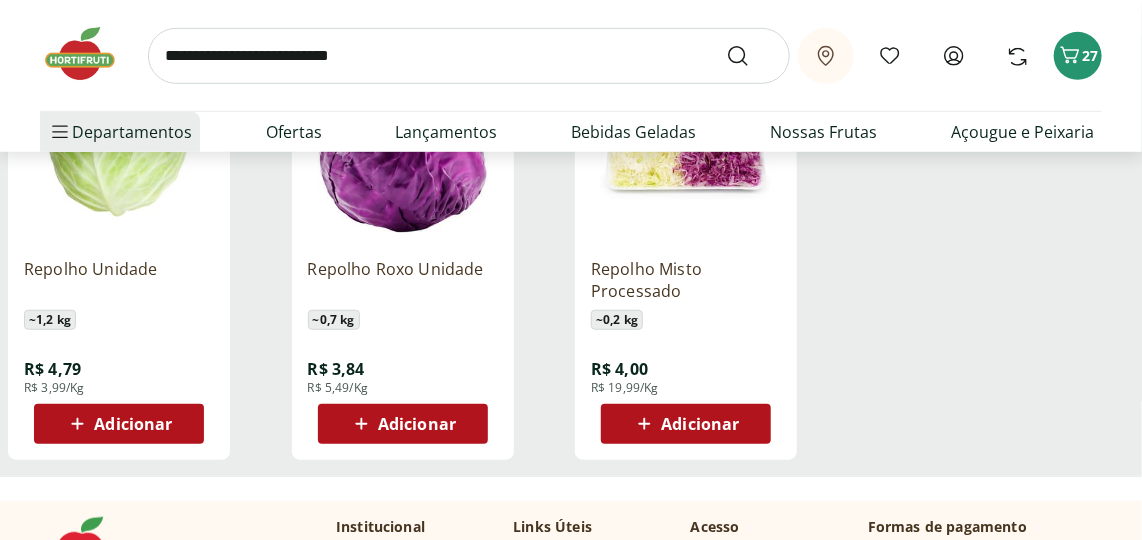 scroll, scrollTop: 363, scrollLeft: 0, axis: vertical 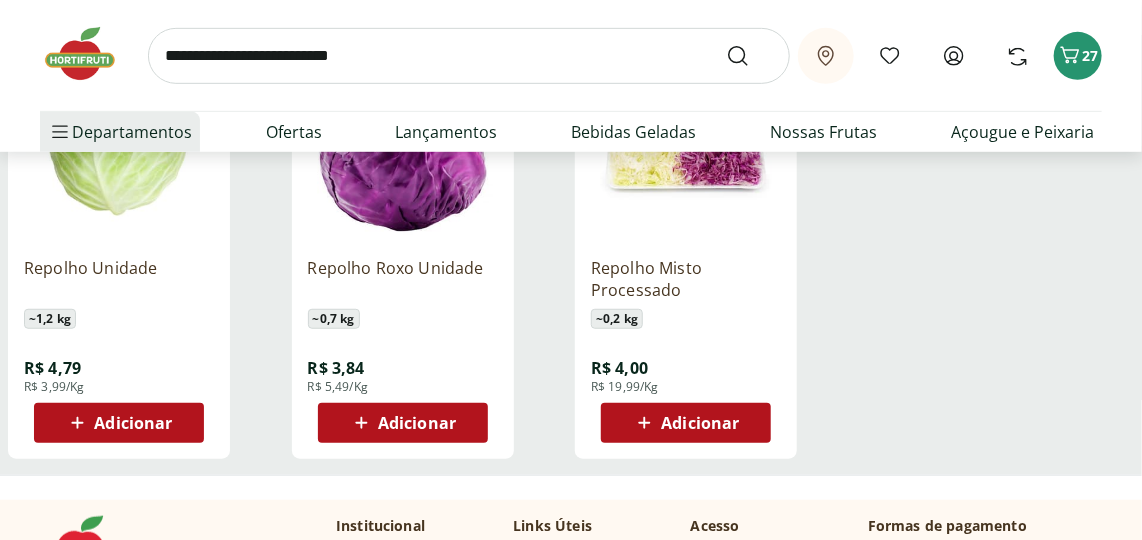 click at bounding box center [119, 146] 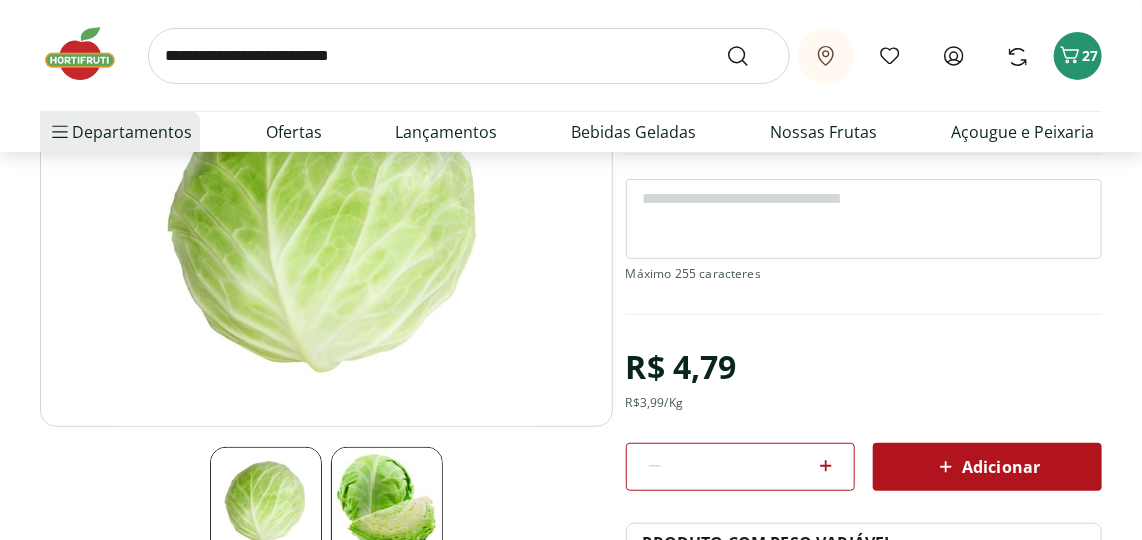 scroll, scrollTop: 272, scrollLeft: 0, axis: vertical 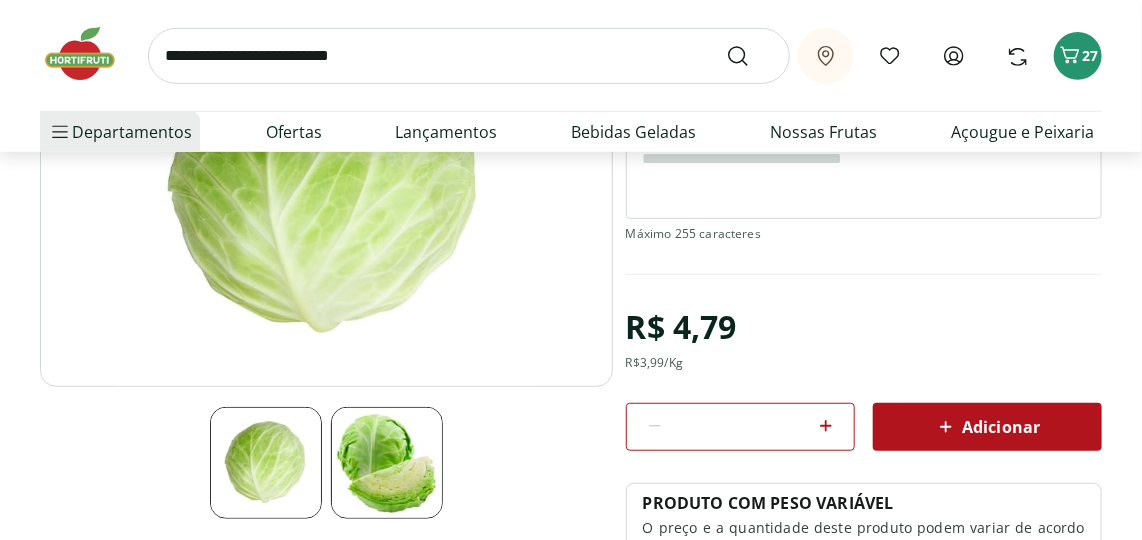click on "Adicionar" at bounding box center (987, 427) 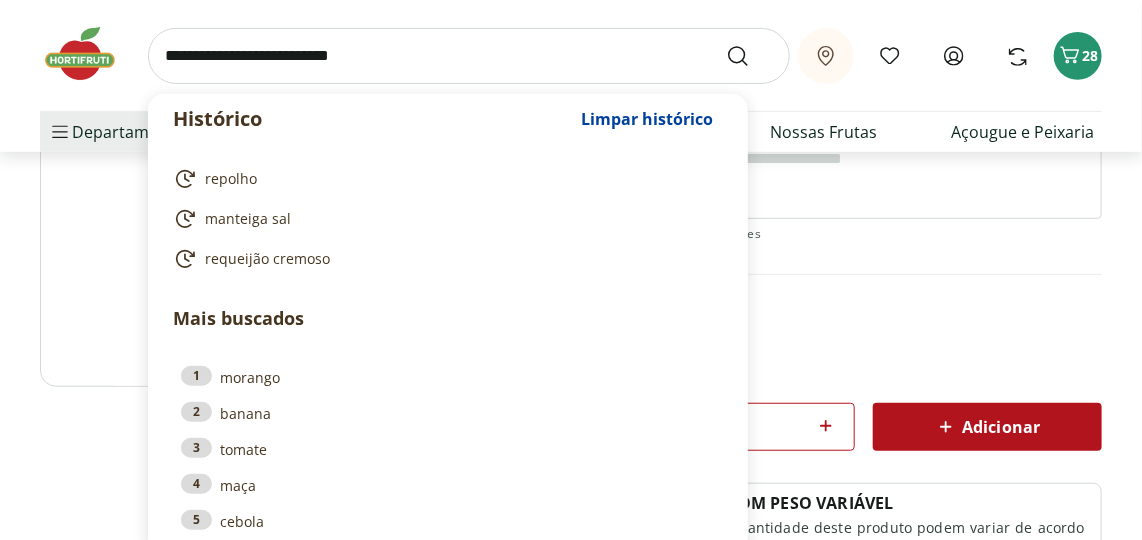 click at bounding box center [469, 56] 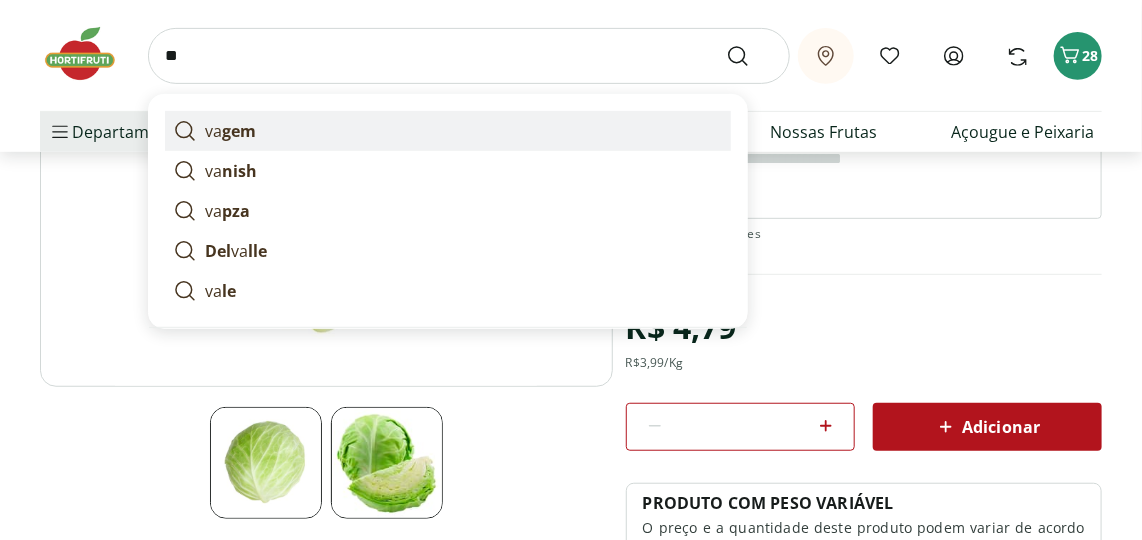 click on "va gem" at bounding box center (230, 131) 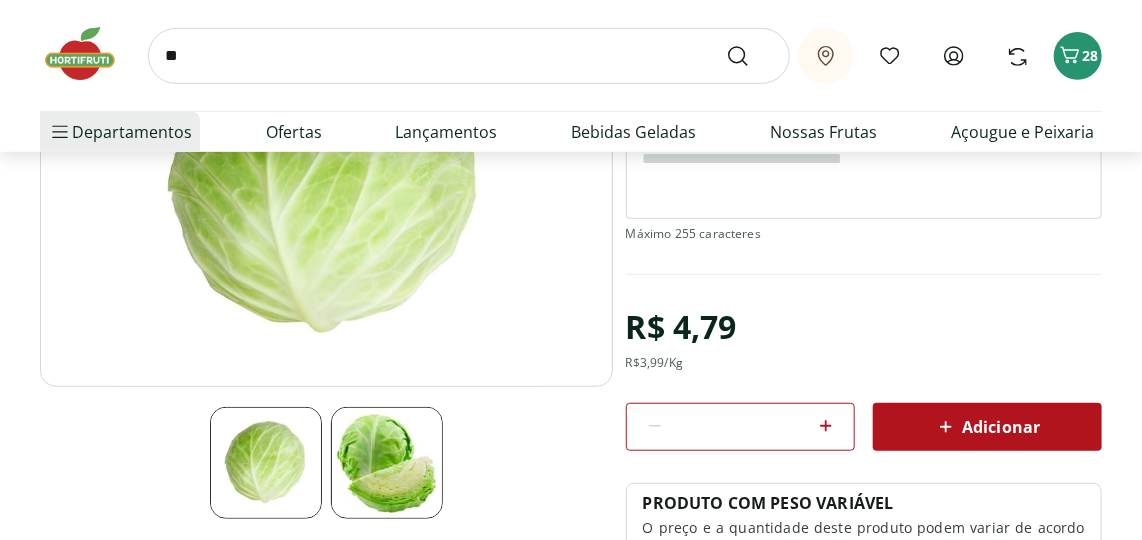 type on "*****" 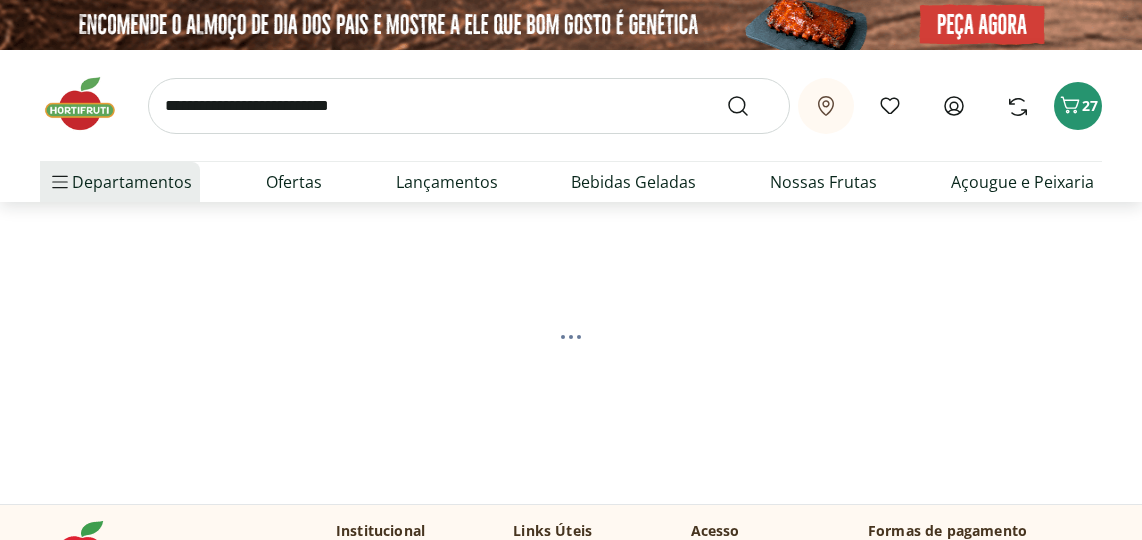 scroll, scrollTop: 0, scrollLeft: 0, axis: both 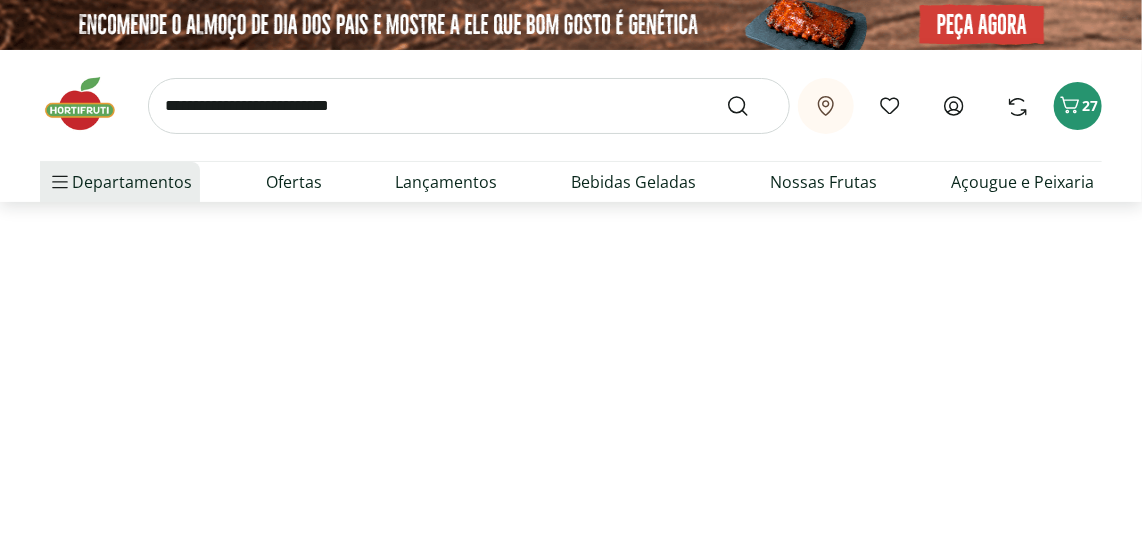 select on "**********" 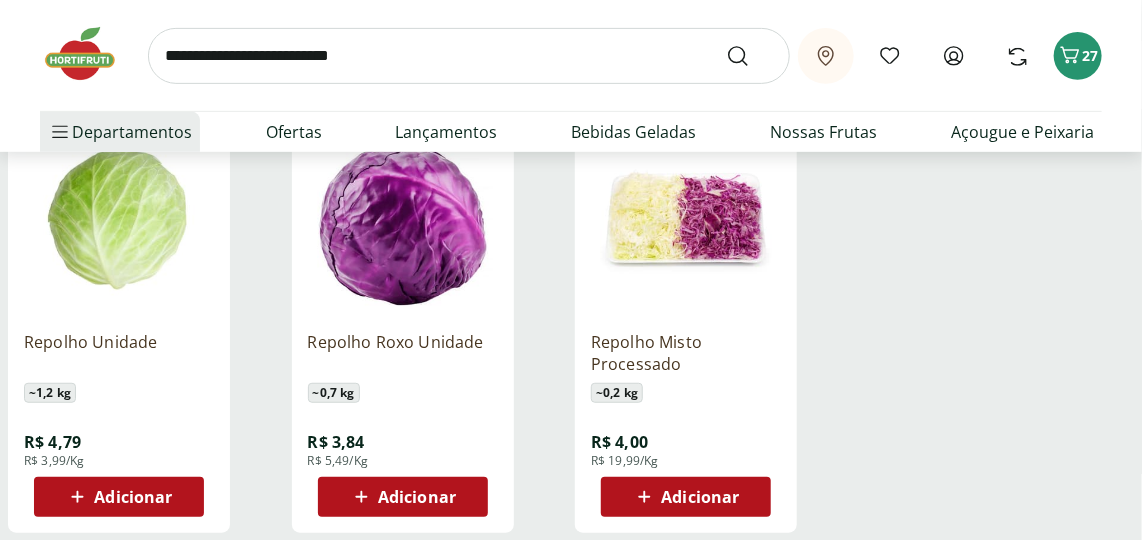 scroll, scrollTop: 272, scrollLeft: 0, axis: vertical 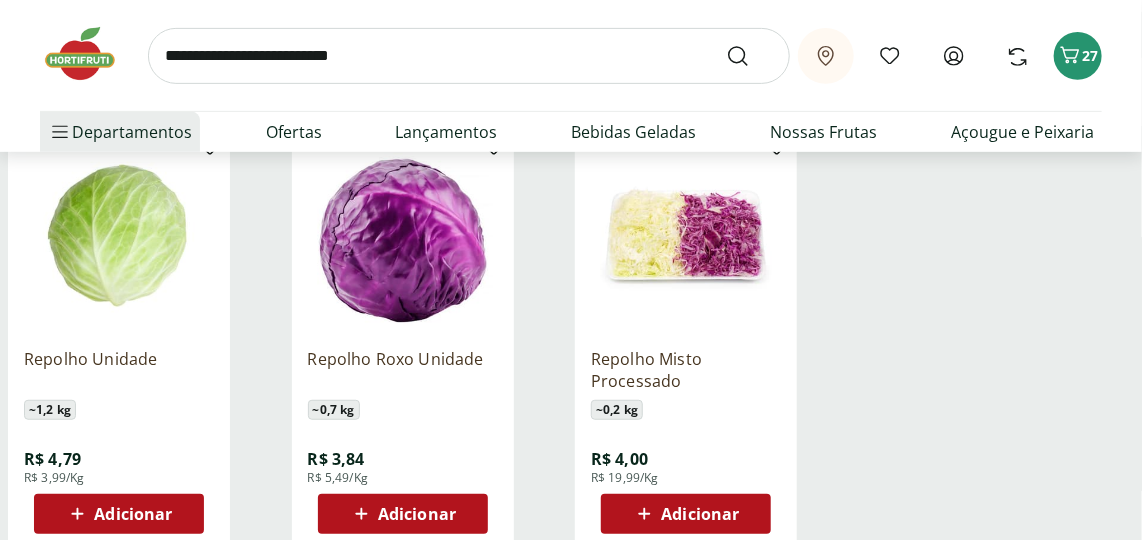 drag, startPoint x: 316, startPoint y: 239, endPoint x: 116, endPoint y: 239, distance: 200 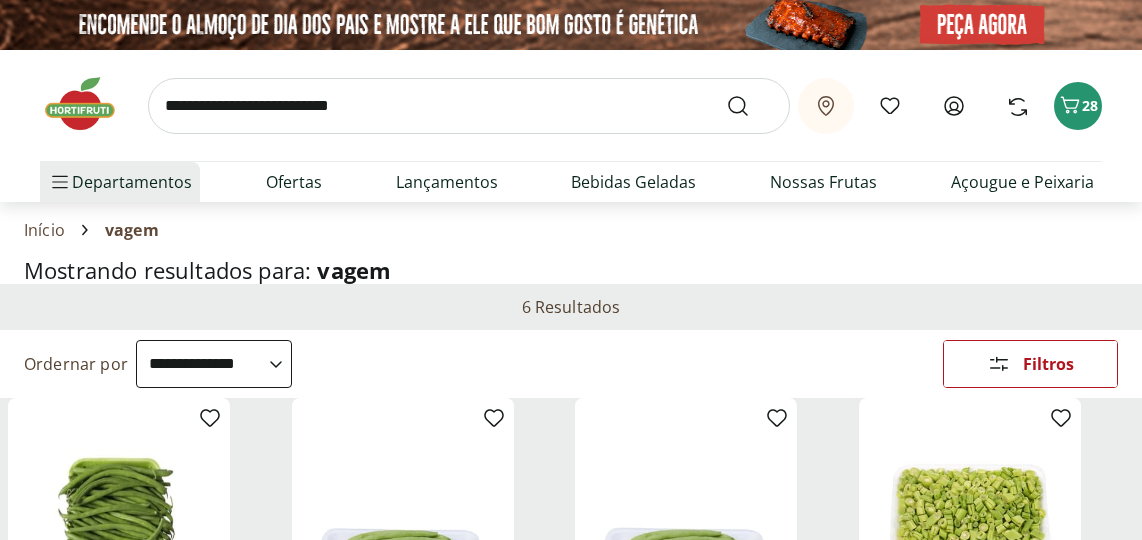 select on "**********" 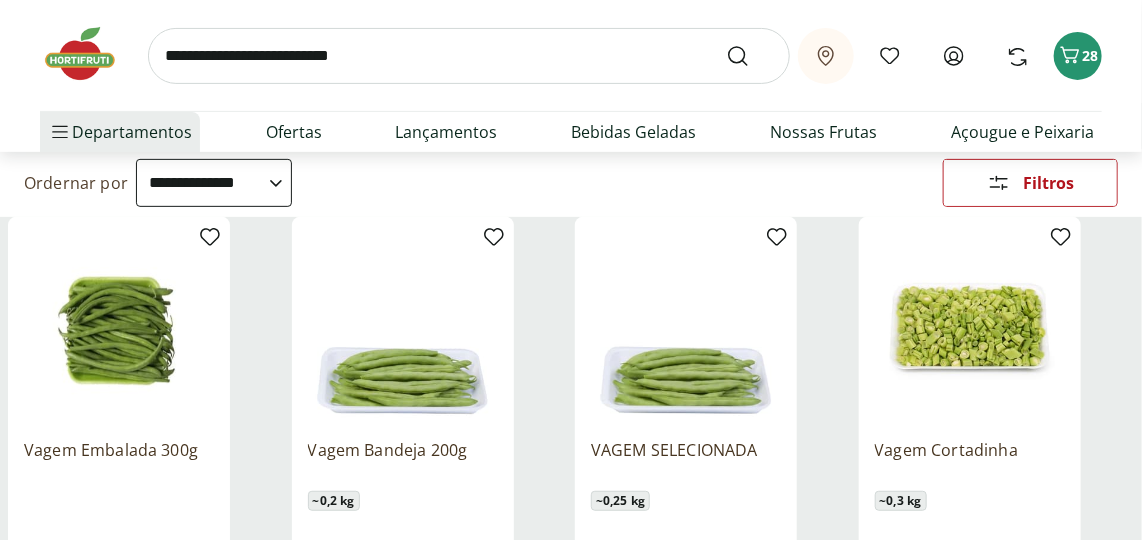 scroll, scrollTop: 0, scrollLeft: 0, axis: both 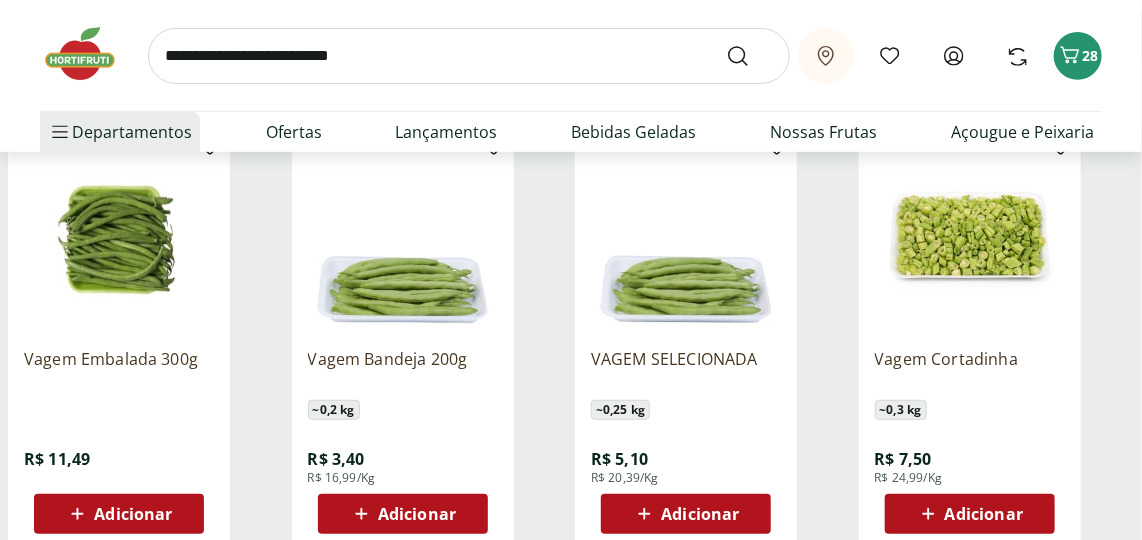 click at bounding box center [970, 237] 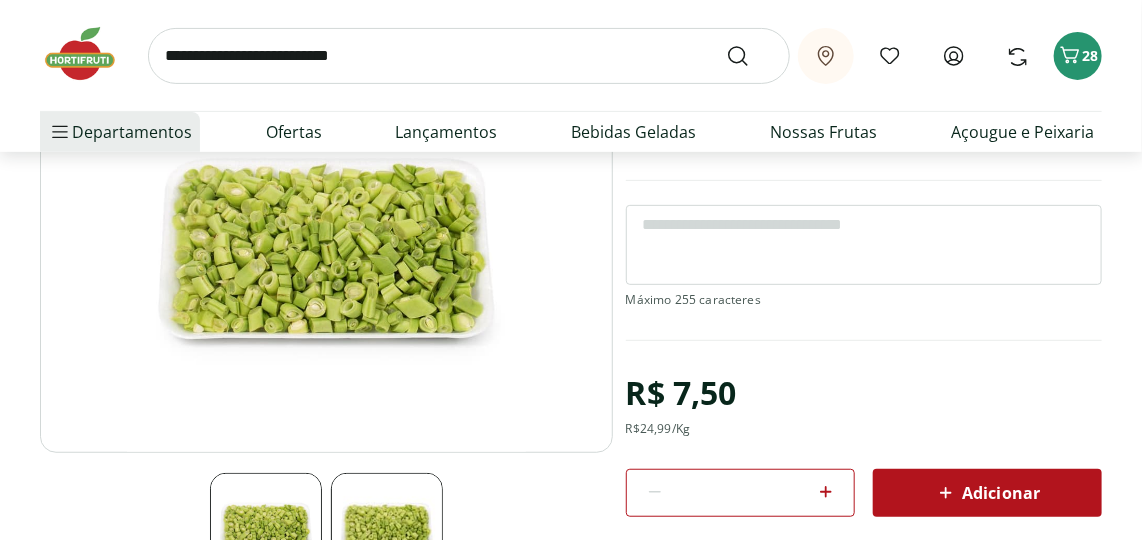 scroll, scrollTop: 272, scrollLeft: 0, axis: vertical 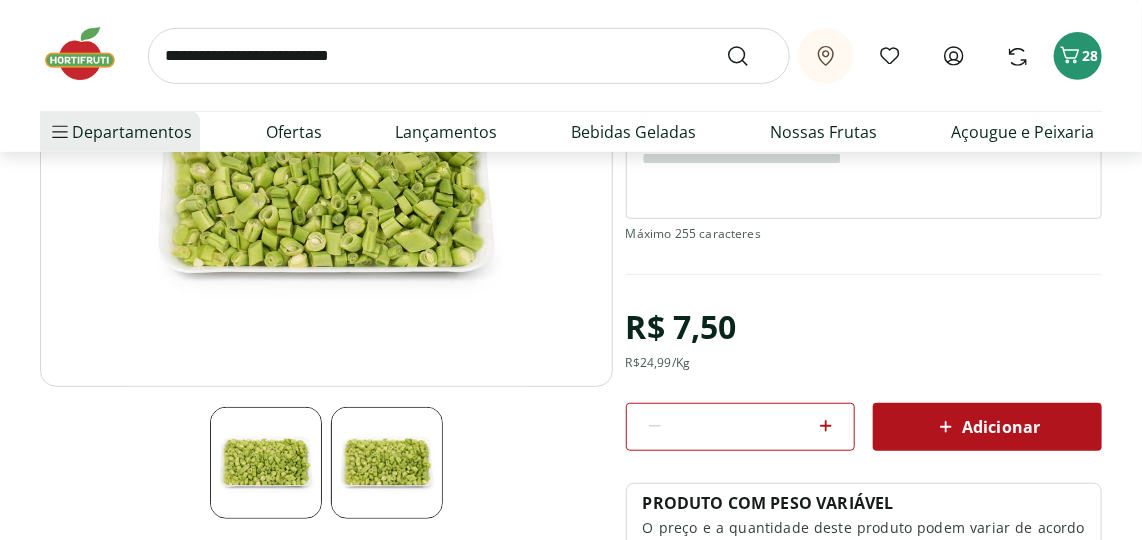 click on "Adicionar" at bounding box center (987, 427) 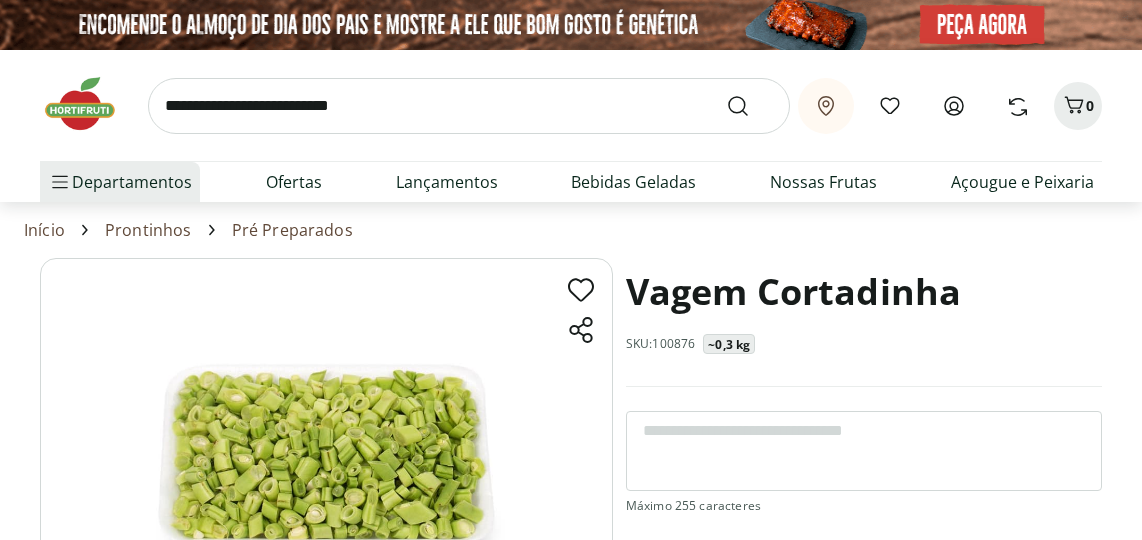 scroll, scrollTop: 0, scrollLeft: 0, axis: both 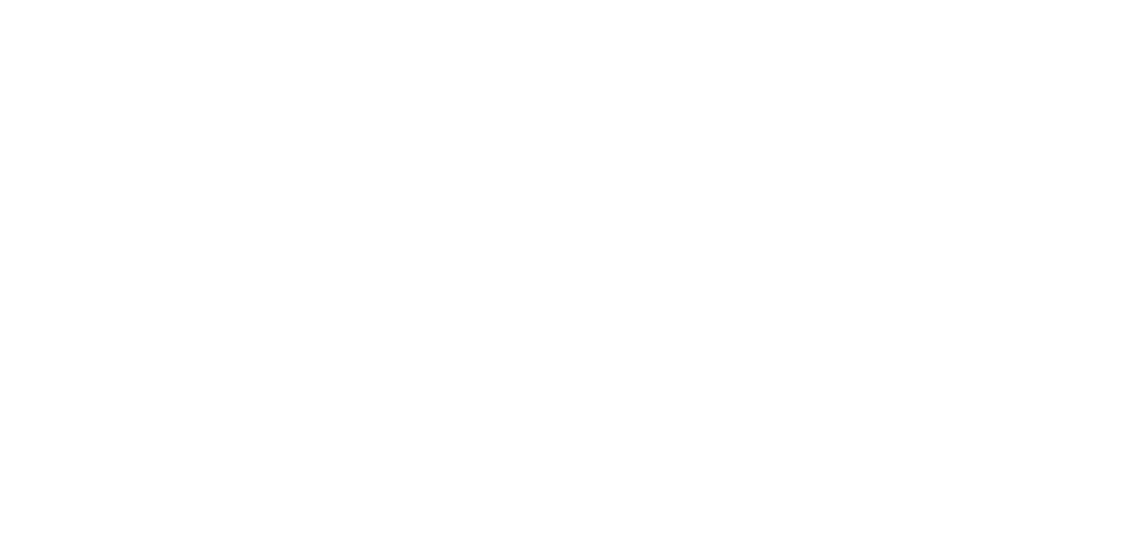 select on "**********" 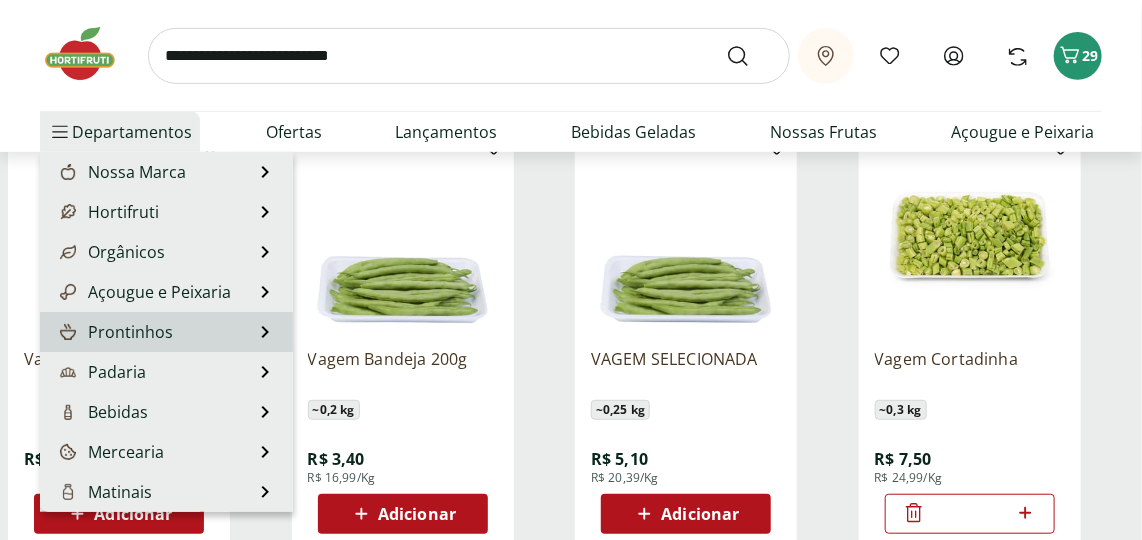 click on "Prontinhos" at bounding box center [114, 332] 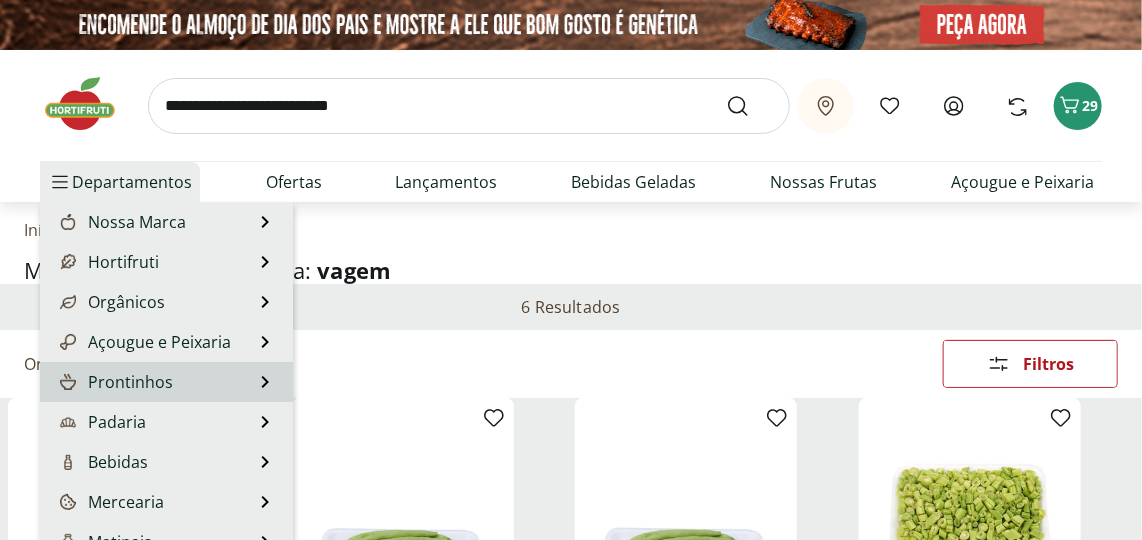 select on "**********" 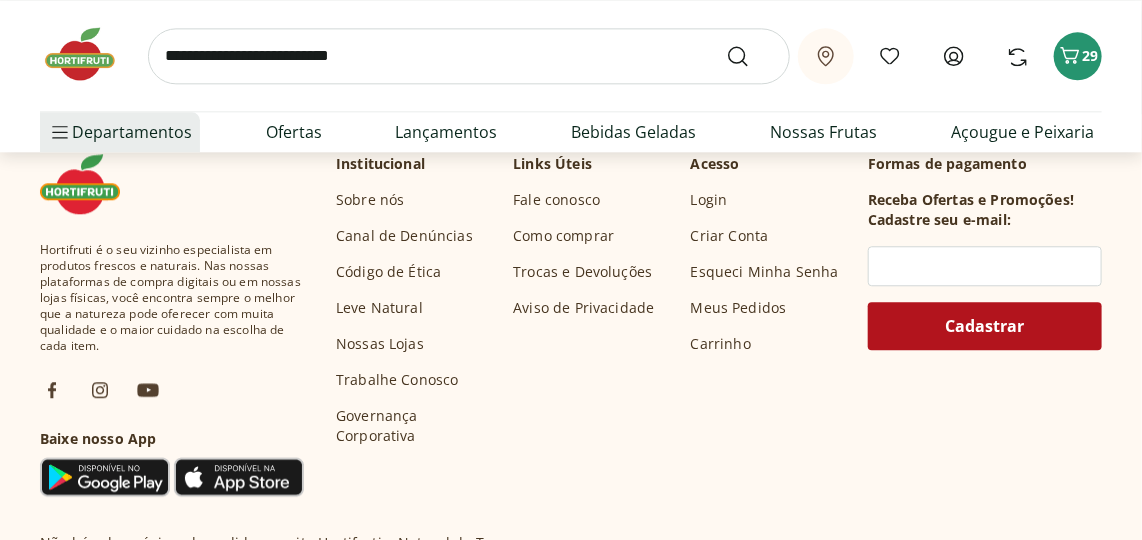 scroll, scrollTop: 1454, scrollLeft: 0, axis: vertical 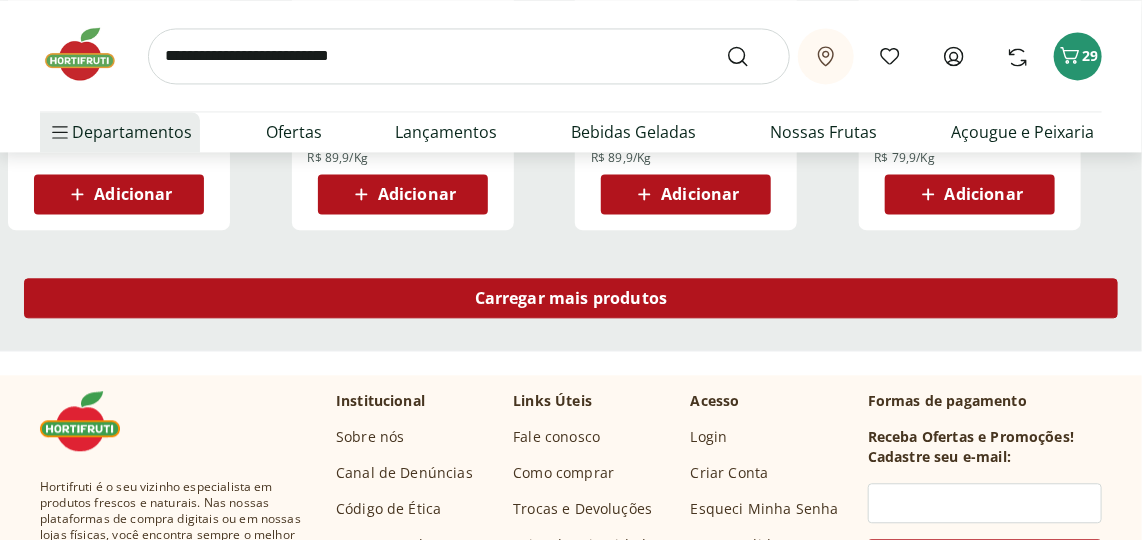 click on "Carregar mais produtos" at bounding box center [571, 298] 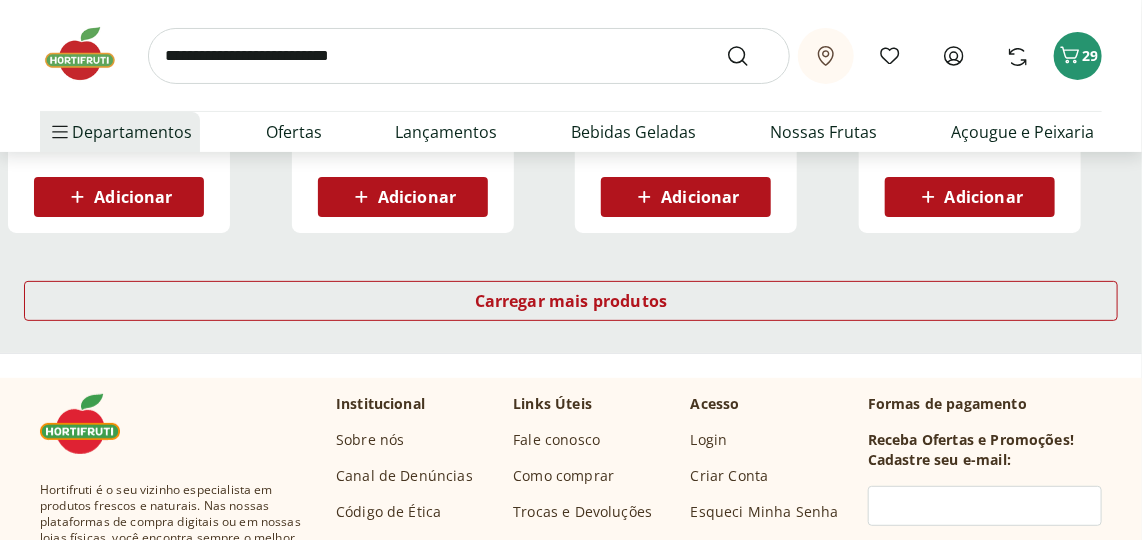 scroll, scrollTop: 2818, scrollLeft: 0, axis: vertical 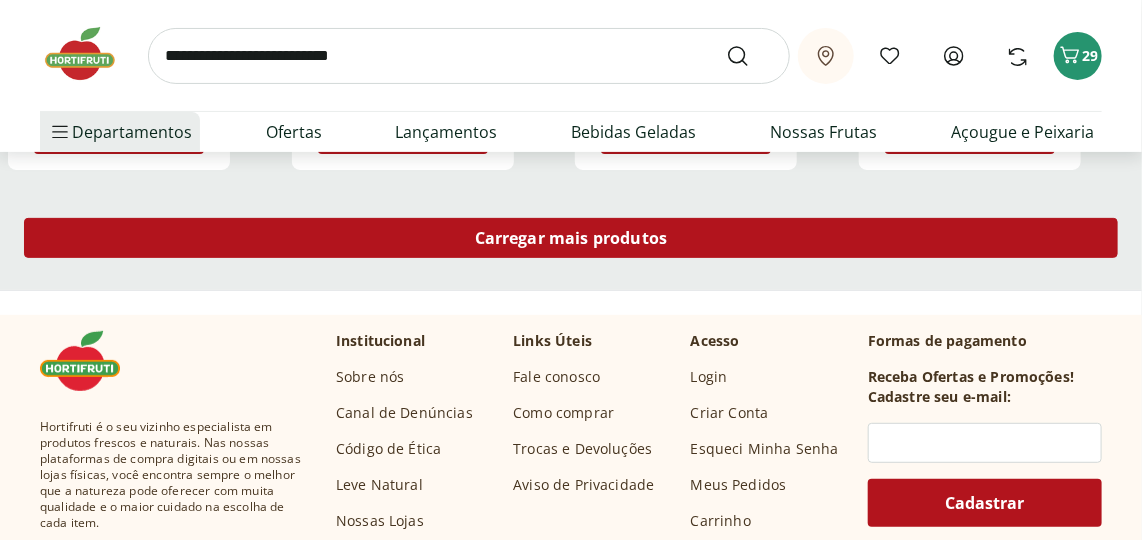 click on "Carregar mais produtos" at bounding box center (571, 238) 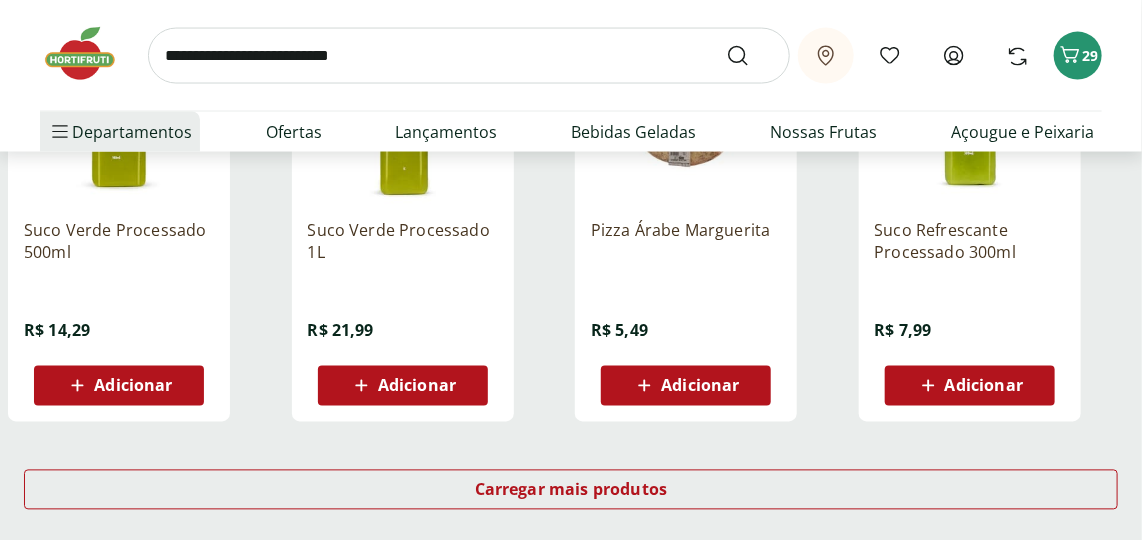 scroll, scrollTop: 3909, scrollLeft: 0, axis: vertical 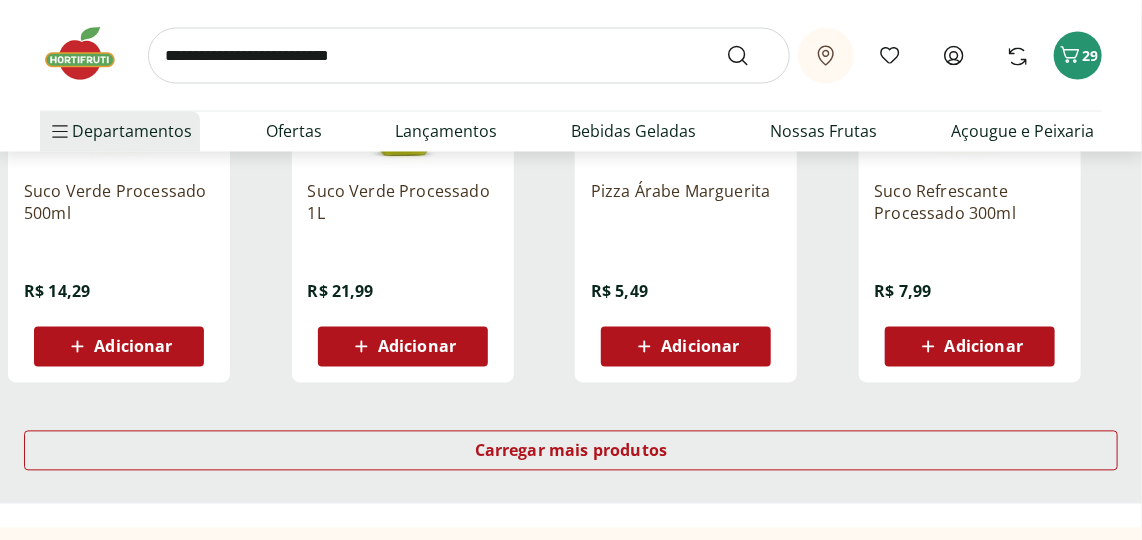 click at bounding box center [469, 56] 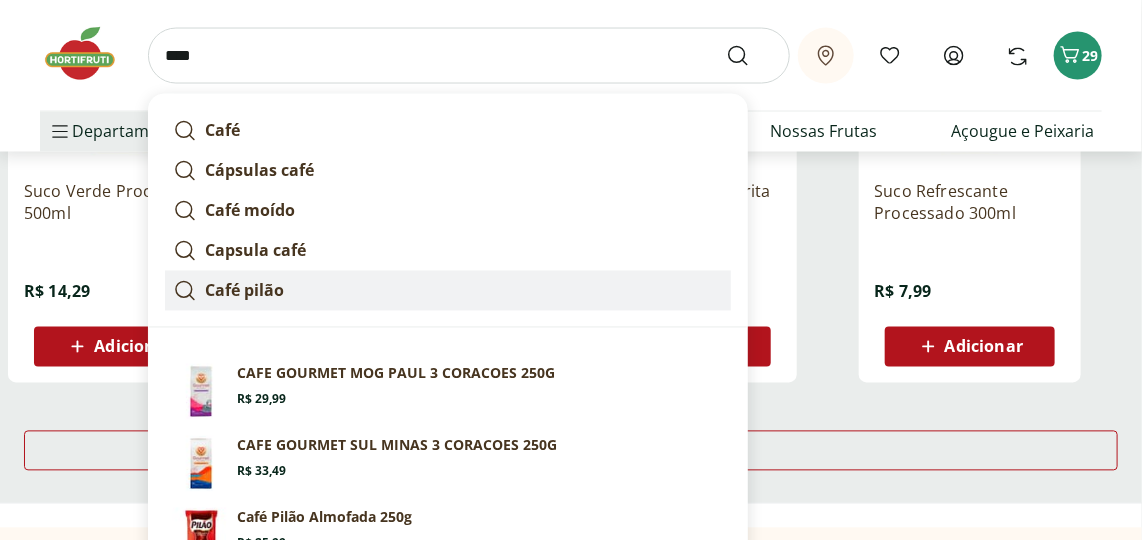 click on "Café pilão" at bounding box center (244, 291) 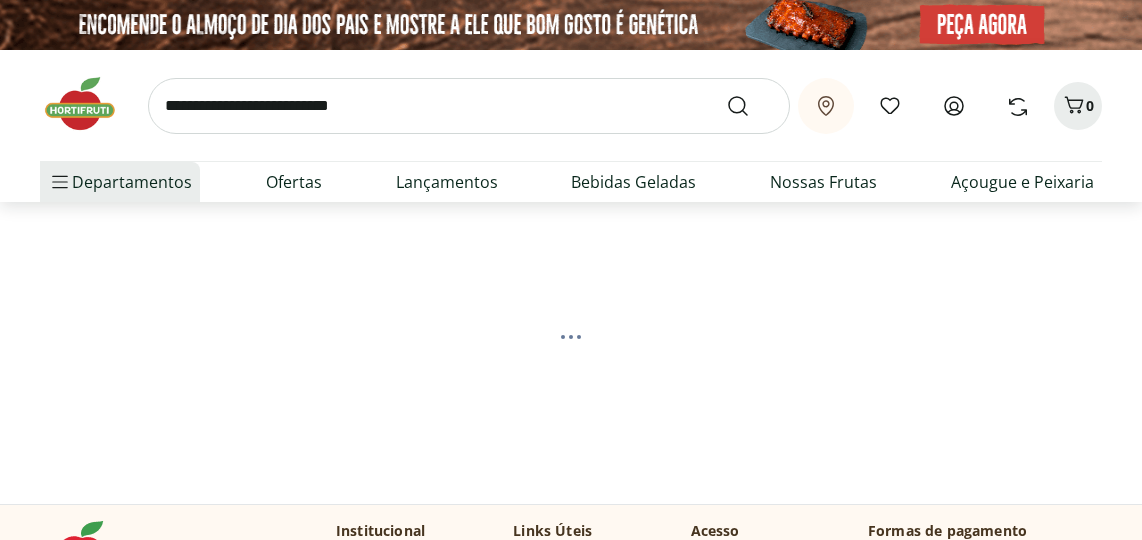 scroll, scrollTop: 0, scrollLeft: 0, axis: both 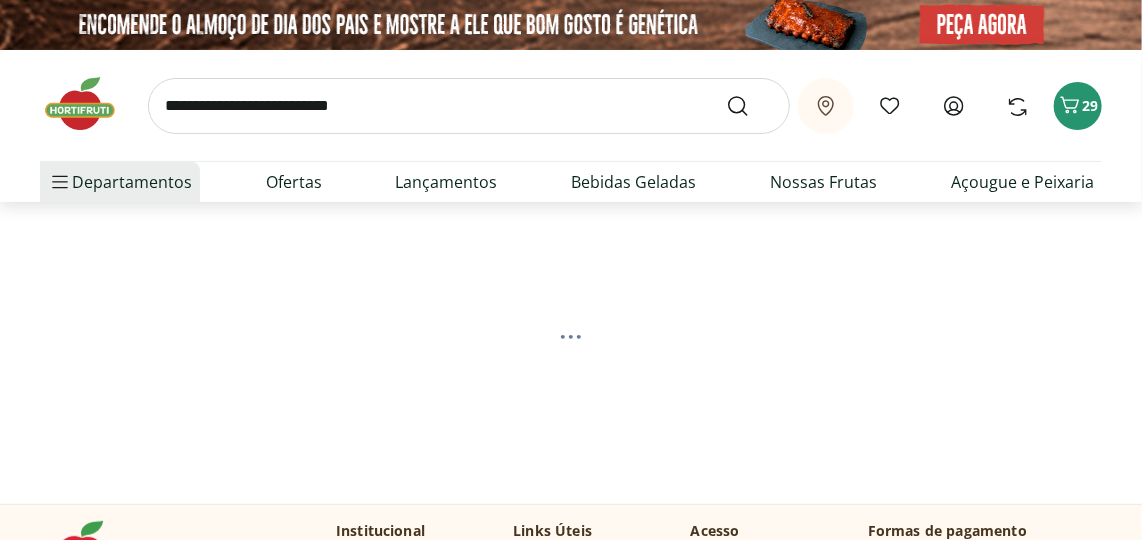 select on "**********" 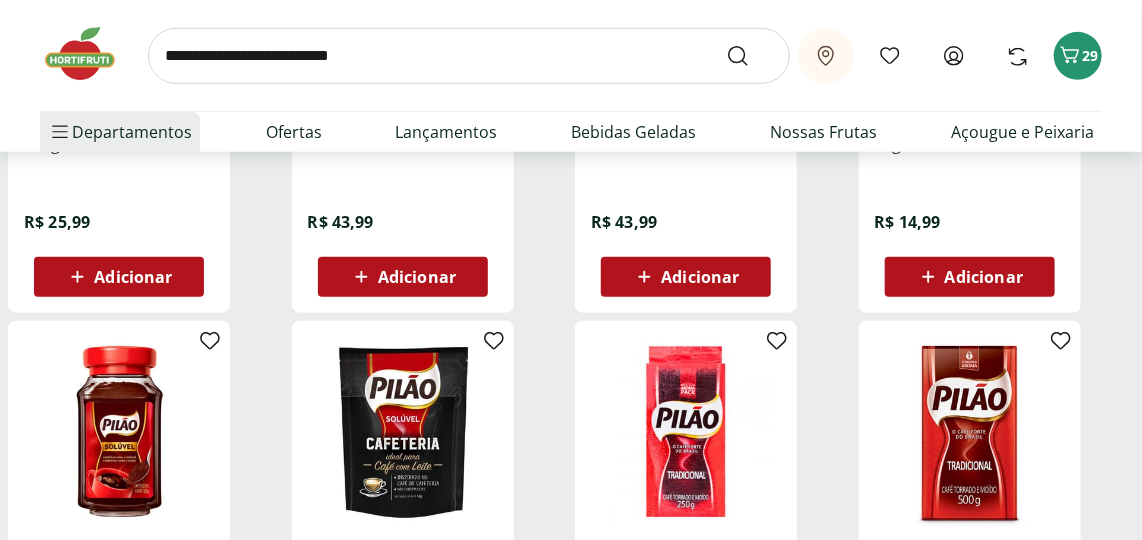scroll, scrollTop: 454, scrollLeft: 0, axis: vertical 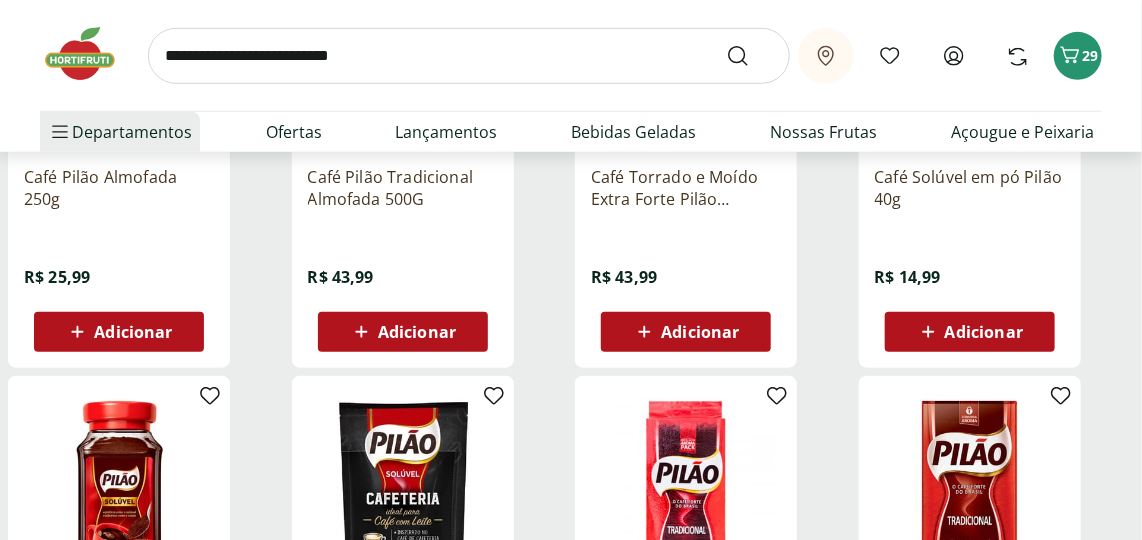 click at bounding box center (469, 56) 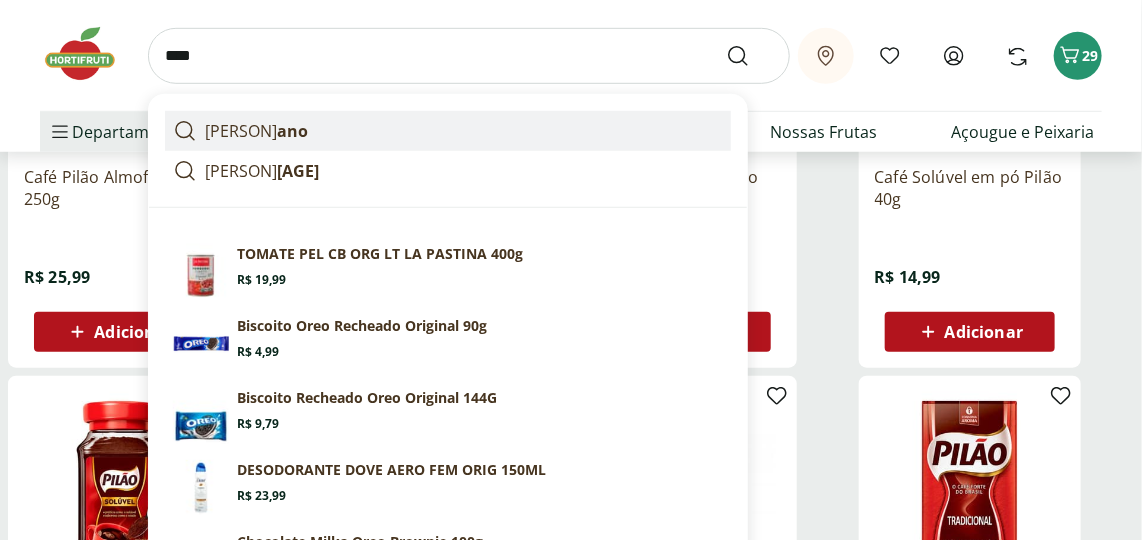 click on "ano" at bounding box center [292, 131] 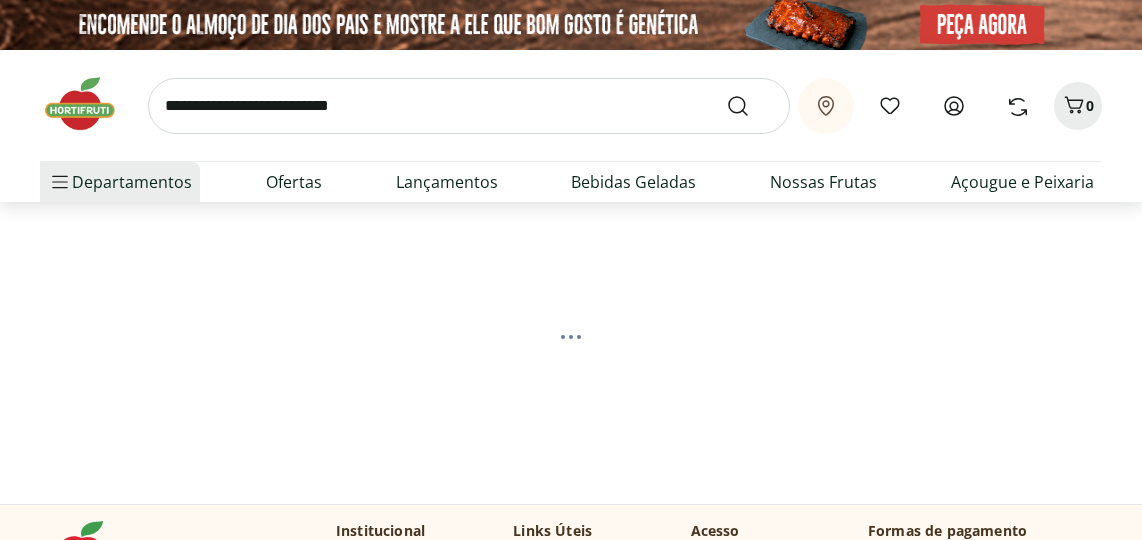 scroll, scrollTop: 0, scrollLeft: 0, axis: both 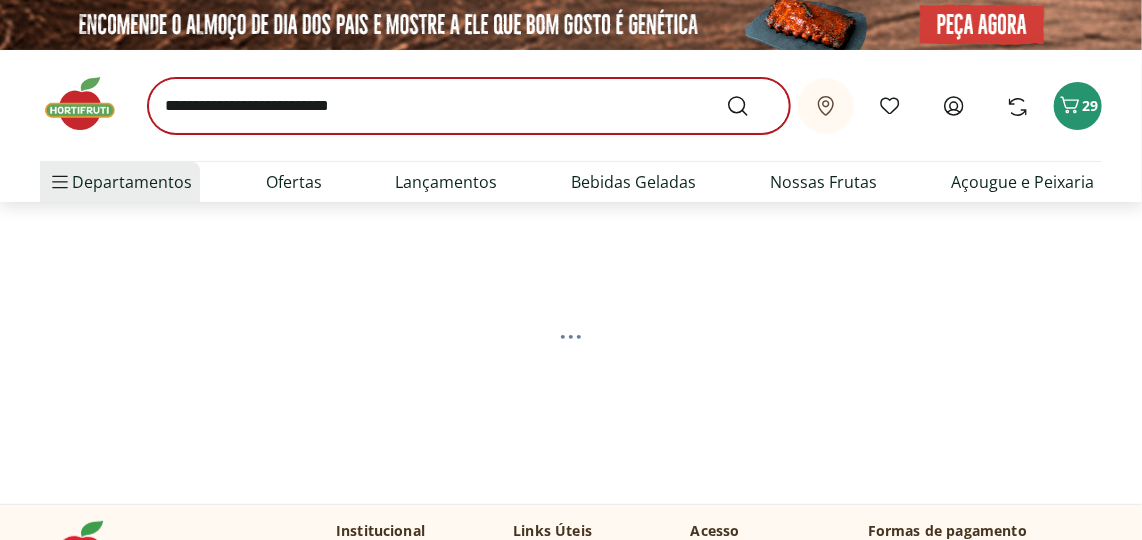 select on "**********" 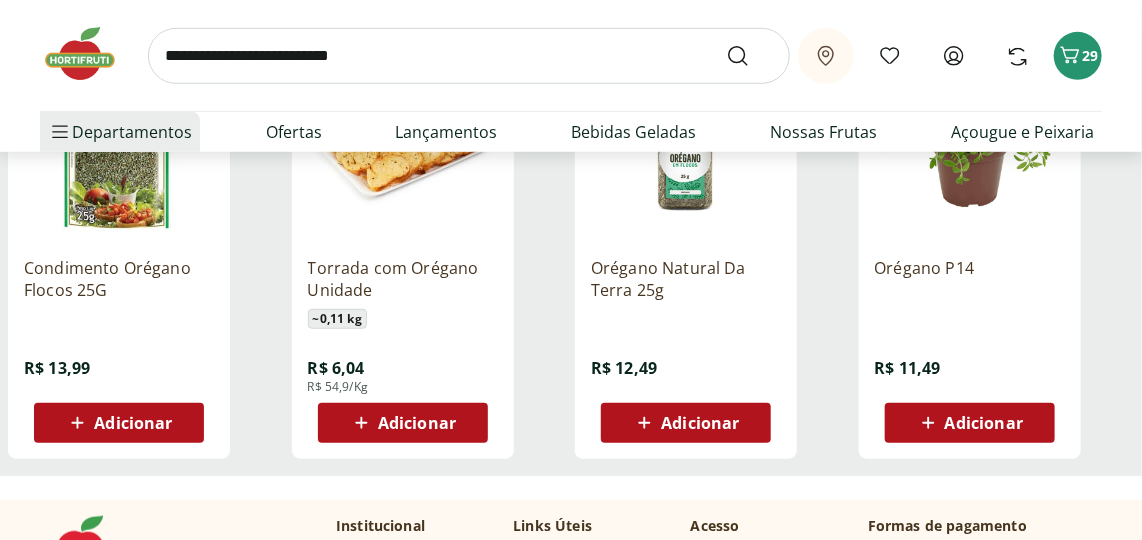 scroll, scrollTop: 272, scrollLeft: 0, axis: vertical 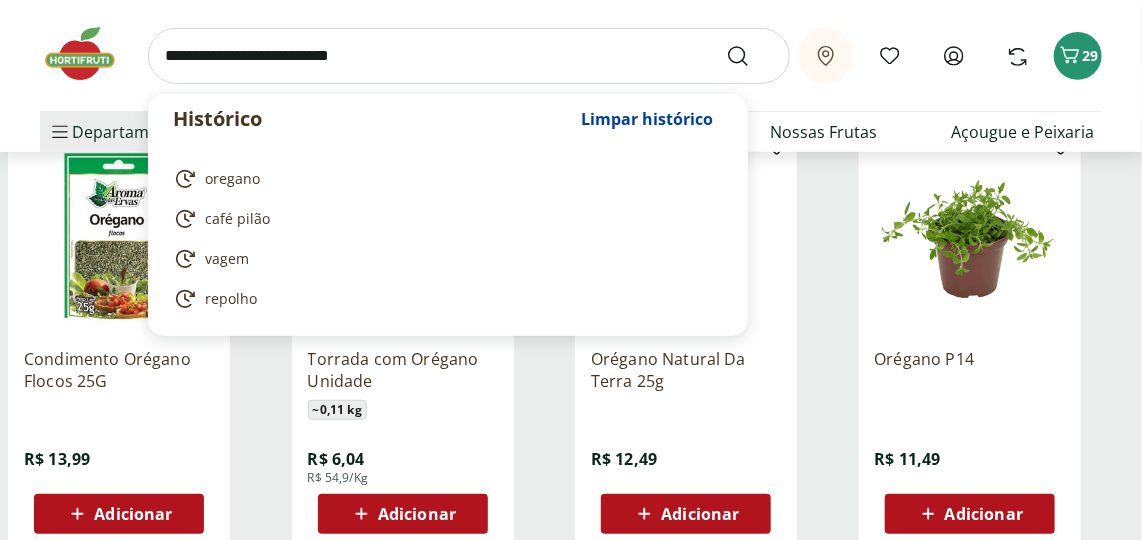 click at bounding box center (469, 56) 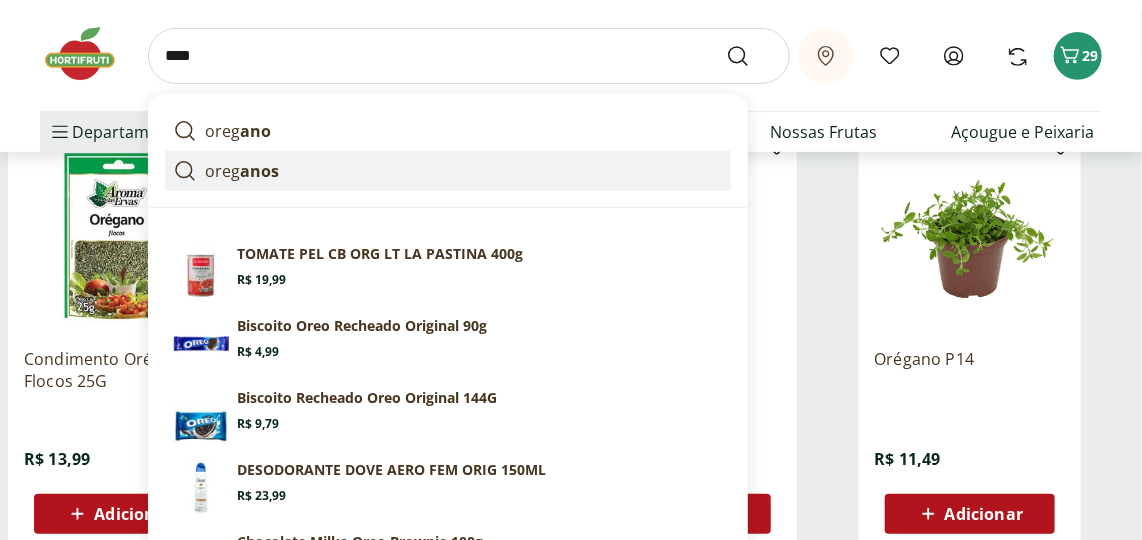 click on "anos" at bounding box center [259, 171] 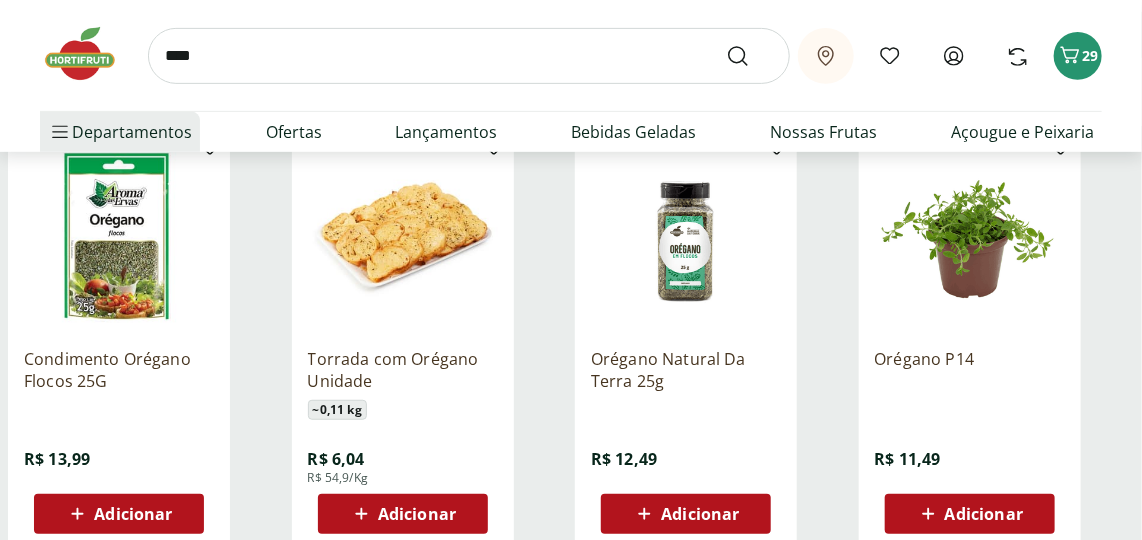 type on "********" 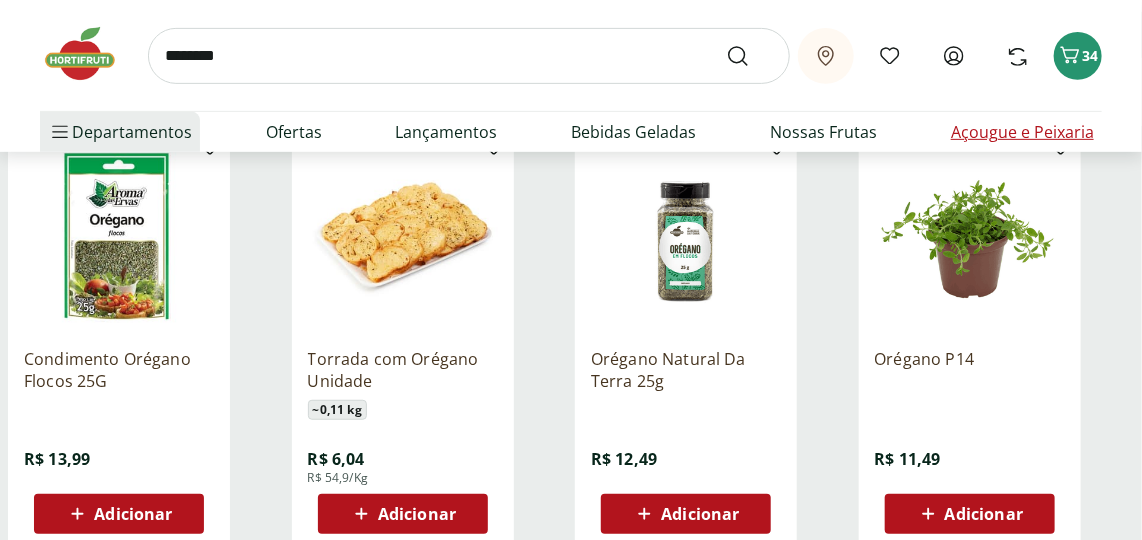 click on "Açougue e Peixaria" at bounding box center (1022, 132) 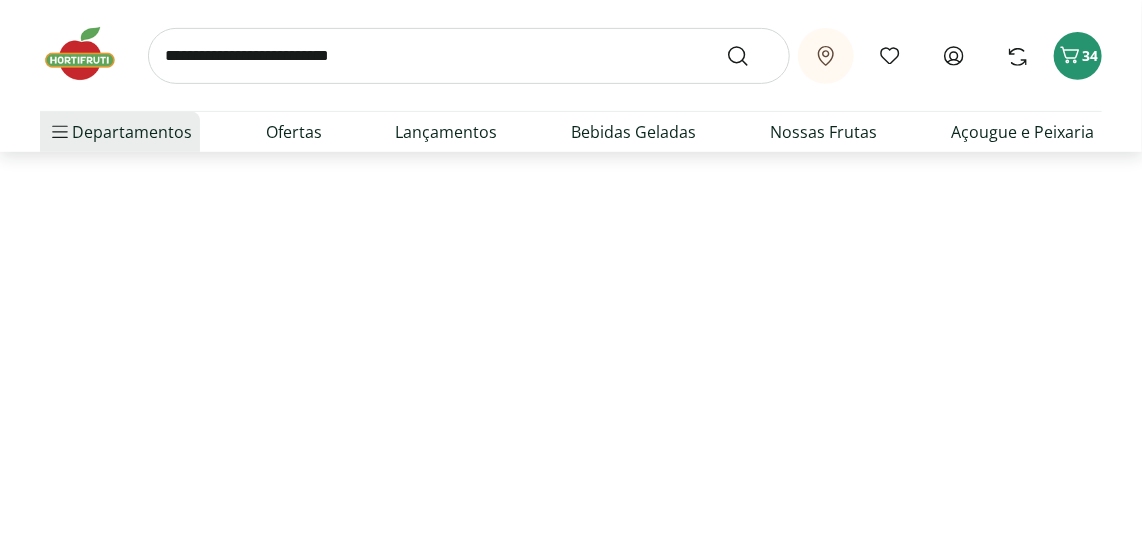 scroll, scrollTop: 0, scrollLeft: 0, axis: both 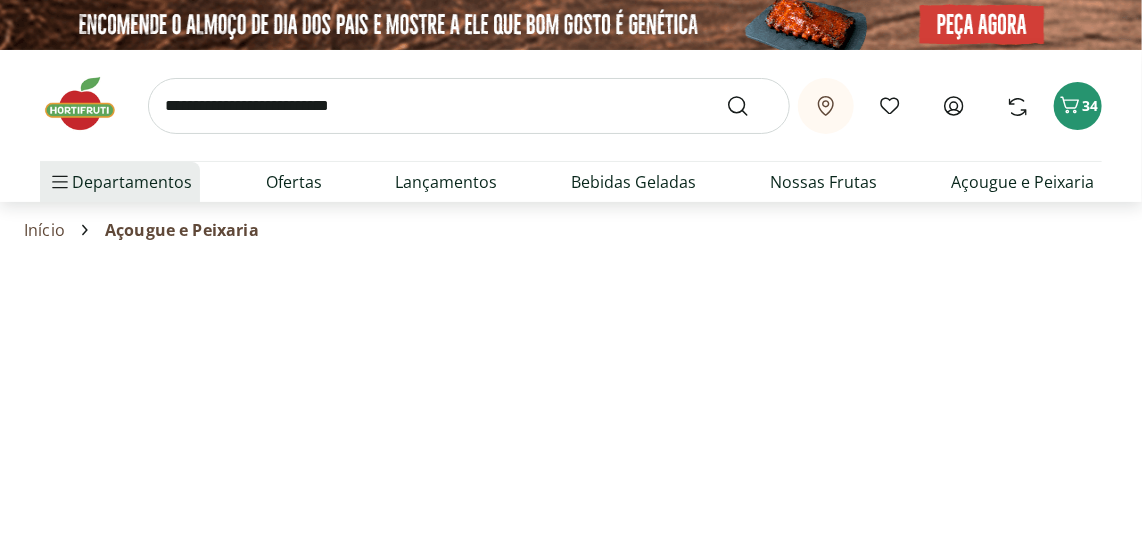 select on "**********" 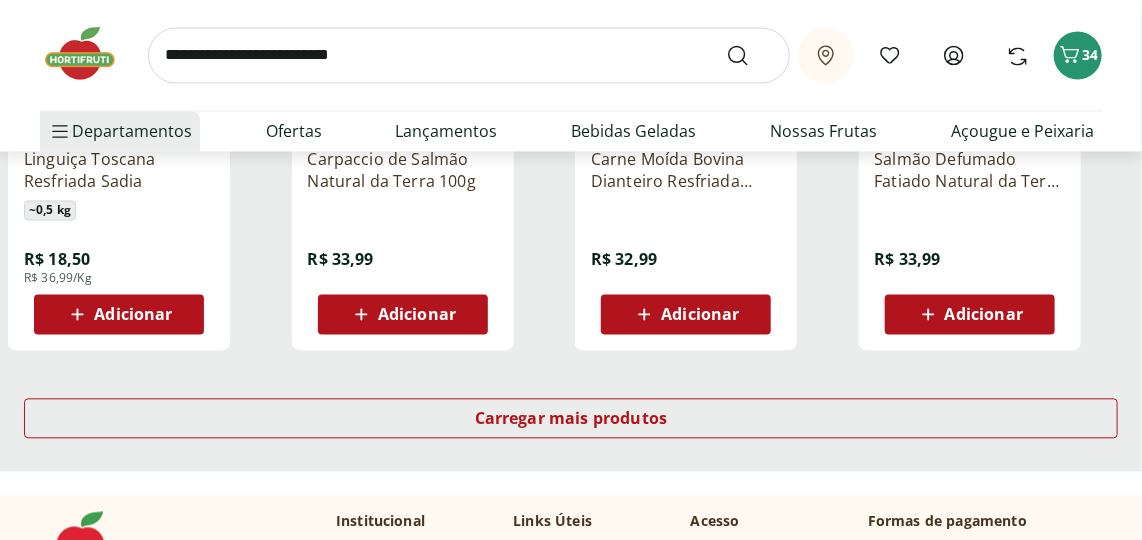 scroll, scrollTop: 1272, scrollLeft: 0, axis: vertical 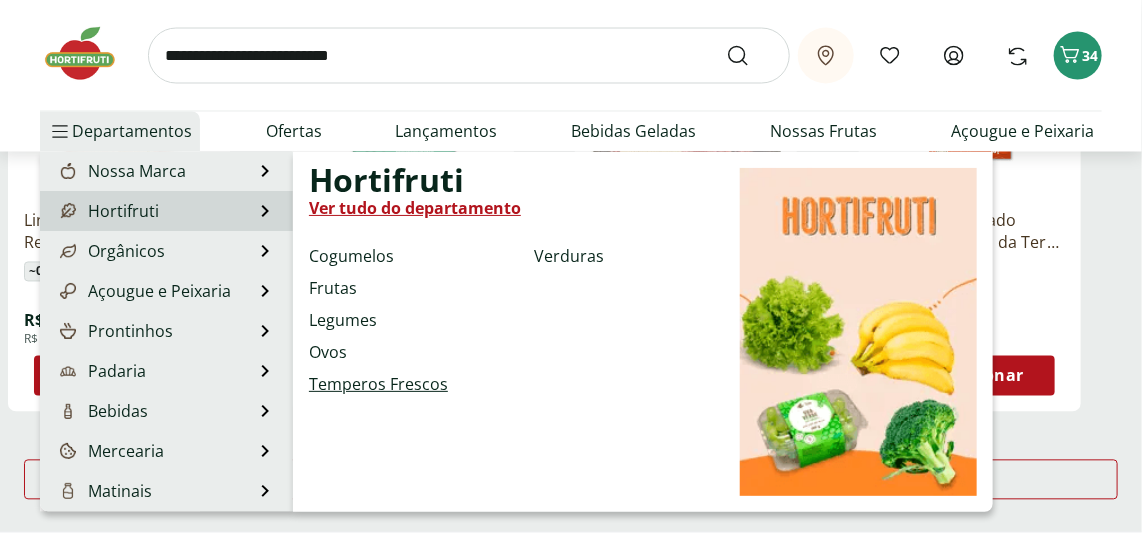 click on "Temperos Frescos" at bounding box center [378, 384] 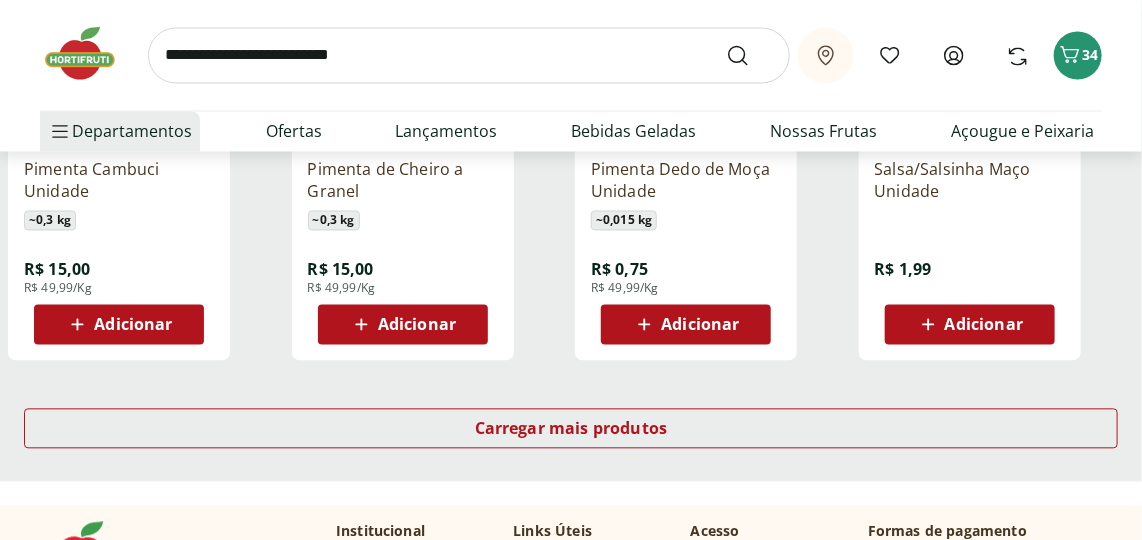 scroll, scrollTop: 1363, scrollLeft: 0, axis: vertical 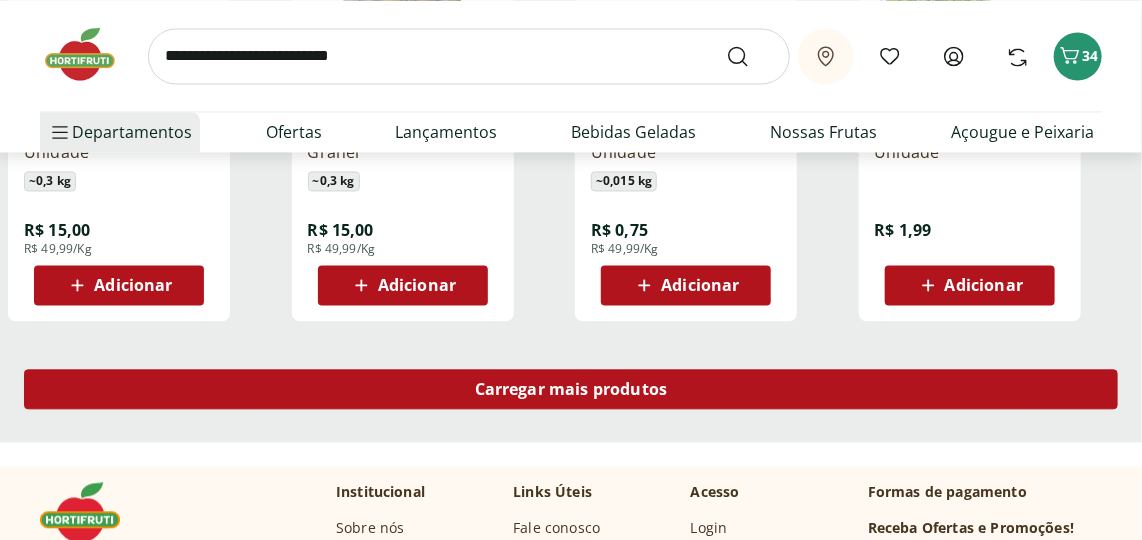click on "Carregar mais produtos" at bounding box center [571, 389] 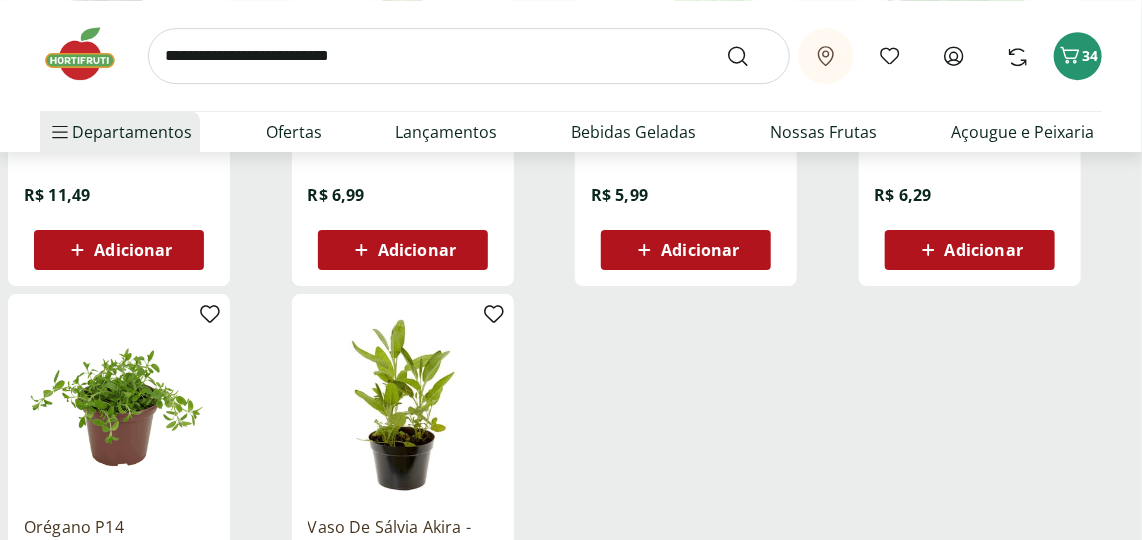 scroll, scrollTop: 2181, scrollLeft: 0, axis: vertical 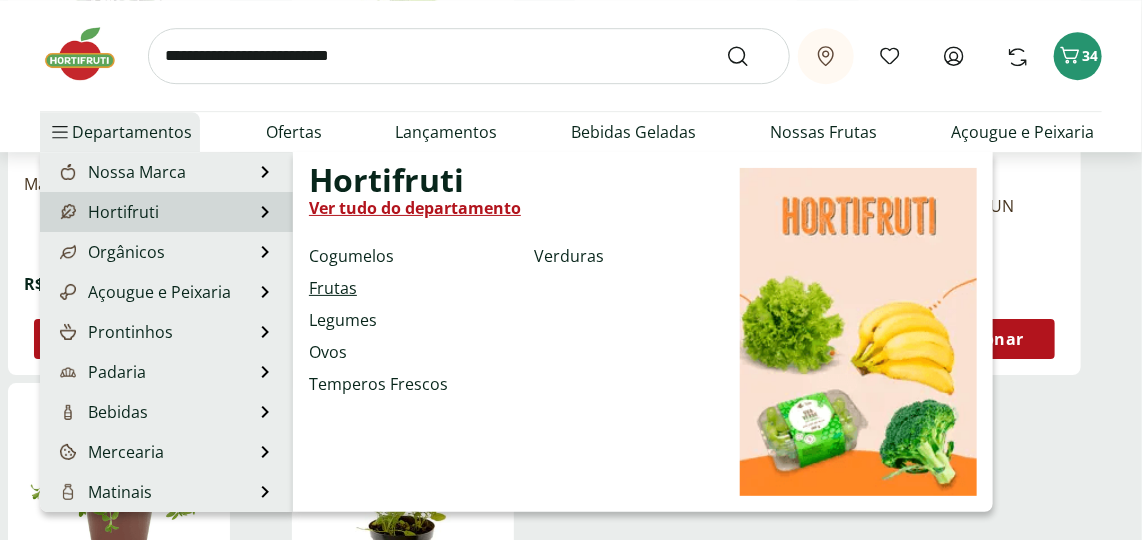 click on "Frutas" at bounding box center (333, 288) 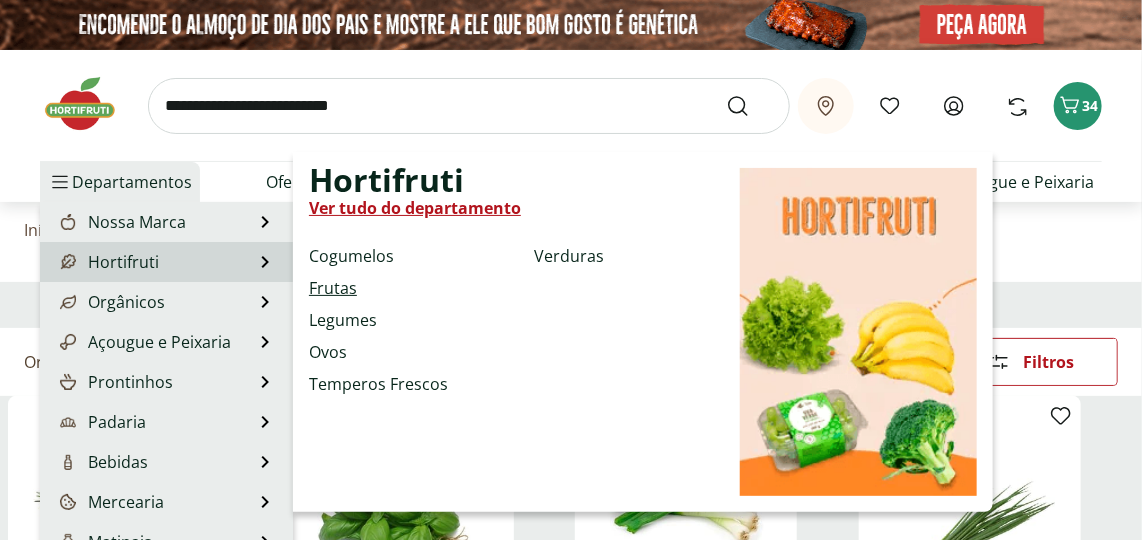 select on "**********" 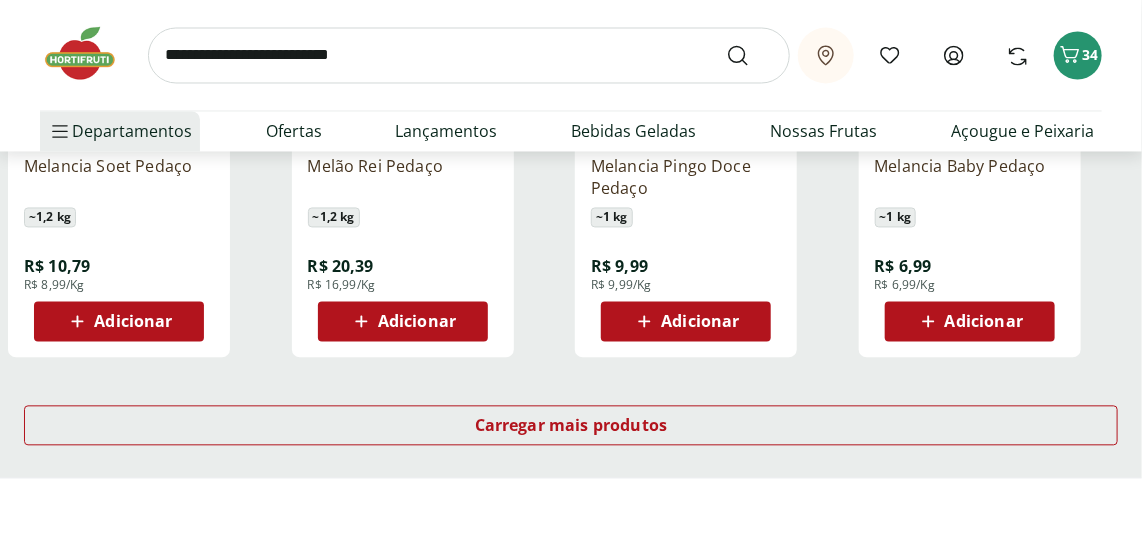 scroll, scrollTop: 1363, scrollLeft: 0, axis: vertical 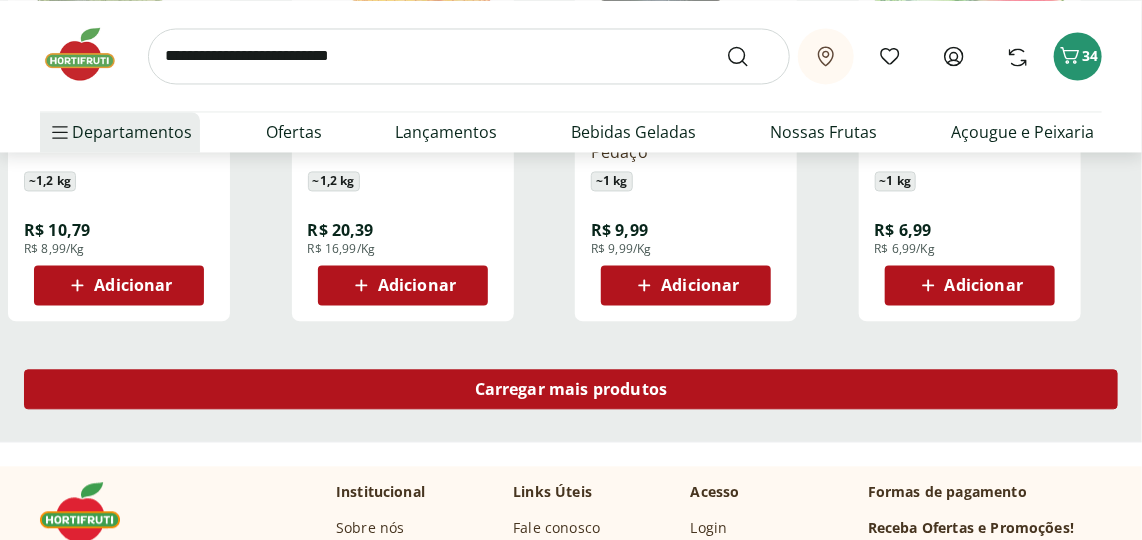 click on "Carregar mais produtos" at bounding box center (571, 389) 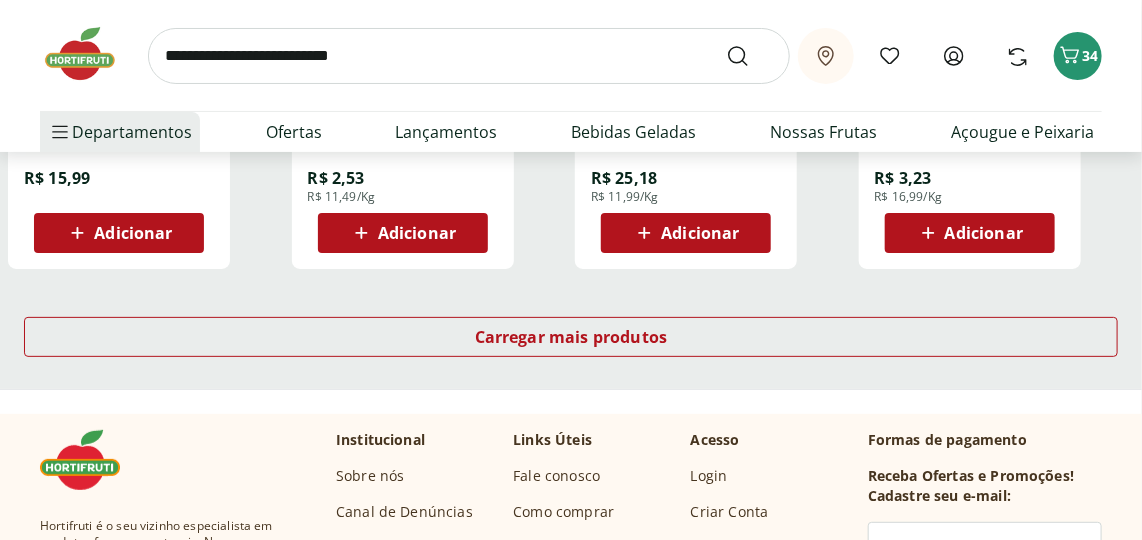 scroll, scrollTop: 2727, scrollLeft: 0, axis: vertical 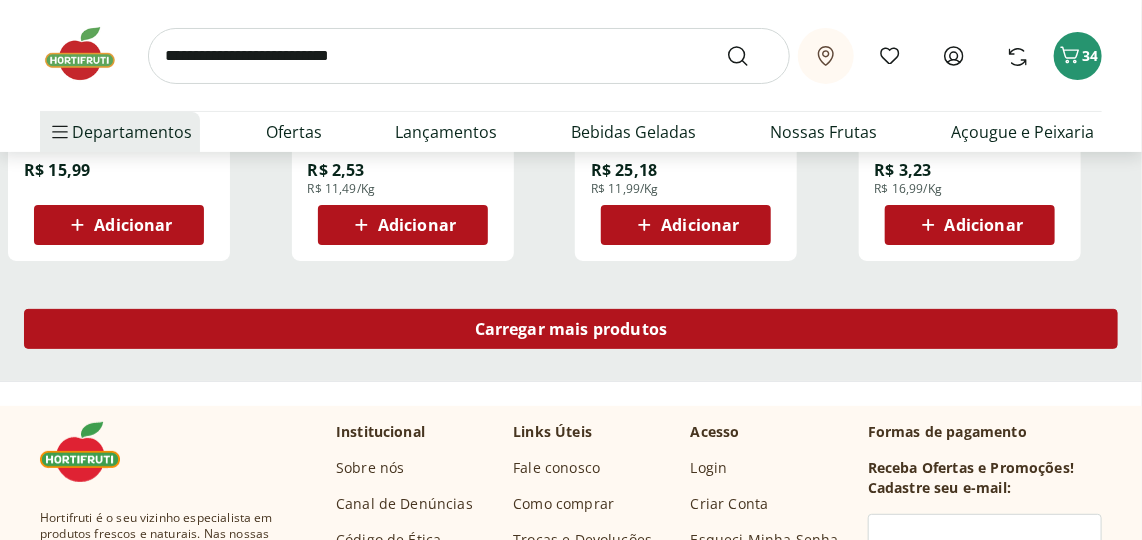 click on "Carregar mais produtos" at bounding box center (571, 329) 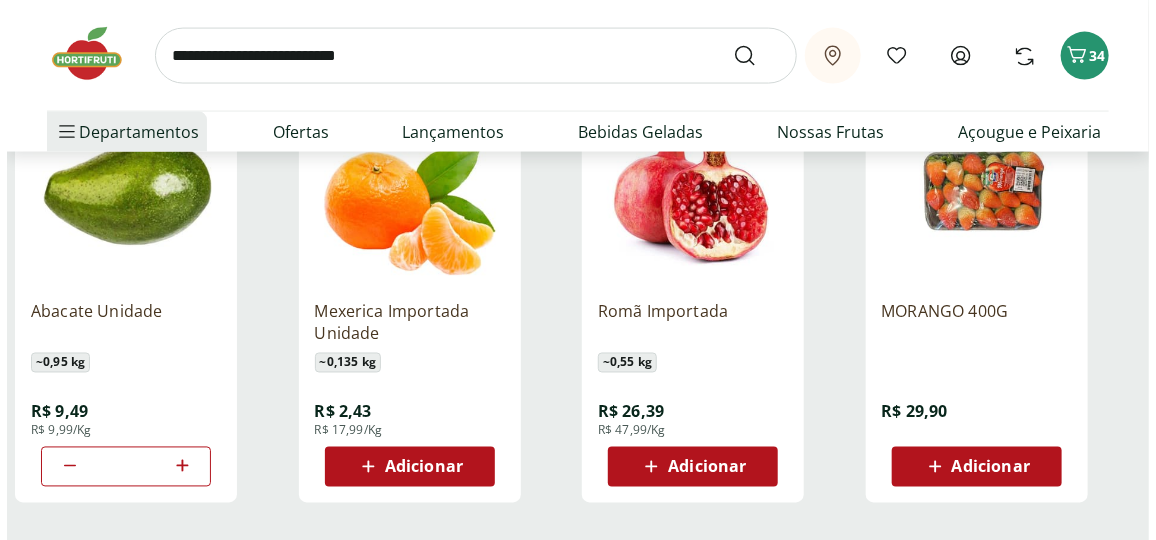 scroll, scrollTop: 3818, scrollLeft: 0, axis: vertical 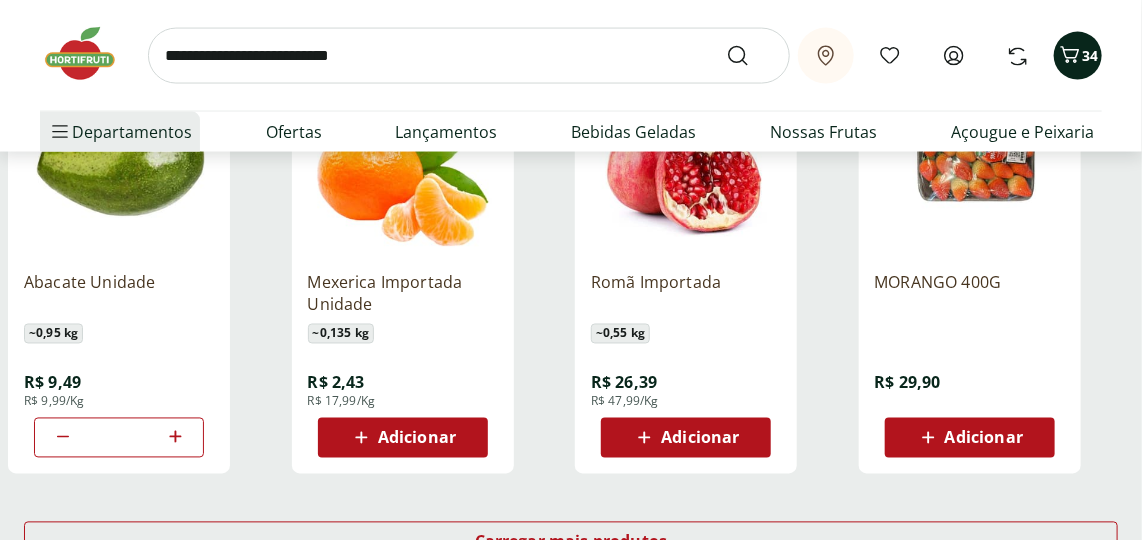 click on "34" at bounding box center [1090, 55] 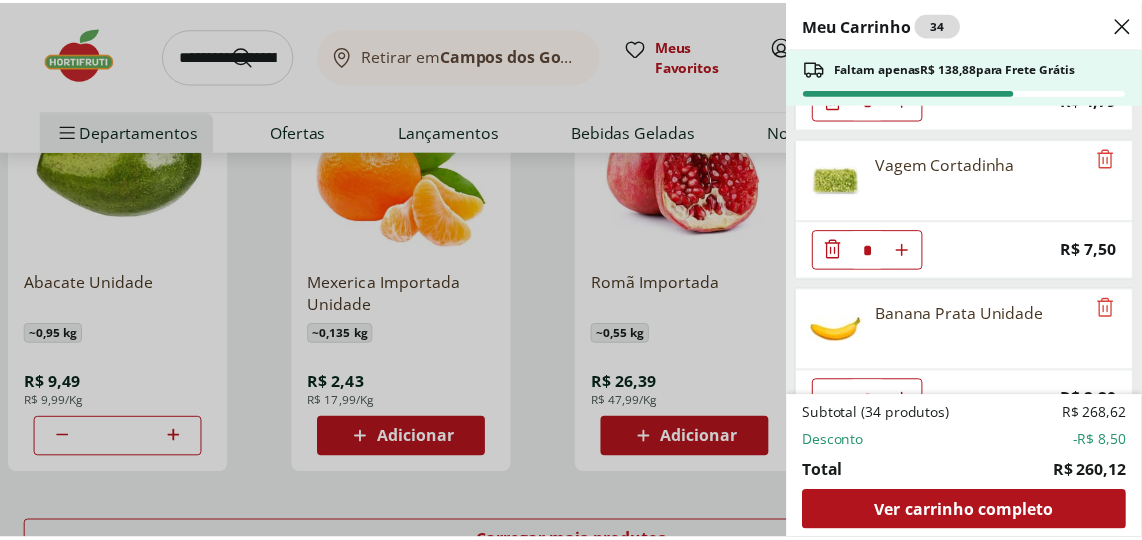 scroll, scrollTop: 2224, scrollLeft: 0, axis: vertical 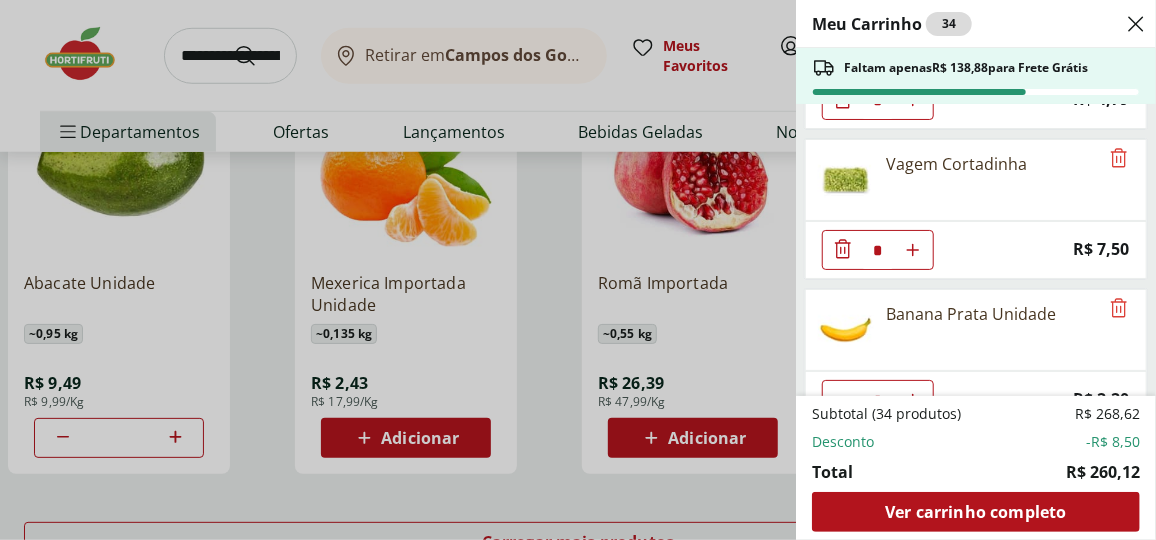 click 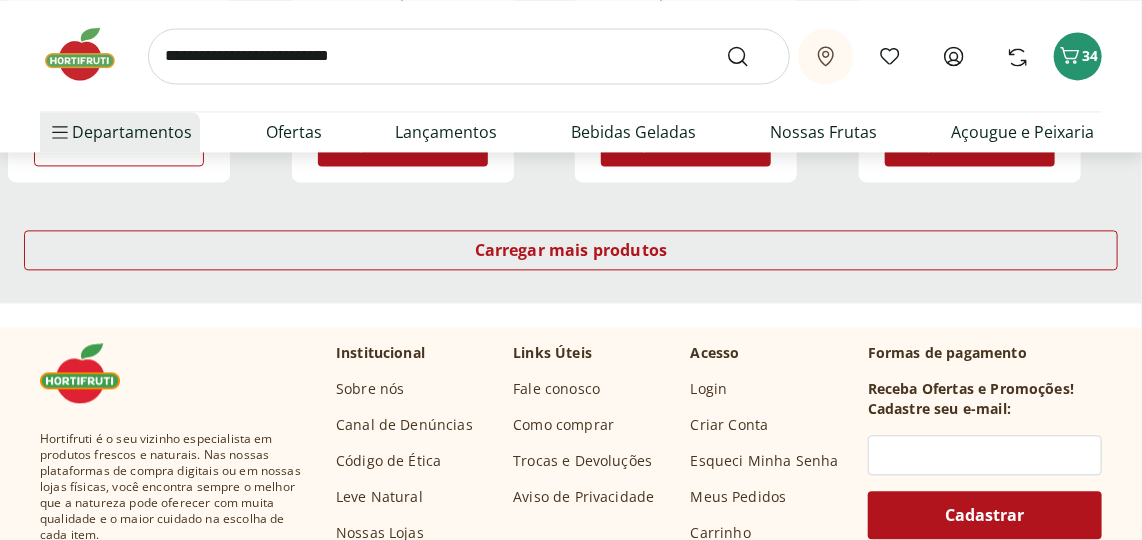 scroll, scrollTop: 3999, scrollLeft: 0, axis: vertical 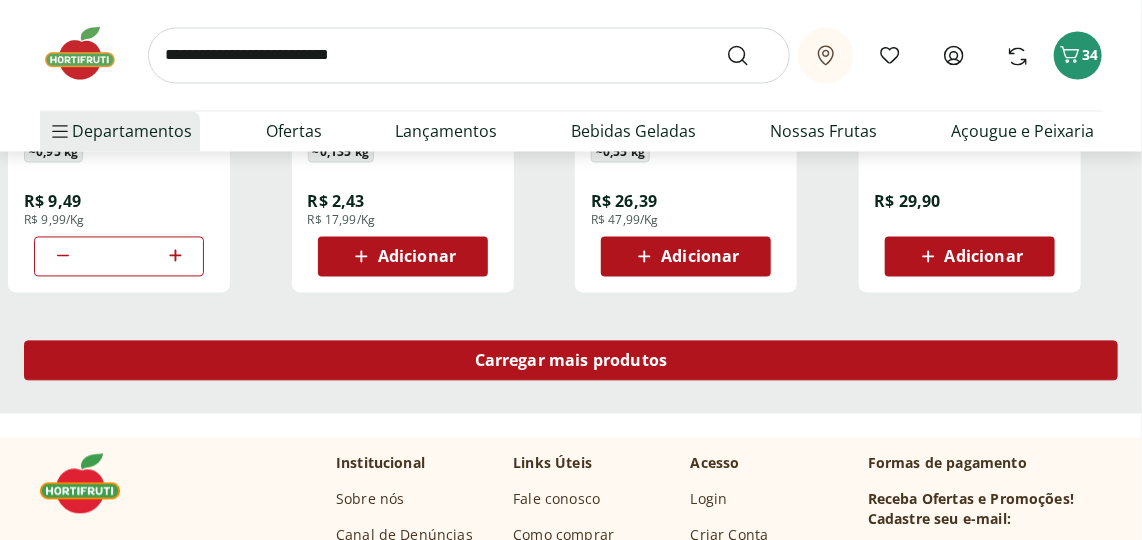 click on "Carregar mais produtos" at bounding box center [571, 361] 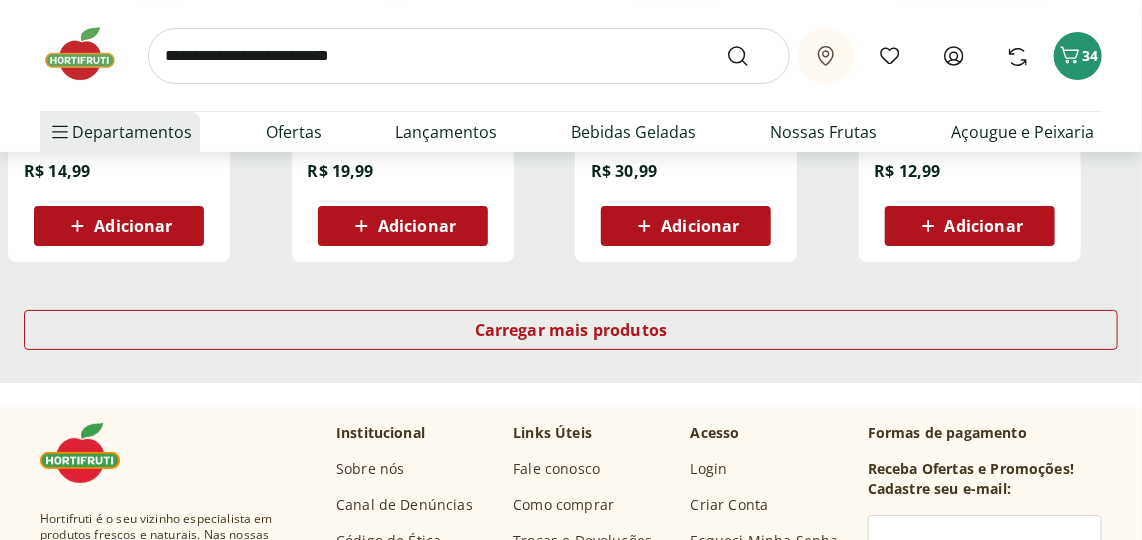 scroll, scrollTop: 5363, scrollLeft: 0, axis: vertical 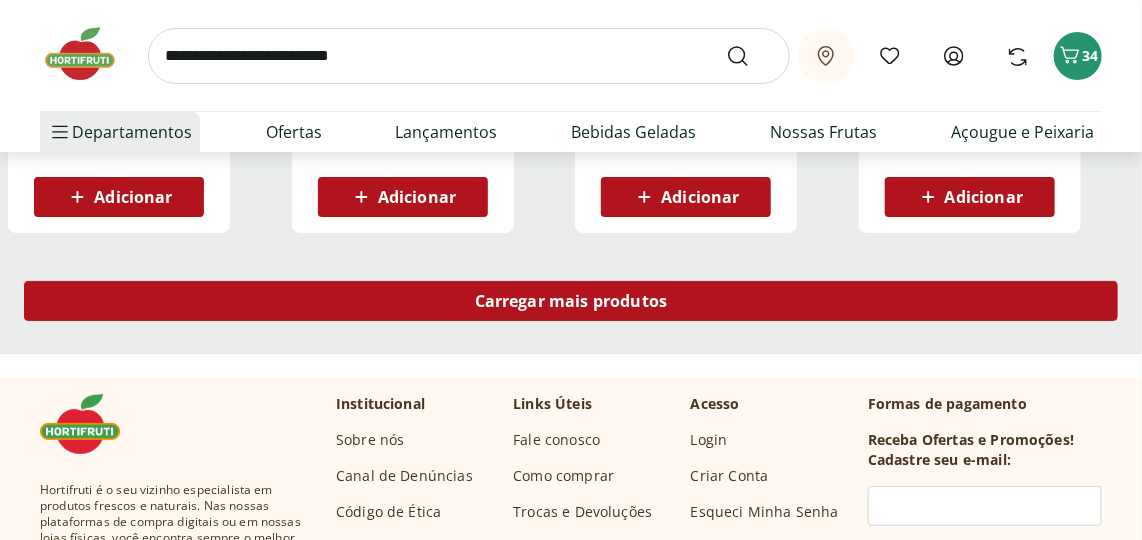 click on "Carregar mais produtos" at bounding box center [571, 301] 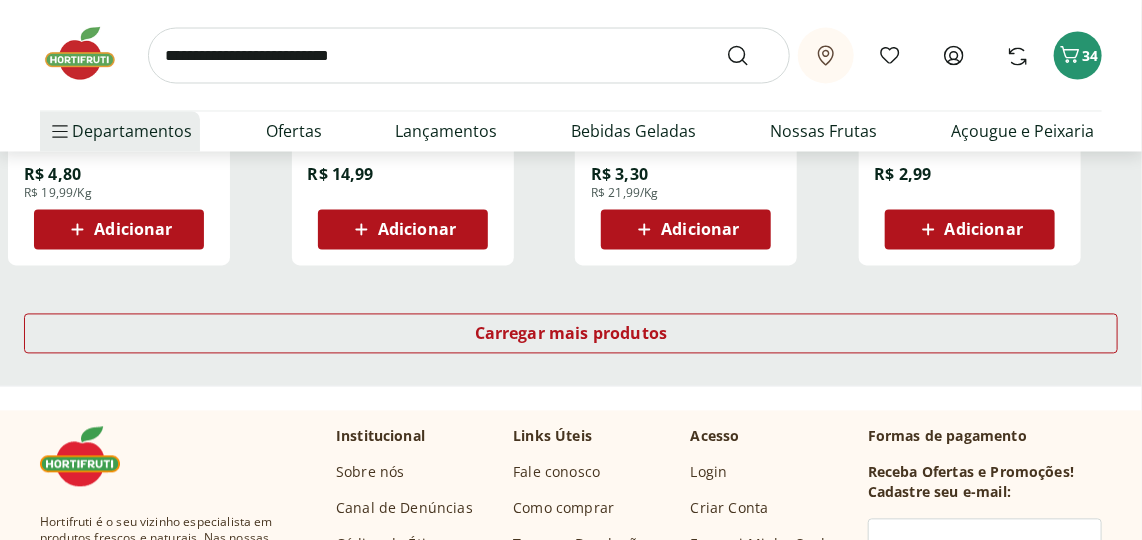 scroll, scrollTop: 6636, scrollLeft: 0, axis: vertical 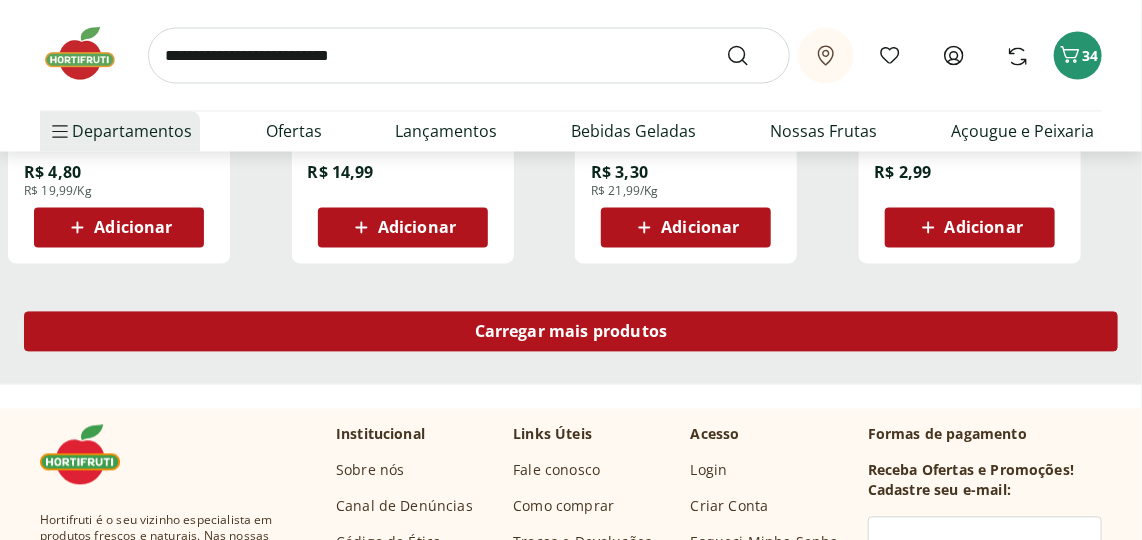 click on "Carregar mais produtos" at bounding box center [571, 332] 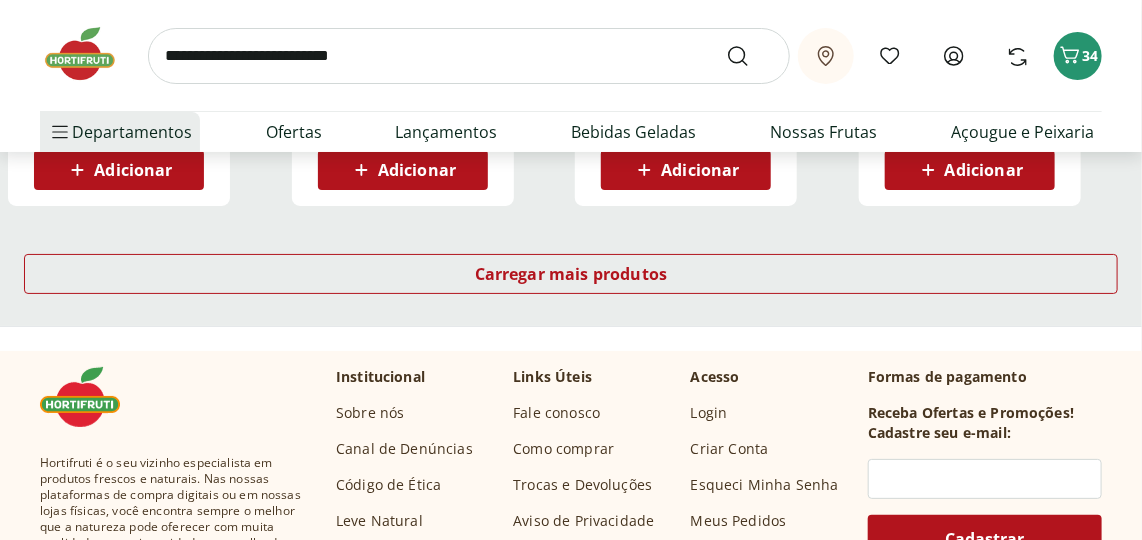scroll, scrollTop: 7999, scrollLeft: 0, axis: vertical 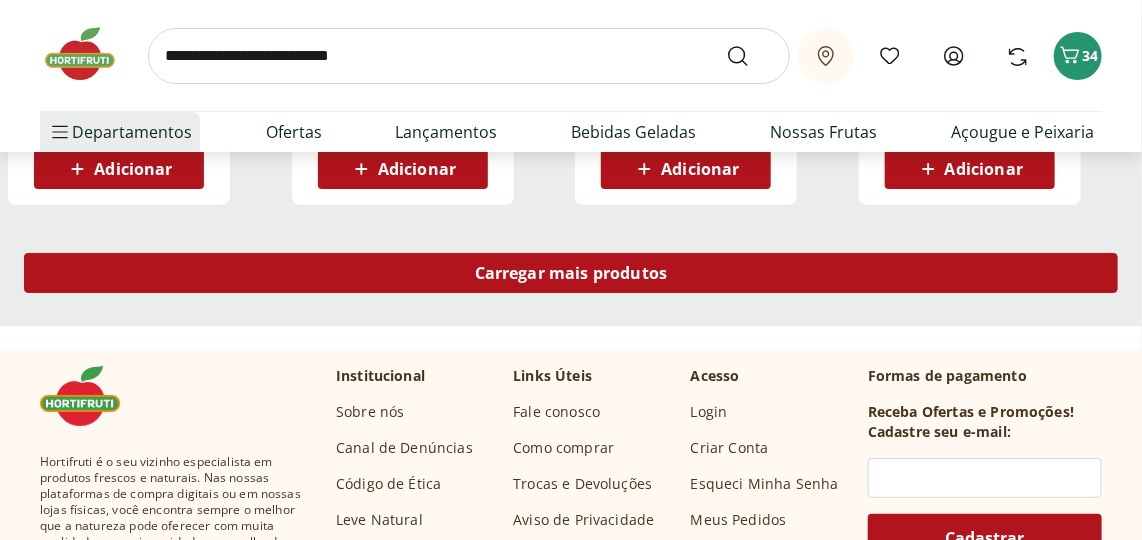 click on "Carregar mais produtos" at bounding box center (571, 273) 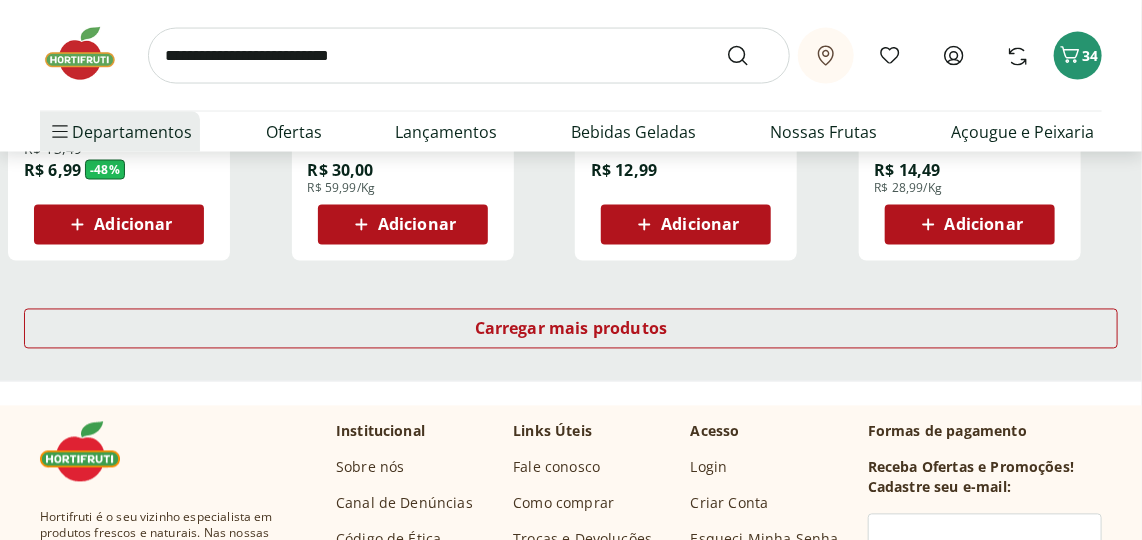 scroll, scrollTop: 9272, scrollLeft: 0, axis: vertical 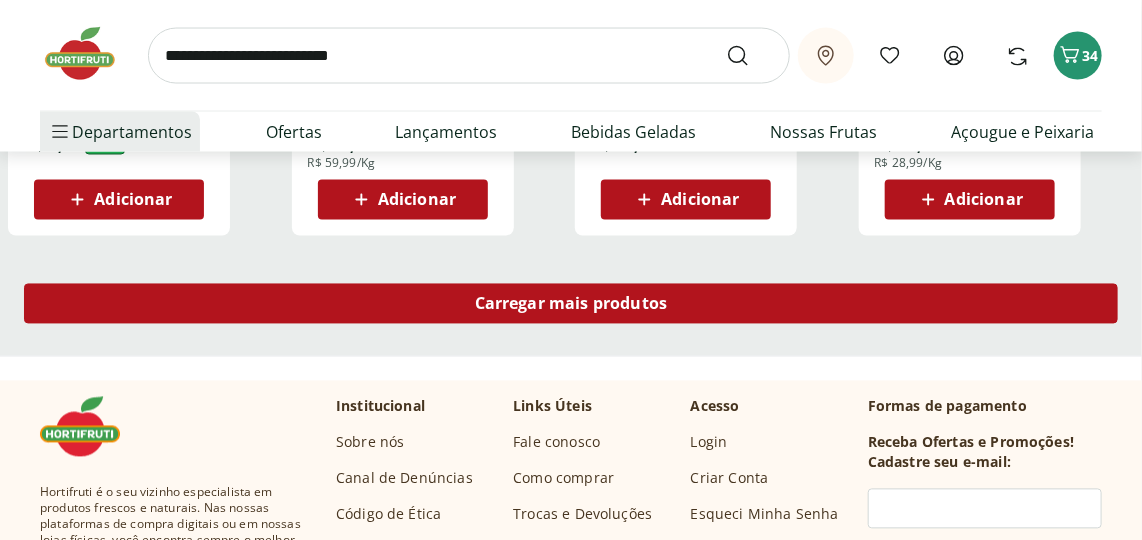 click on "Carregar mais produtos" at bounding box center (571, 304) 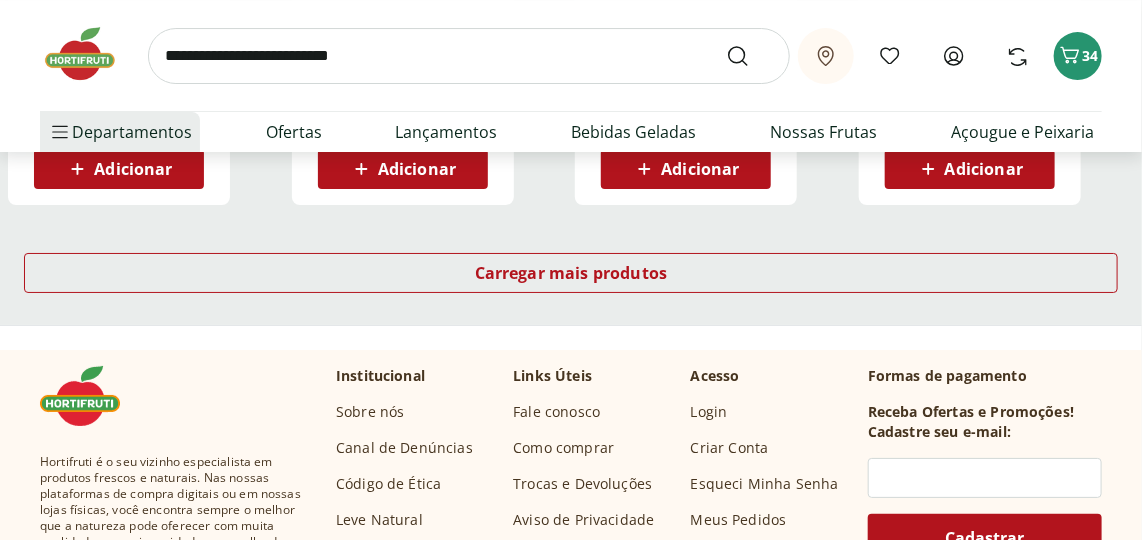 scroll, scrollTop: 10636, scrollLeft: 0, axis: vertical 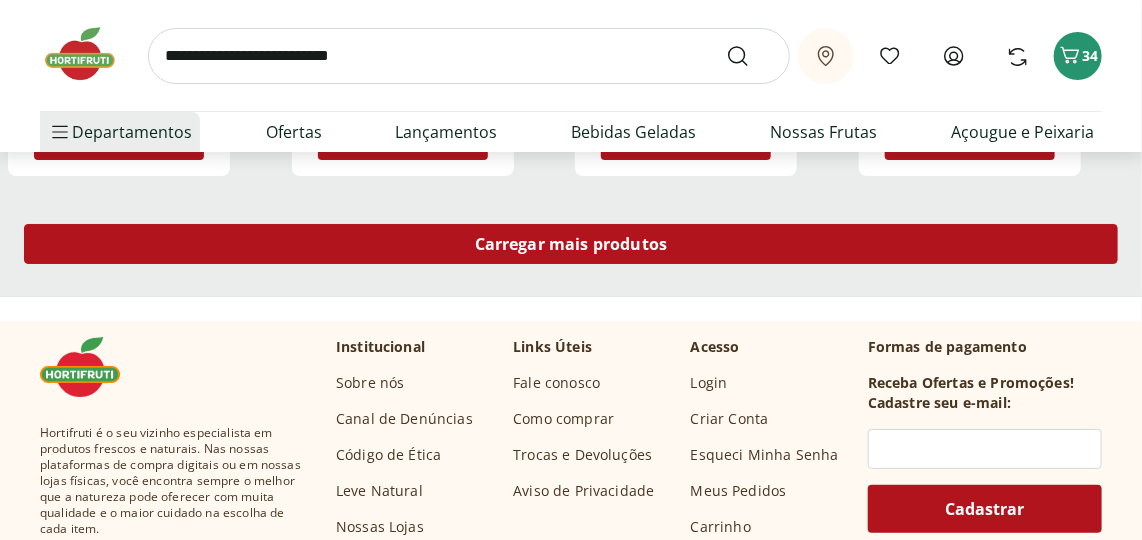 click on "Carregar mais produtos" at bounding box center [571, 244] 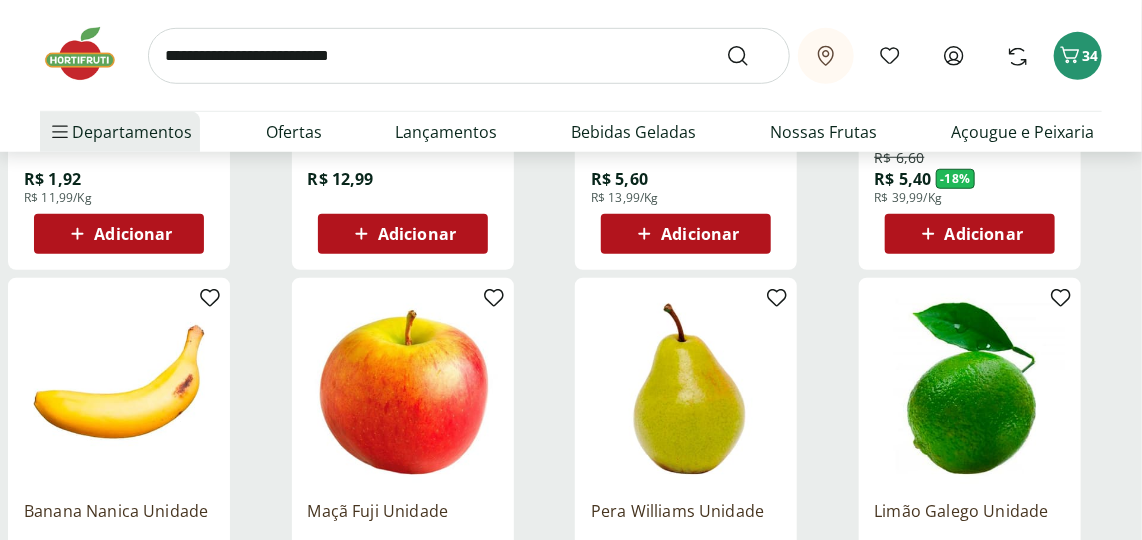 scroll, scrollTop: 2999, scrollLeft: 0, axis: vertical 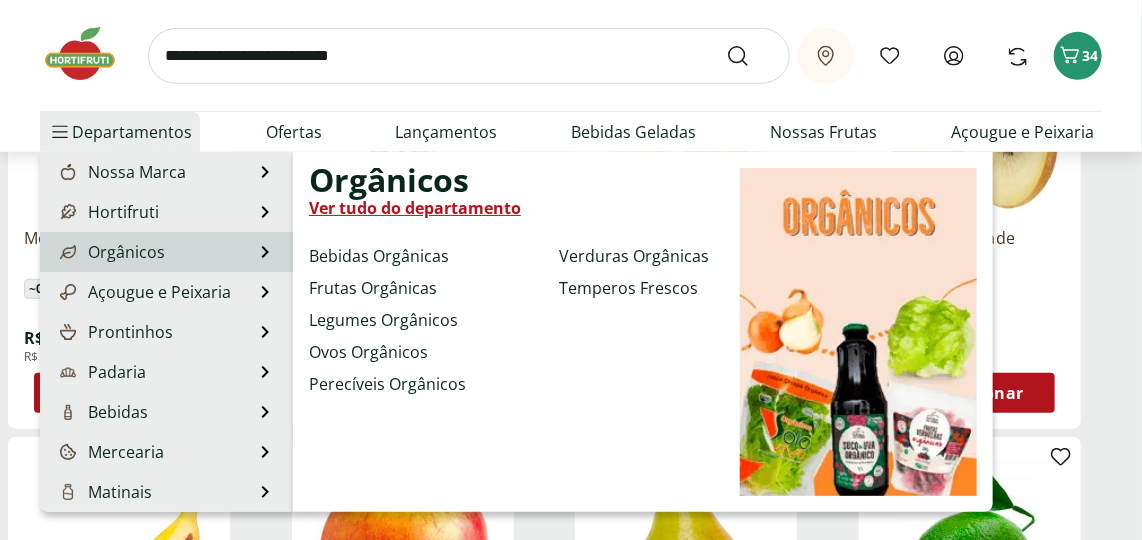 click on "Orgânicos" at bounding box center [110, 252] 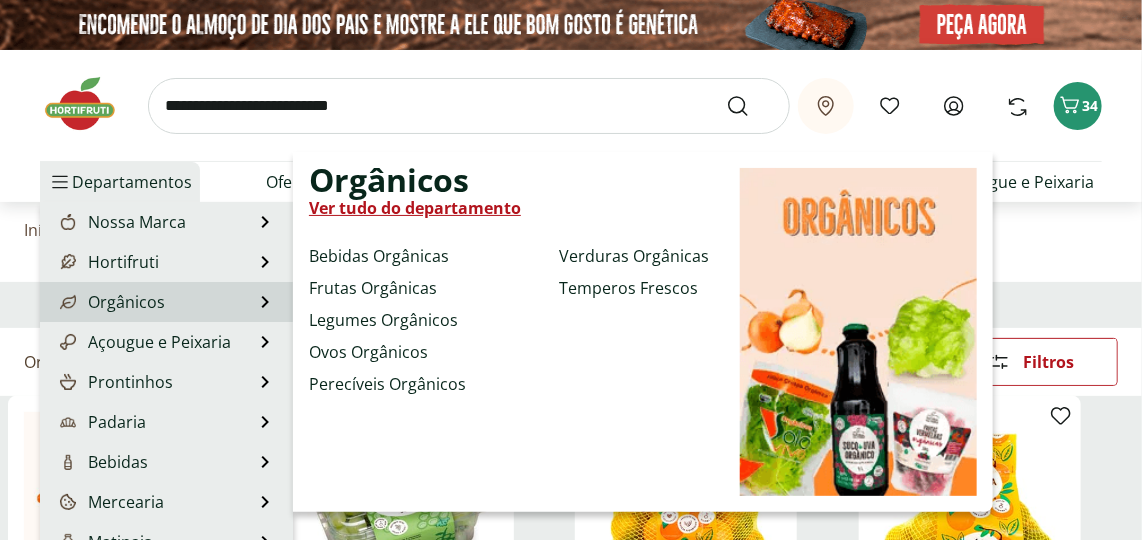 select on "**********" 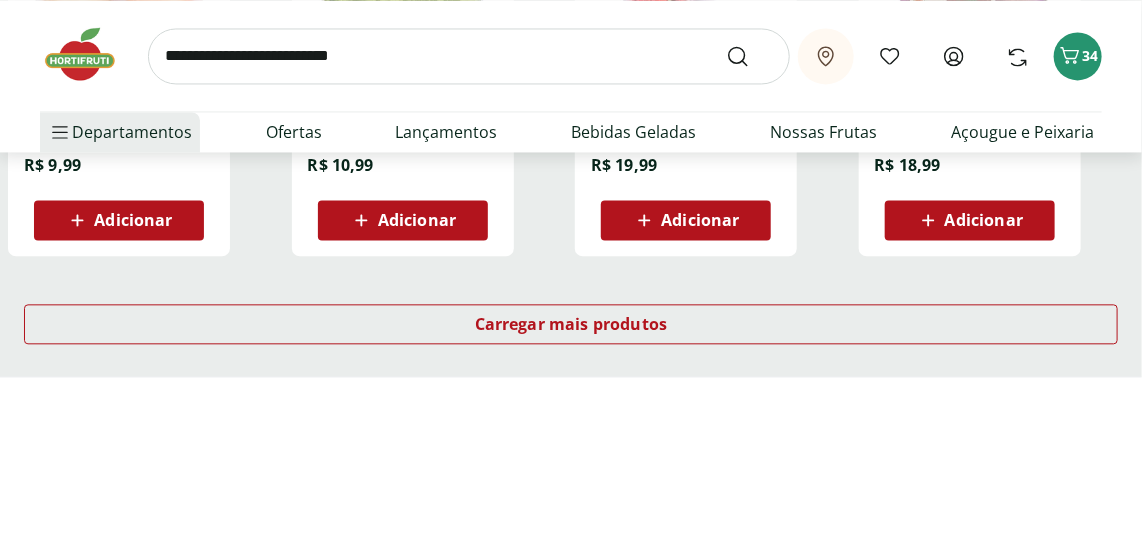 scroll, scrollTop: 1545, scrollLeft: 0, axis: vertical 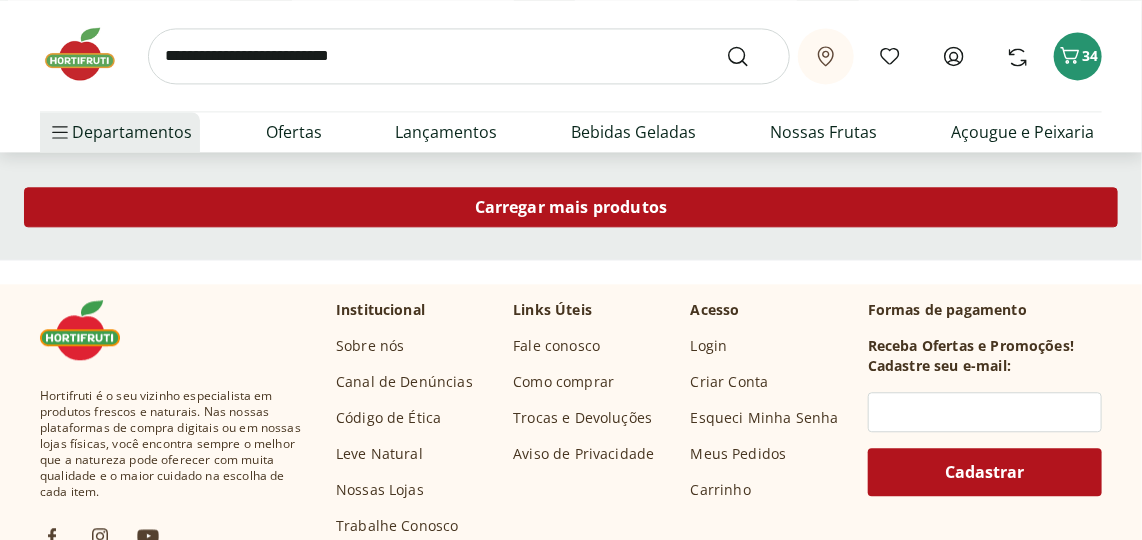 click on "Carregar mais produtos" at bounding box center [571, 207] 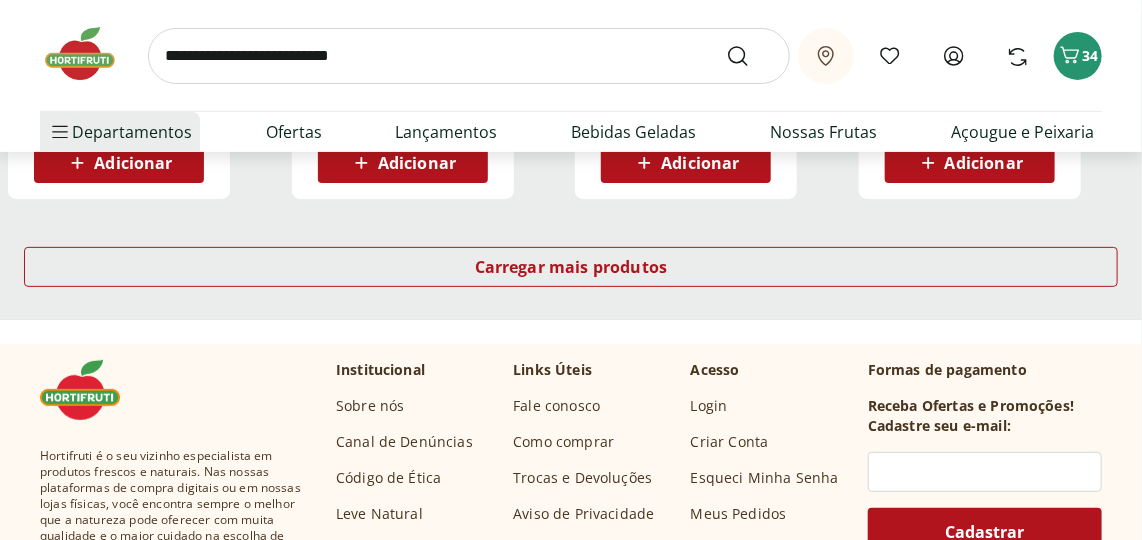 scroll, scrollTop: 2818, scrollLeft: 0, axis: vertical 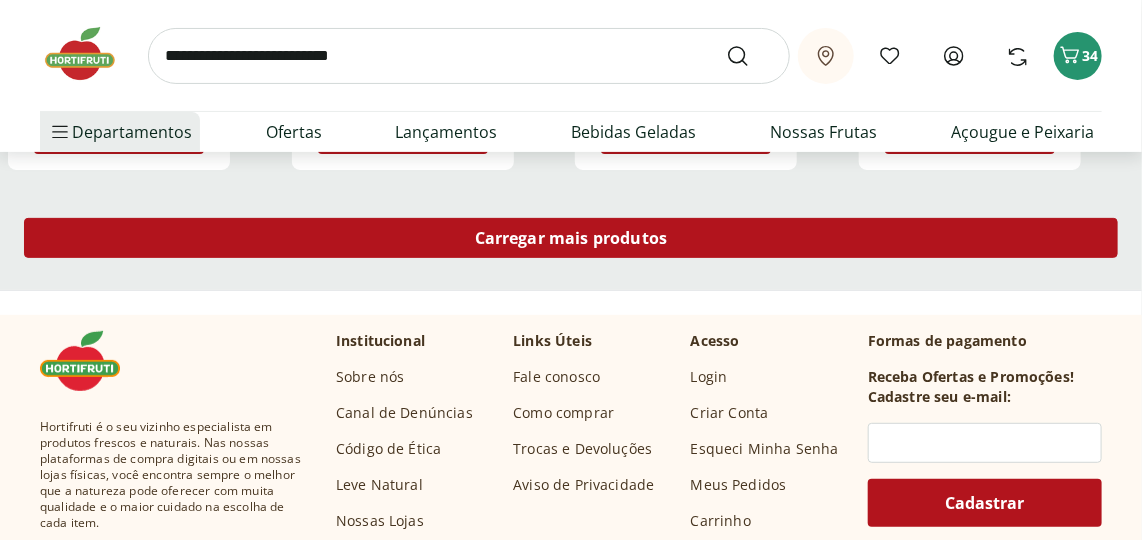 click on "Carregar mais produtos" at bounding box center [571, 238] 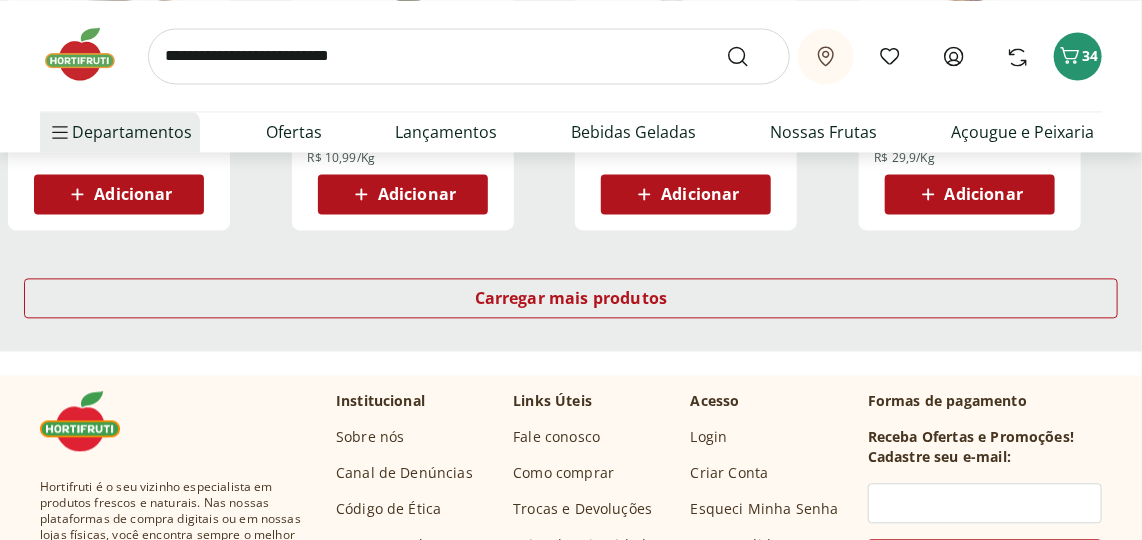 scroll, scrollTop: 4090, scrollLeft: 0, axis: vertical 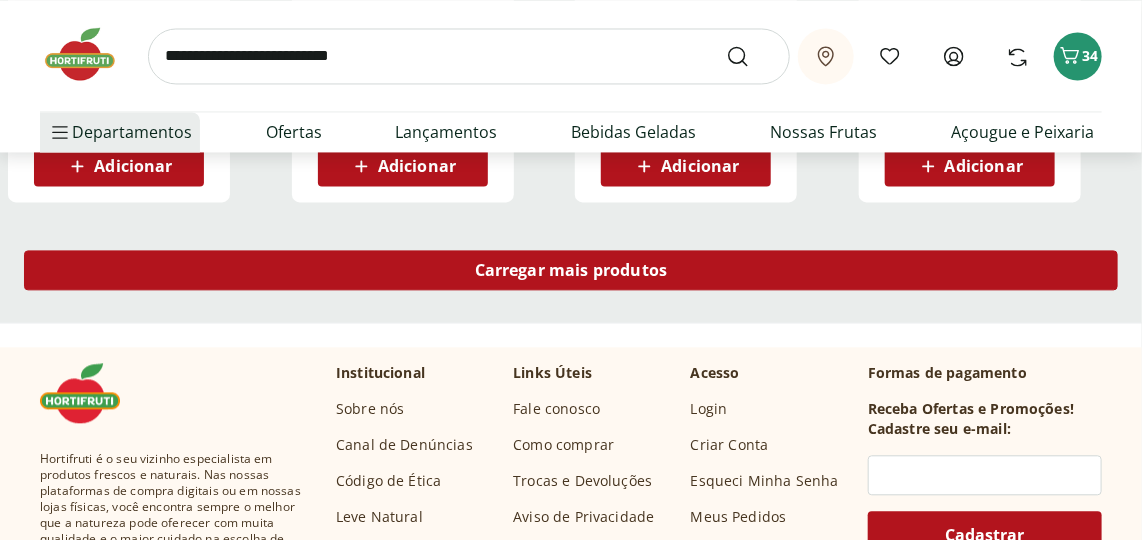 click on "Carregar mais produtos" at bounding box center [571, 270] 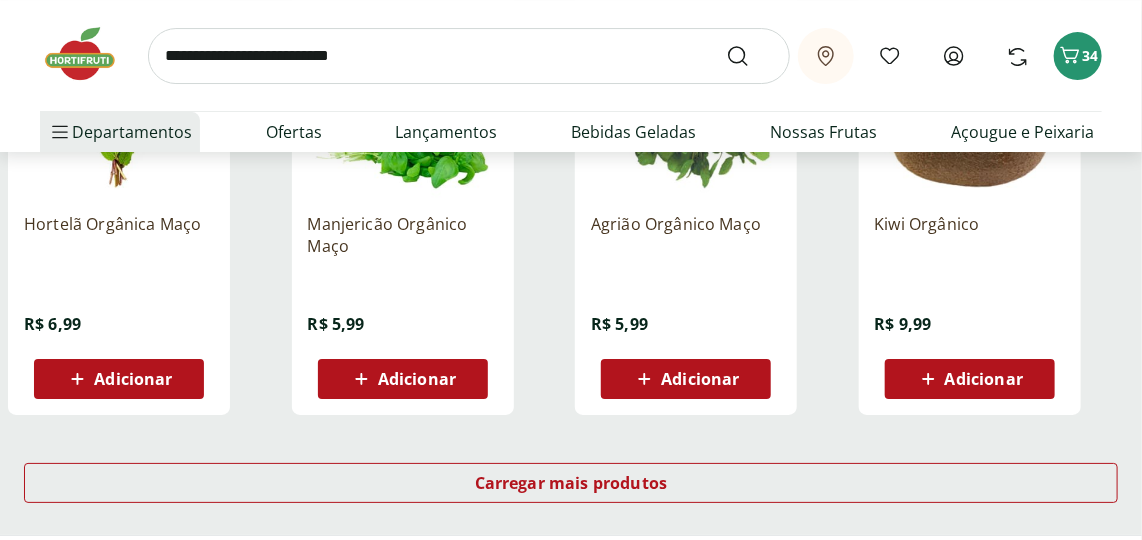 scroll, scrollTop: 5272, scrollLeft: 0, axis: vertical 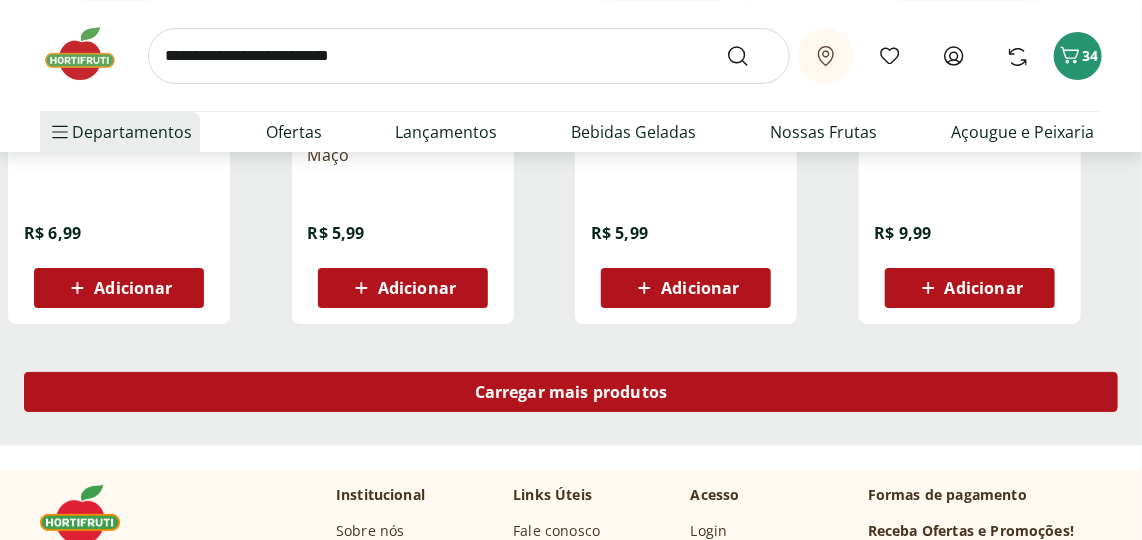 click on "Carregar mais produtos" at bounding box center (571, 392) 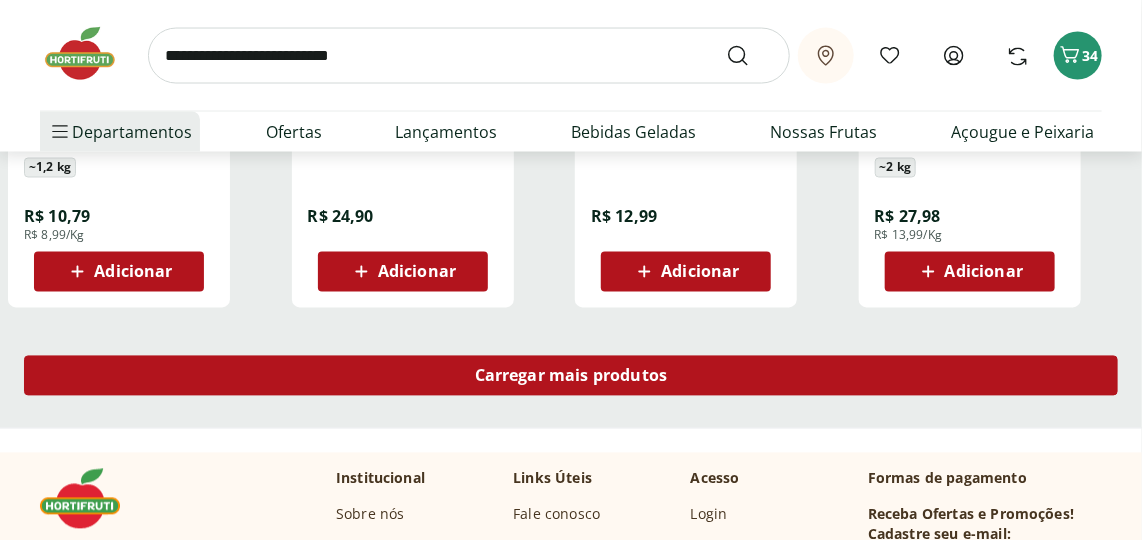 scroll, scrollTop: 6636, scrollLeft: 0, axis: vertical 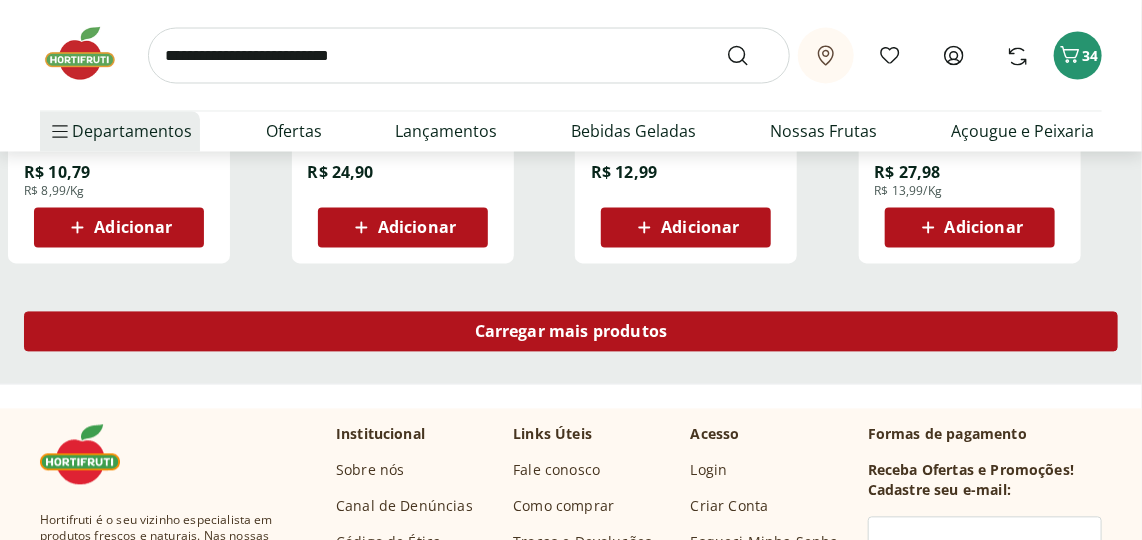 click on "Carregar mais produtos" at bounding box center (571, 332) 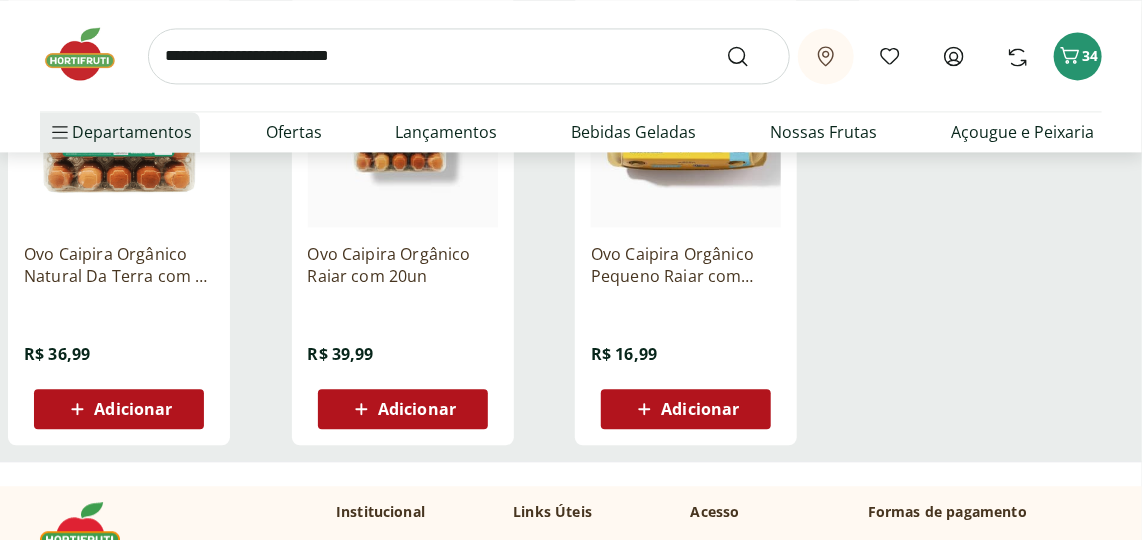 scroll, scrollTop: 6909, scrollLeft: 0, axis: vertical 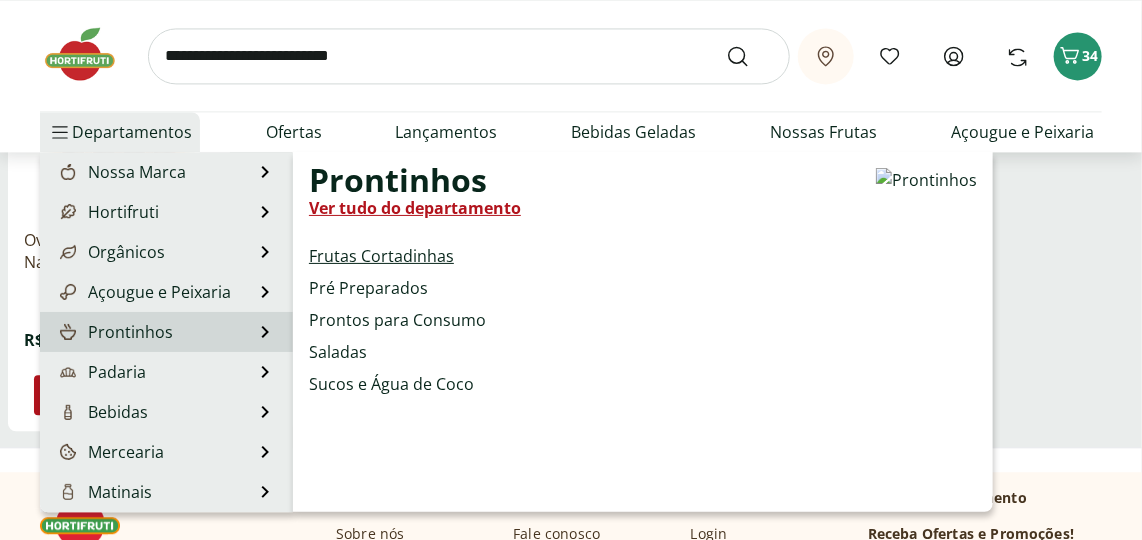 click on "Frutas Cortadinhas" at bounding box center (381, 256) 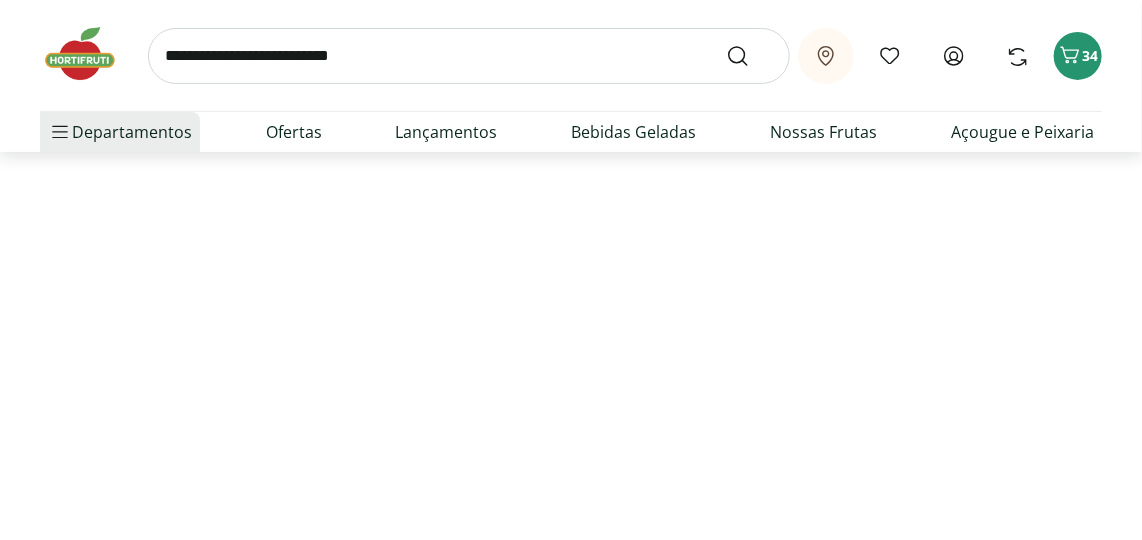 scroll, scrollTop: 0, scrollLeft: 0, axis: both 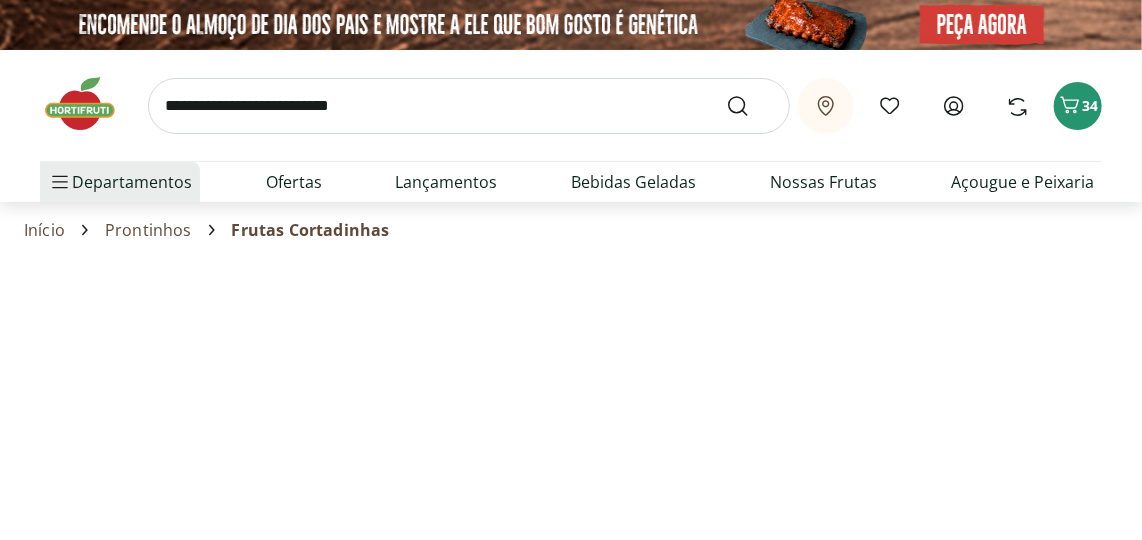 select on "**********" 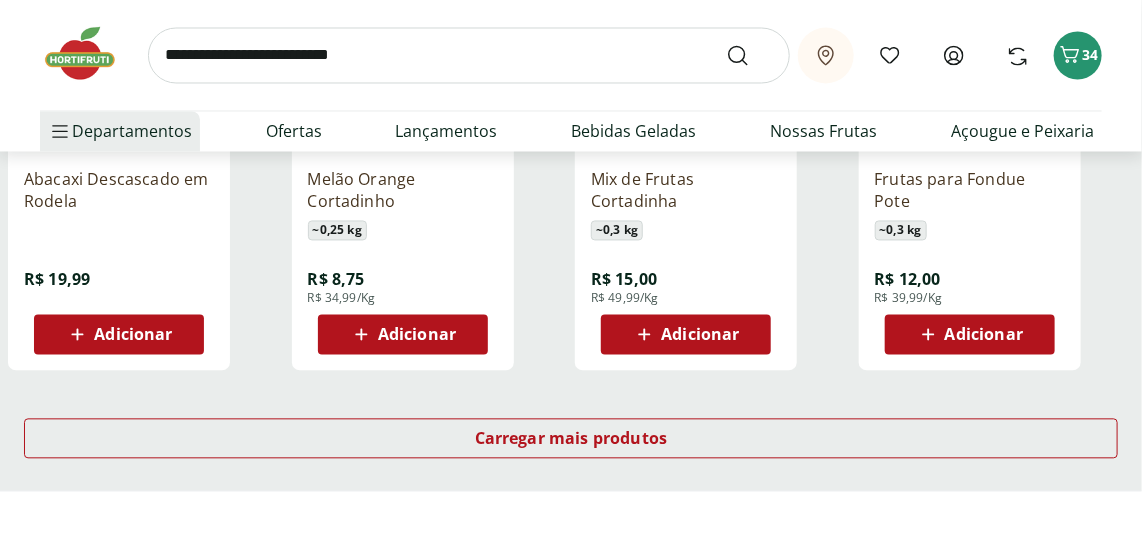 scroll, scrollTop: 1363, scrollLeft: 0, axis: vertical 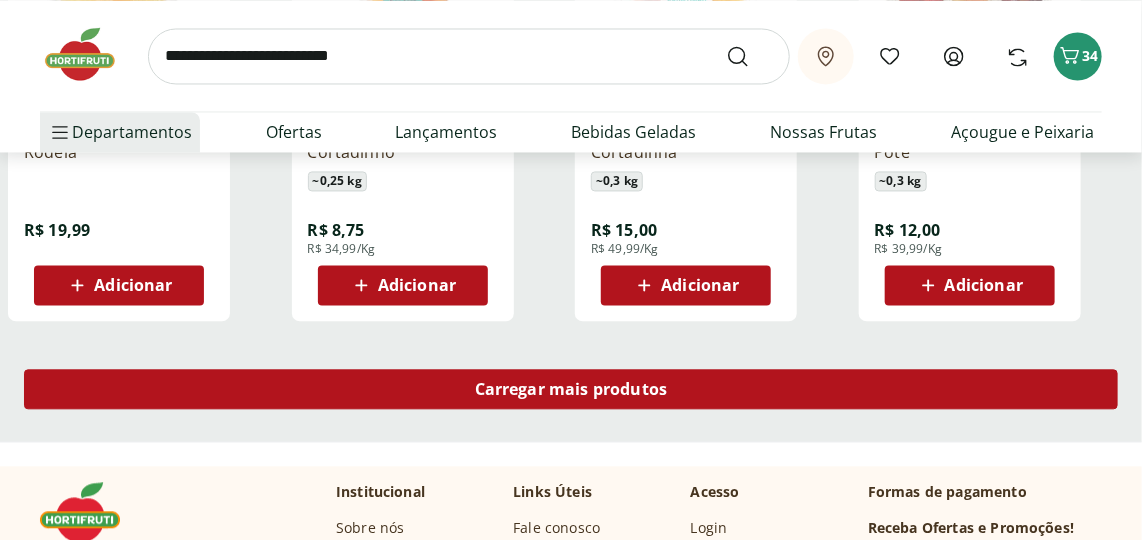 click on "Carregar mais produtos" at bounding box center (571, 389) 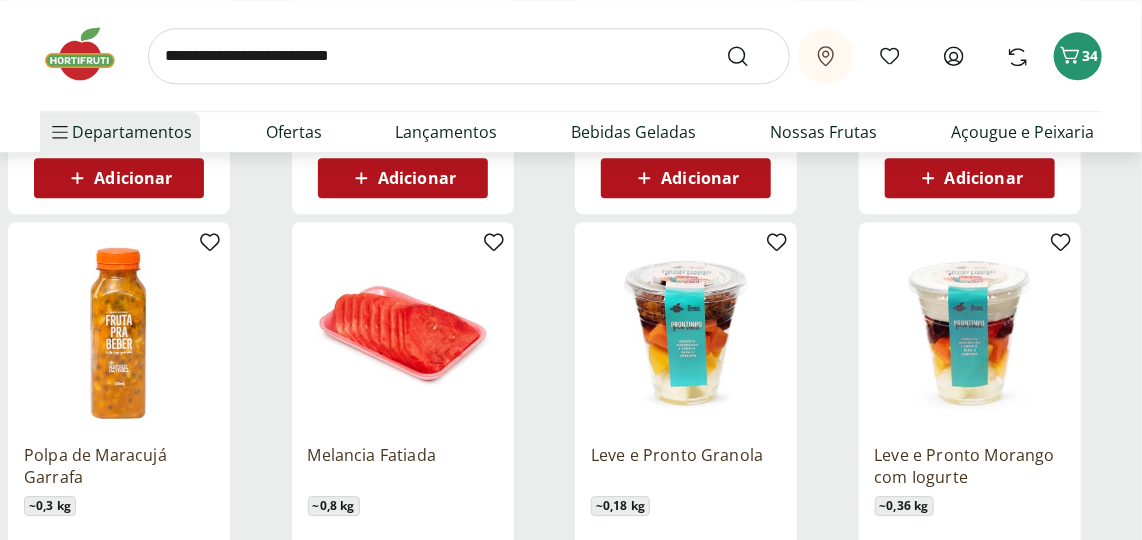 scroll, scrollTop: 1909, scrollLeft: 0, axis: vertical 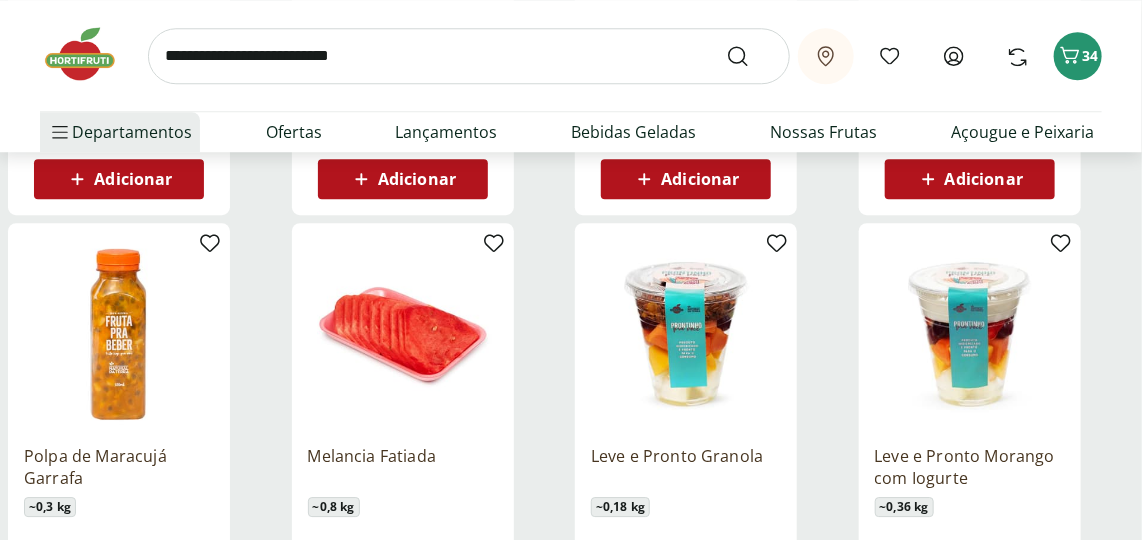 click at bounding box center [686, 334] 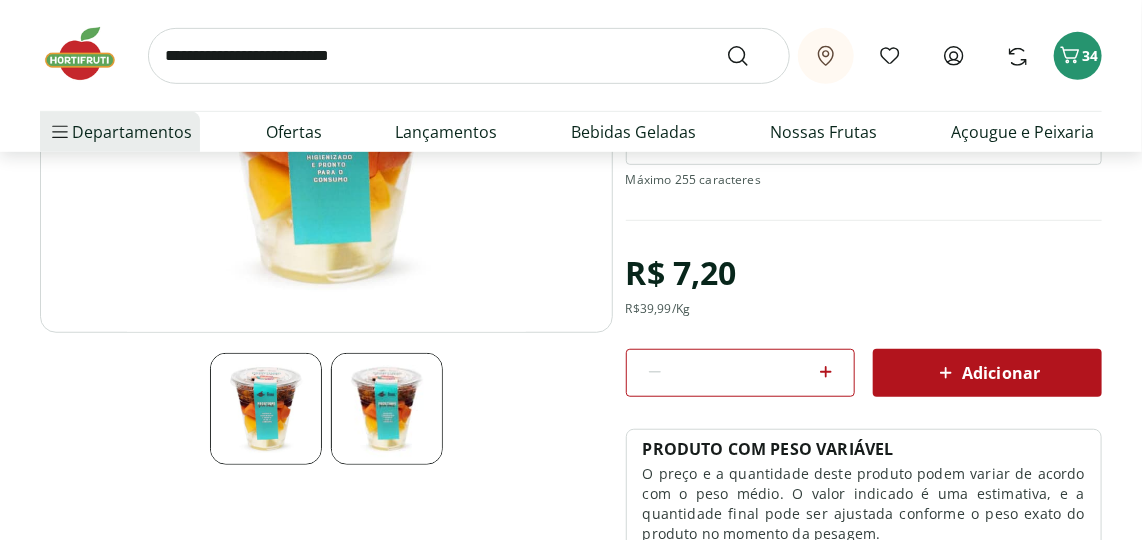 scroll, scrollTop: 363, scrollLeft: 0, axis: vertical 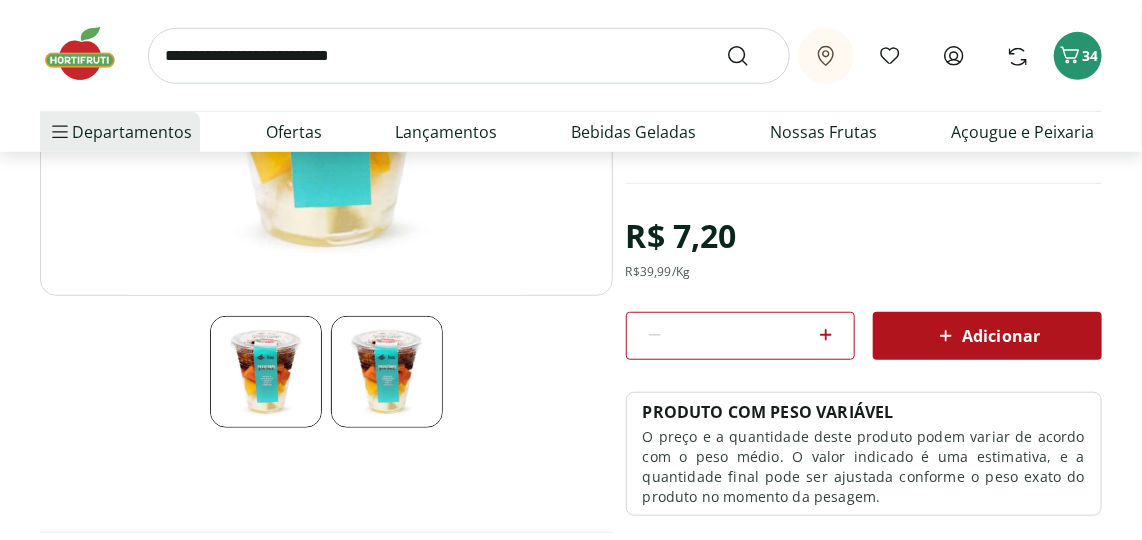 click 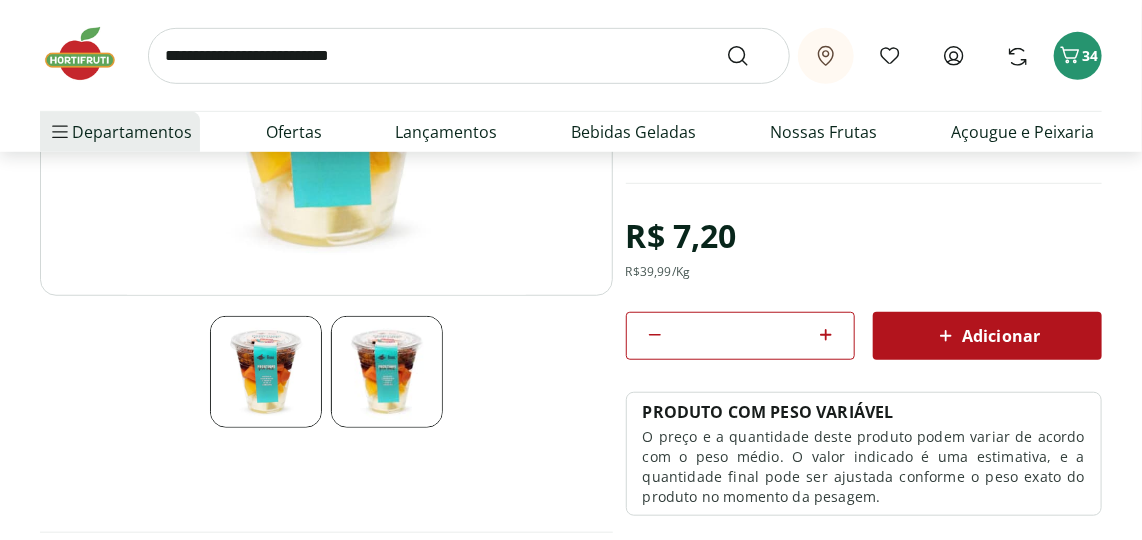 click on "Adicionar" at bounding box center (987, 336) 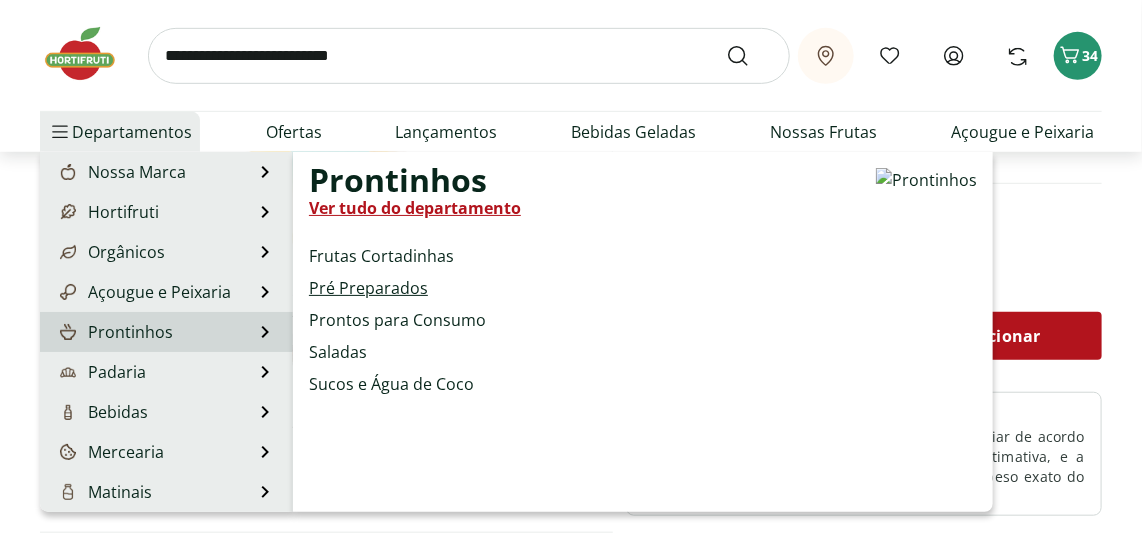 drag, startPoint x: 389, startPoint y: 304, endPoint x: 379, endPoint y: 296, distance: 12.806249 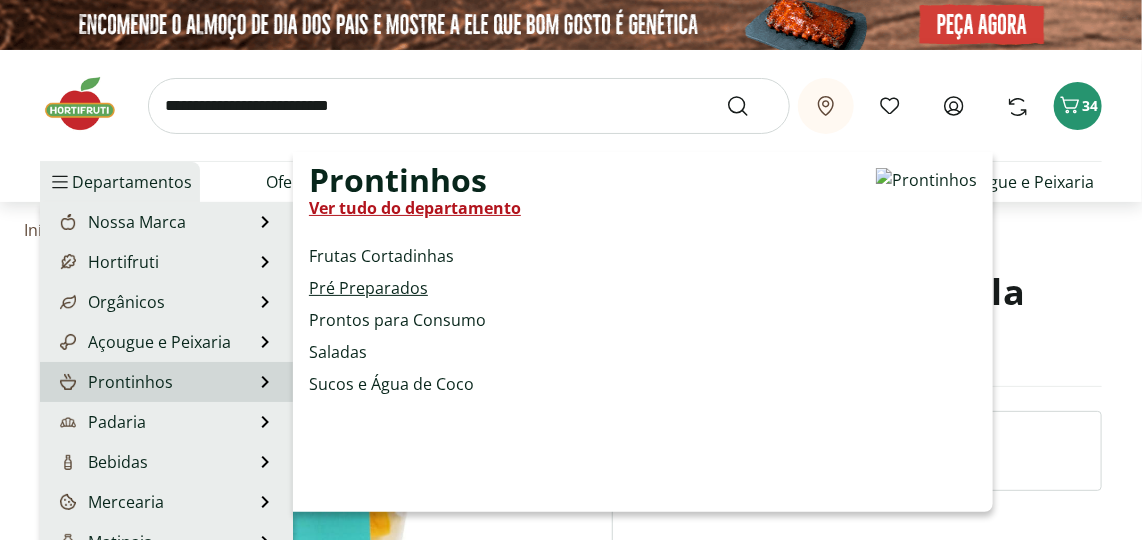 select on "**********" 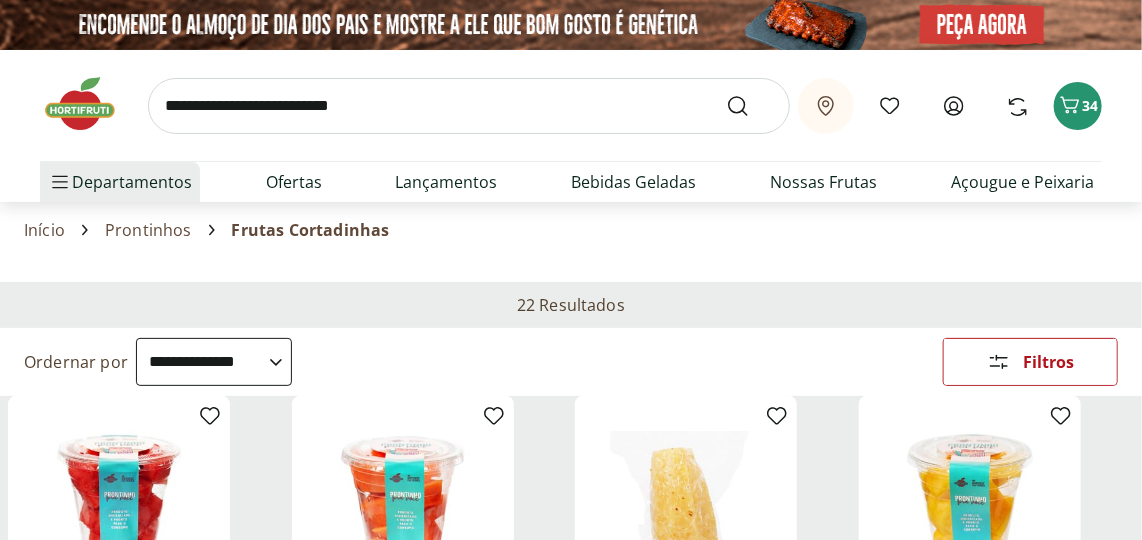 select on "**********" 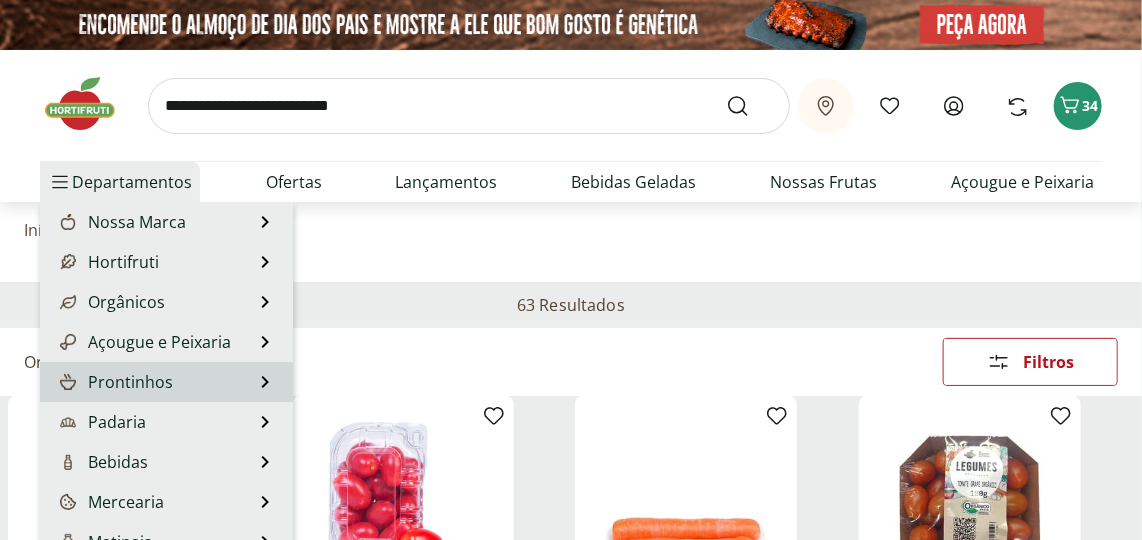 click on "Prontinhos" at bounding box center [114, 382] 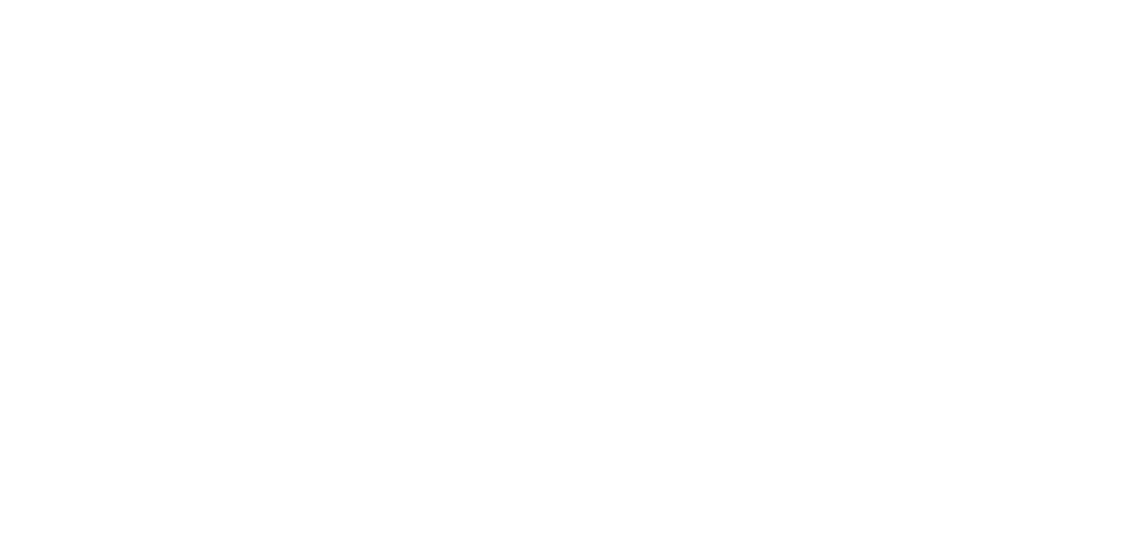 select on "**********" 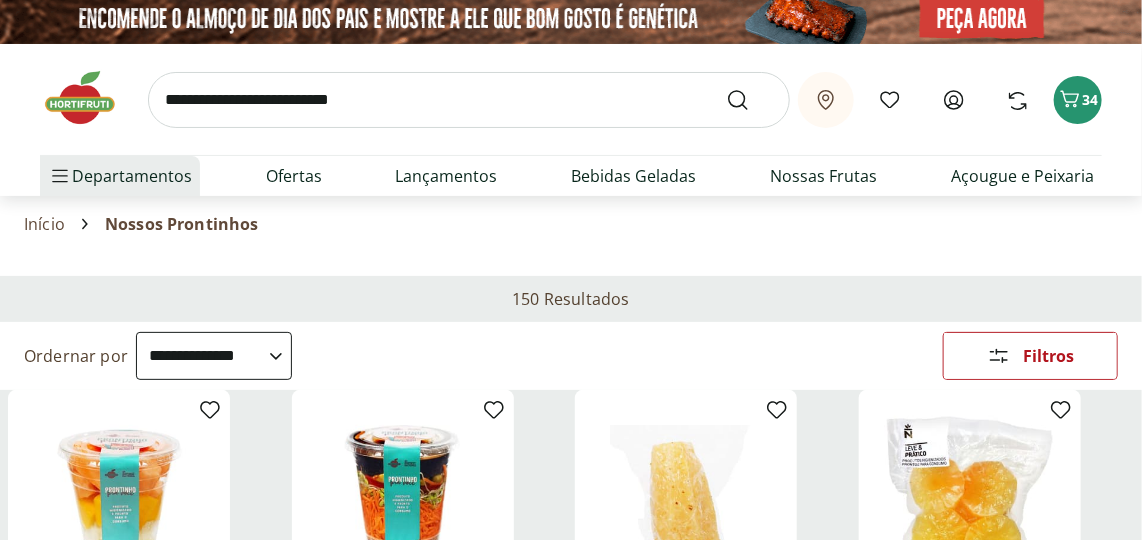 scroll, scrollTop: 0, scrollLeft: 0, axis: both 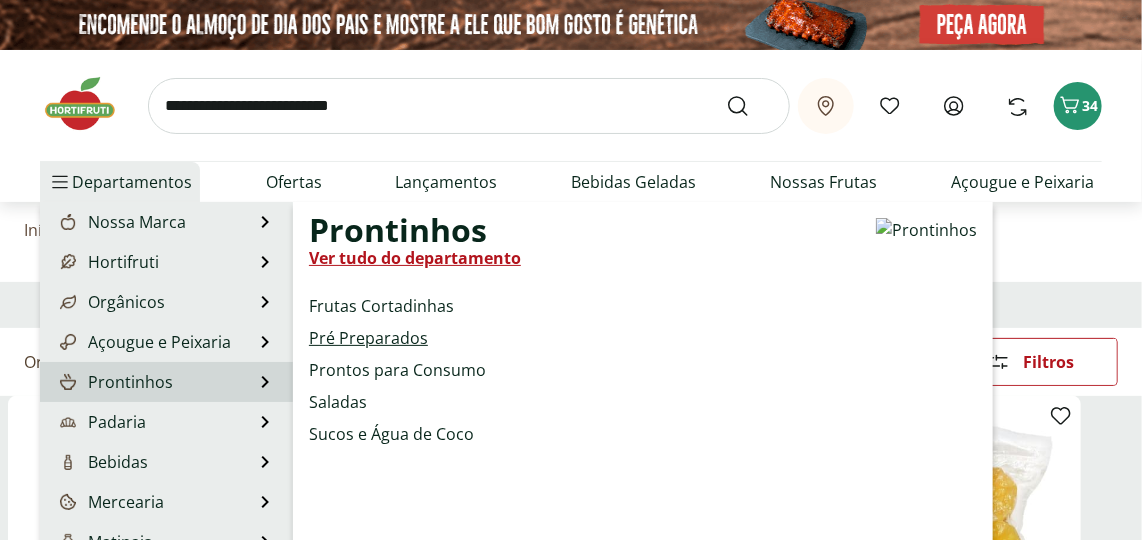 click on "Pré Preparados" at bounding box center [368, 338] 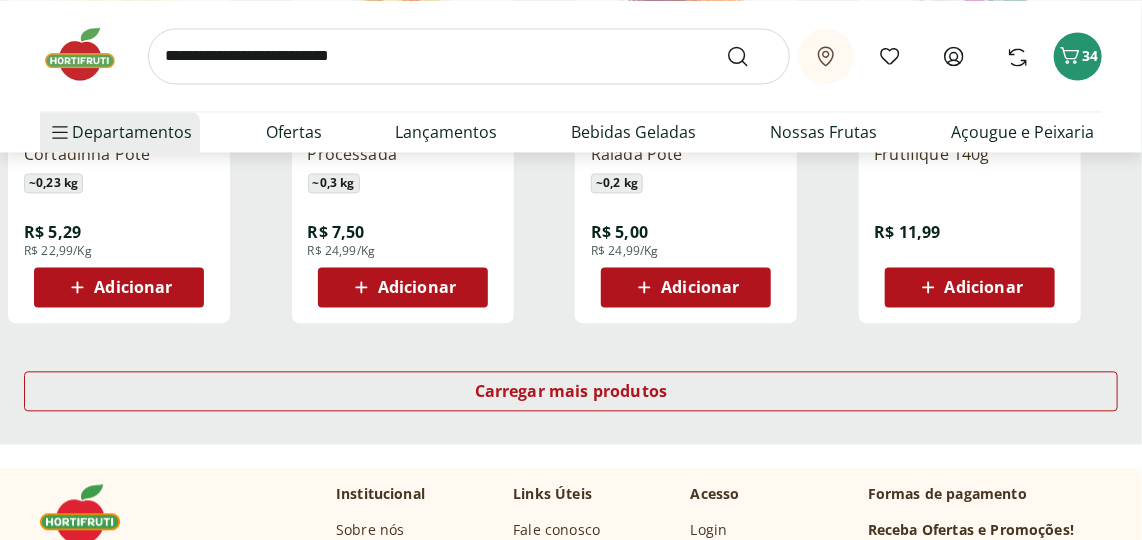 scroll, scrollTop: 1363, scrollLeft: 0, axis: vertical 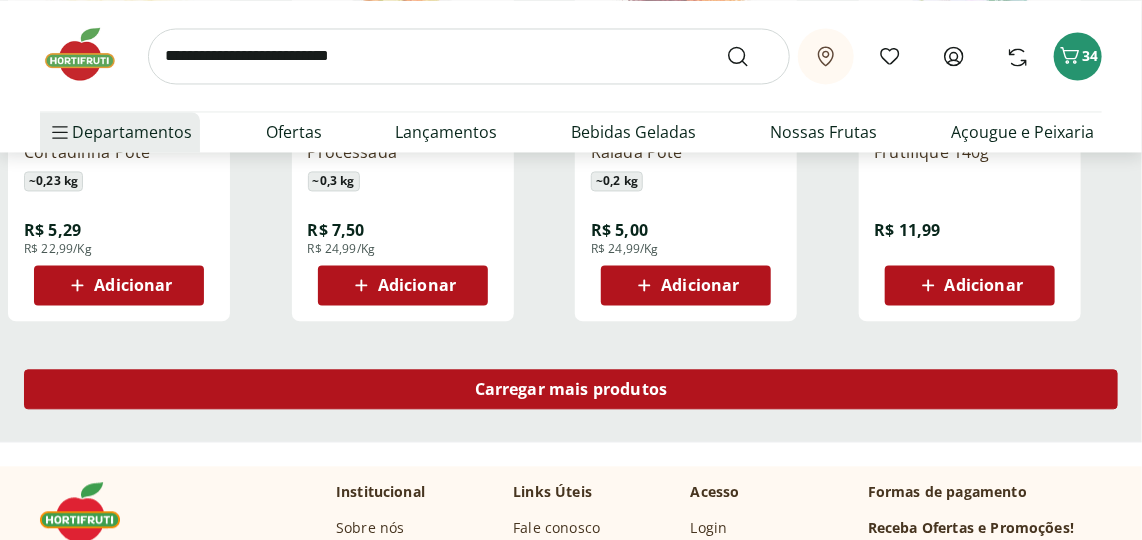 click on "Carregar mais produtos" at bounding box center [571, 389] 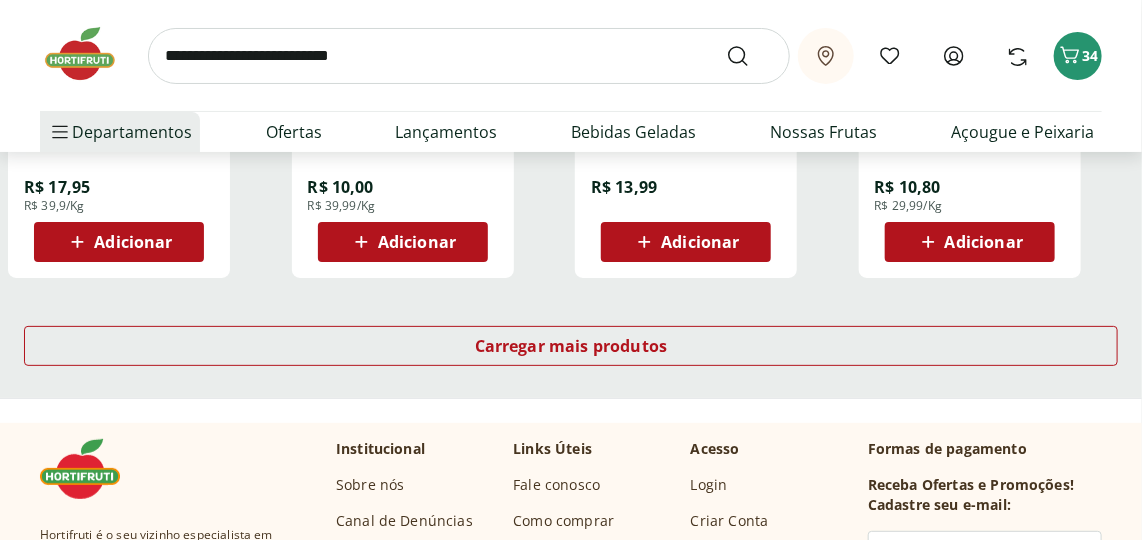 scroll, scrollTop: 2727, scrollLeft: 0, axis: vertical 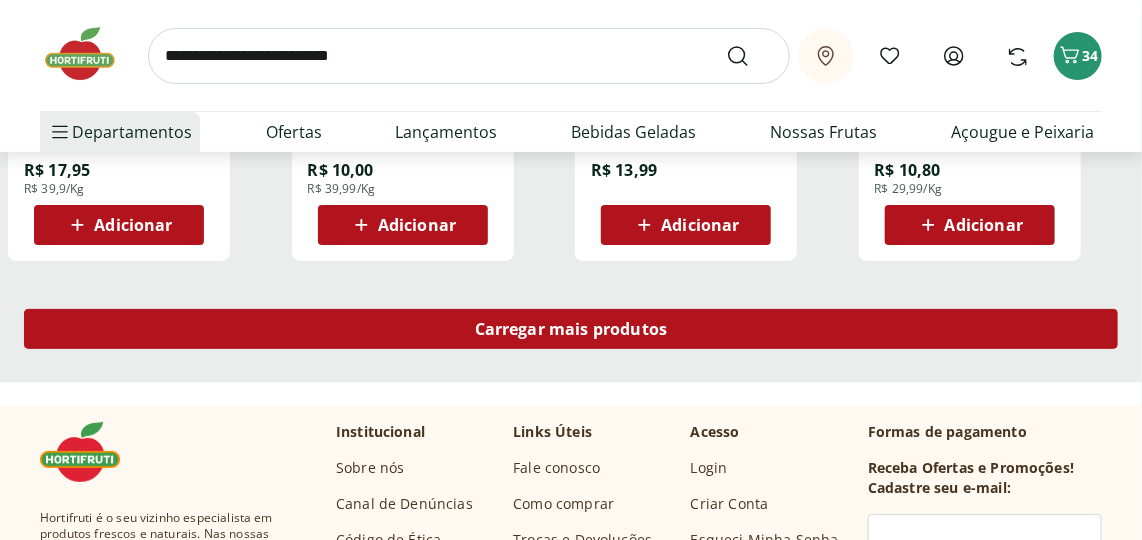 click on "Carregar mais produtos" at bounding box center (571, 329) 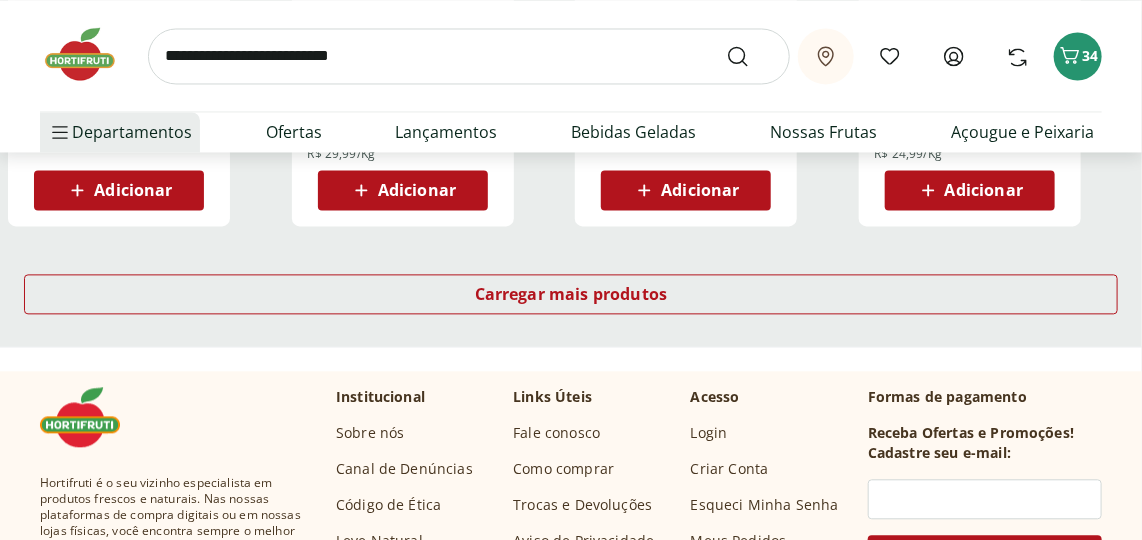 scroll, scrollTop: 4090, scrollLeft: 0, axis: vertical 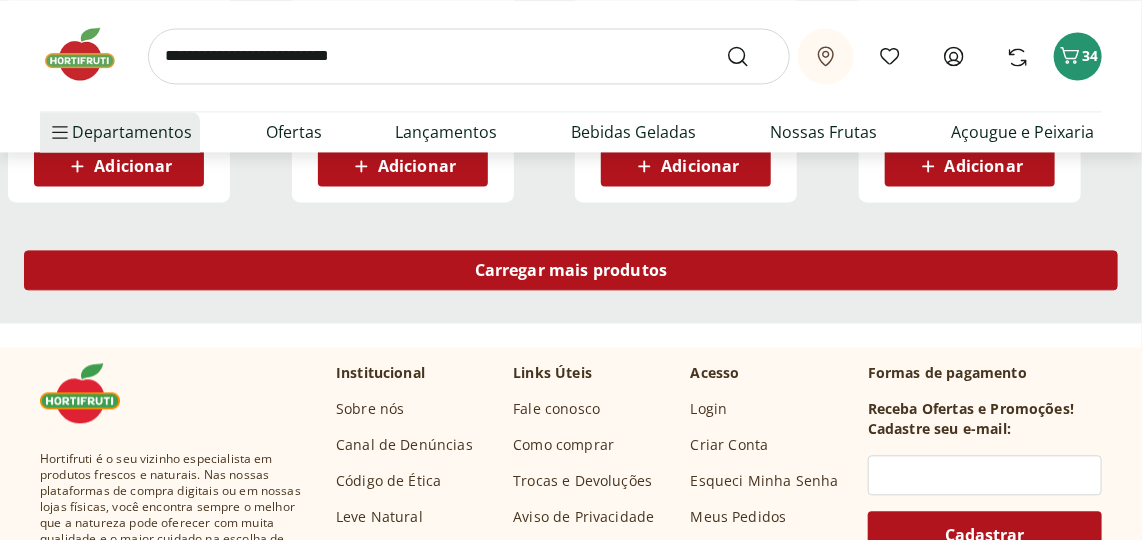 click on "Carregar mais produtos" at bounding box center (571, 270) 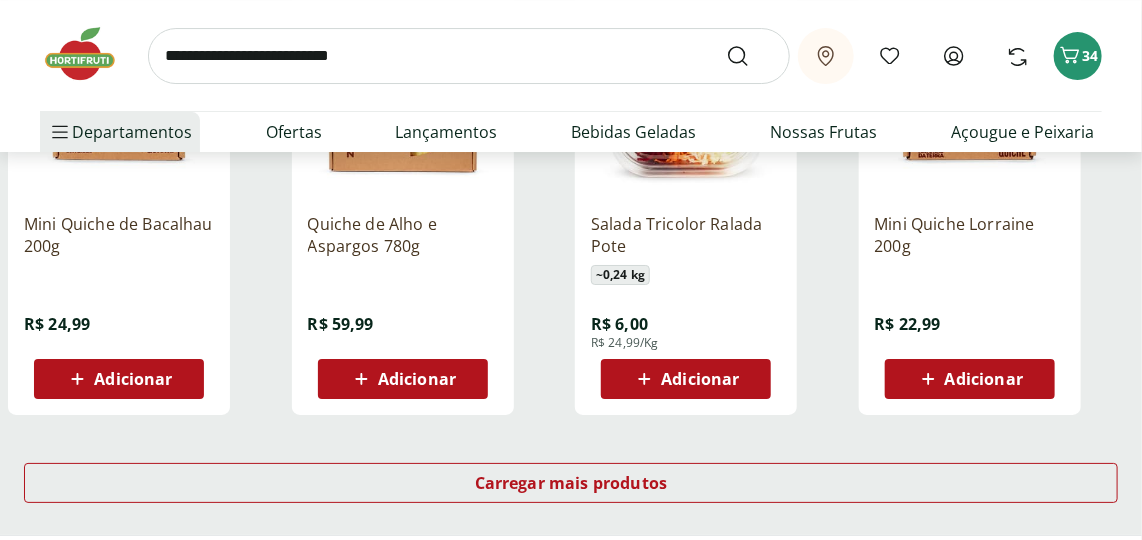 scroll, scrollTop: 5272, scrollLeft: 0, axis: vertical 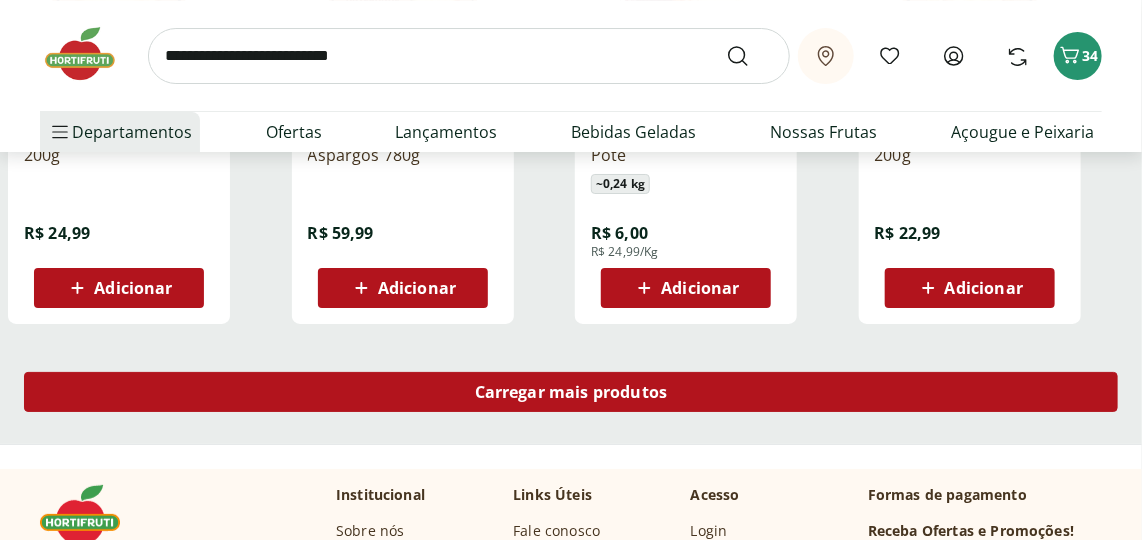 click on "Carregar mais produtos" at bounding box center (571, 392) 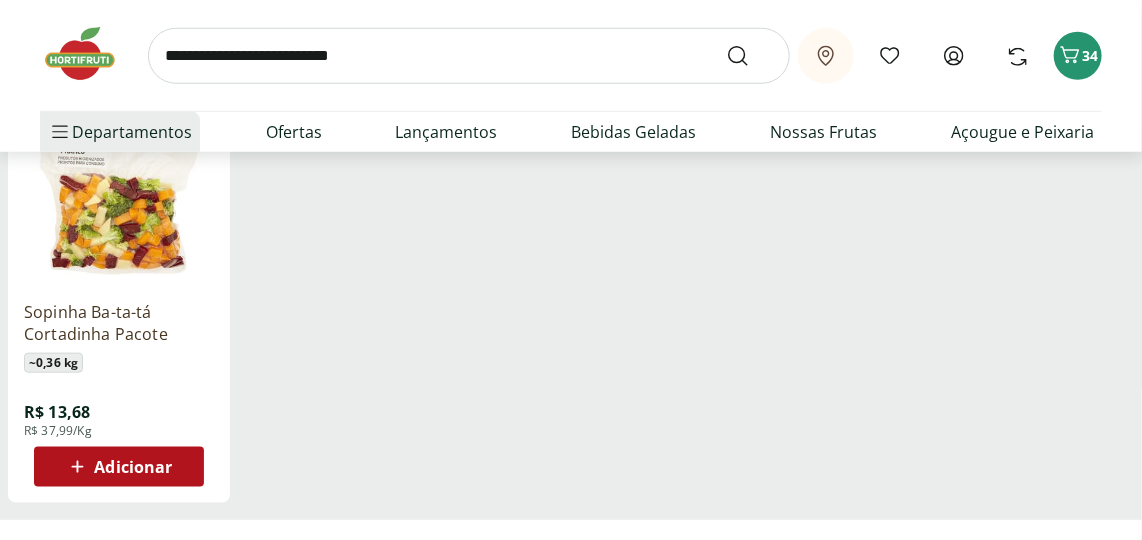 scroll, scrollTop: 5818, scrollLeft: 0, axis: vertical 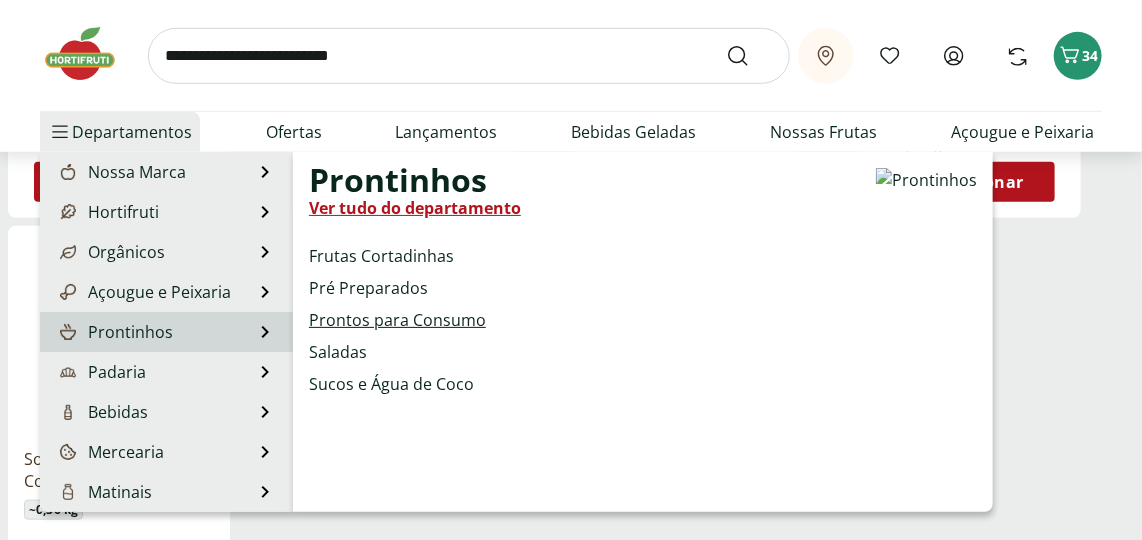 click on "Prontos para Consumo" at bounding box center [397, 320] 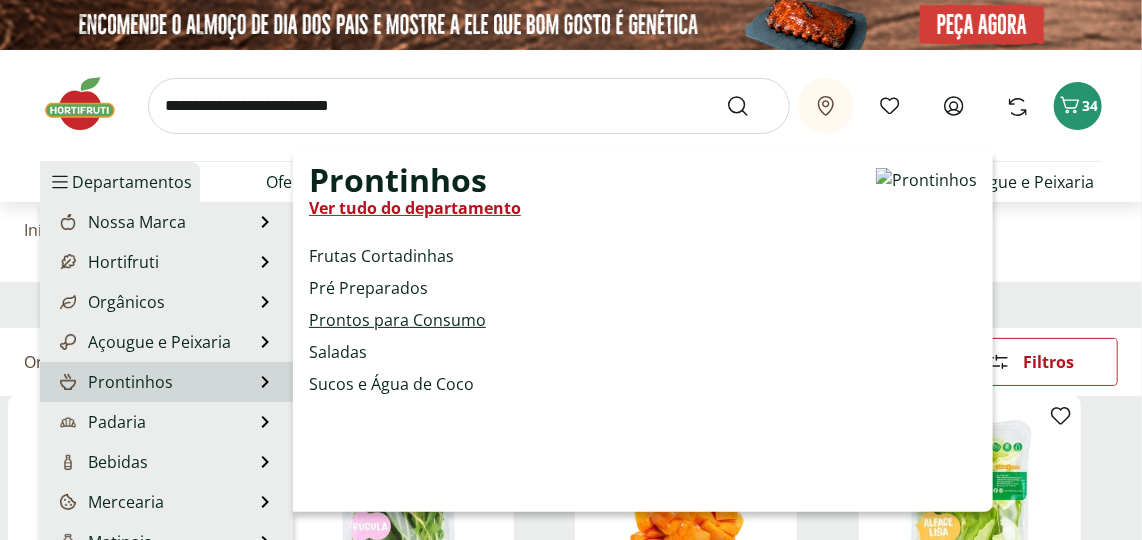select on "**********" 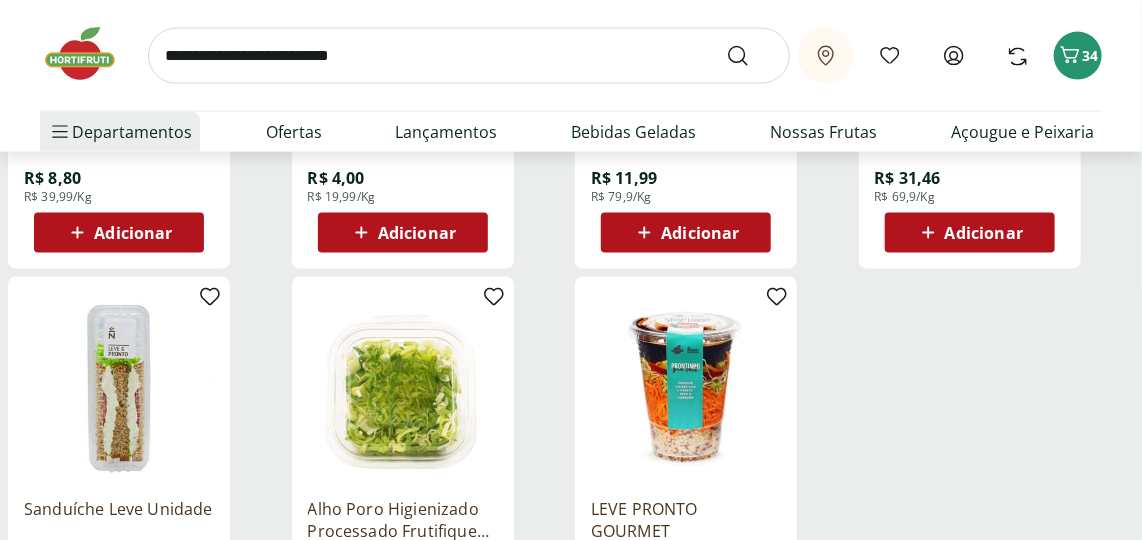 scroll, scrollTop: 999, scrollLeft: 0, axis: vertical 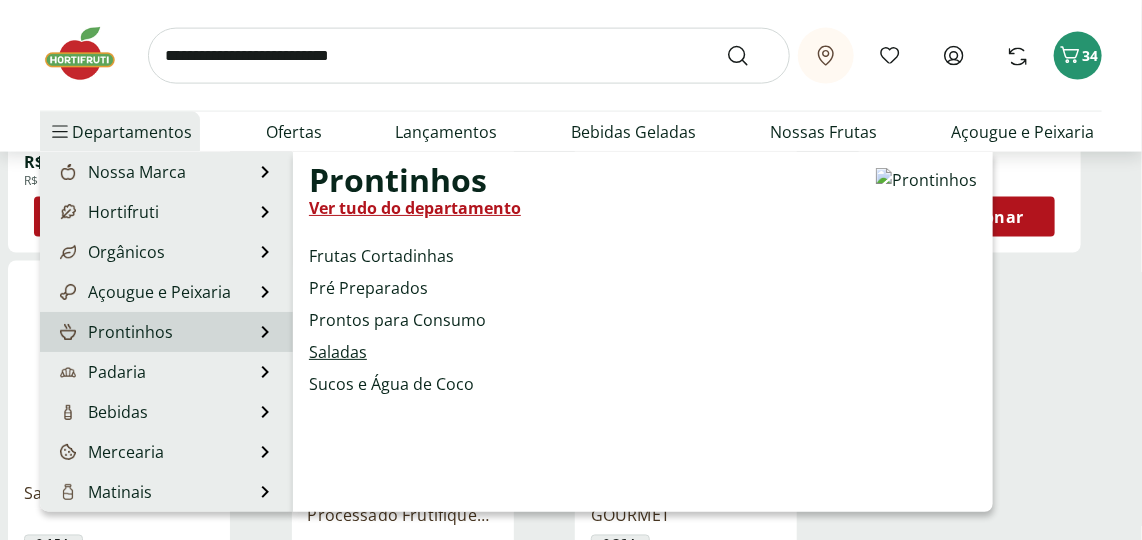 click on "Saladas" at bounding box center [338, 352] 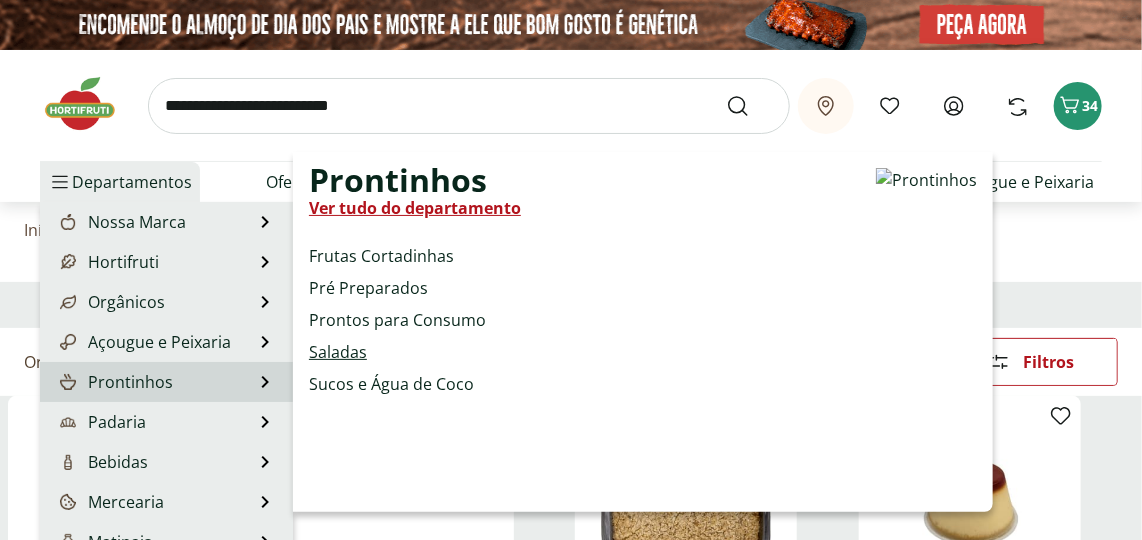 select on "**********" 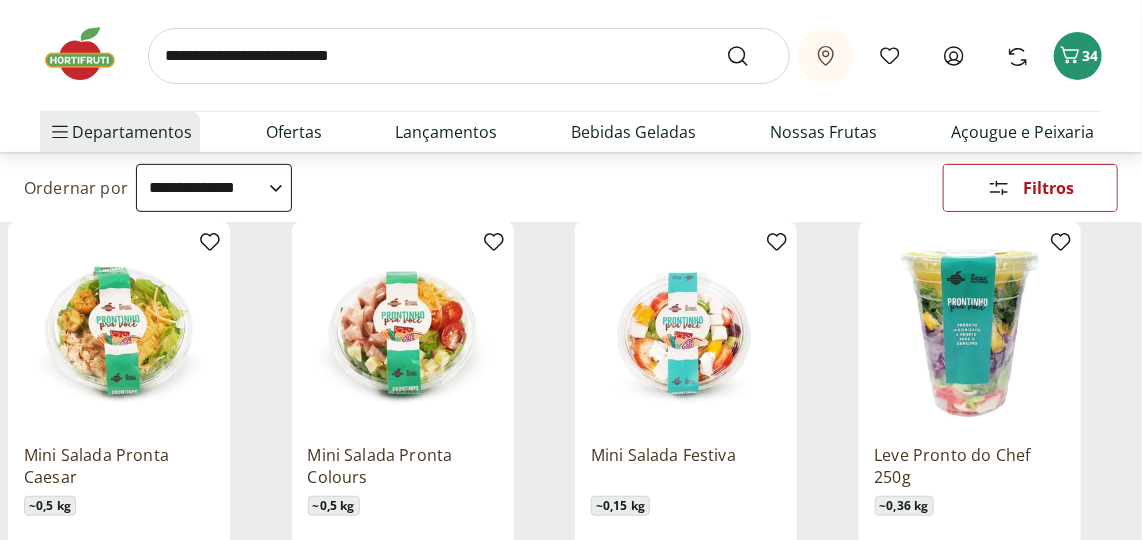 scroll, scrollTop: 181, scrollLeft: 0, axis: vertical 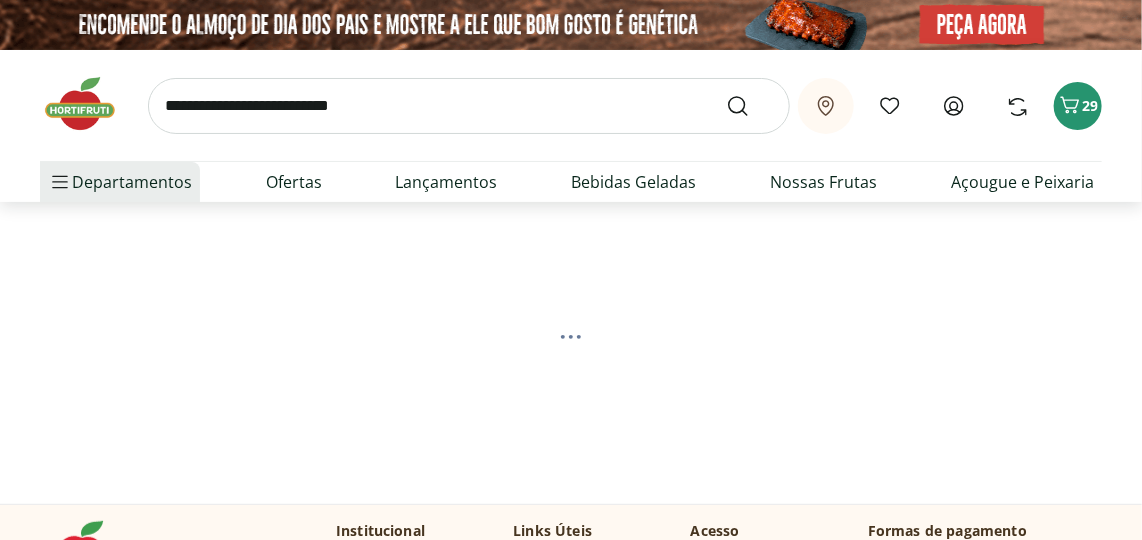 select on "**********" 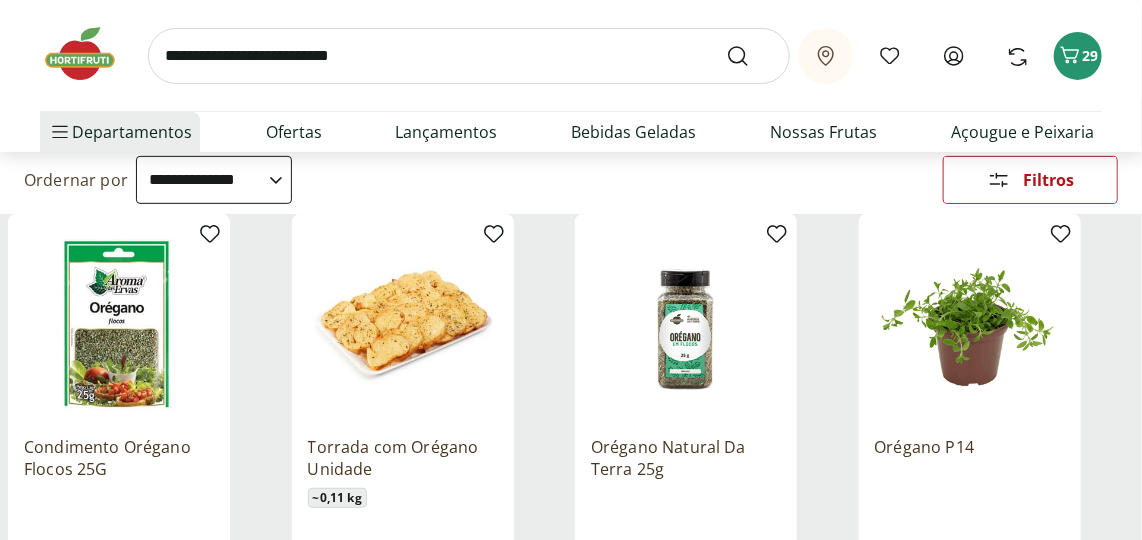 scroll, scrollTop: 0, scrollLeft: 0, axis: both 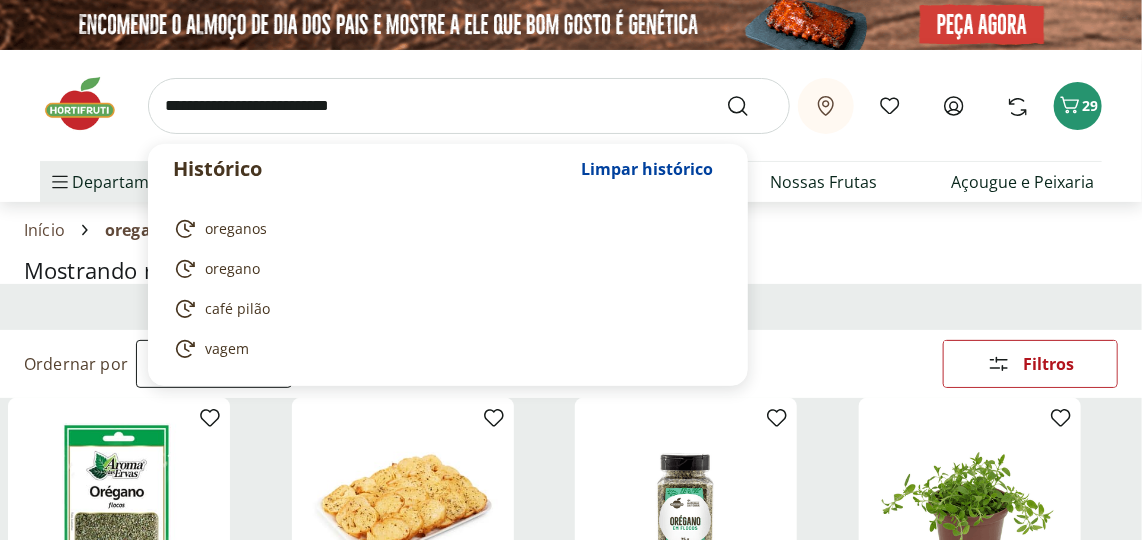 click at bounding box center (469, 106) 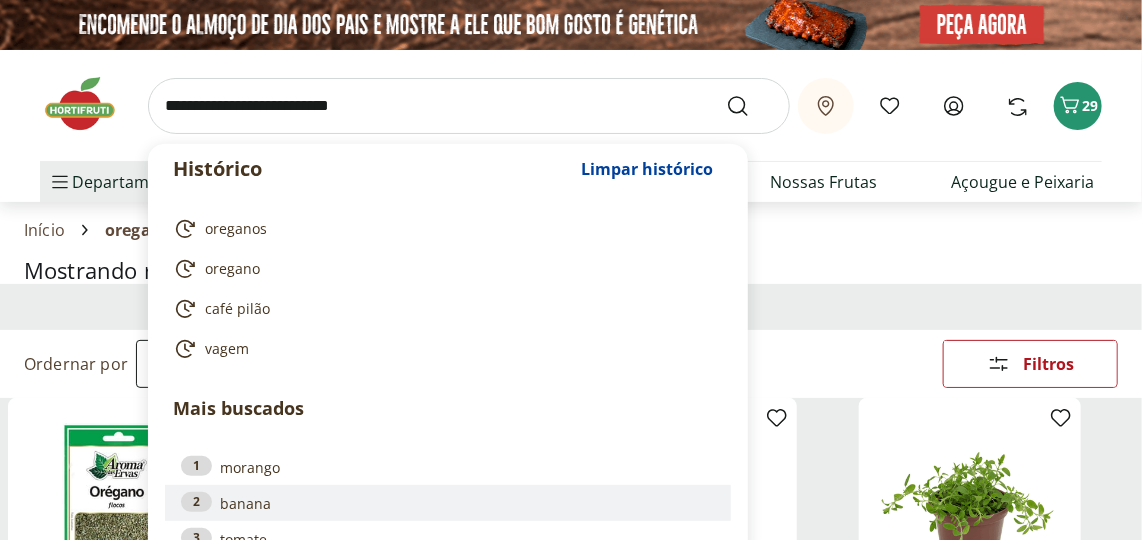 click on "2 banana" at bounding box center [448, 503] 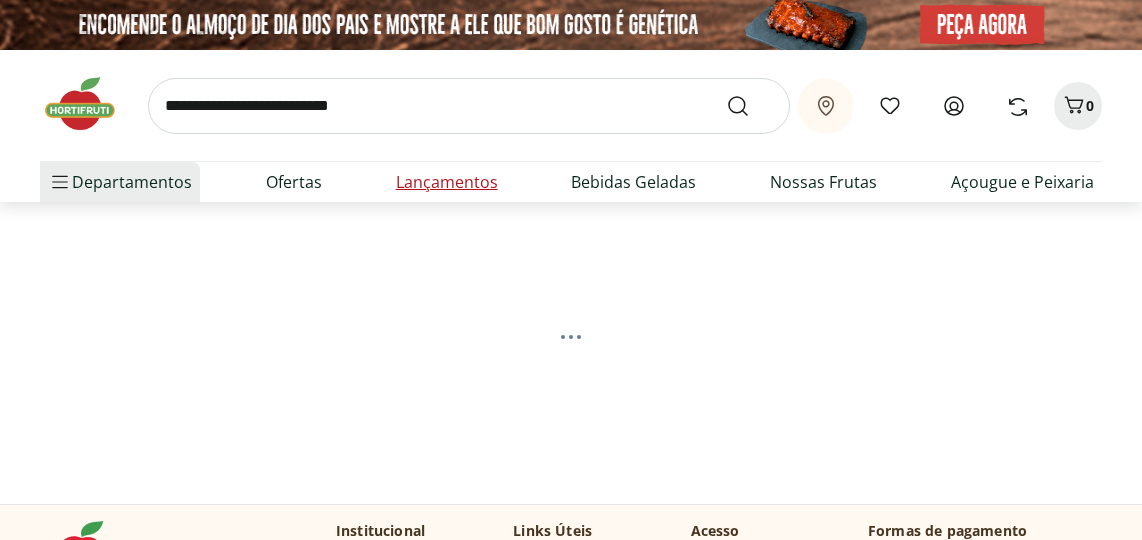 scroll, scrollTop: 0, scrollLeft: 0, axis: both 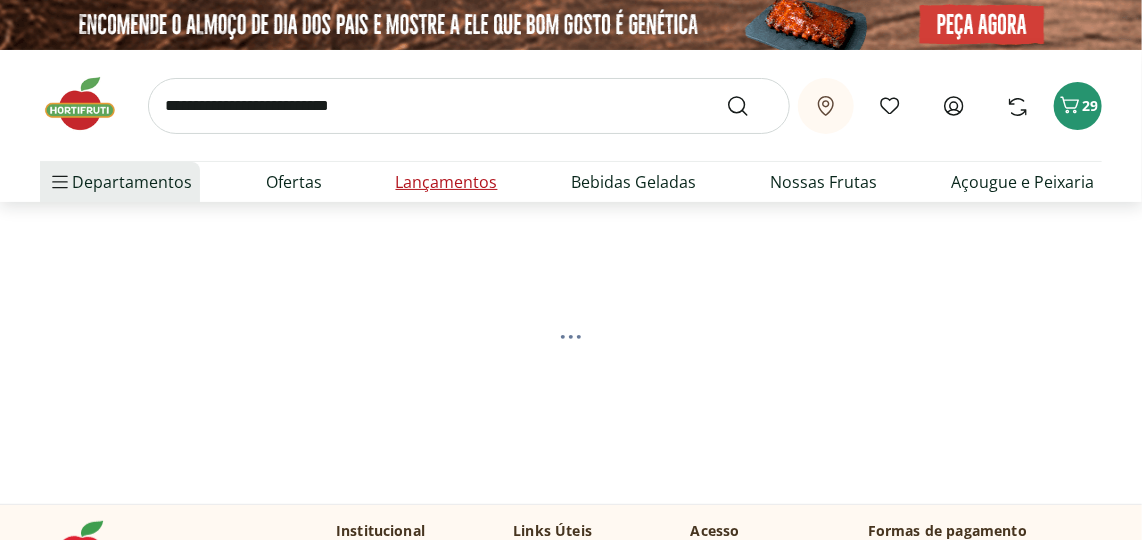 select on "**********" 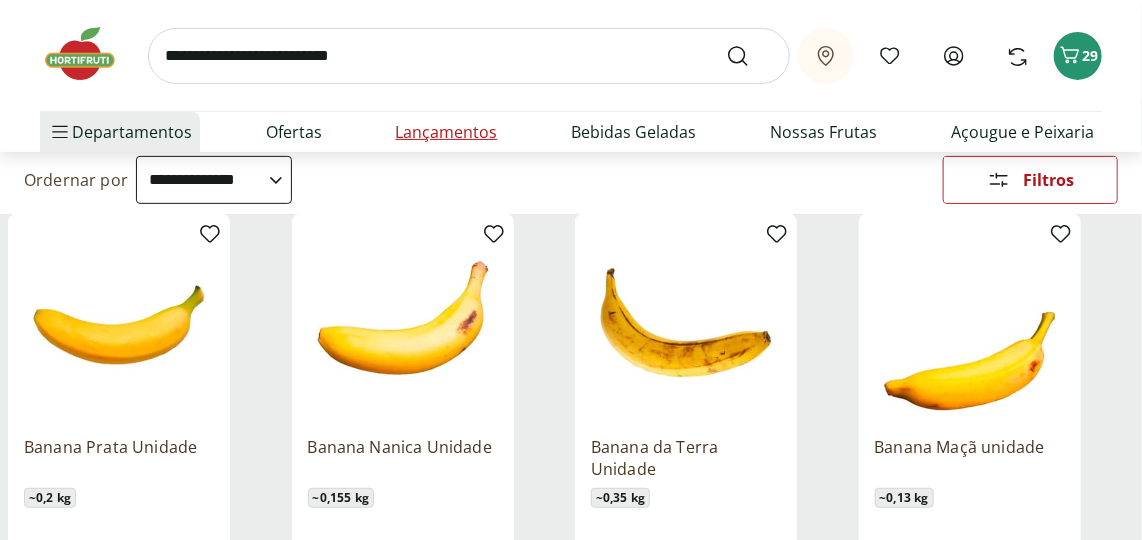 scroll, scrollTop: 181, scrollLeft: 0, axis: vertical 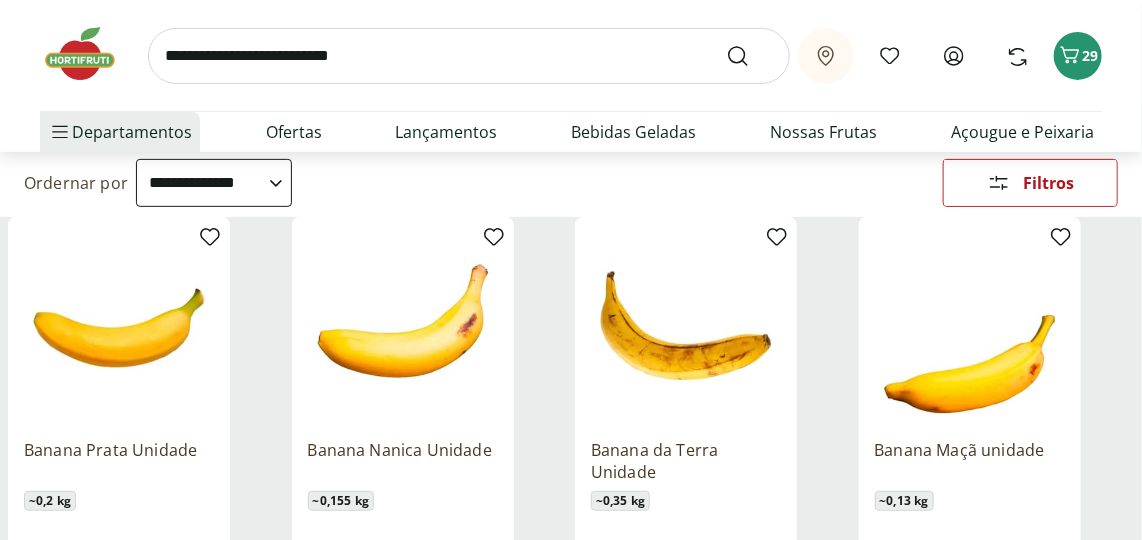 click at bounding box center (119, 328) 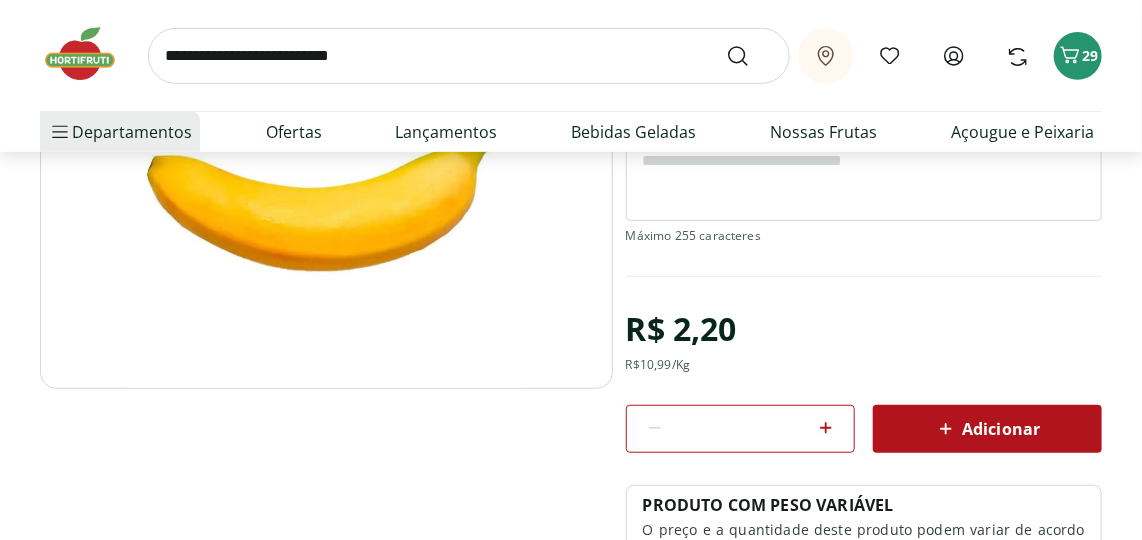 scroll, scrollTop: 272, scrollLeft: 0, axis: vertical 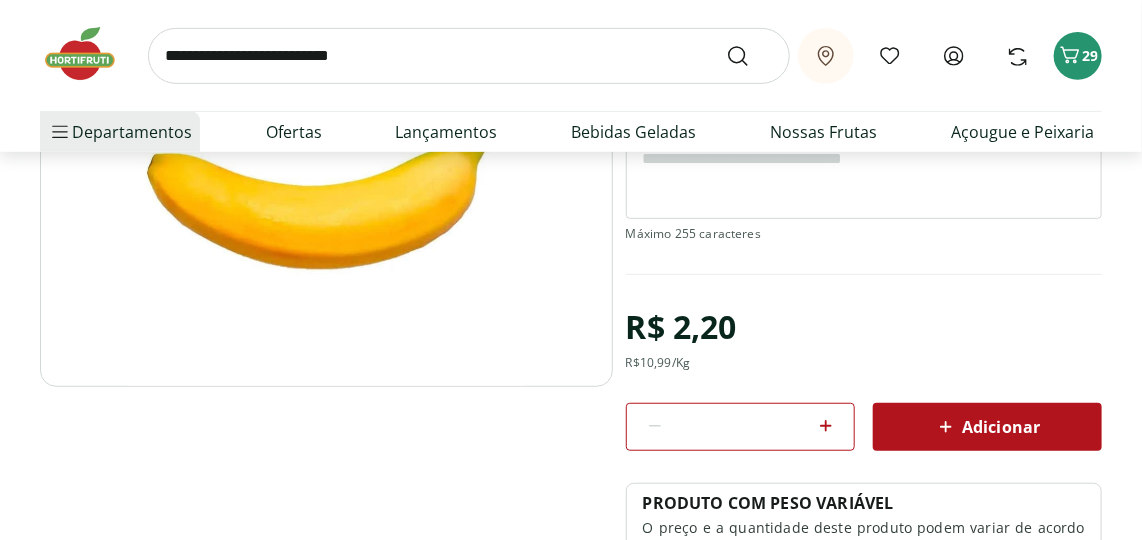 click 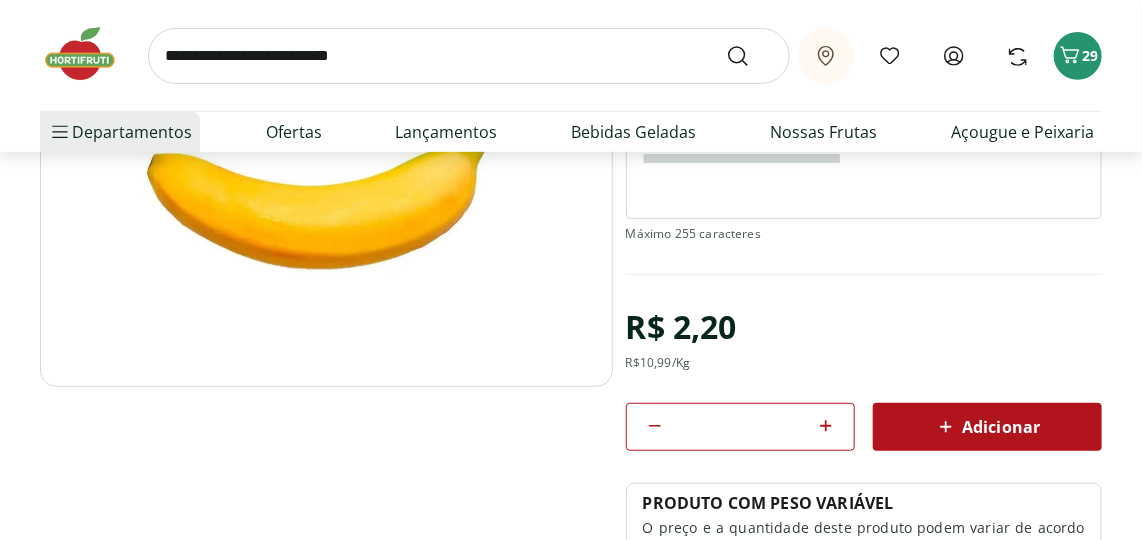 click 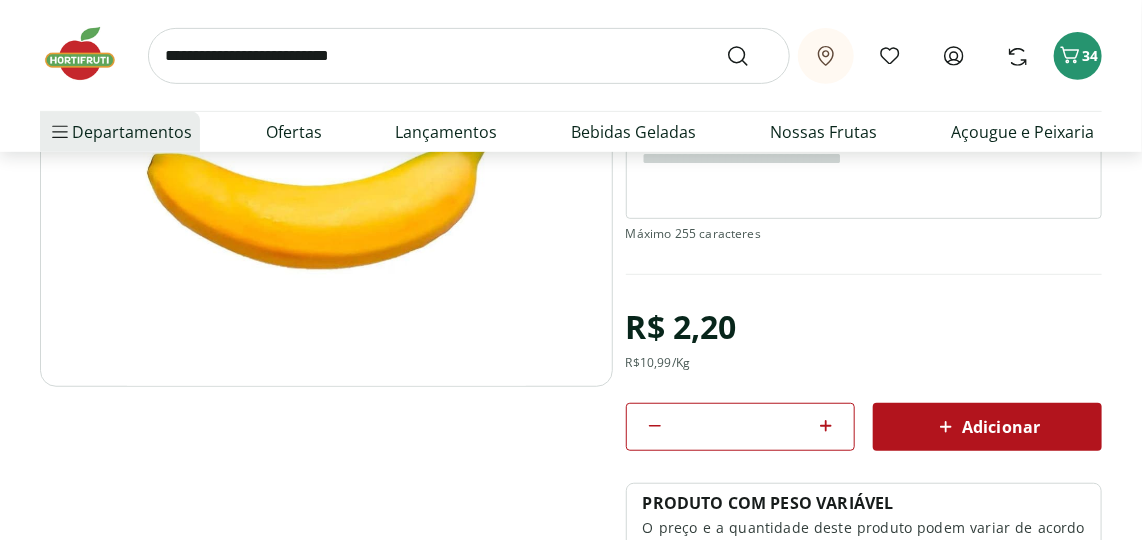 drag, startPoint x: 289, startPoint y: 381, endPoint x: 315, endPoint y: 349, distance: 41.231056 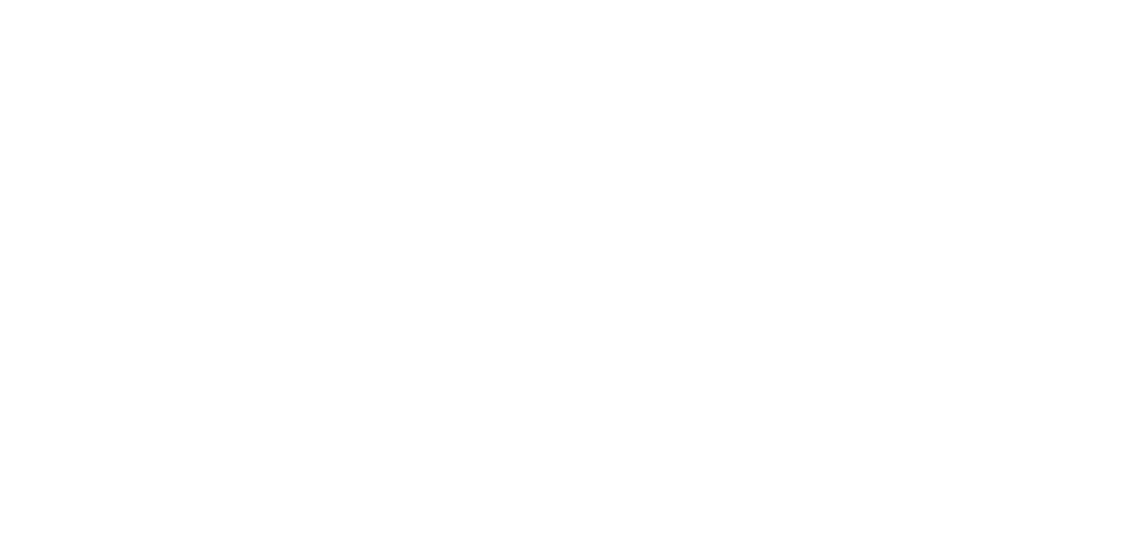 scroll, scrollTop: 181, scrollLeft: 0, axis: vertical 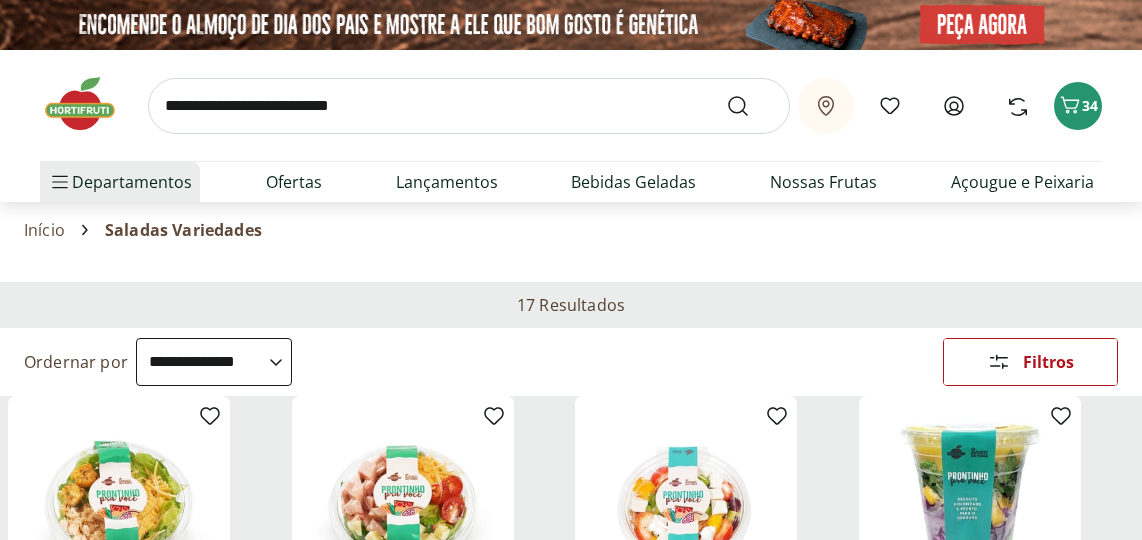 select on "**********" 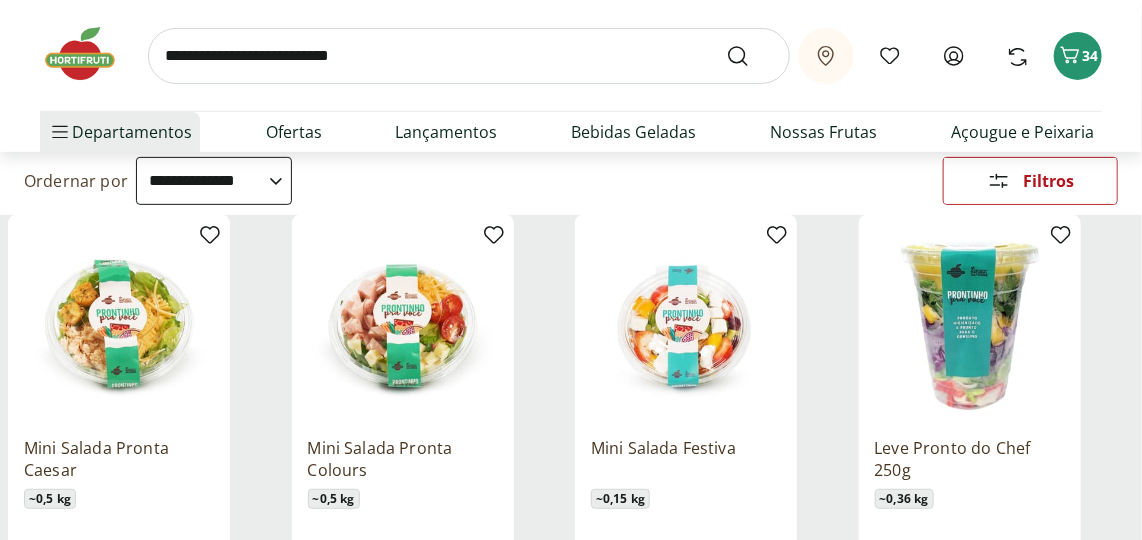 scroll, scrollTop: 0, scrollLeft: 0, axis: both 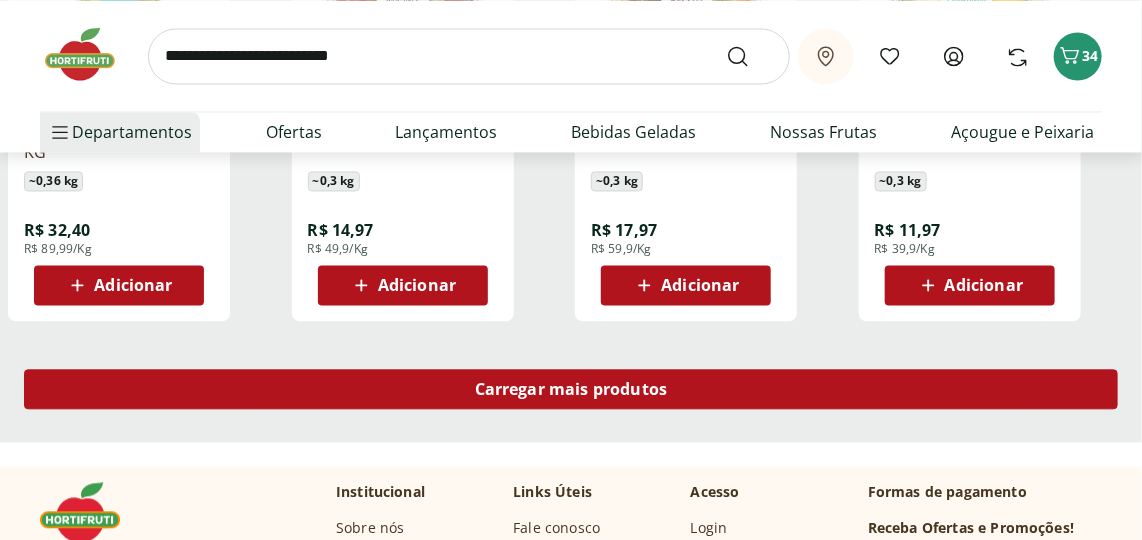 click on "Carregar mais produtos" at bounding box center (571, 389) 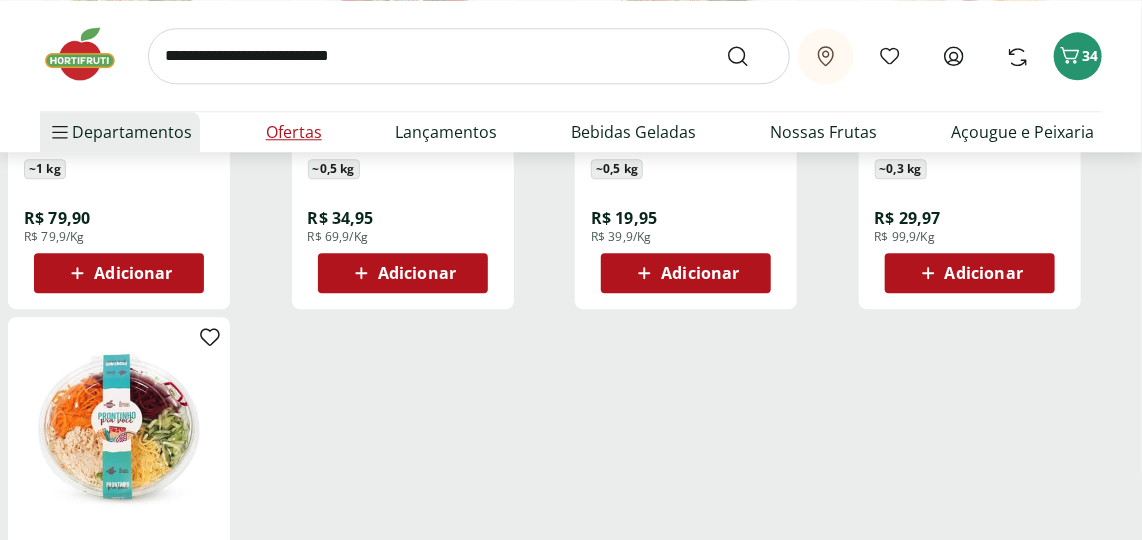 scroll, scrollTop: 1818, scrollLeft: 0, axis: vertical 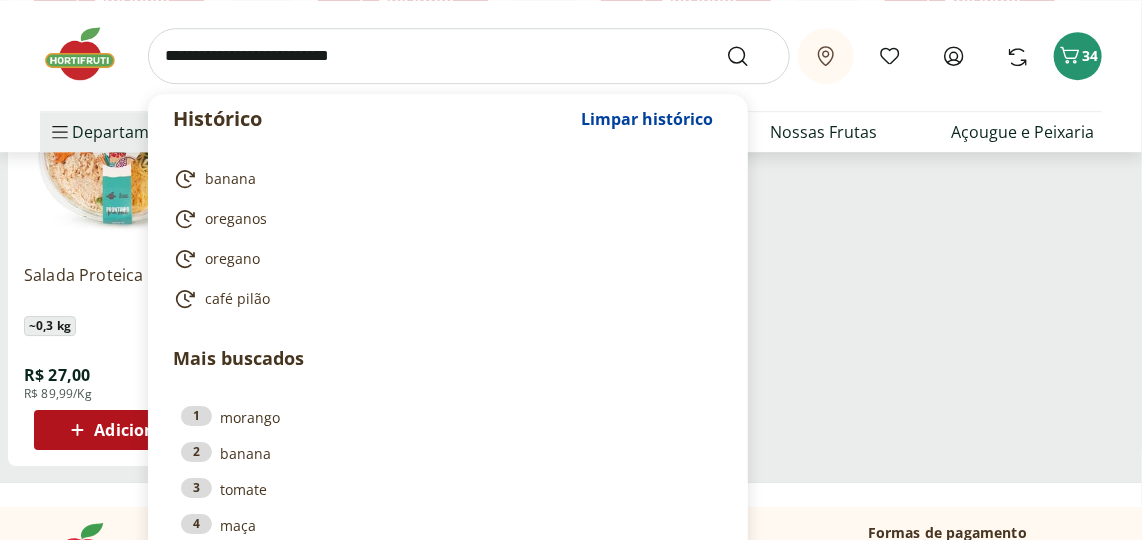 click at bounding box center [469, 56] 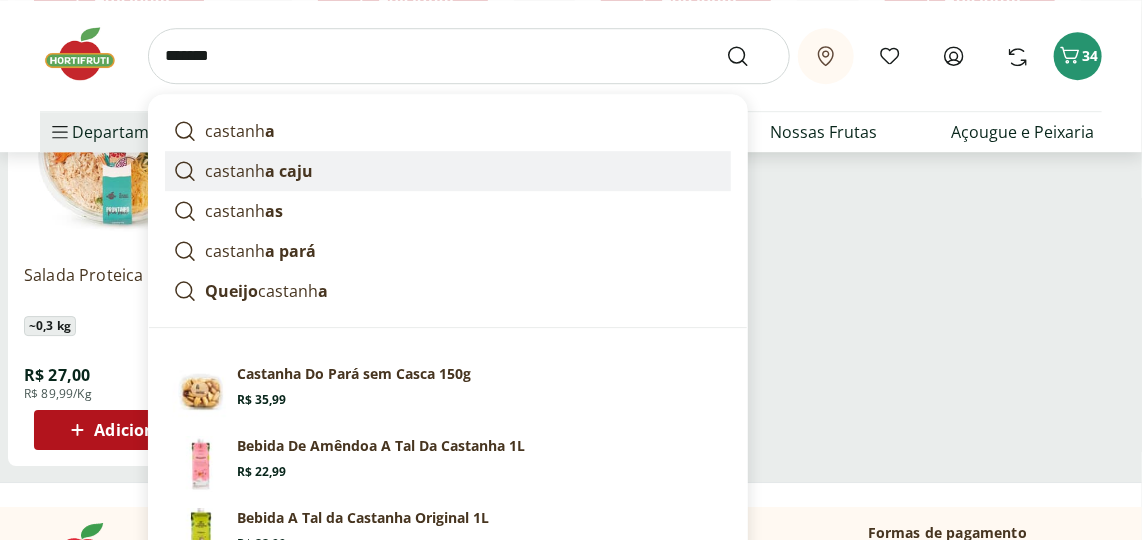 click on "castanh a caju" at bounding box center (259, 171) 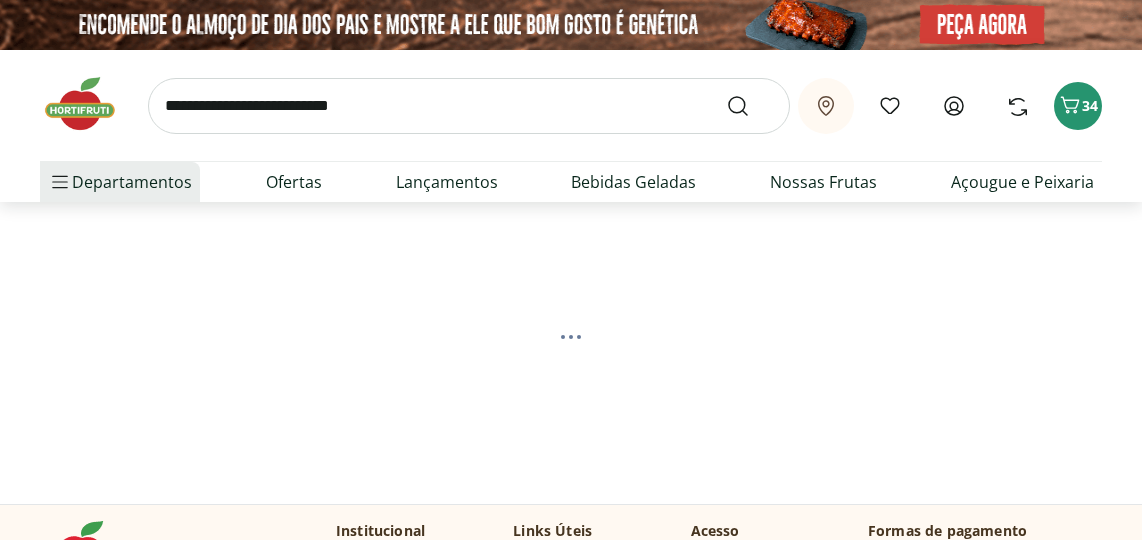 scroll, scrollTop: 0, scrollLeft: 0, axis: both 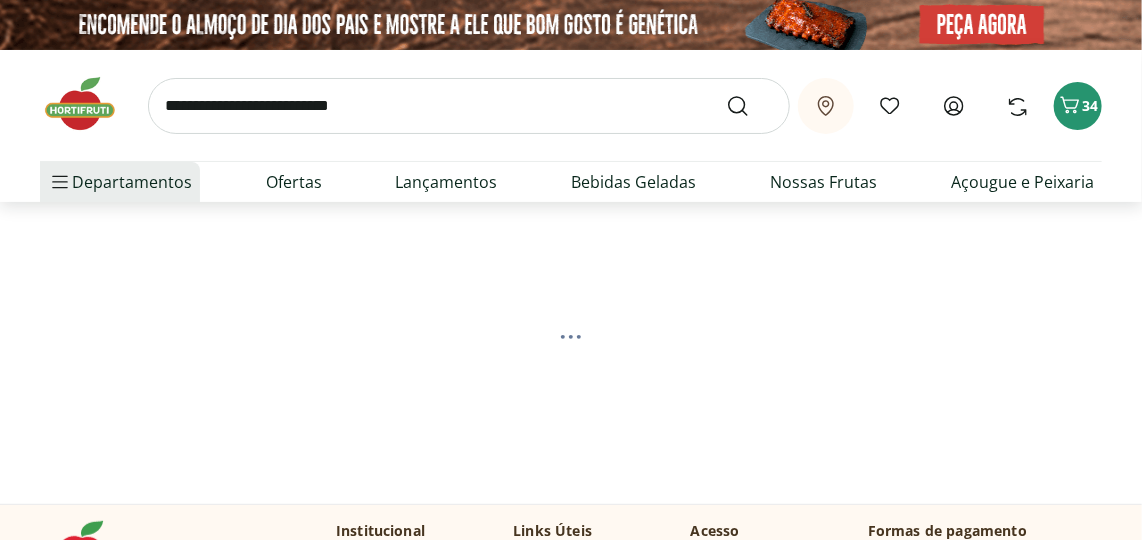select on "**********" 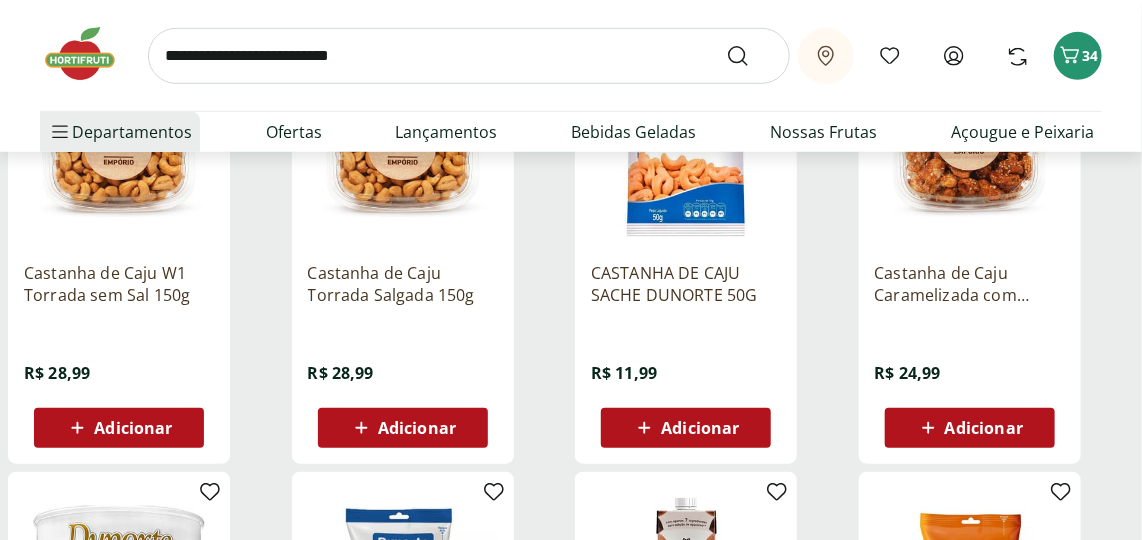 scroll, scrollTop: 363, scrollLeft: 0, axis: vertical 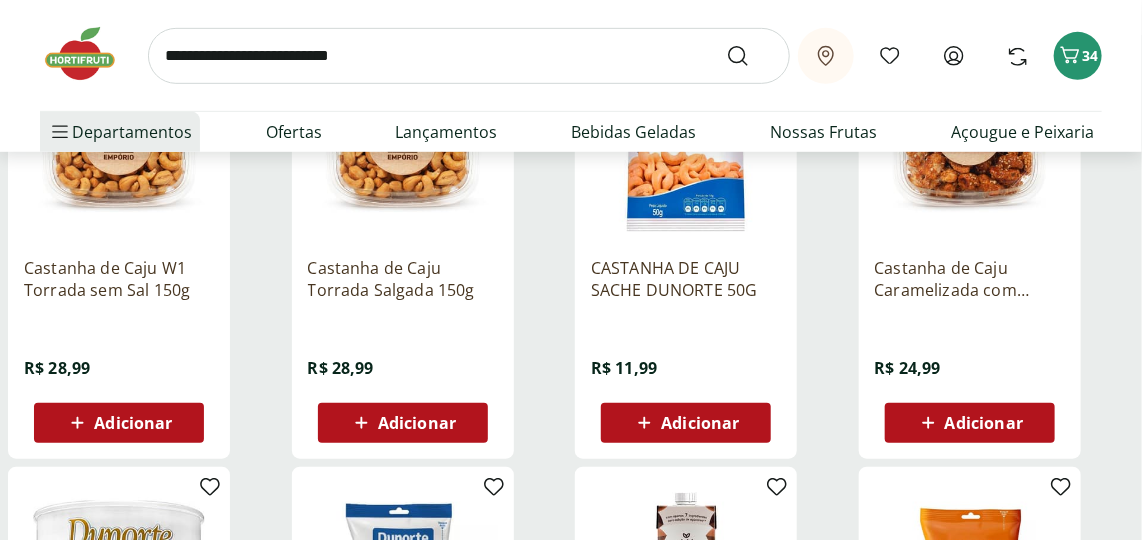 click at bounding box center (119, 146) 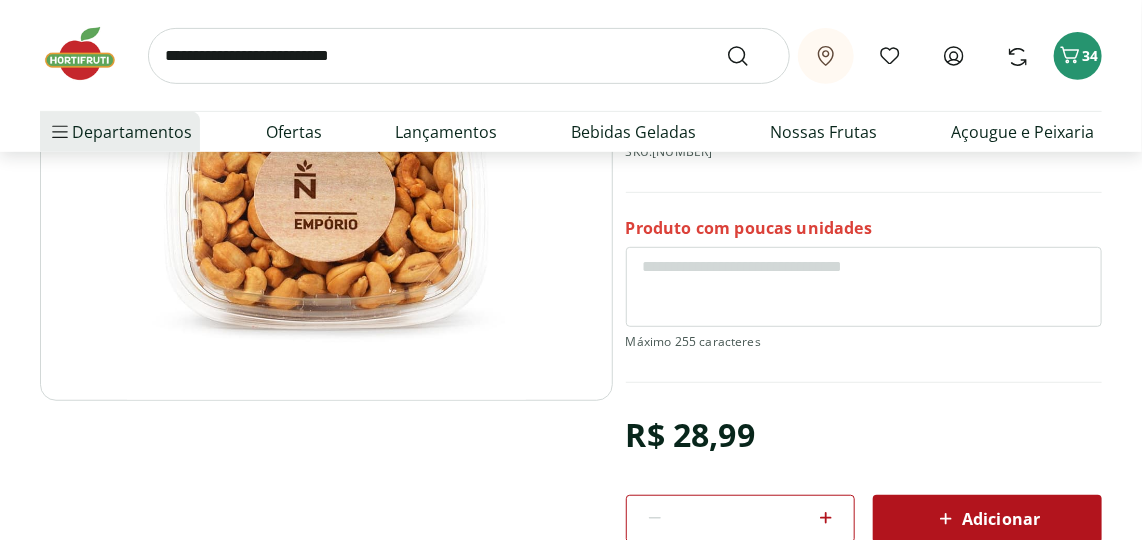 scroll, scrollTop: 272, scrollLeft: 0, axis: vertical 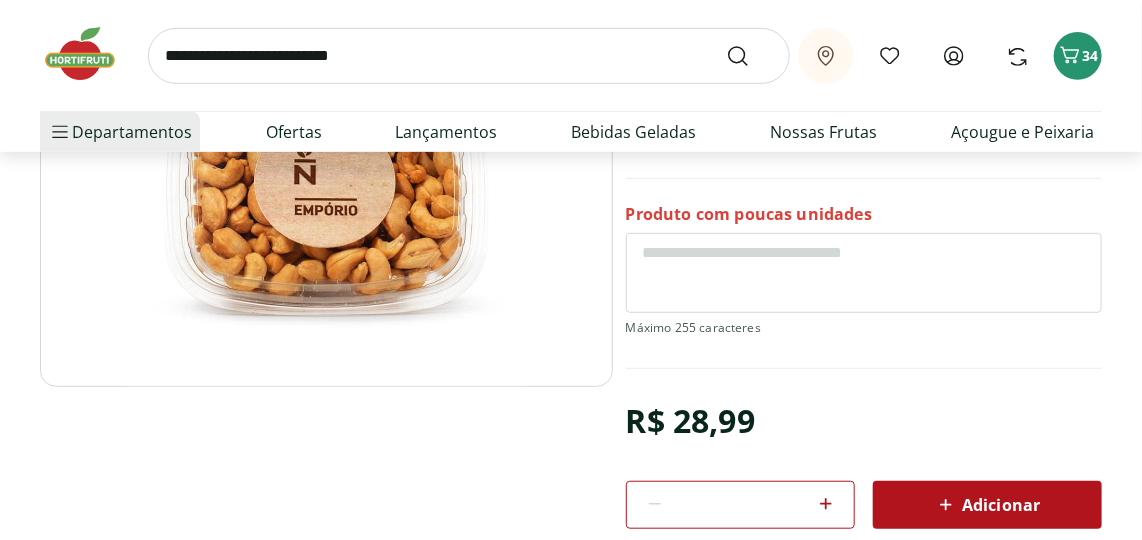 click on "Adicionar" at bounding box center (987, 505) 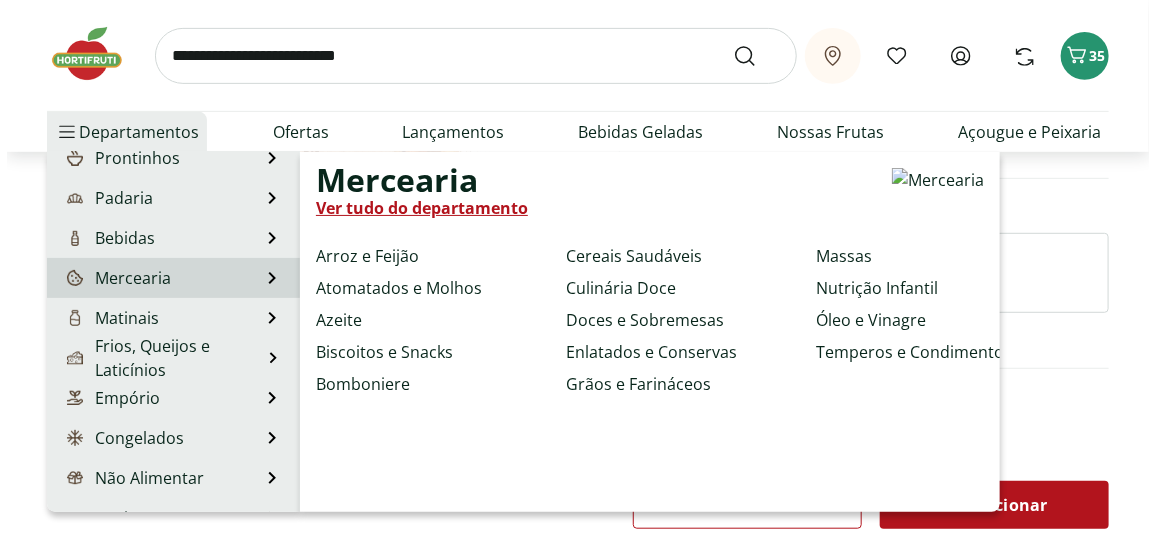 scroll, scrollTop: 199, scrollLeft: 0, axis: vertical 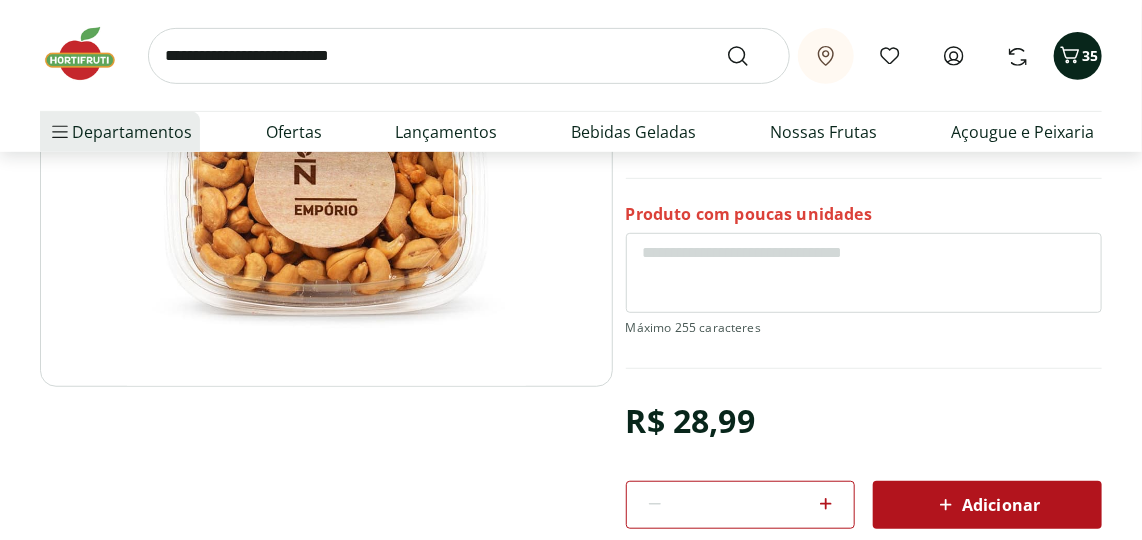 click 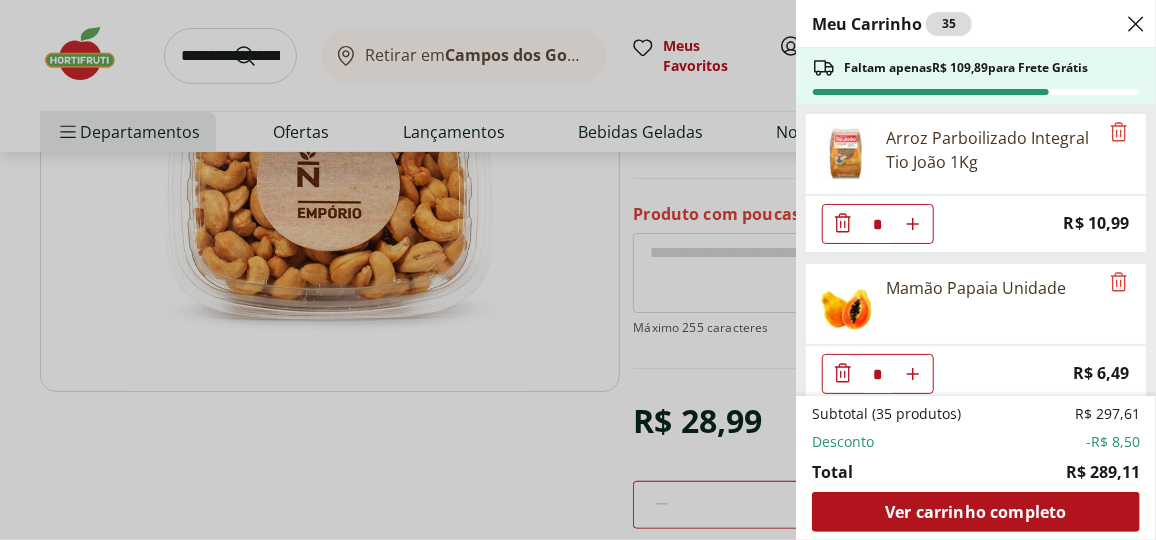 scroll, scrollTop: 90, scrollLeft: 0, axis: vertical 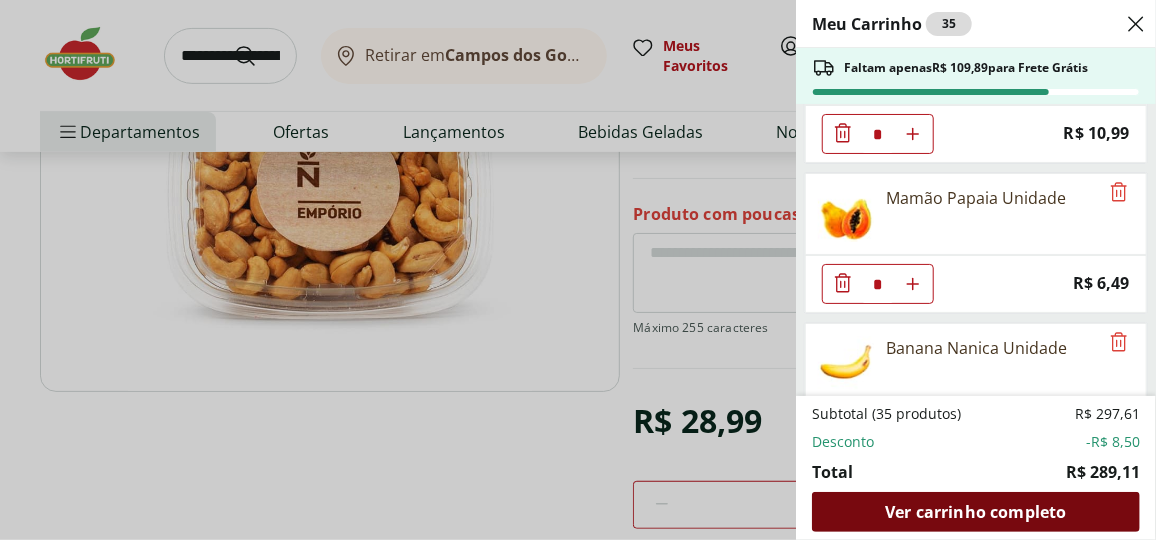 click on "Ver carrinho completo" at bounding box center [975, 512] 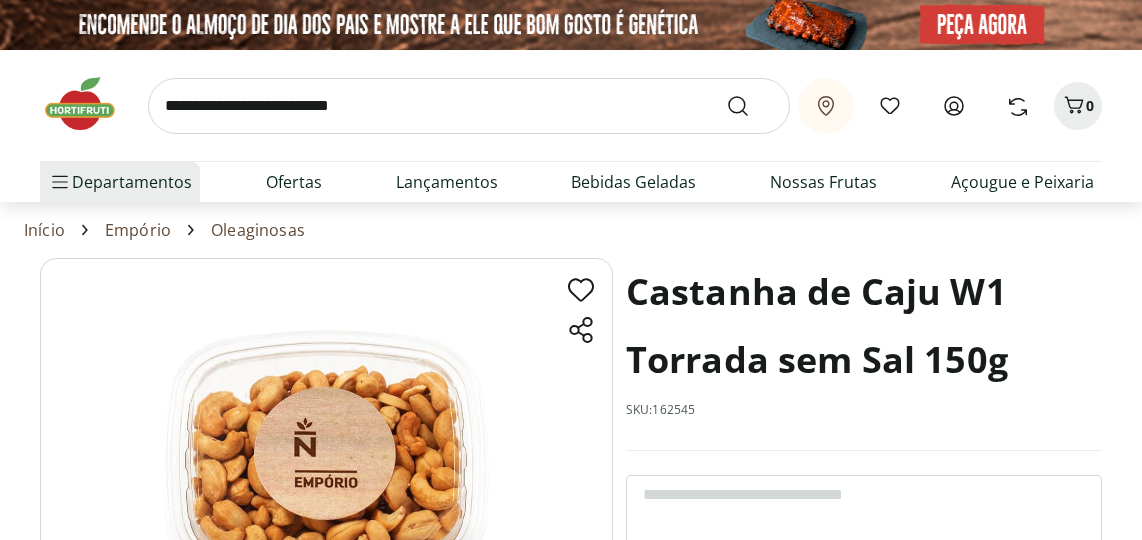 scroll, scrollTop: 0, scrollLeft: 0, axis: both 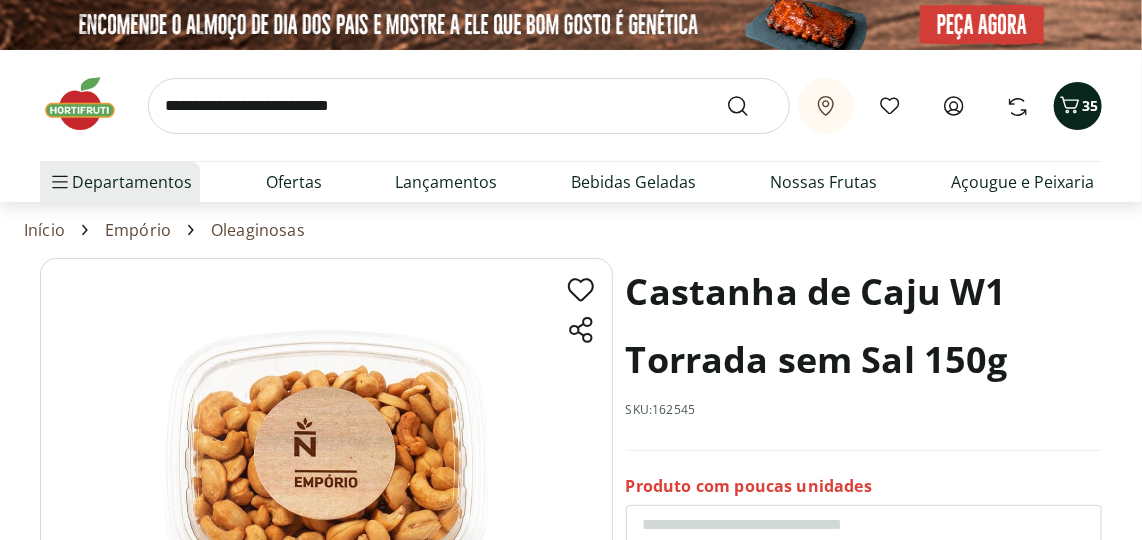 click 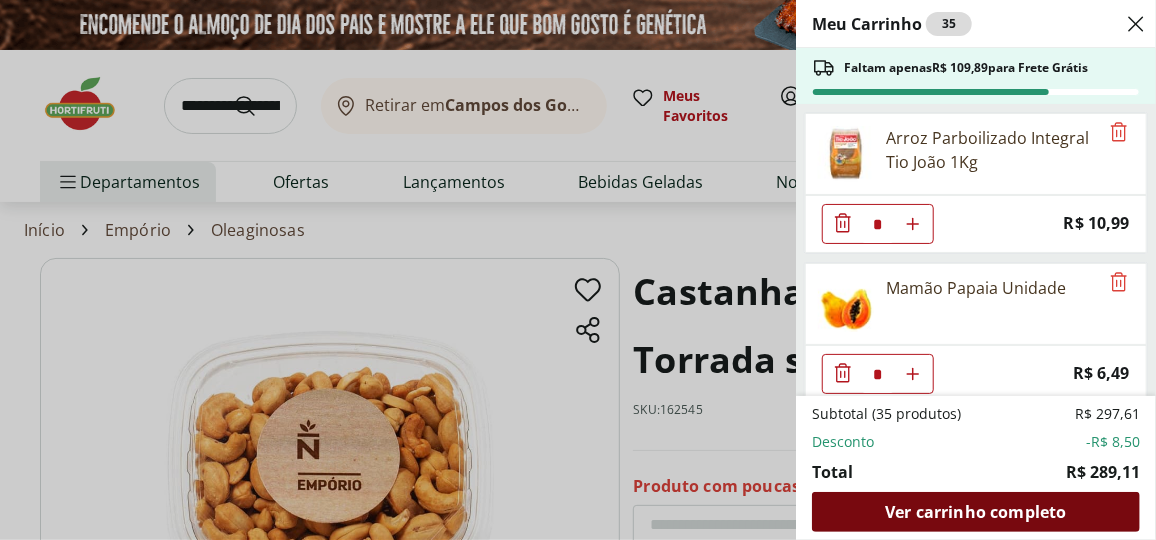 click on "Ver carrinho completo" at bounding box center [975, 512] 